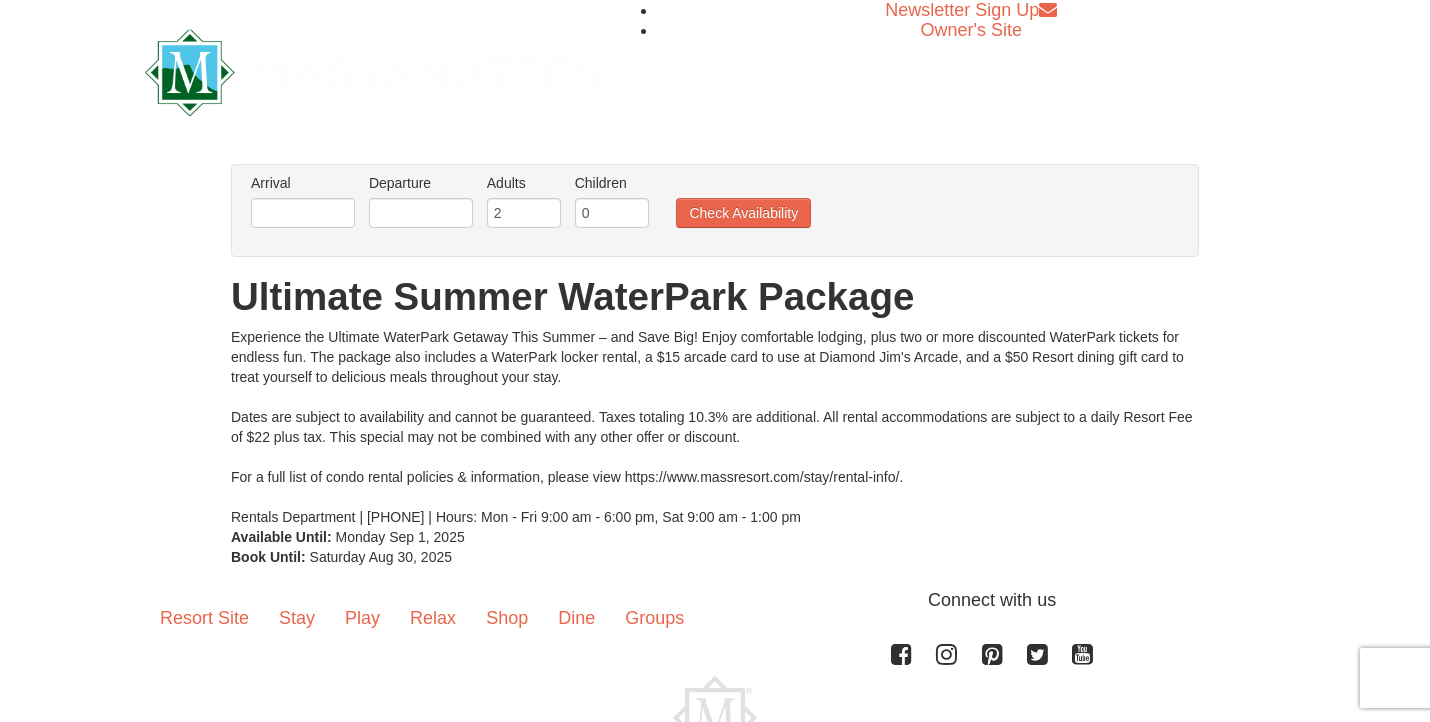 scroll, scrollTop: 0, scrollLeft: 0, axis: both 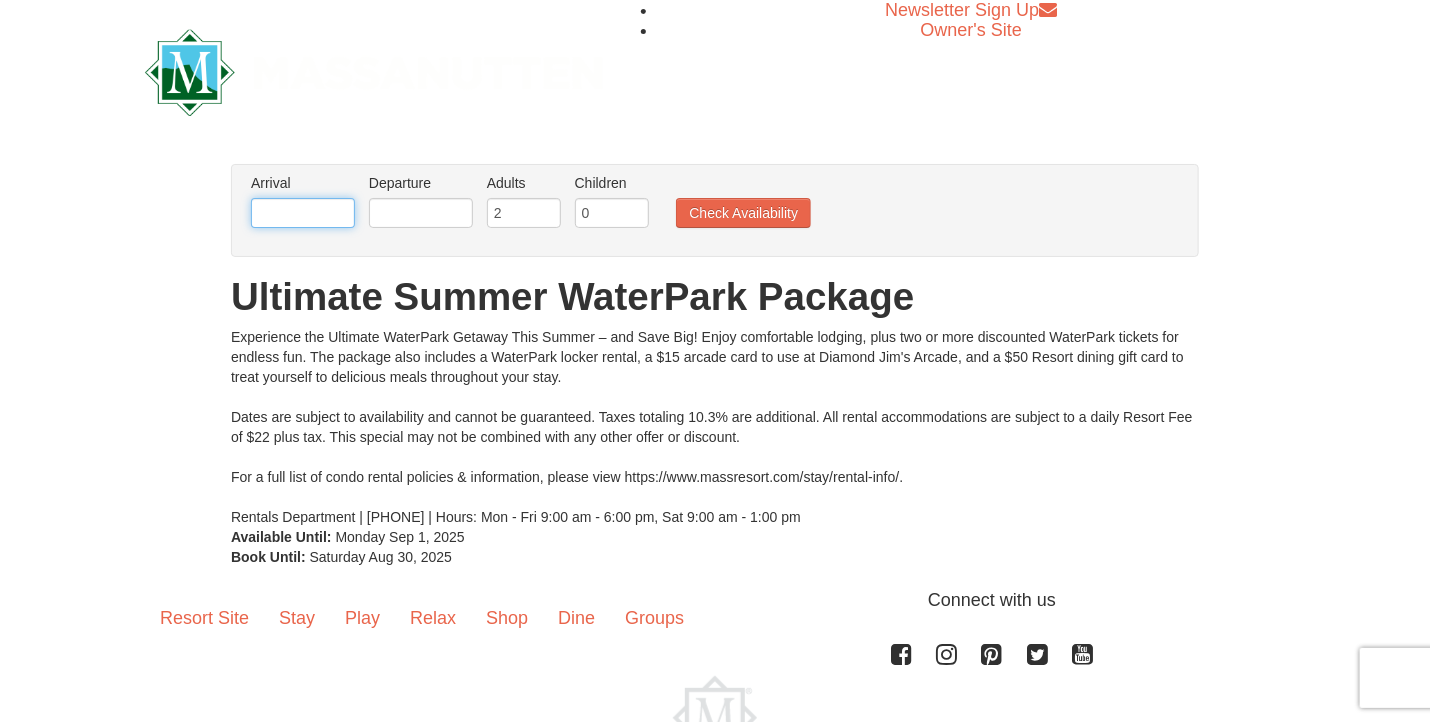 click at bounding box center (303, 213) 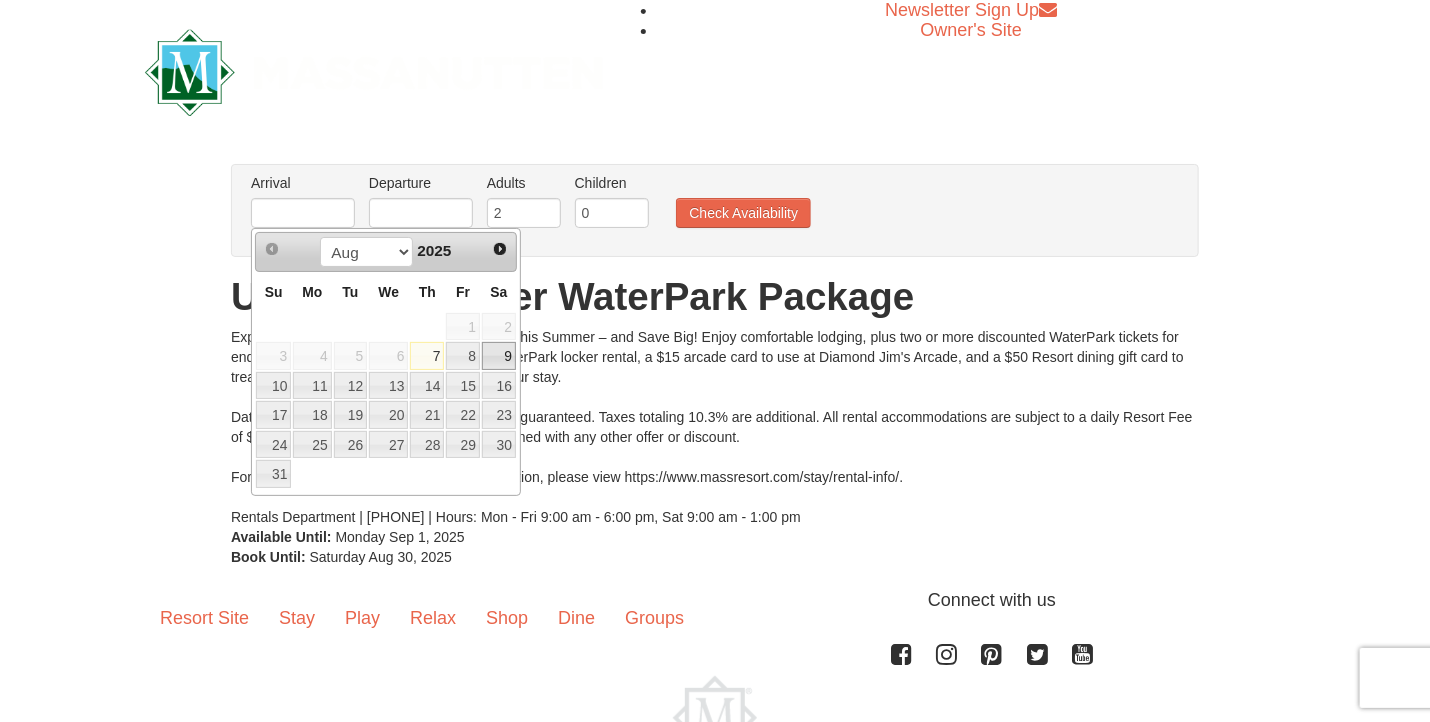 click on "9" at bounding box center [499, 356] 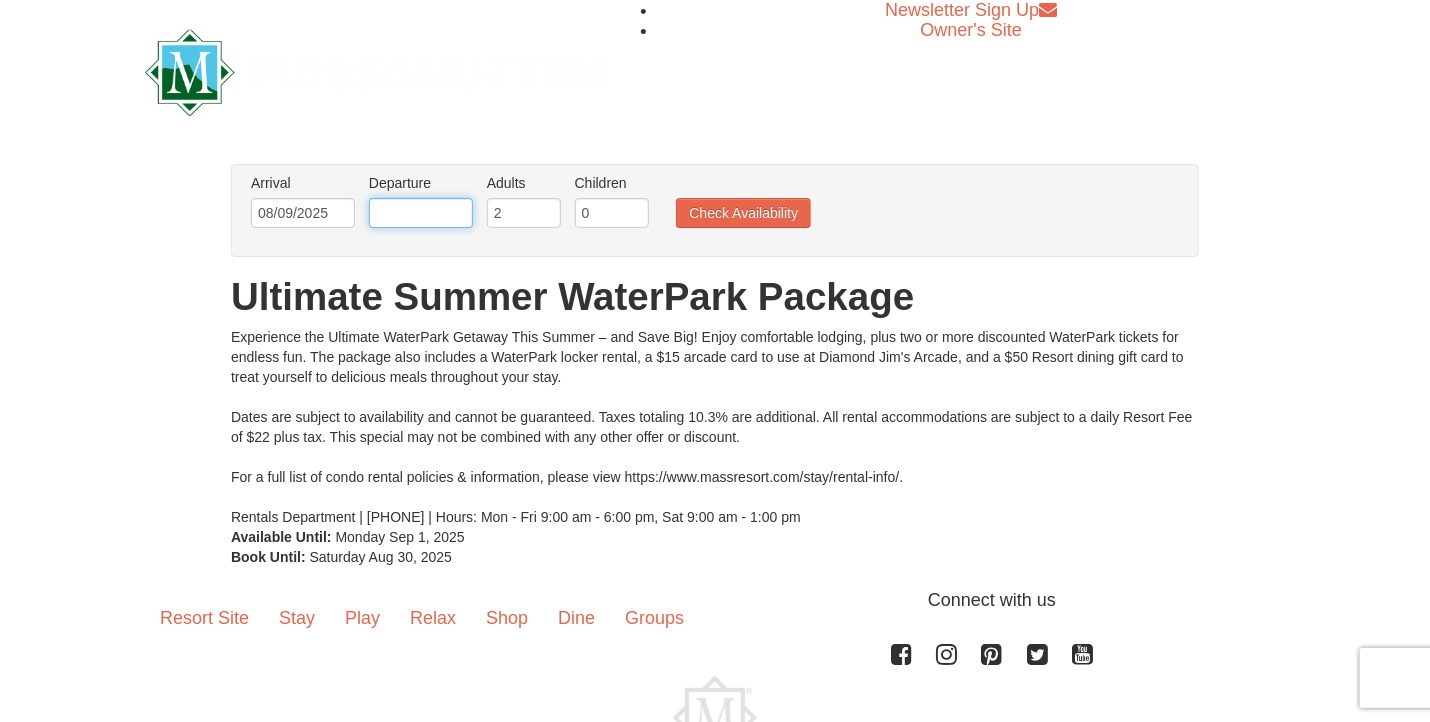click at bounding box center [421, 213] 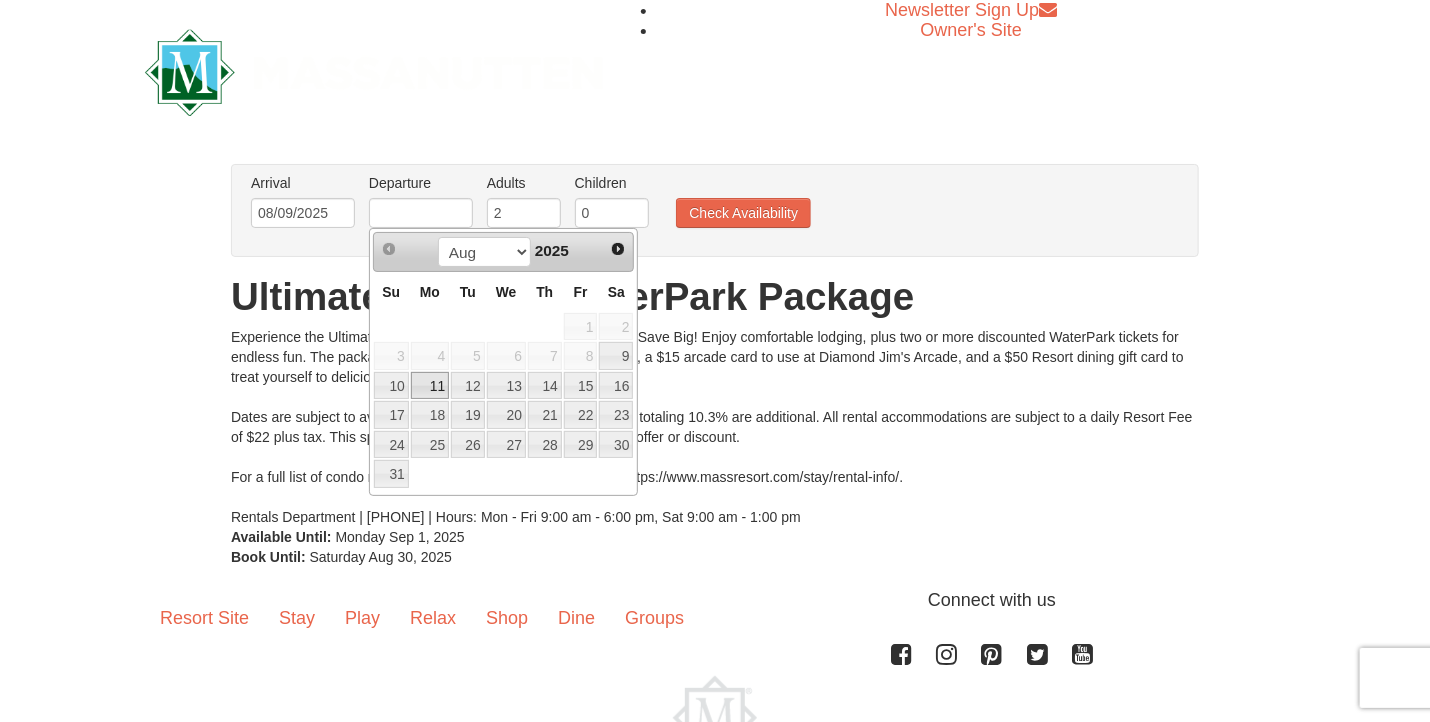 click on "11" at bounding box center [430, 386] 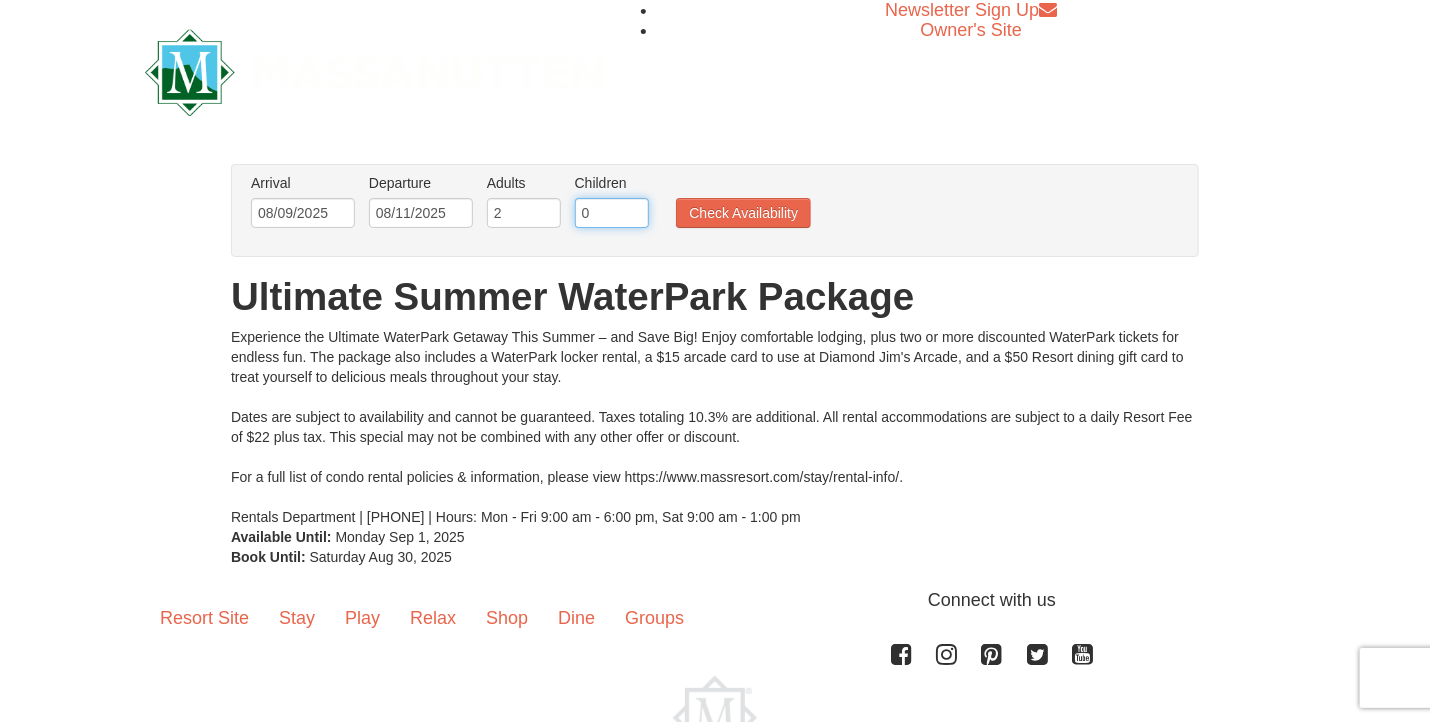 click on "0" at bounding box center (612, 213) 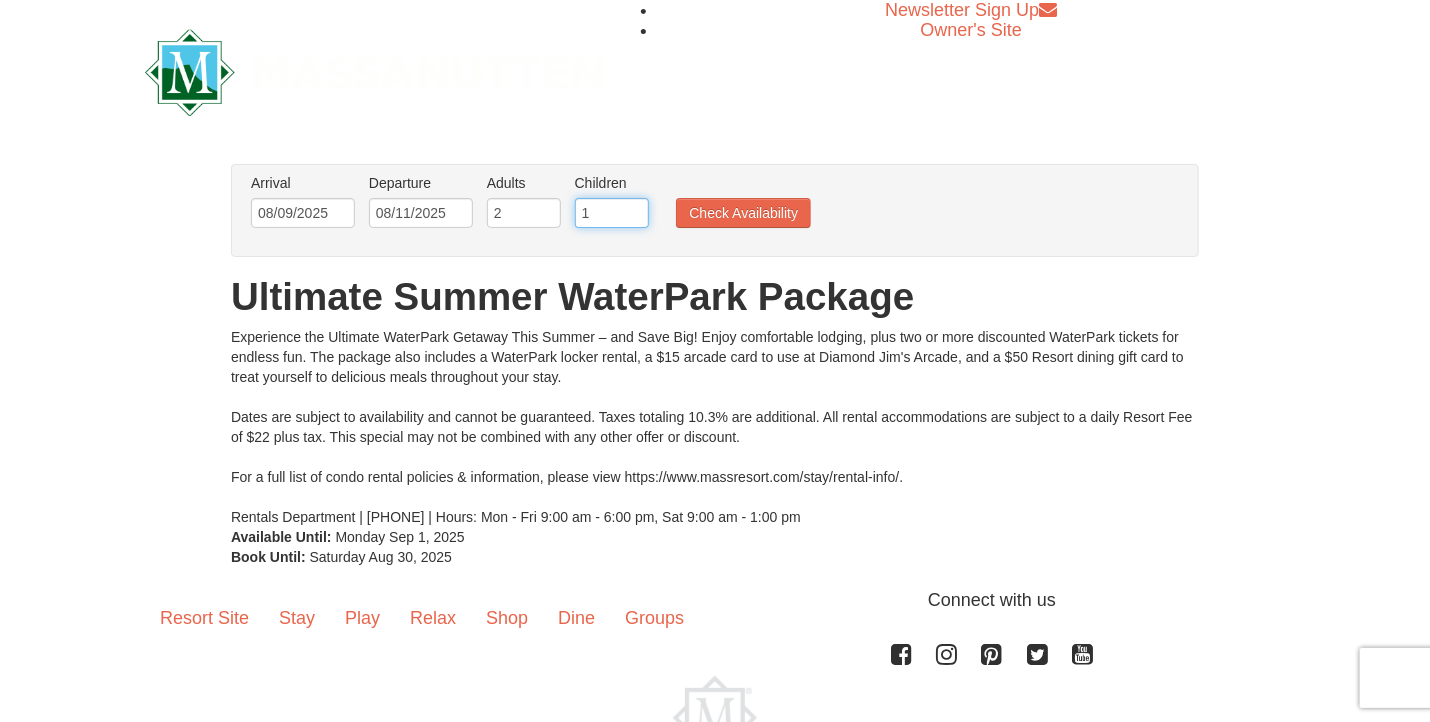 type on "1" 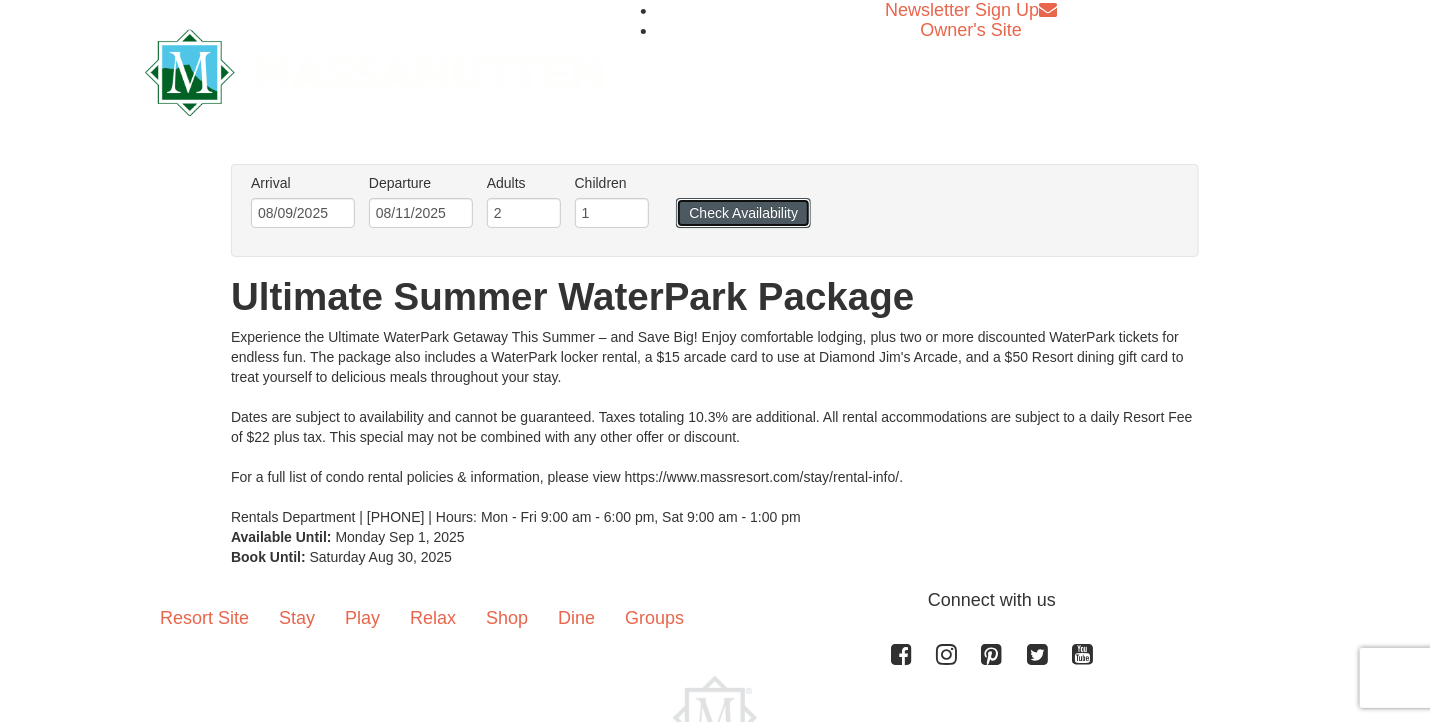 click on "Check Availability" at bounding box center [743, 213] 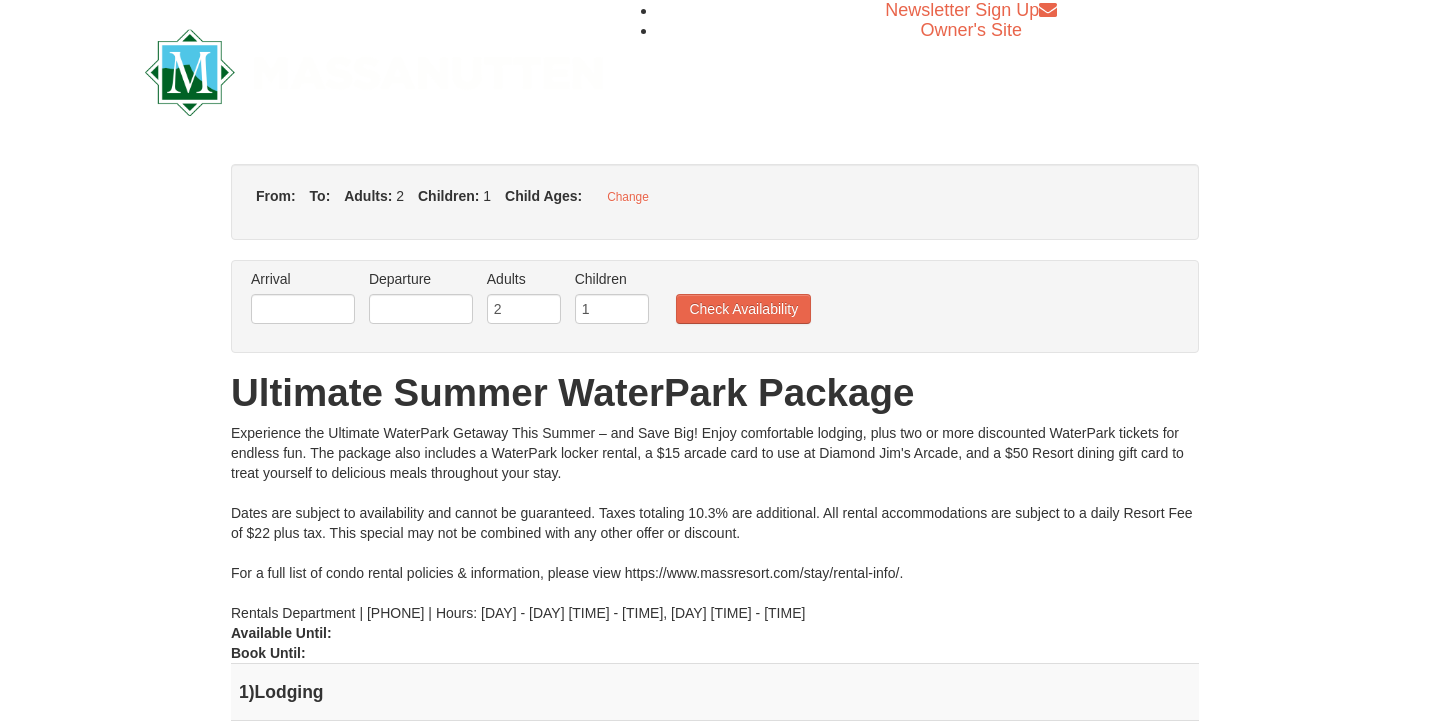 type on "08/09/2025" 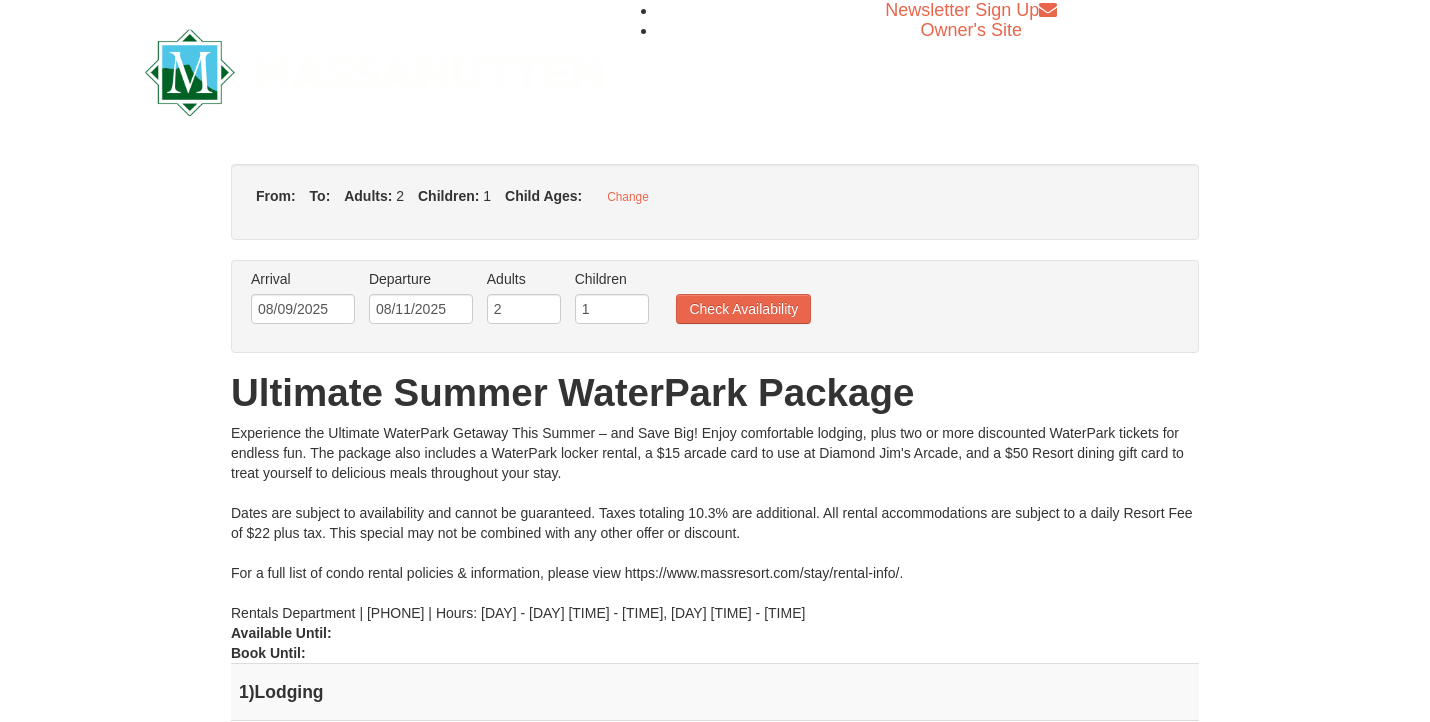 scroll, scrollTop: 0, scrollLeft: 0, axis: both 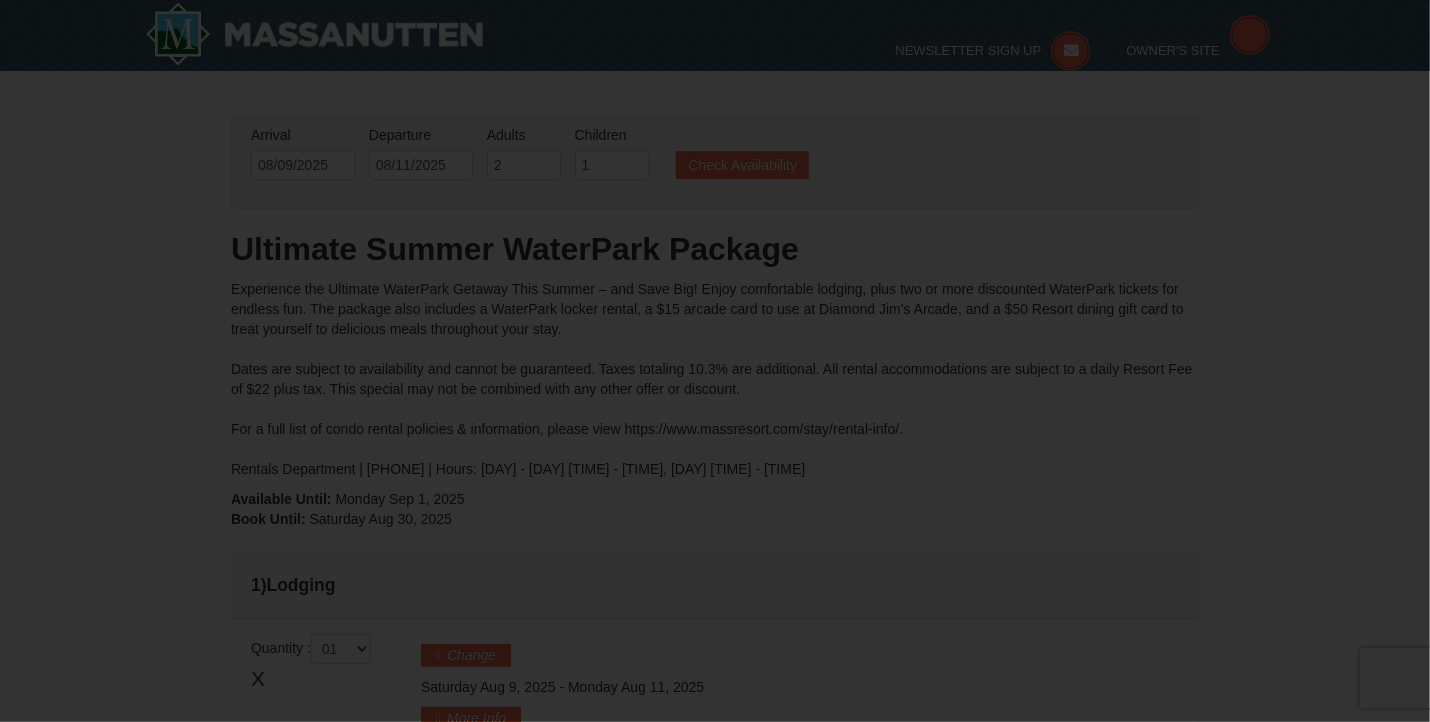 type on "08/09/2025" 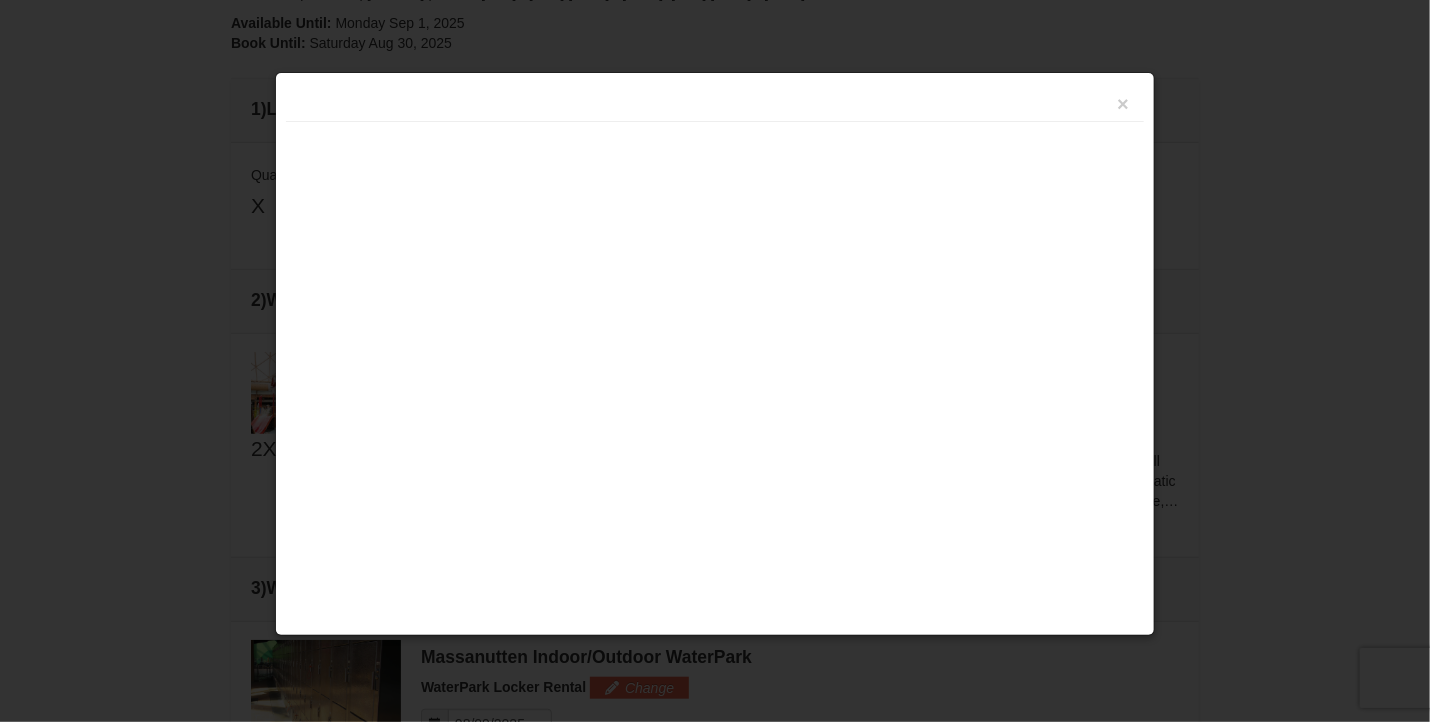 scroll, scrollTop: 0, scrollLeft: 0, axis: both 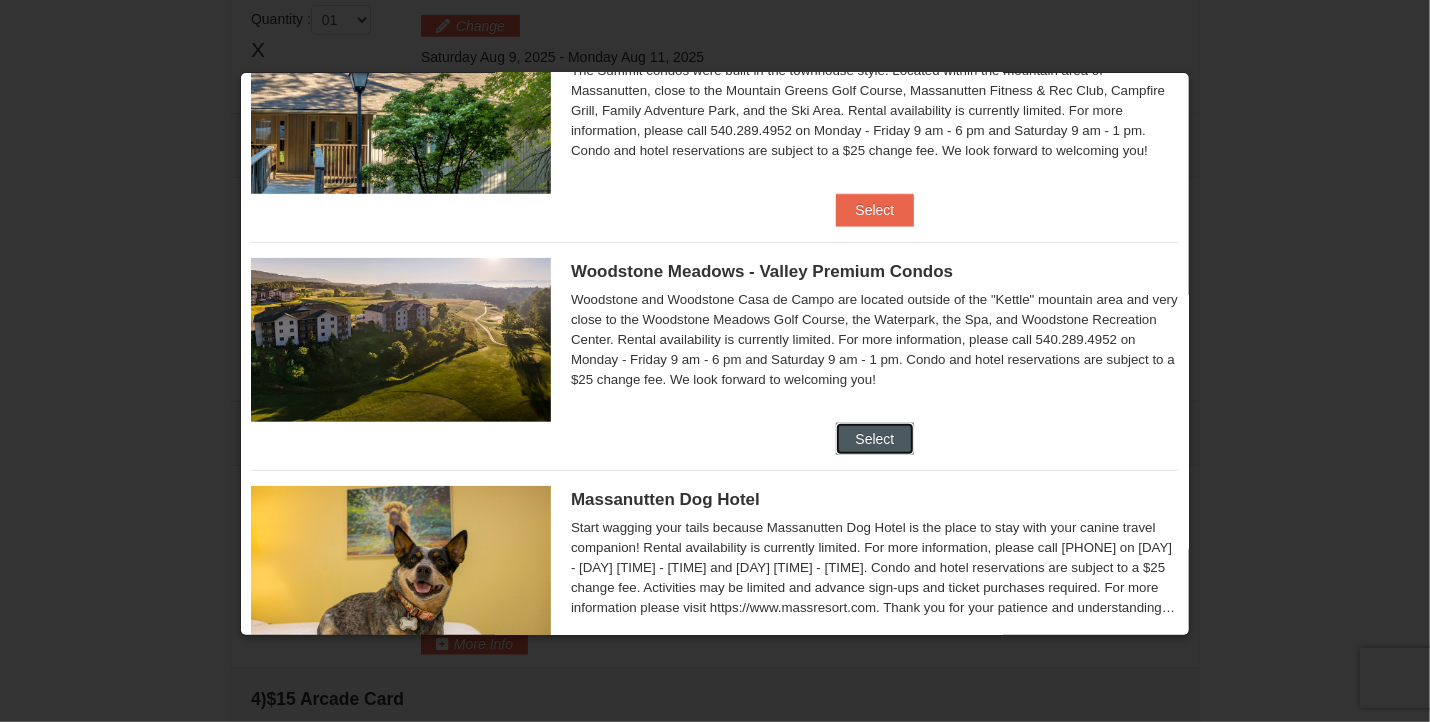 click on "Select" at bounding box center [875, 439] 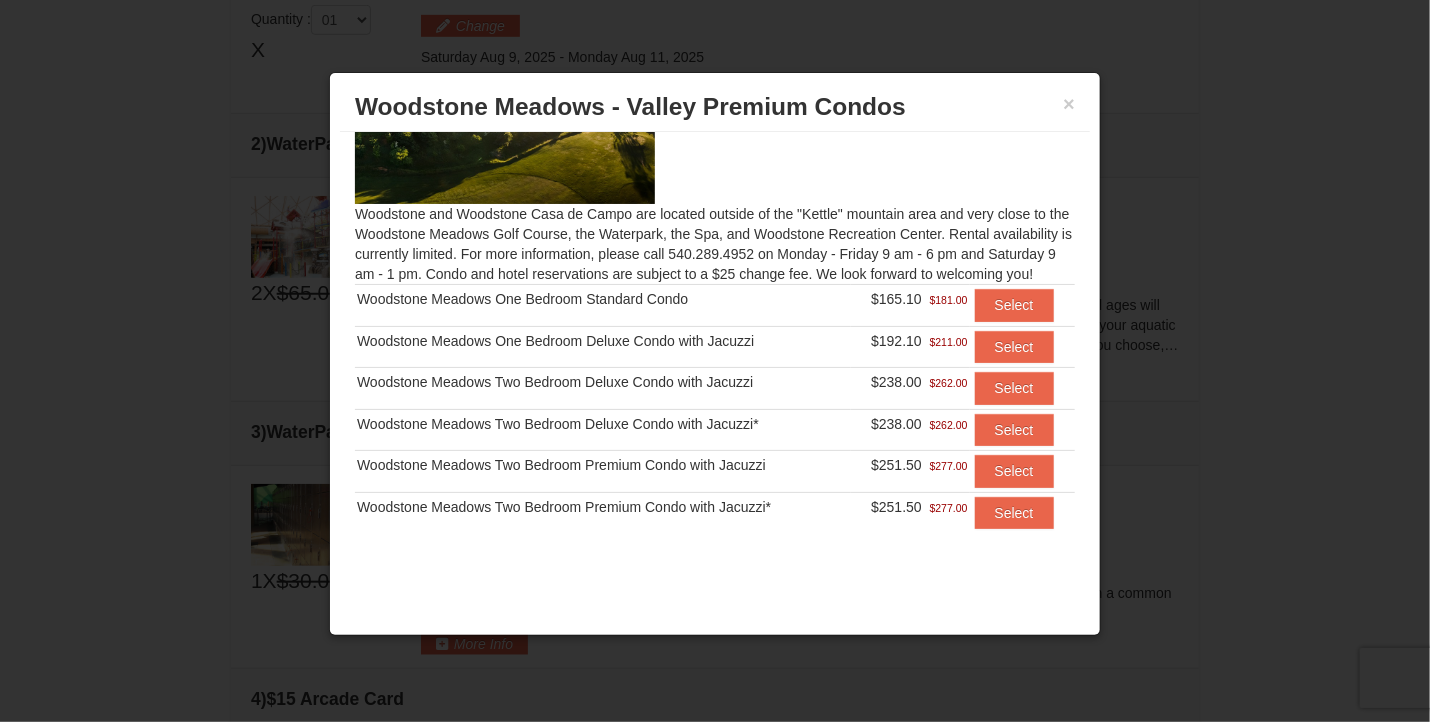 scroll, scrollTop: 0, scrollLeft: 0, axis: both 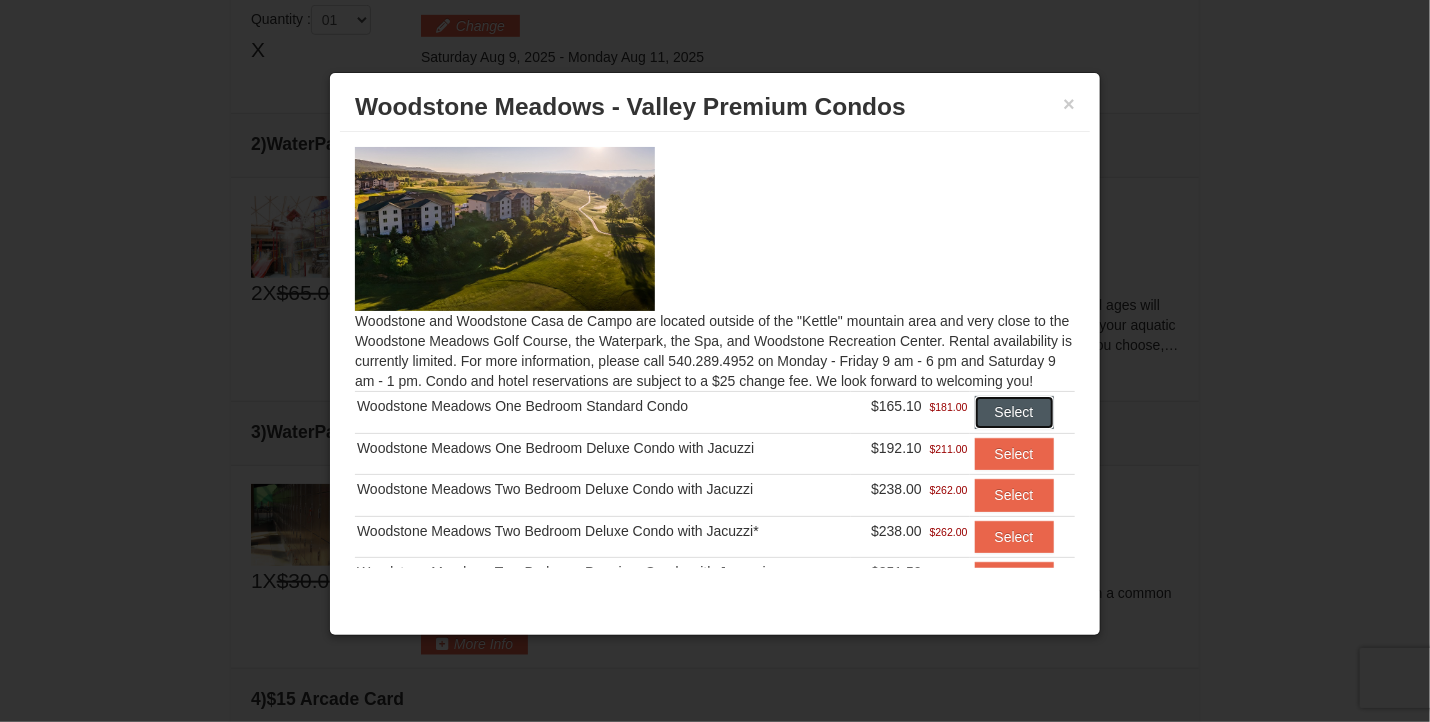 click on "Select" at bounding box center [1014, 412] 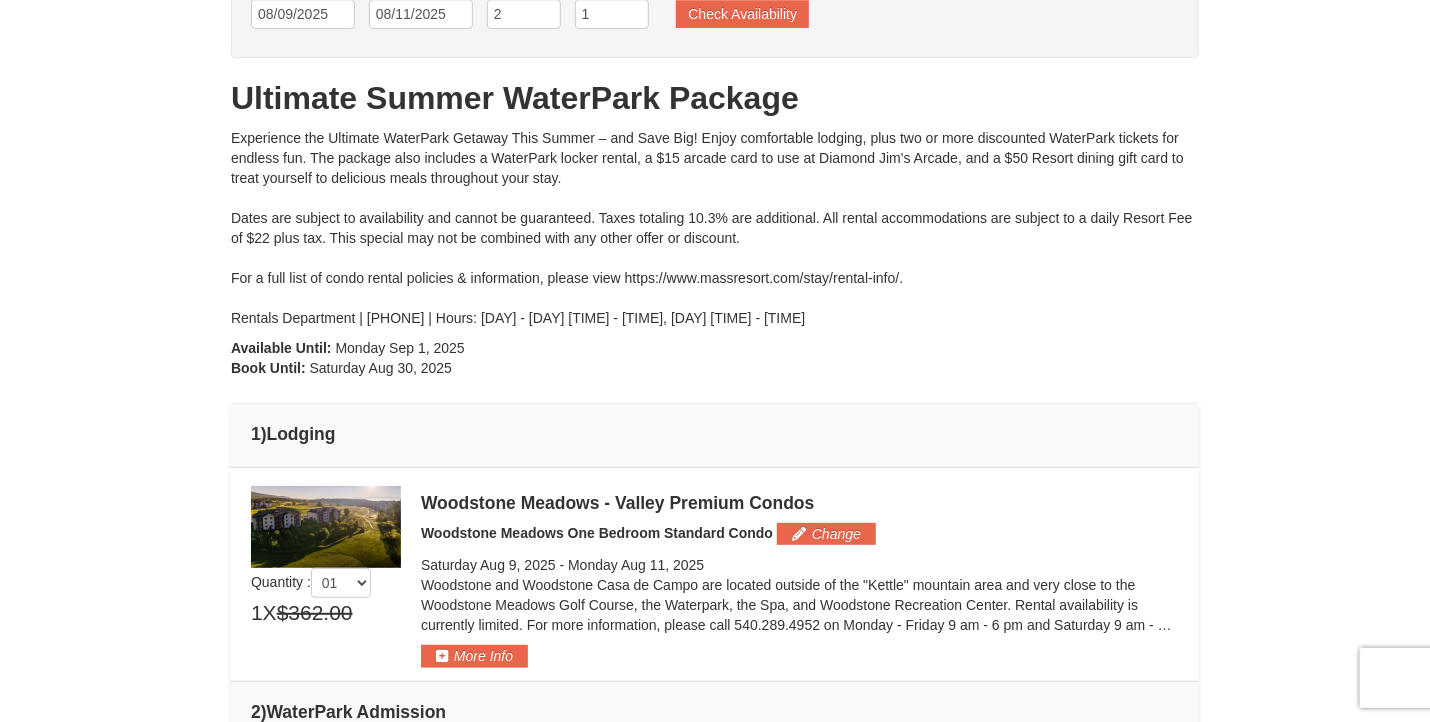 scroll, scrollTop: 162, scrollLeft: 0, axis: vertical 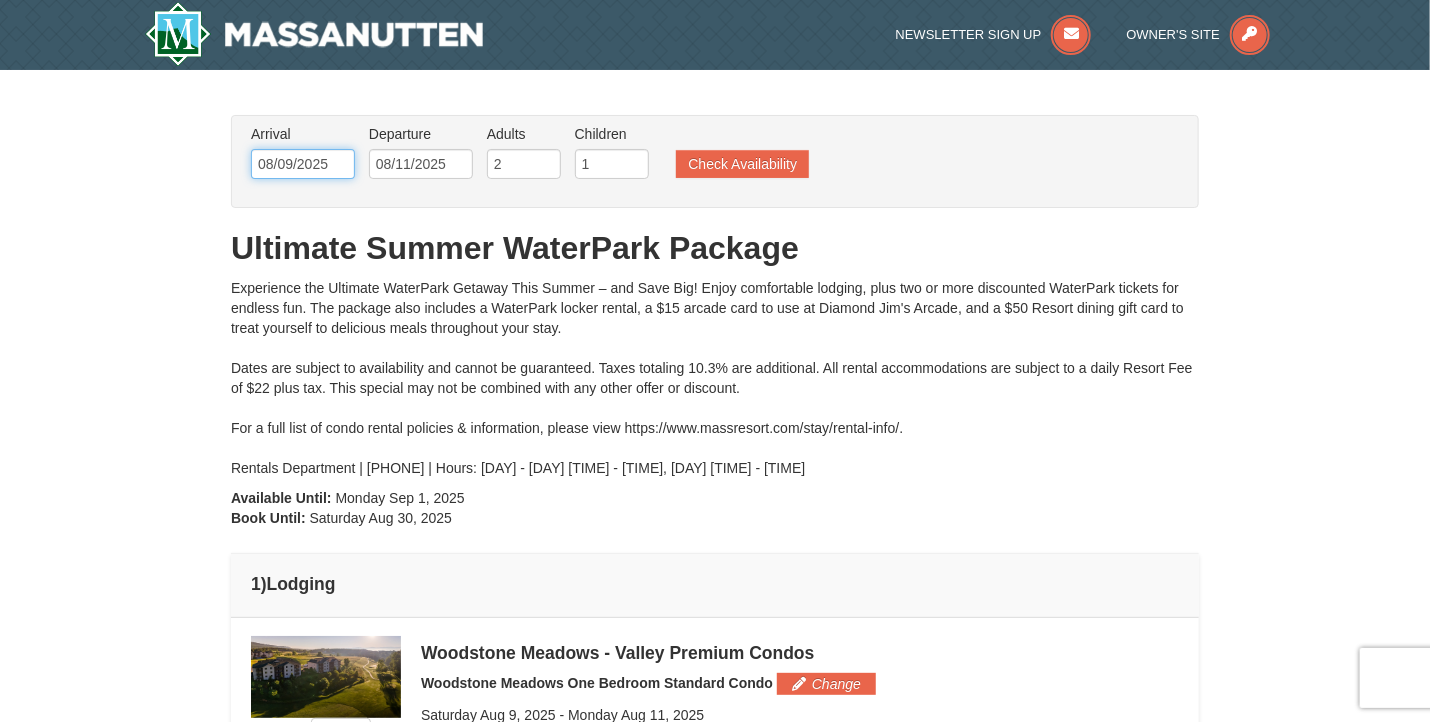 click on "08/09/2025" at bounding box center (303, 164) 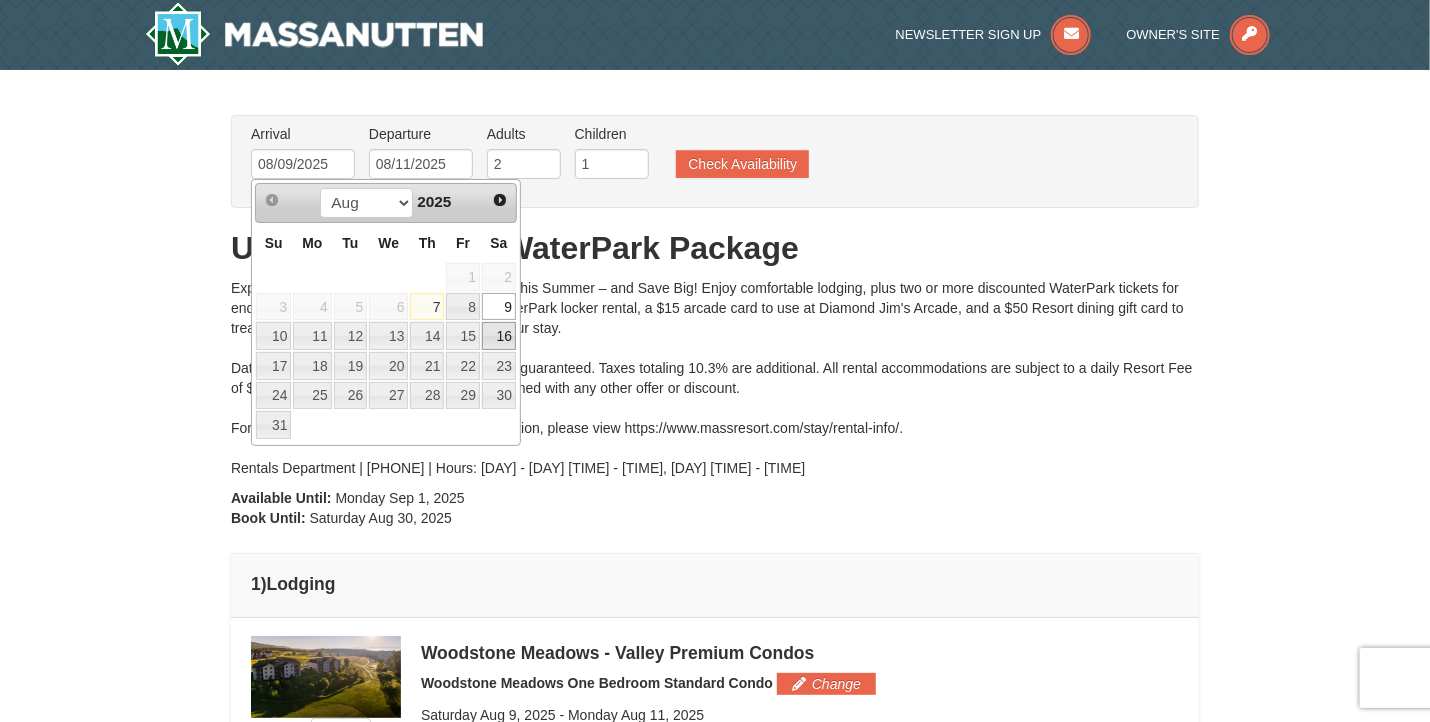 click on "16" at bounding box center [499, 336] 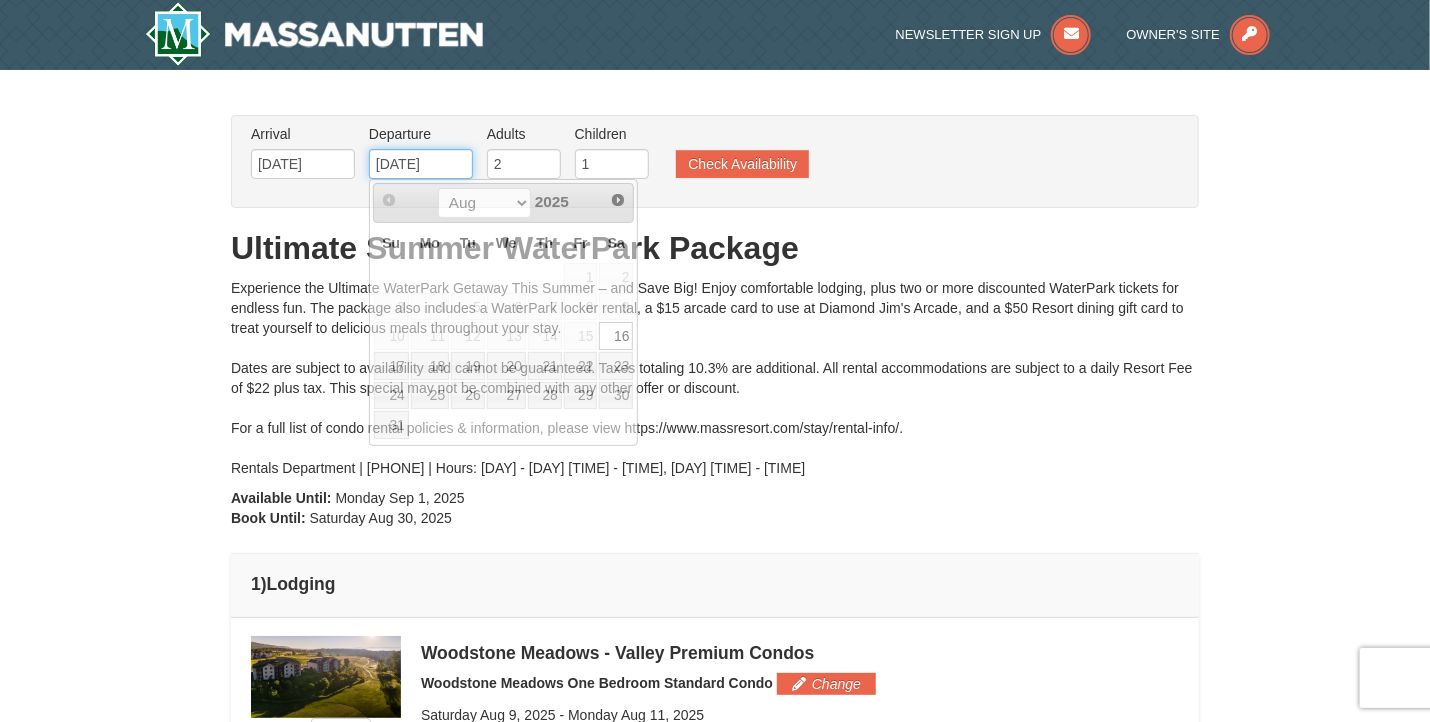 click on "[DATE]" at bounding box center (421, 164) 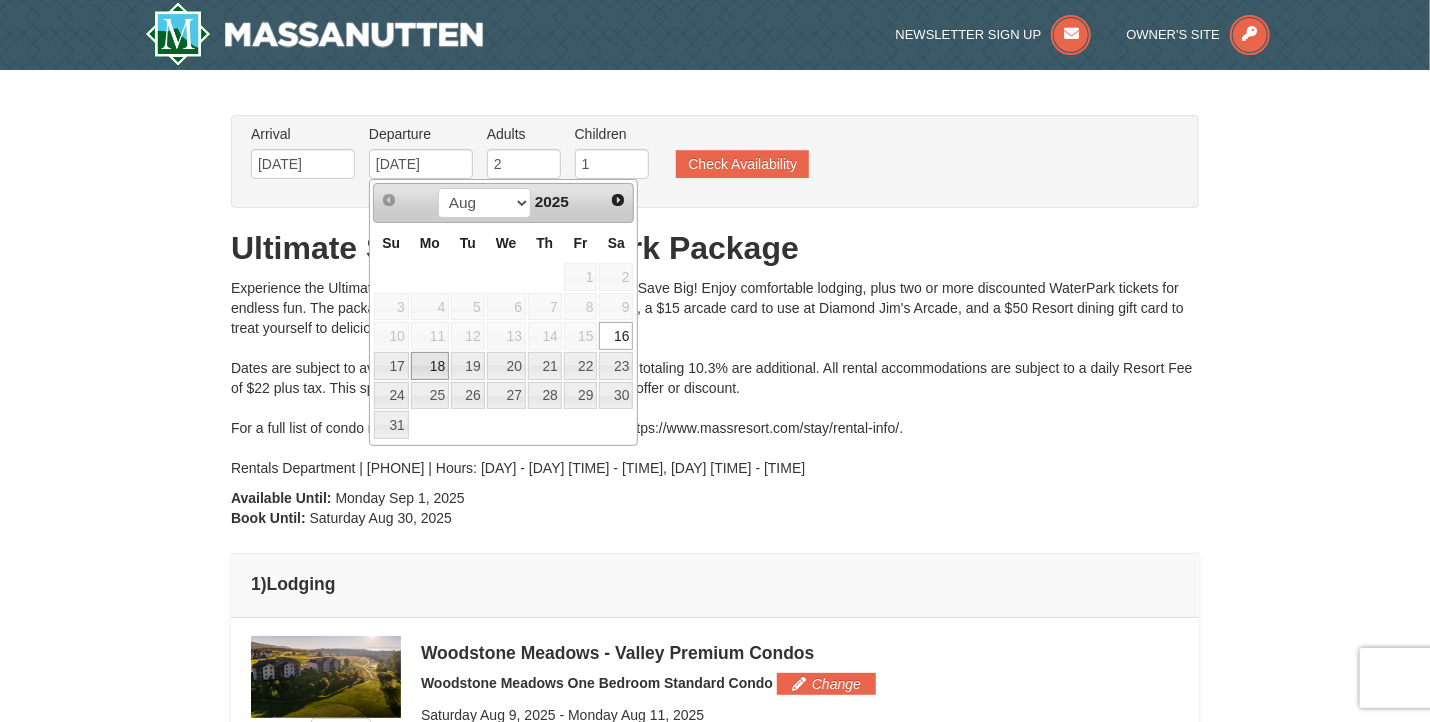 click on "18" at bounding box center [430, 366] 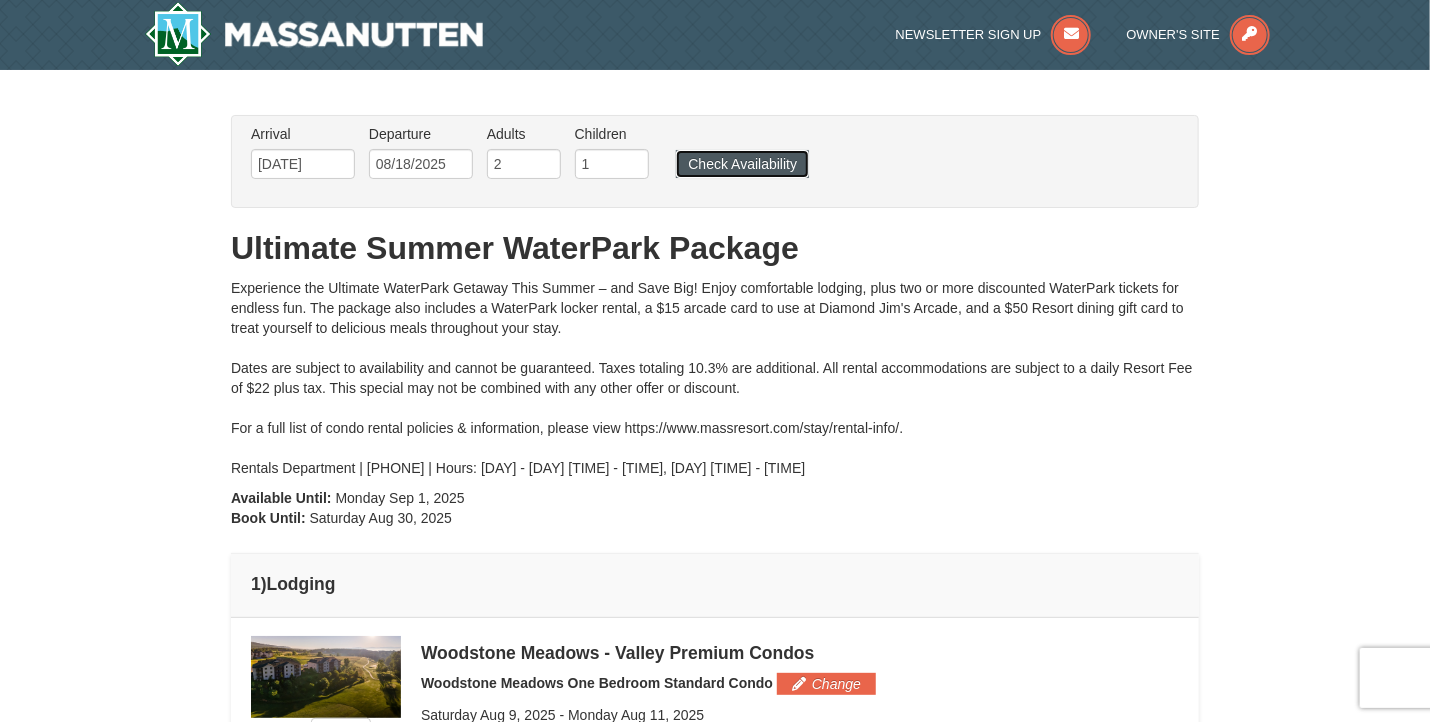 click on "Check Availability" at bounding box center (742, 164) 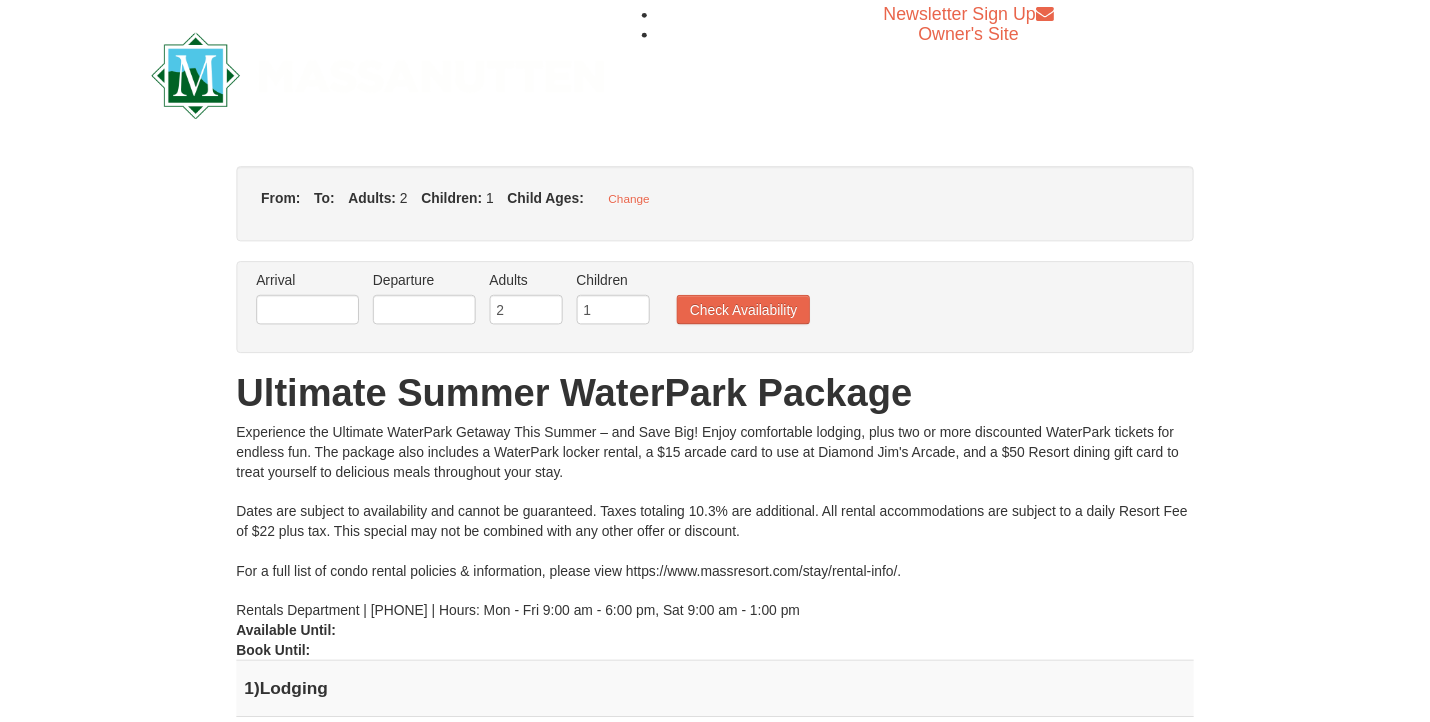 scroll, scrollTop: 0, scrollLeft: 0, axis: both 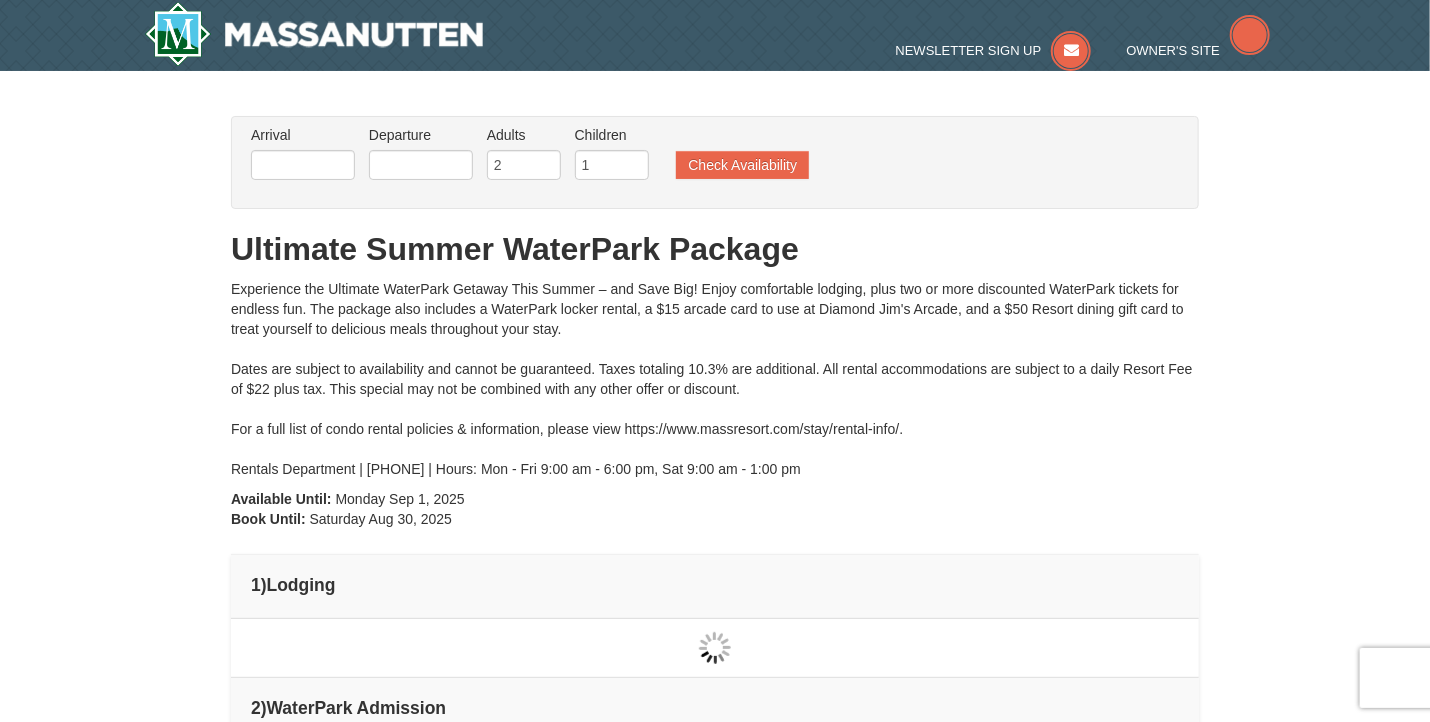type on "[DATE]" 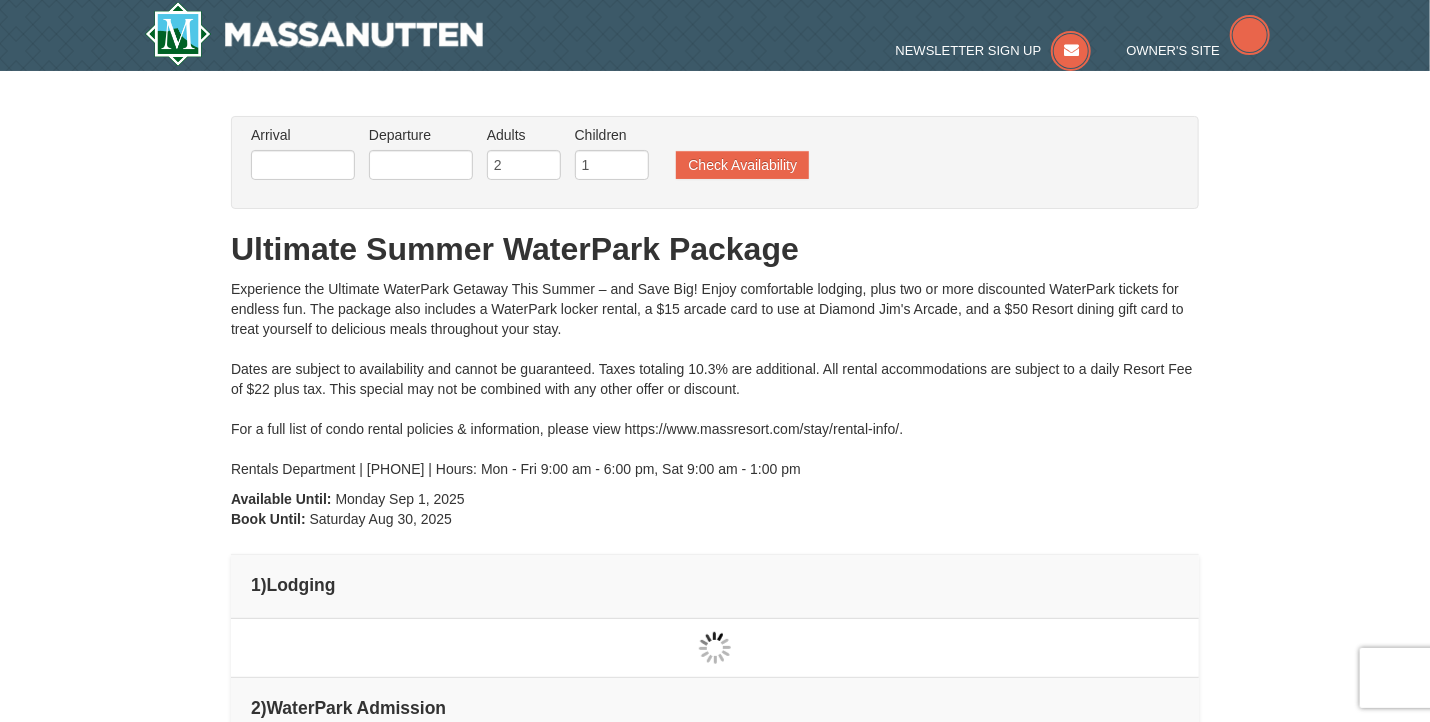 type on "08/18/2025" 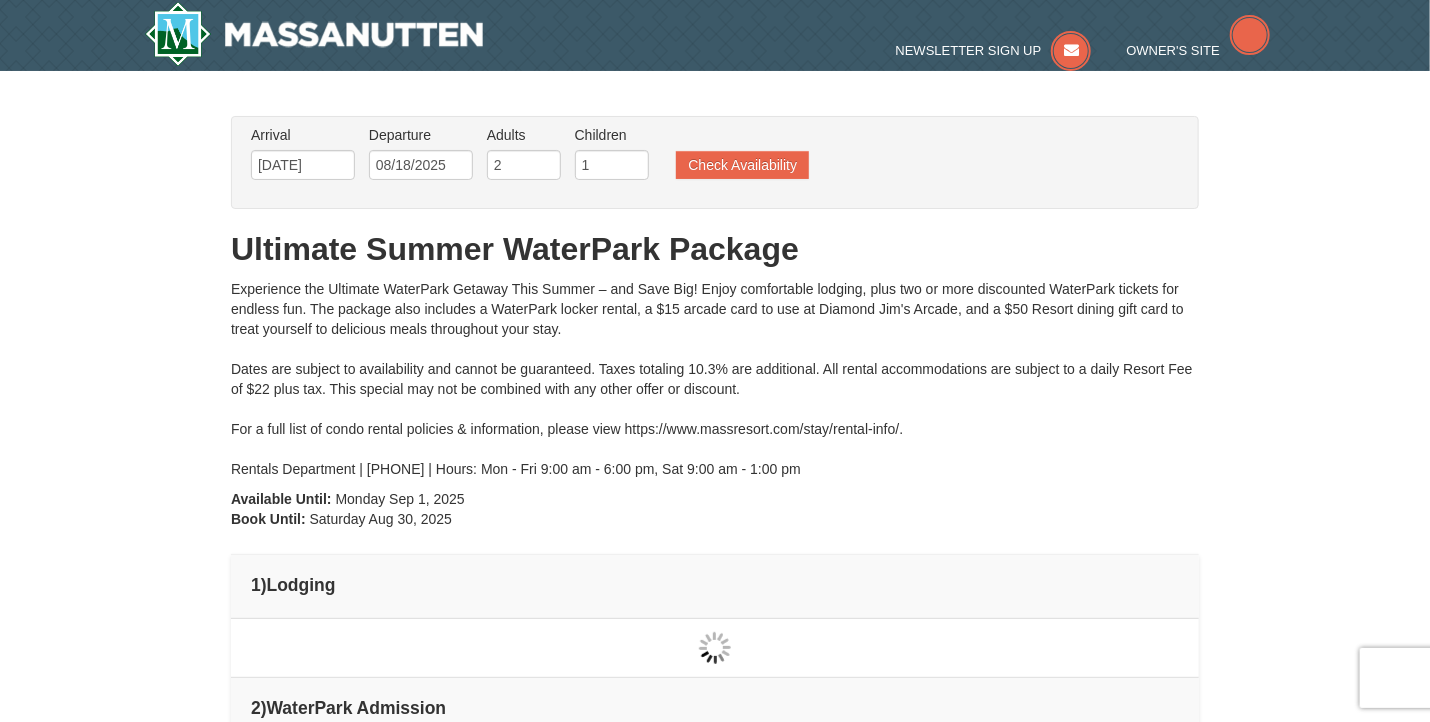 scroll, scrollTop: 0, scrollLeft: 0, axis: both 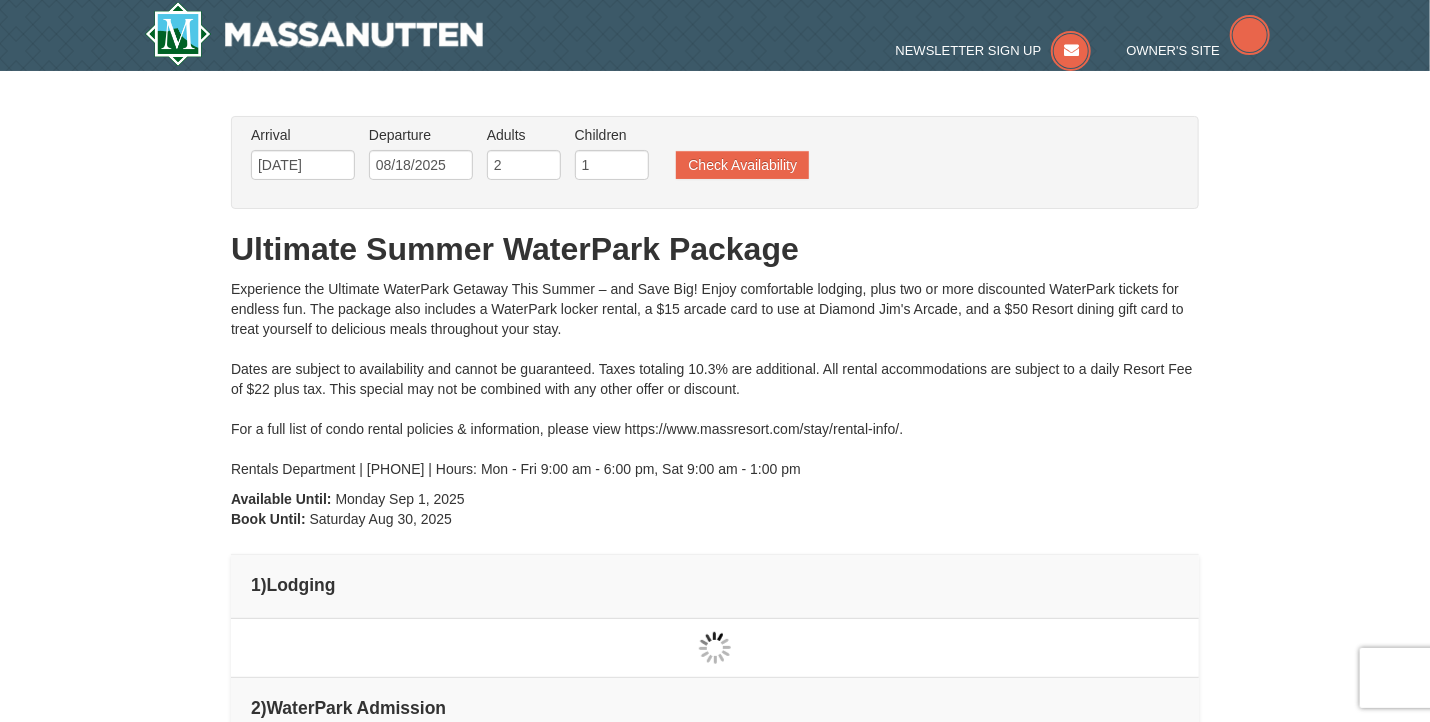 type on "[DATE]" 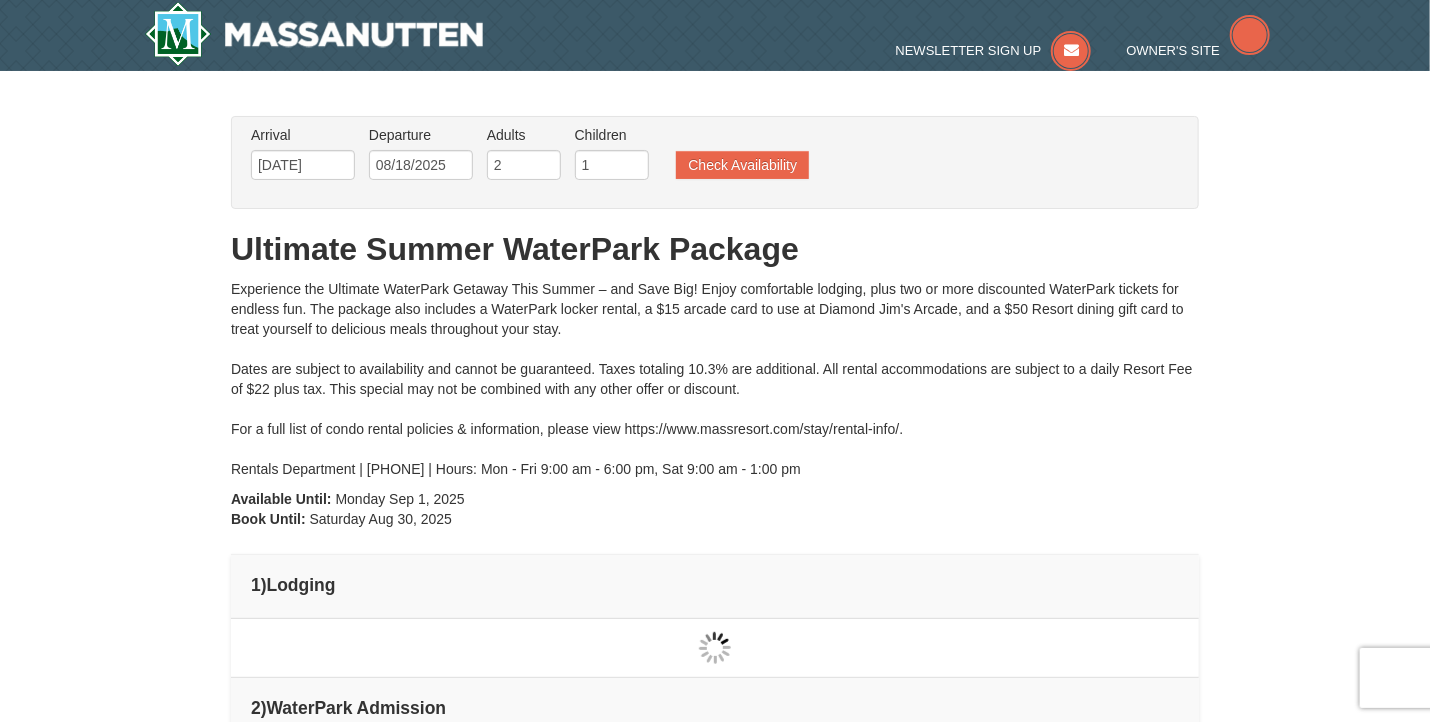 type on "08/16/2025" 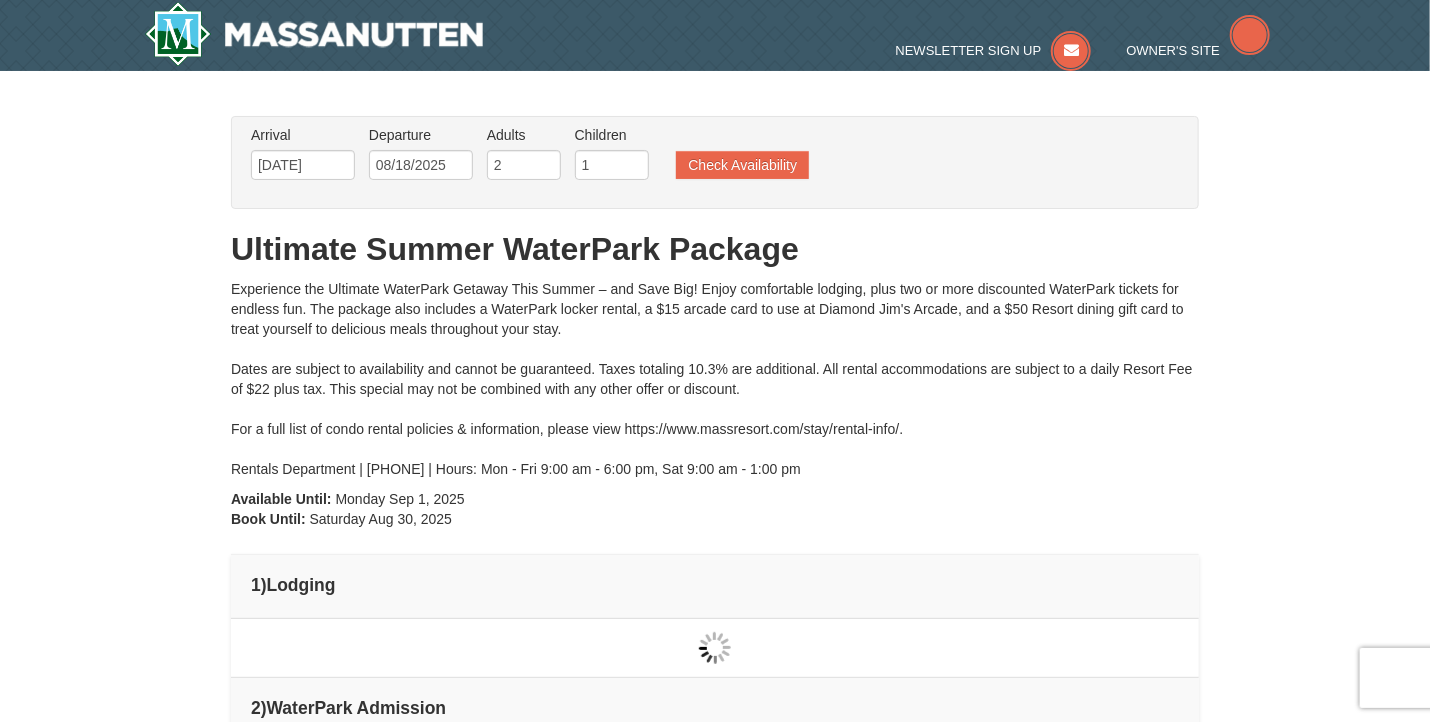 type on "08/16/2025" 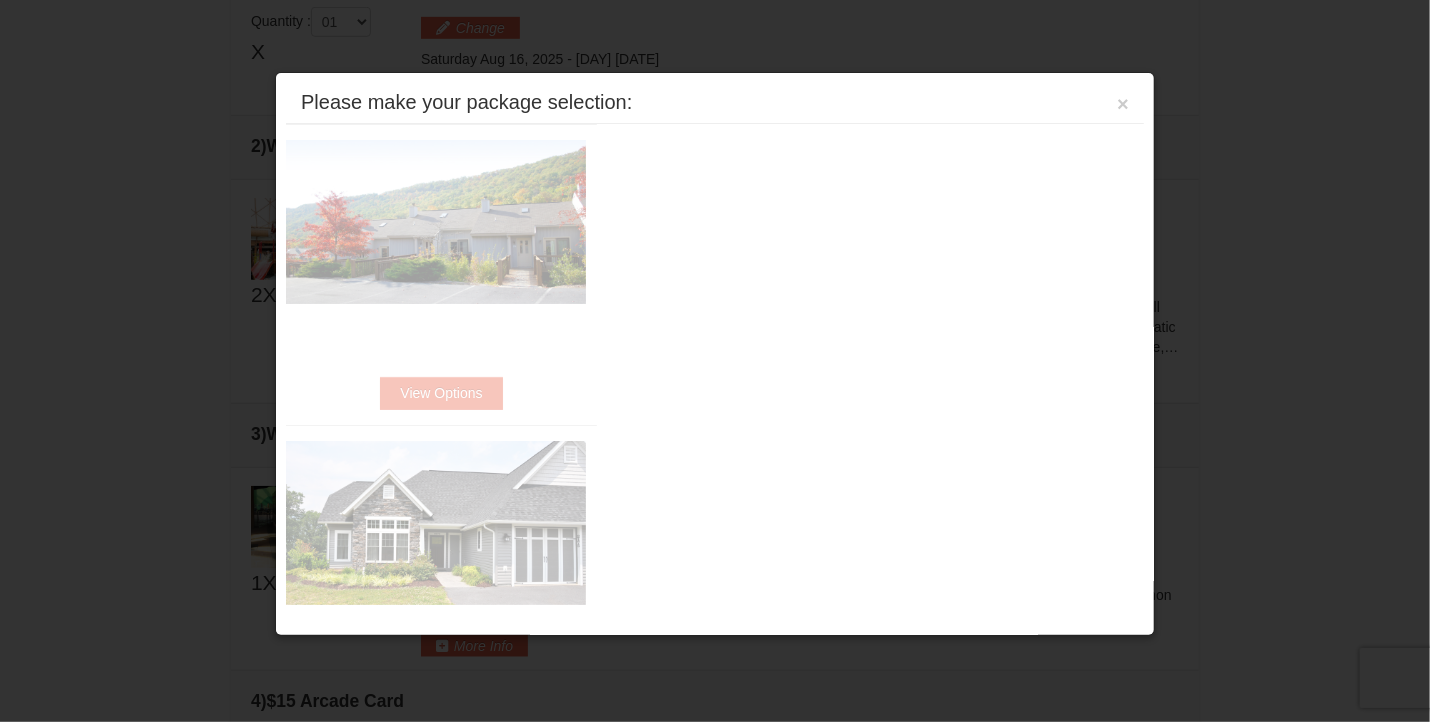 scroll, scrollTop: 631, scrollLeft: 0, axis: vertical 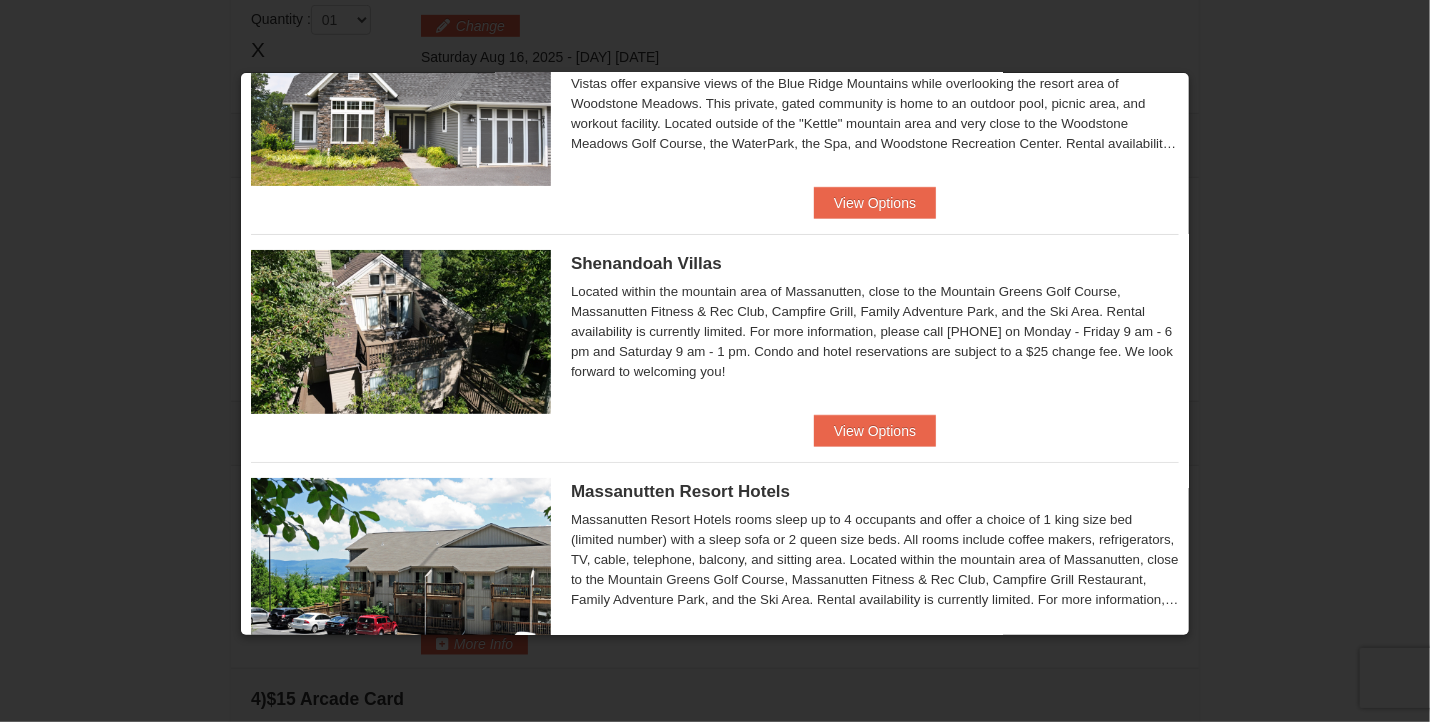 click on "Please make your package selection:
×
Eagle Trace - Mountain Townhomes
Eagle Trace One Bedroom Townhouse with Full Kitchen" at bounding box center [715, 354] 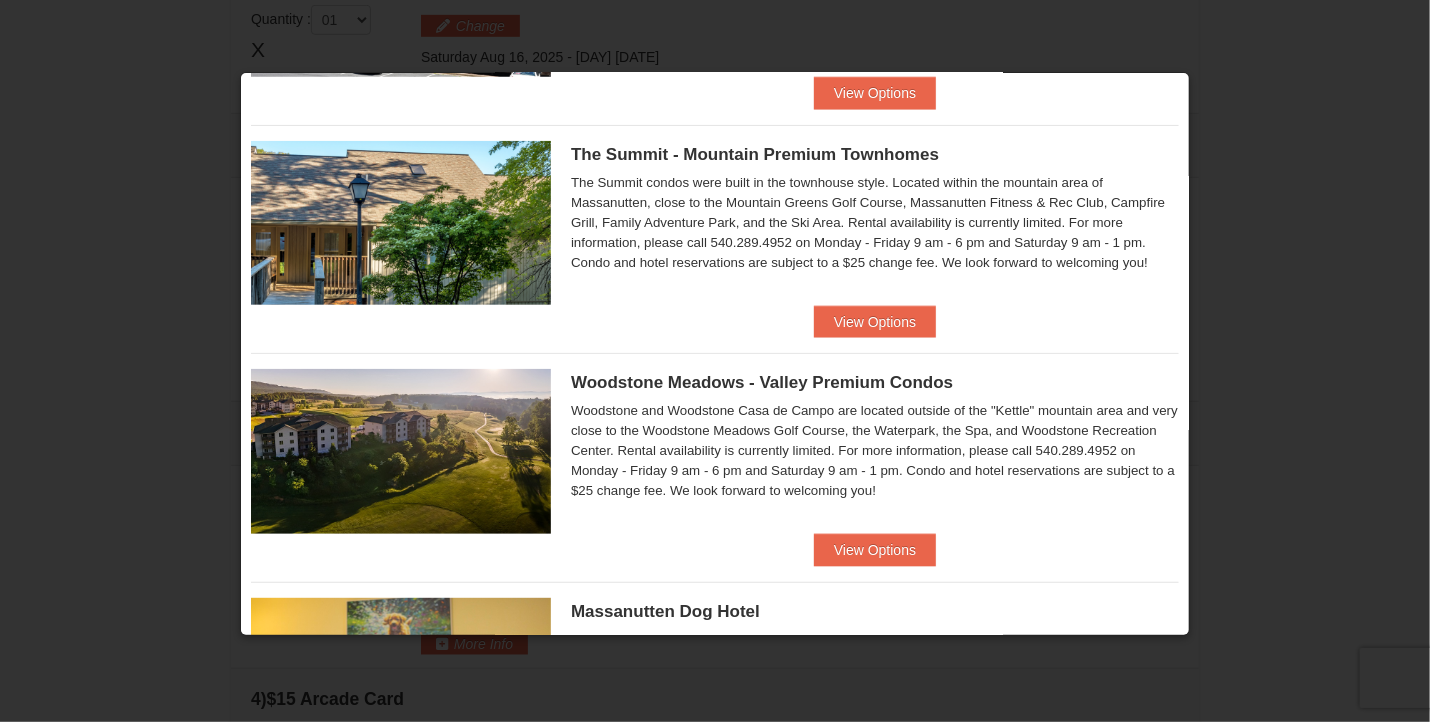 scroll, scrollTop: 926, scrollLeft: 0, axis: vertical 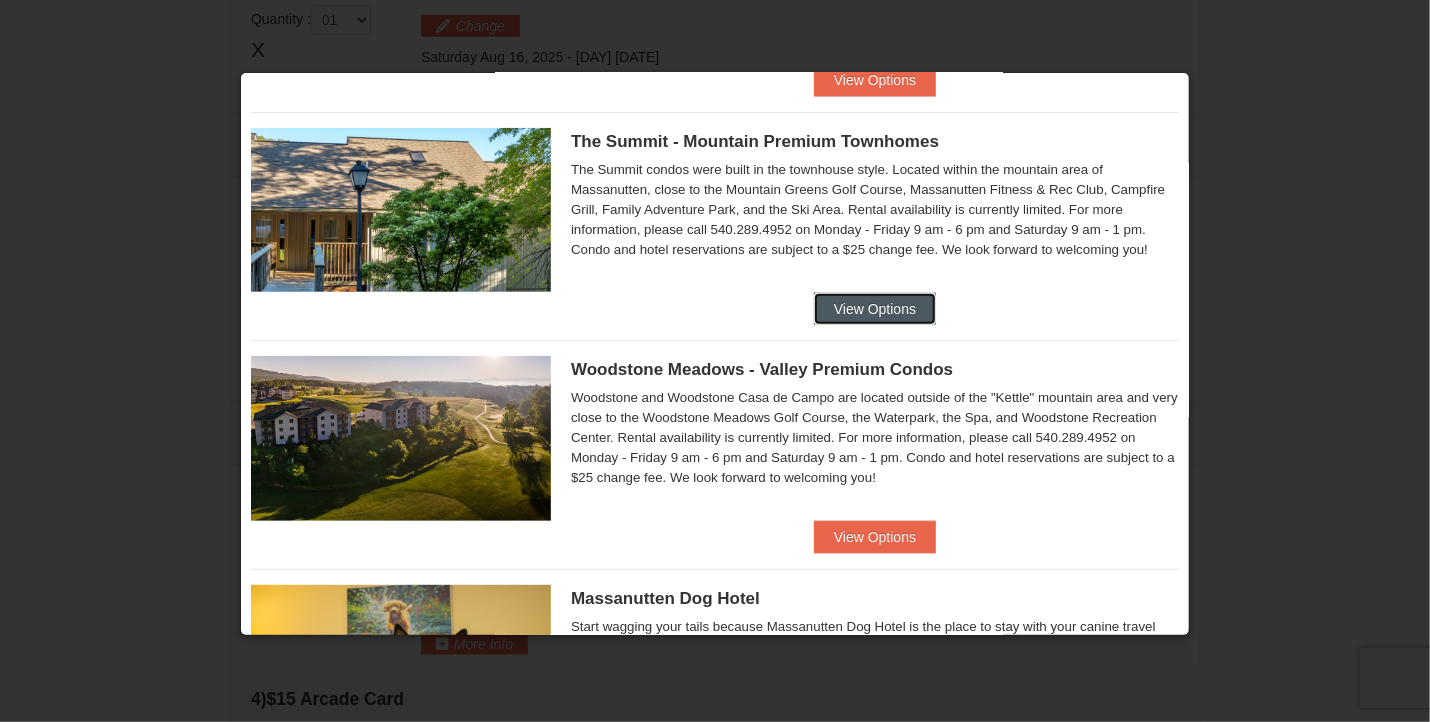click on "View Options" at bounding box center (875, 309) 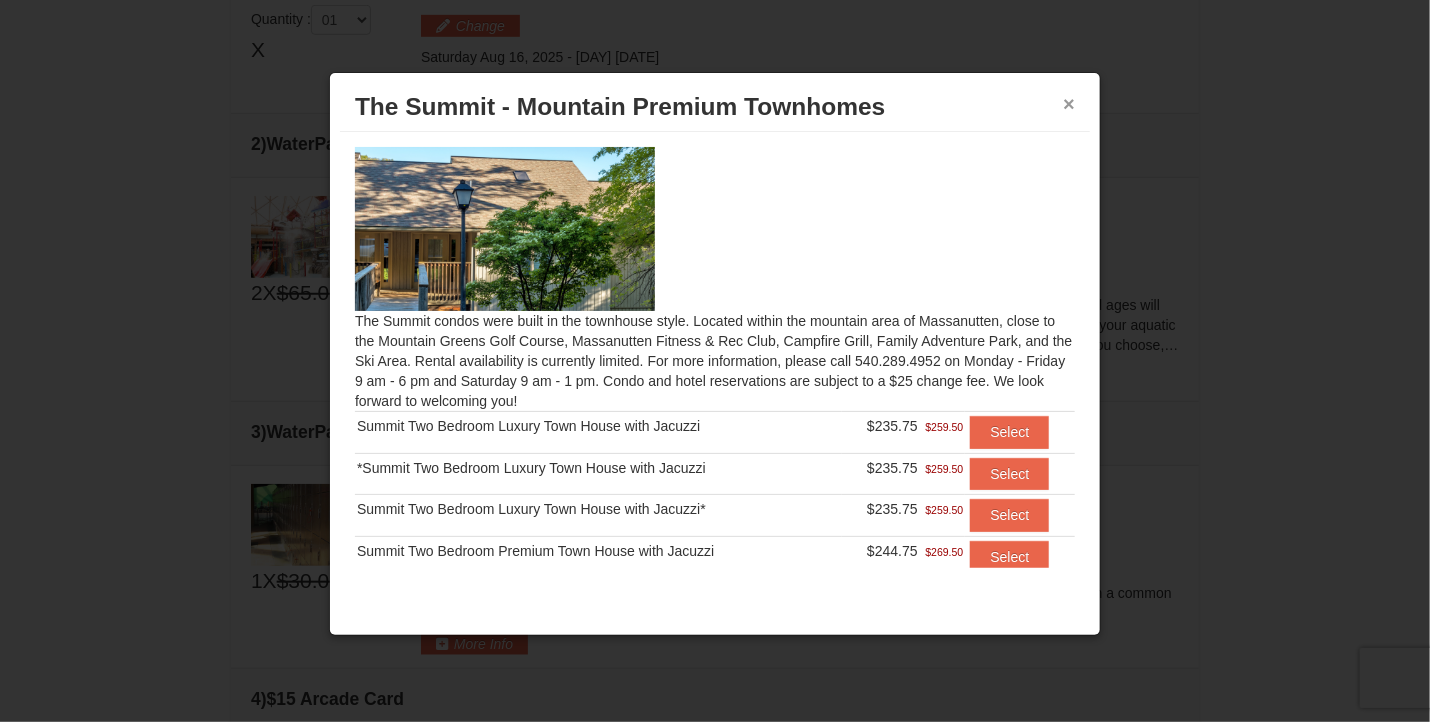 click on "×" at bounding box center (1069, 104) 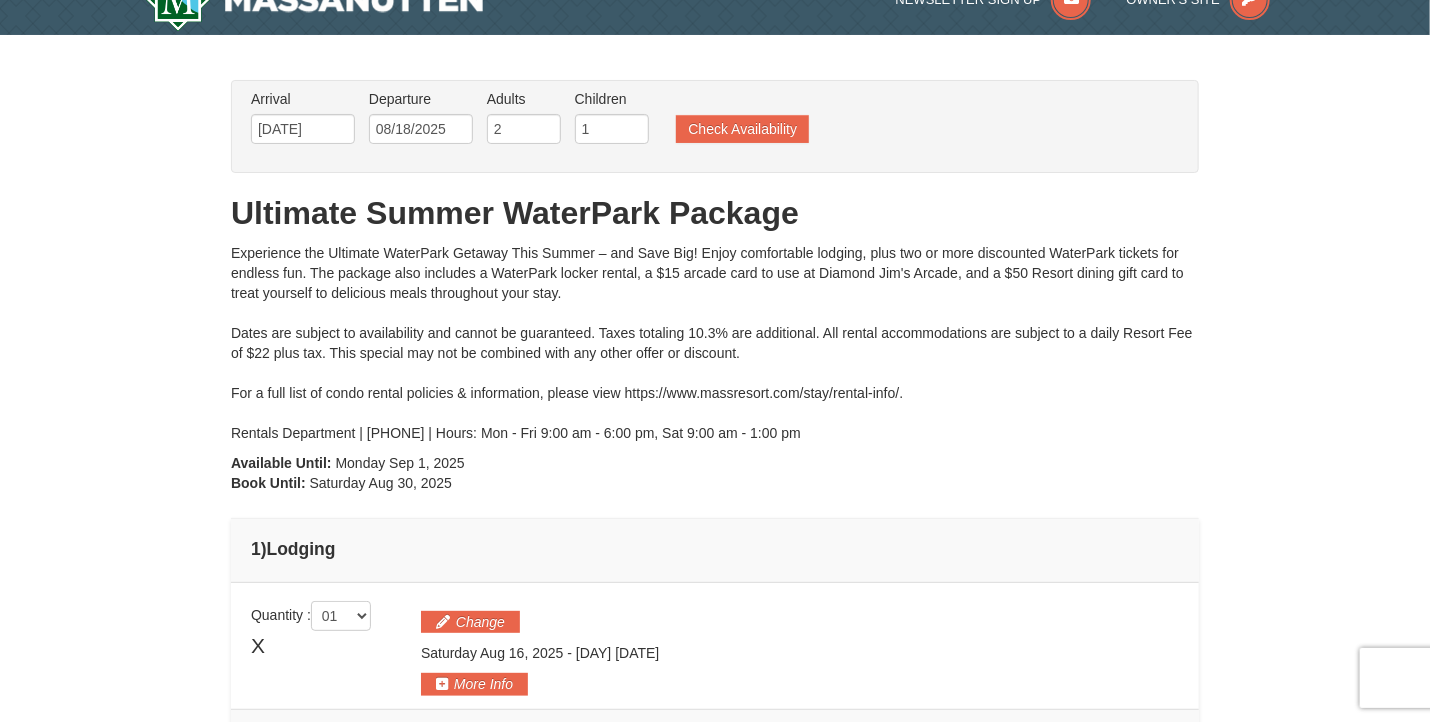 scroll, scrollTop: 11, scrollLeft: 0, axis: vertical 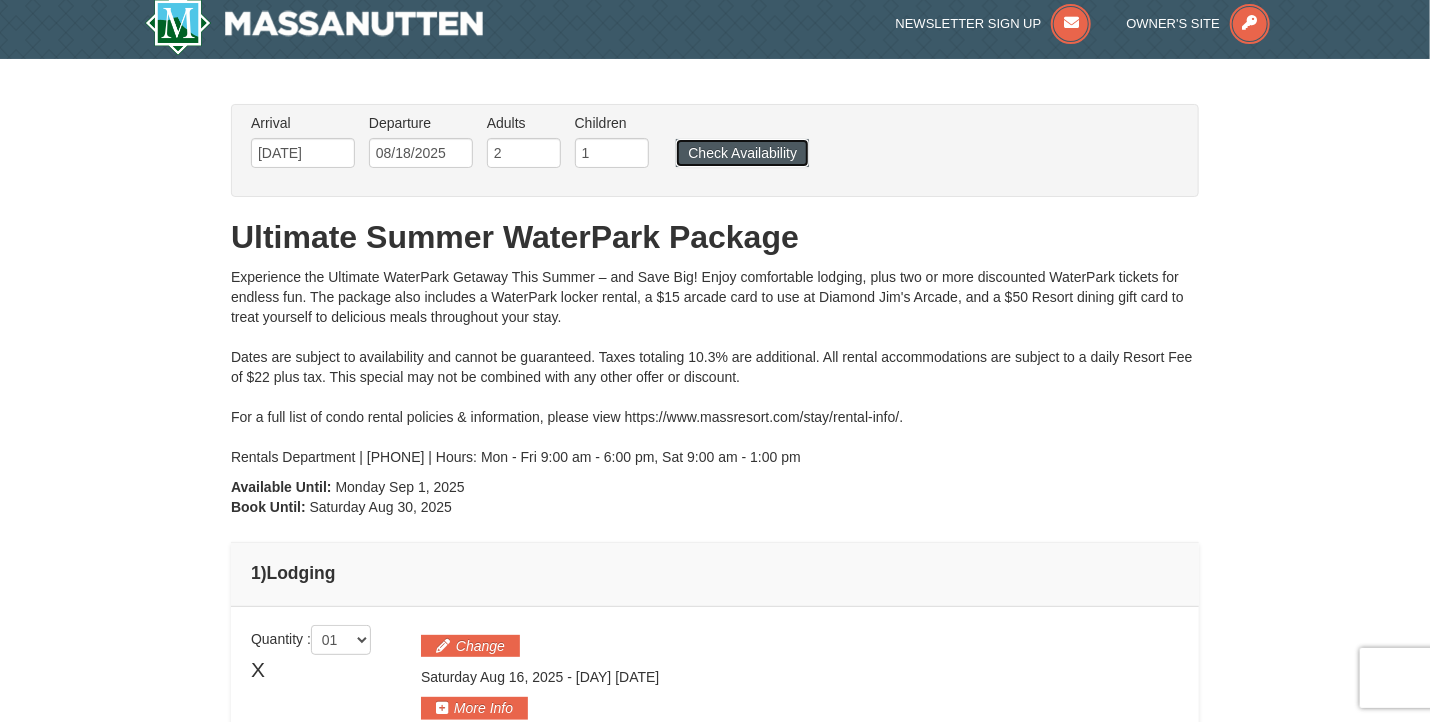 click on "Check Availability" at bounding box center [742, 153] 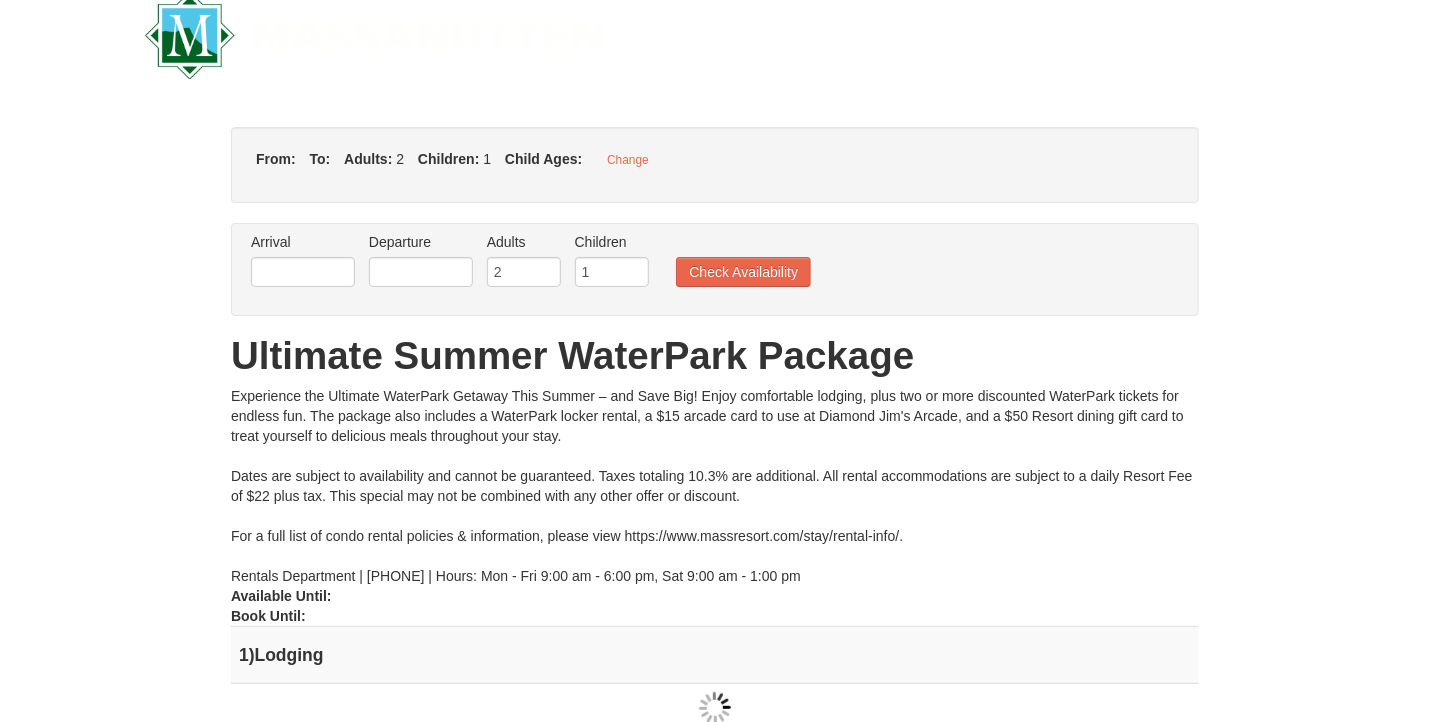 type on "[MONTH]/[DAY]/[YEAR]" 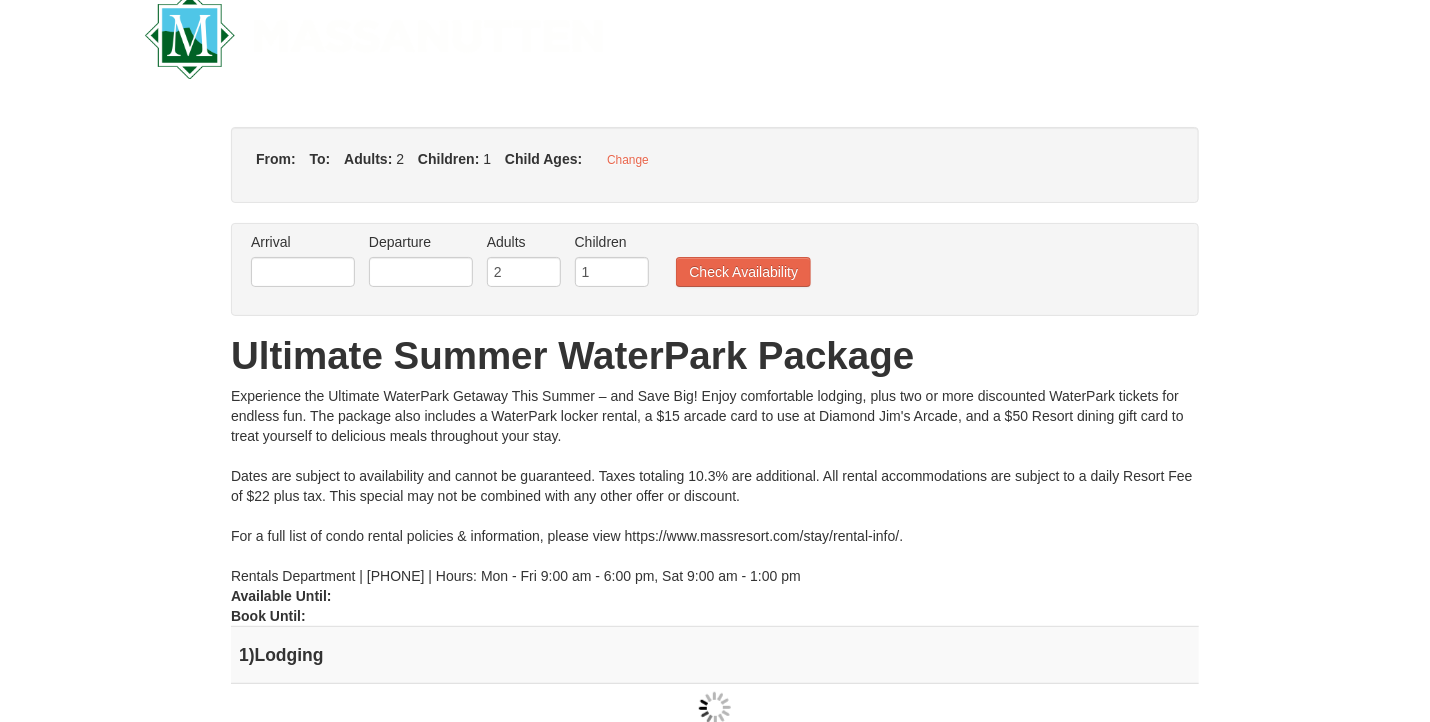 type on "08/18/2025" 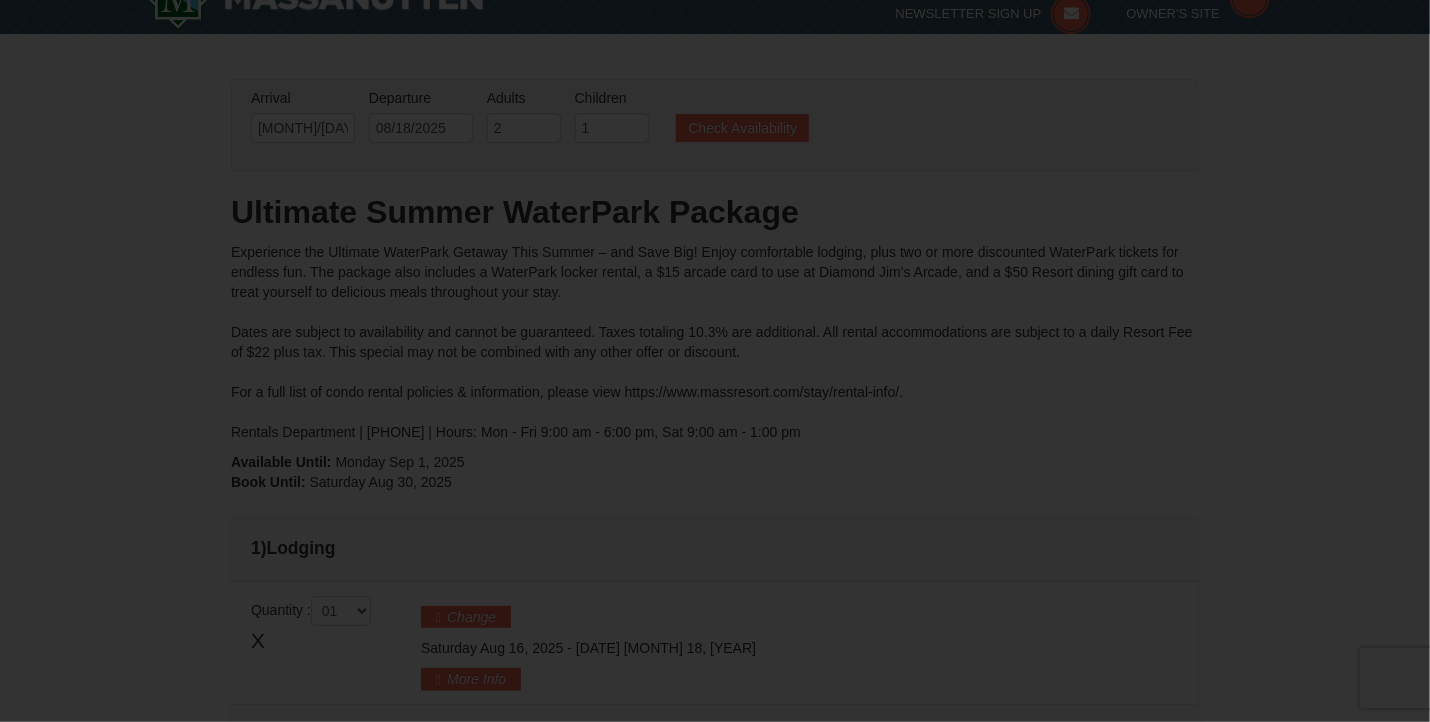 type on "[MONTH]/[DAY]/[YEAR]" 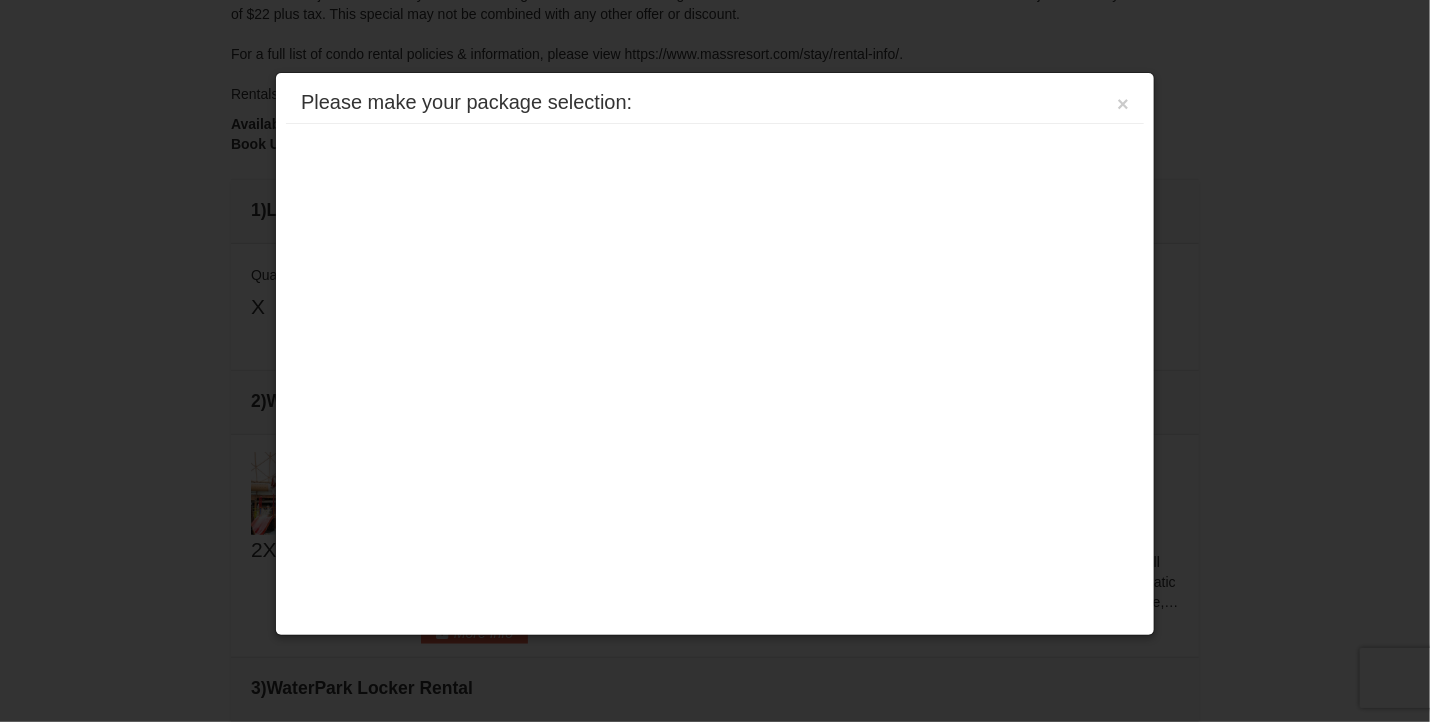 scroll, scrollTop: 0, scrollLeft: 0, axis: both 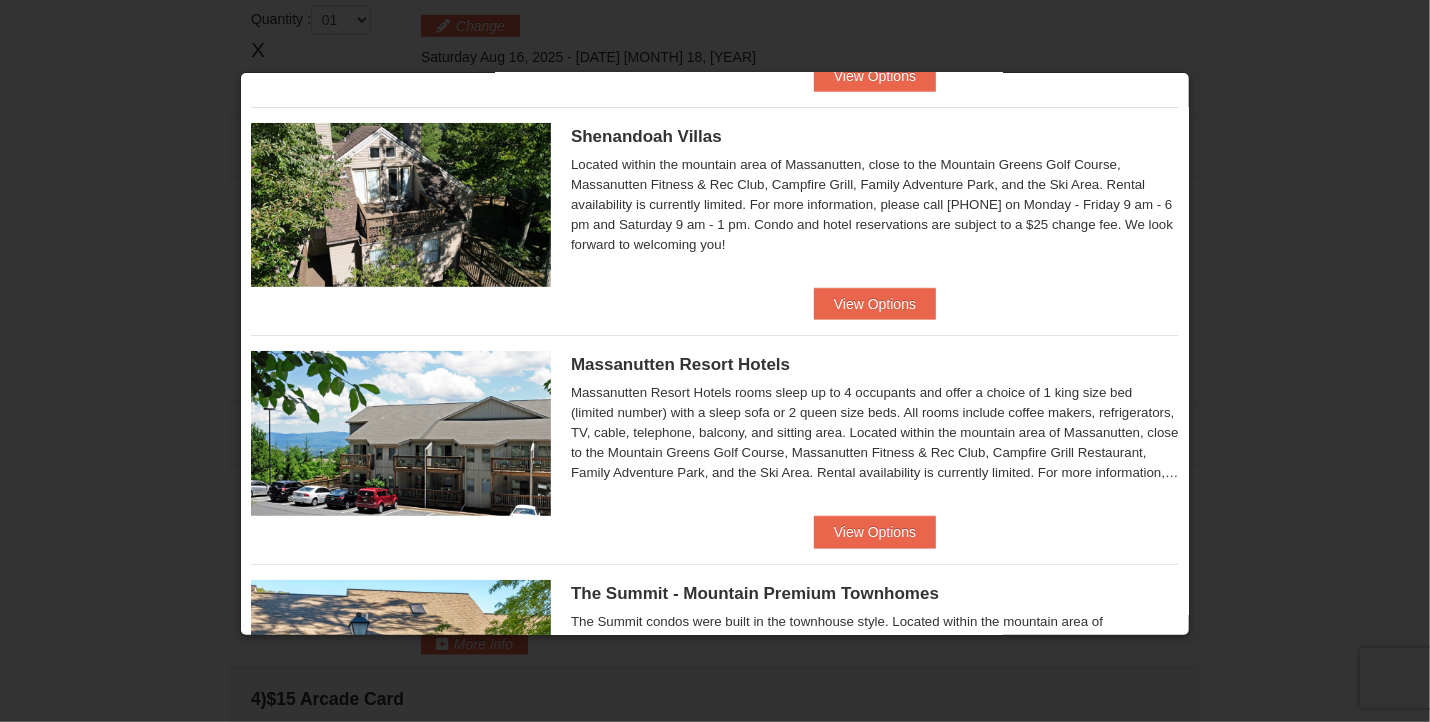 click at bounding box center (715, 361) 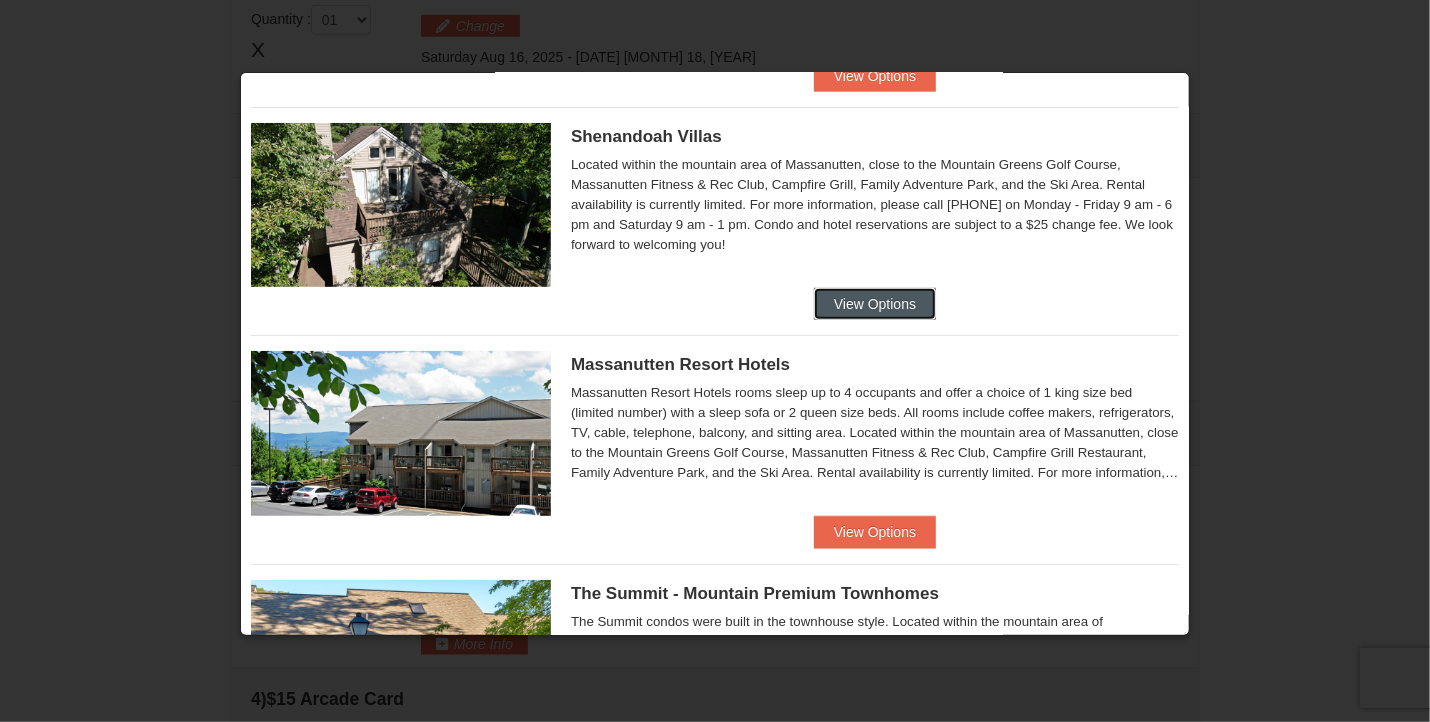 click on "View Options" at bounding box center [875, 304] 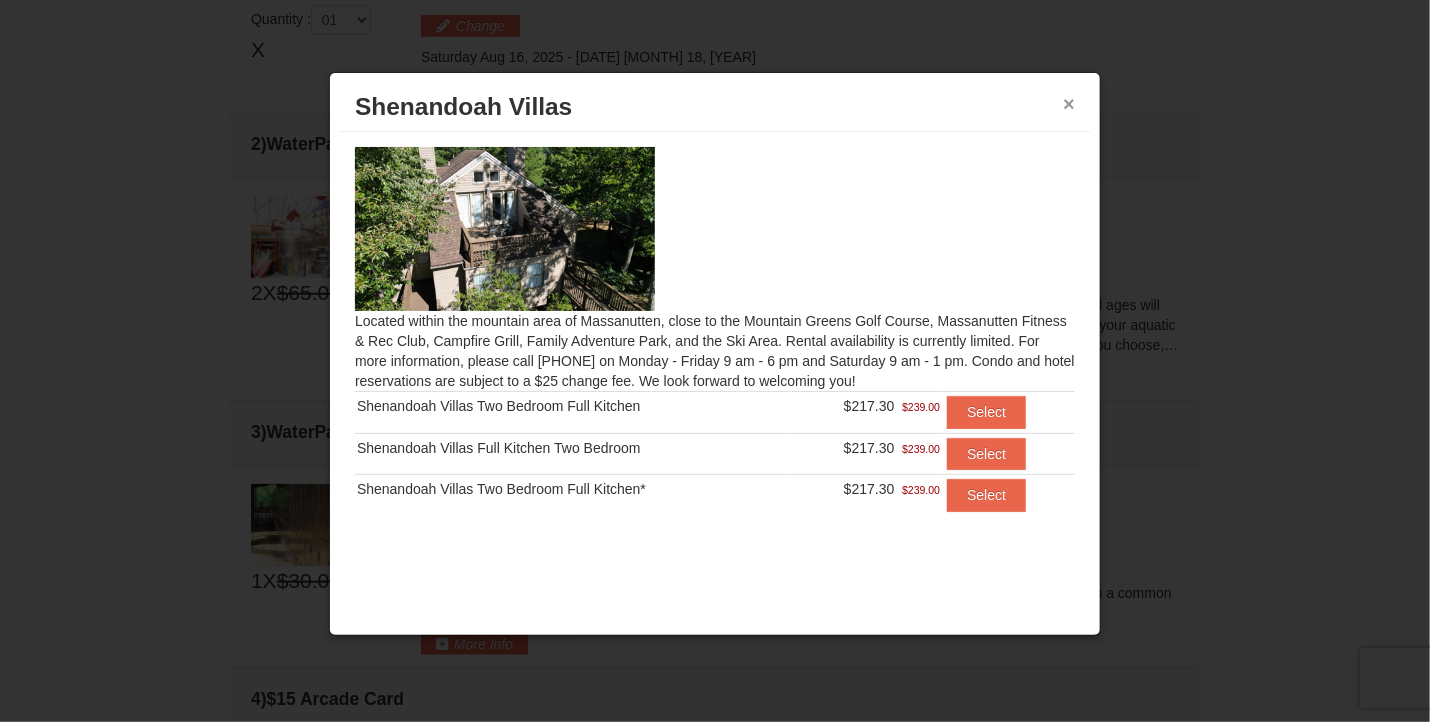 click on "×" at bounding box center [1069, 104] 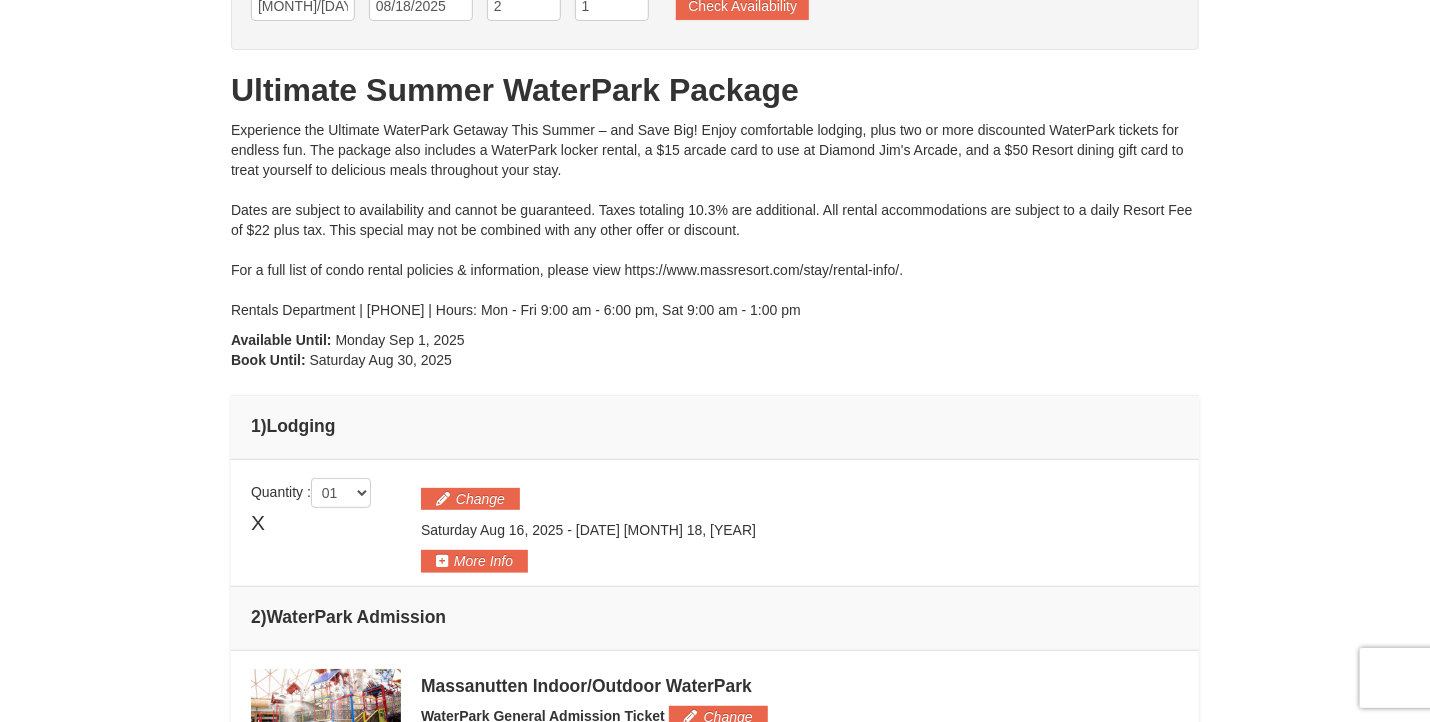 scroll, scrollTop: 0, scrollLeft: 0, axis: both 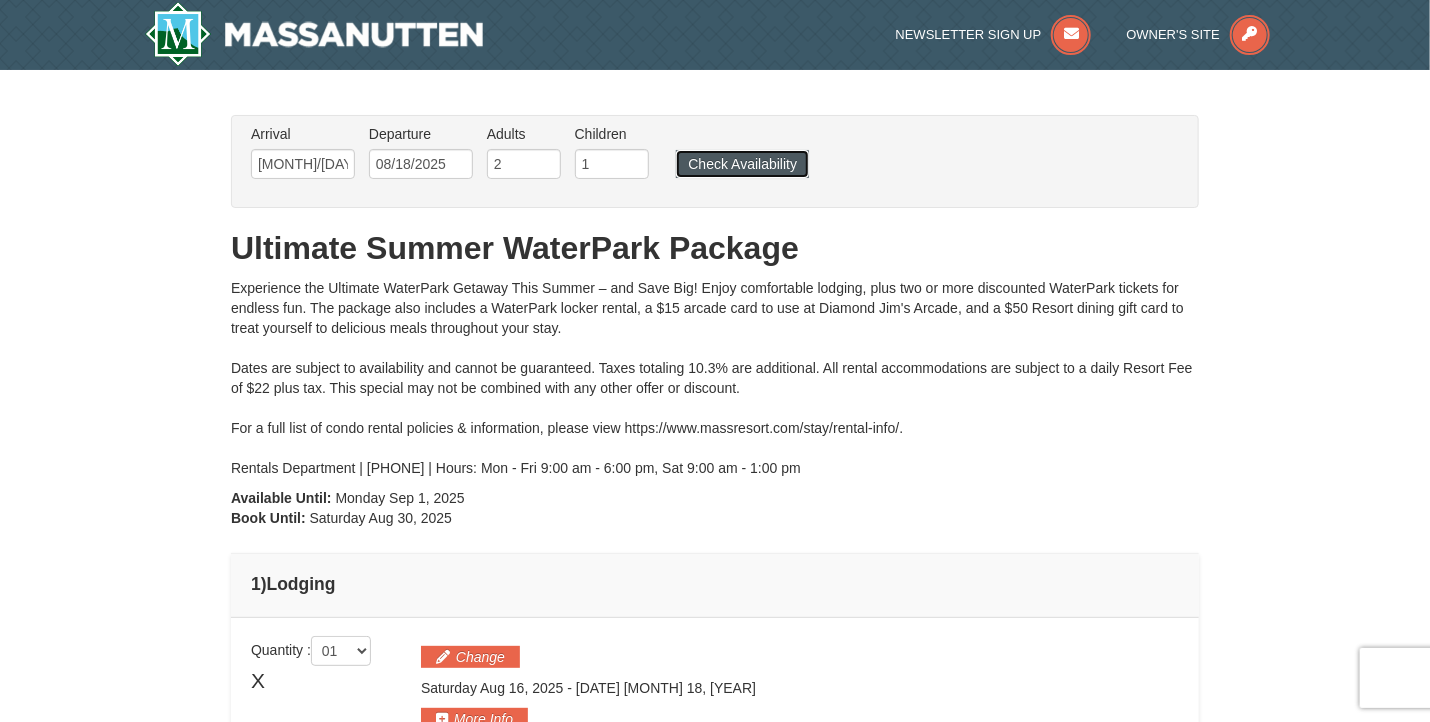 click on "Check Availability" at bounding box center [742, 164] 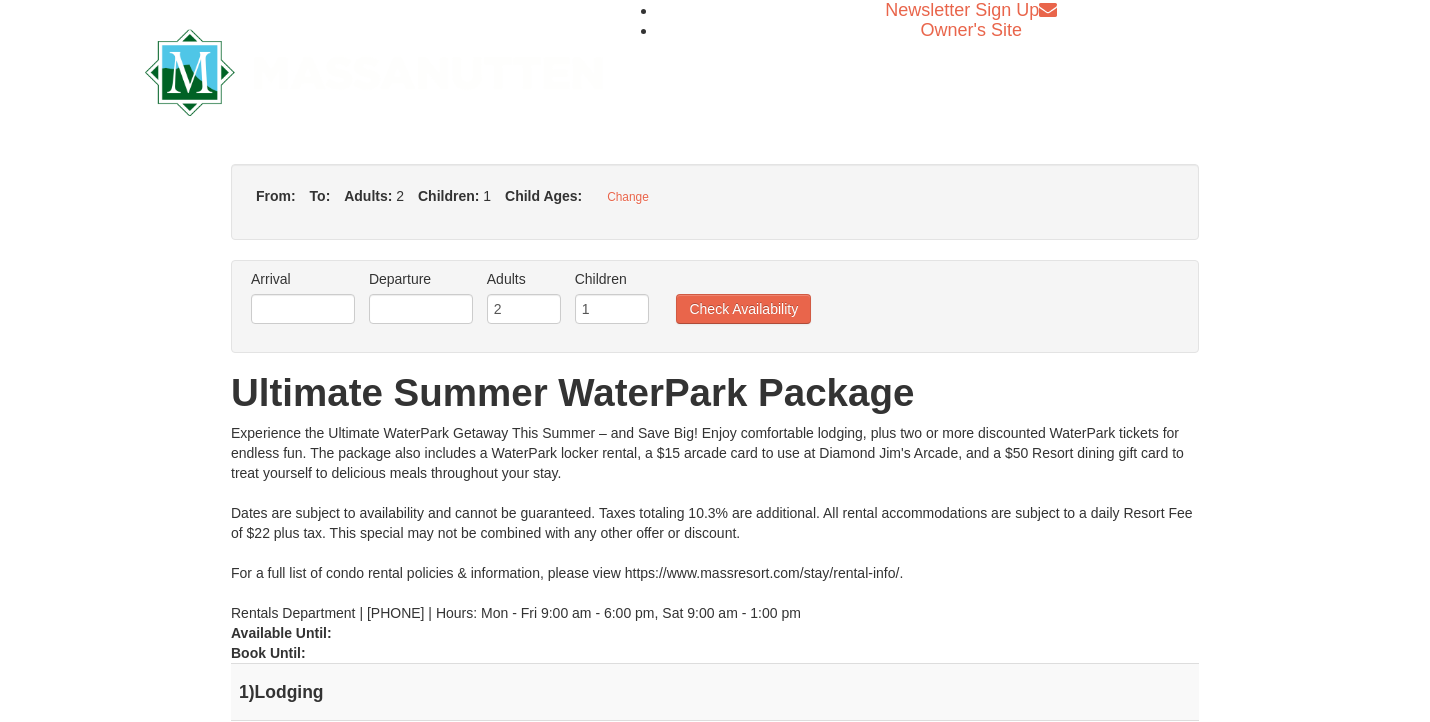 scroll, scrollTop: 0, scrollLeft: 0, axis: both 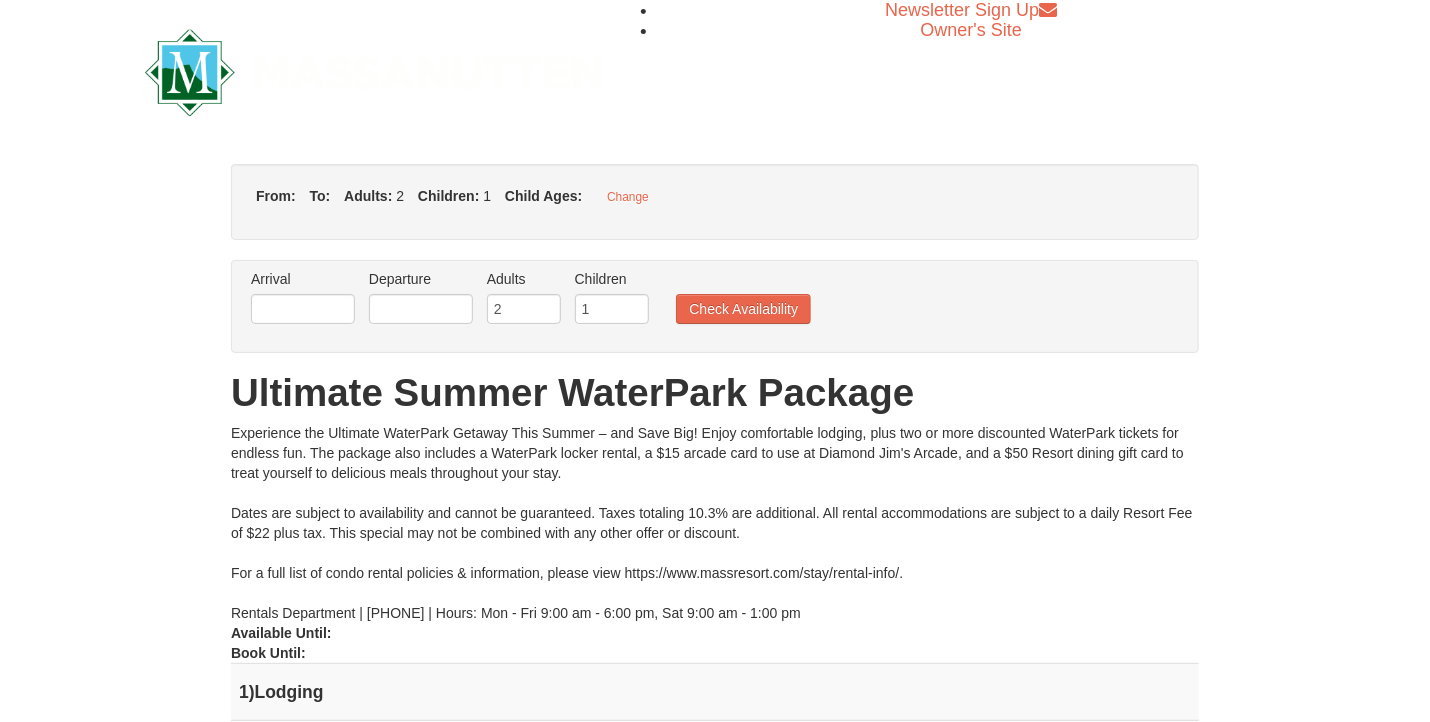 type on "[DATE]" 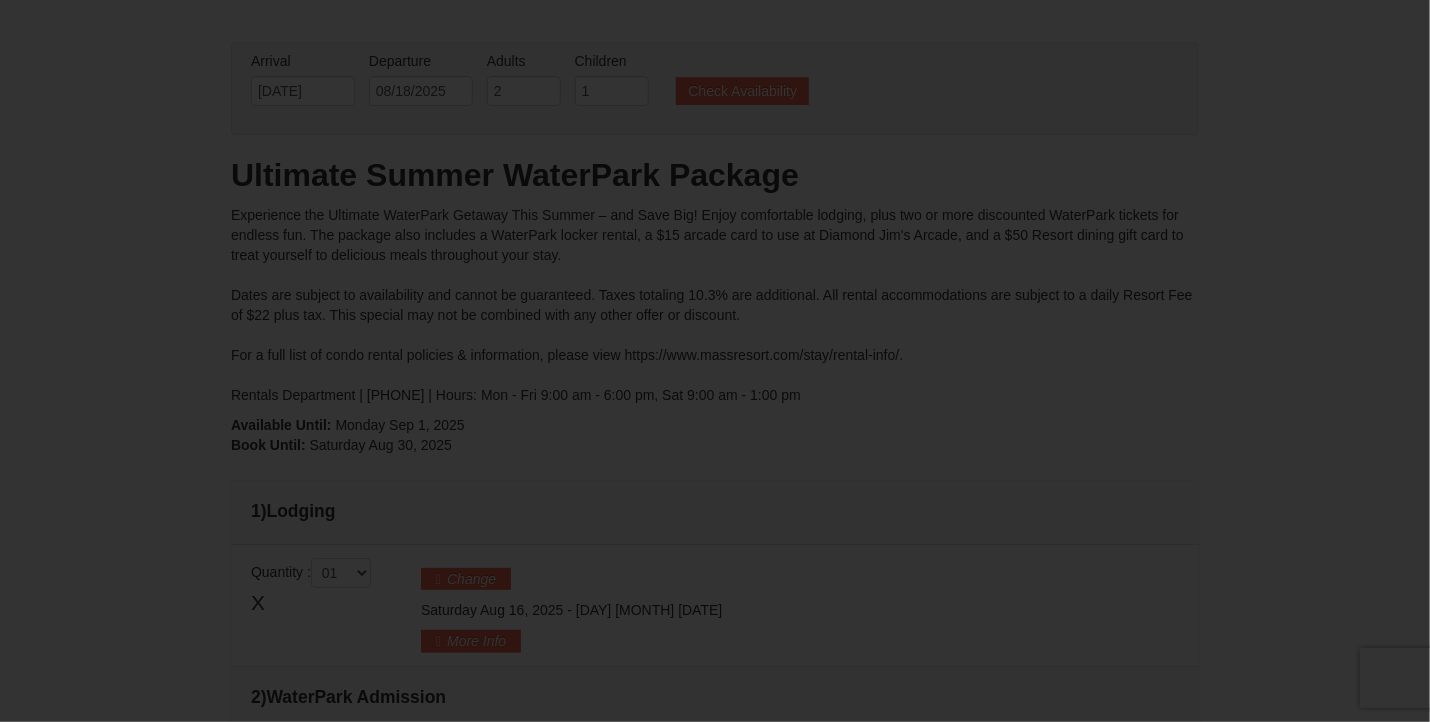 type on "[DATE]" 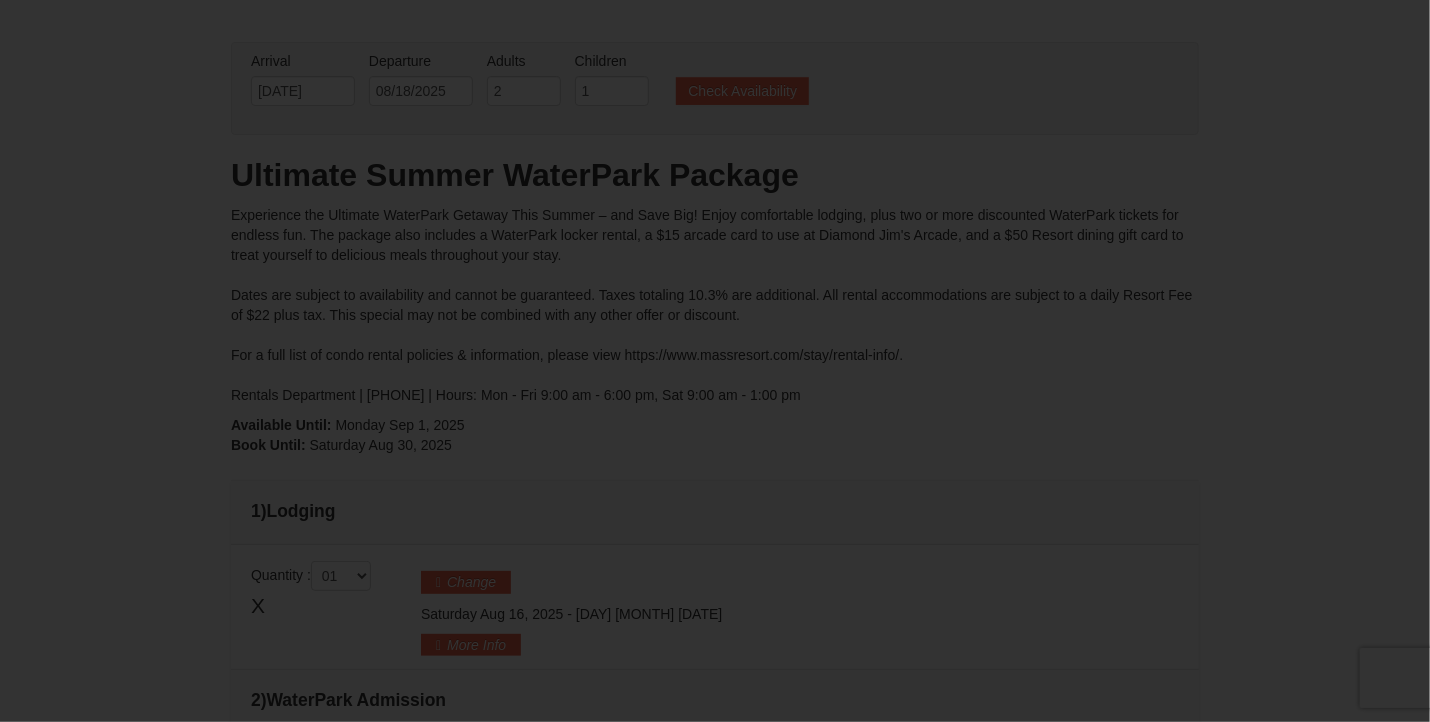 scroll, scrollTop: 381, scrollLeft: 0, axis: vertical 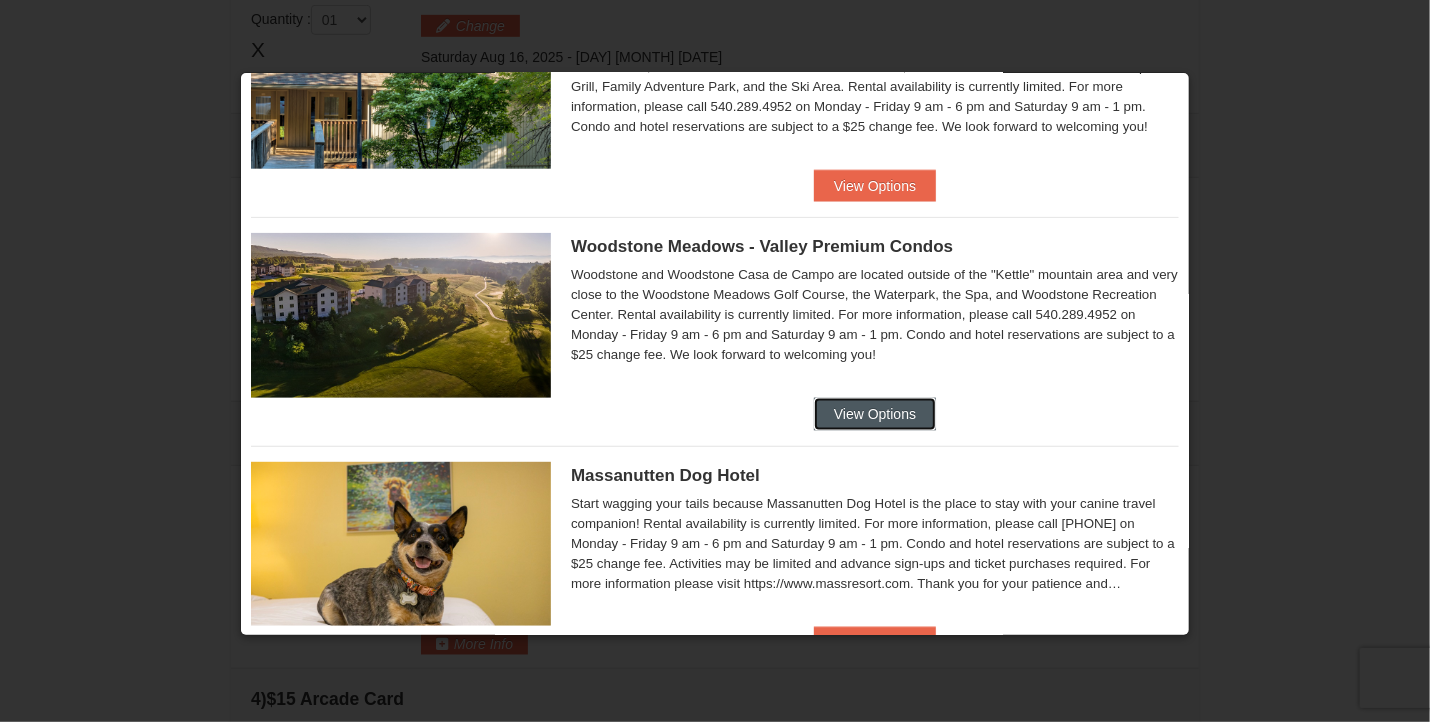 click on "View Options" at bounding box center [875, 414] 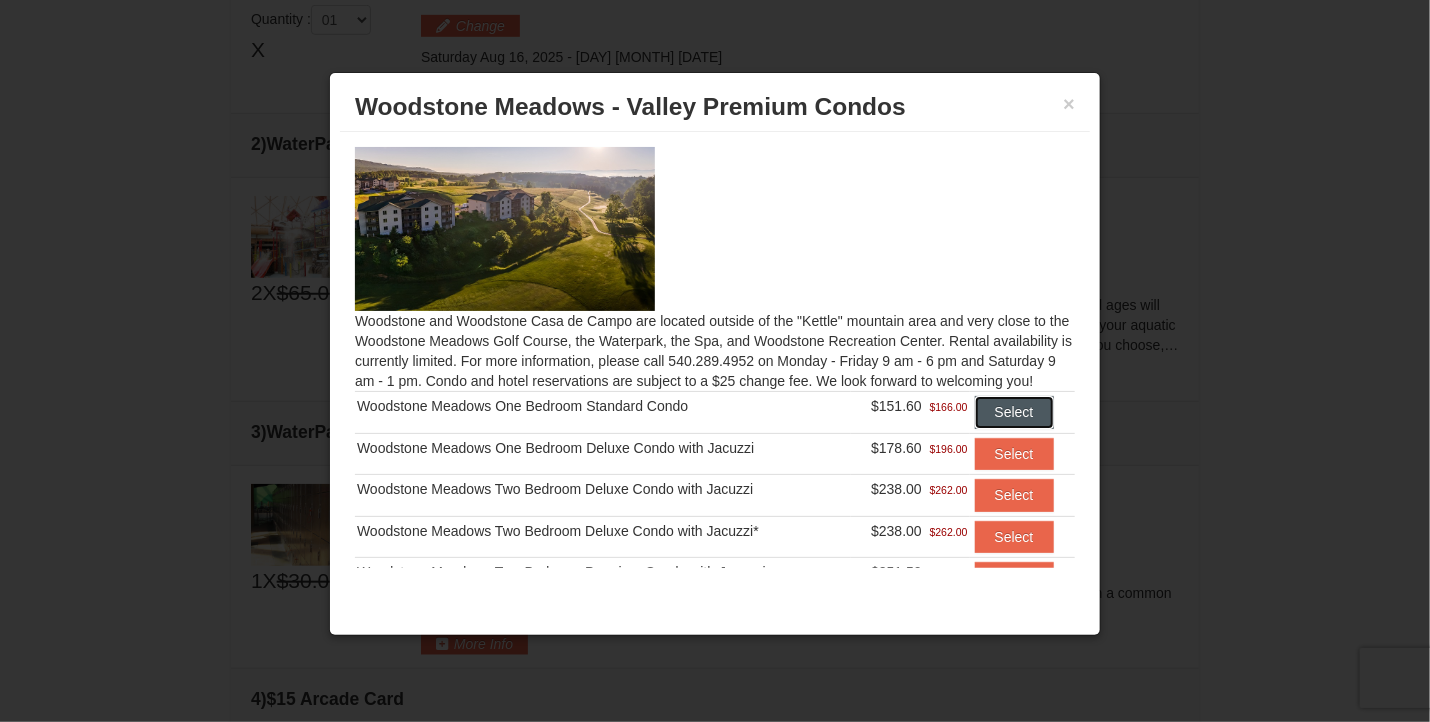 click on "Select" at bounding box center (1014, 412) 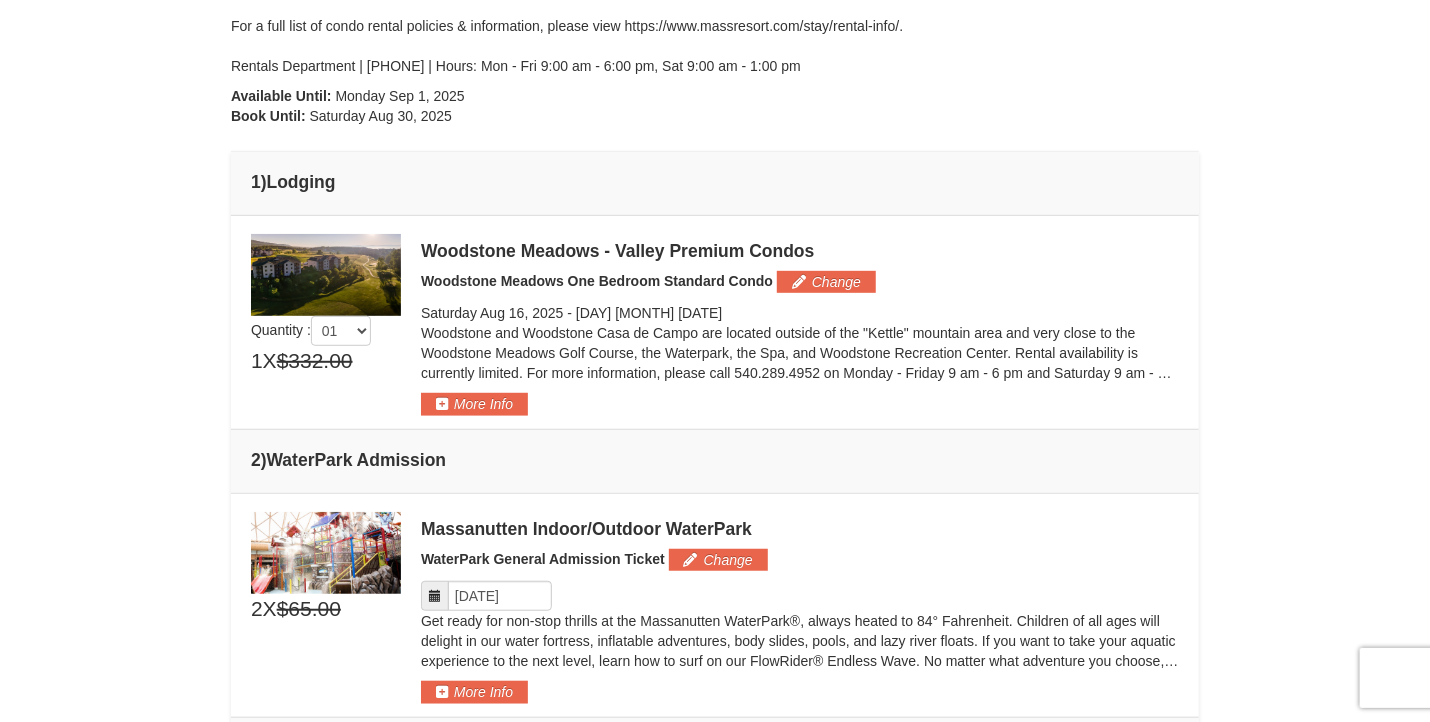 scroll, scrollTop: 420, scrollLeft: 0, axis: vertical 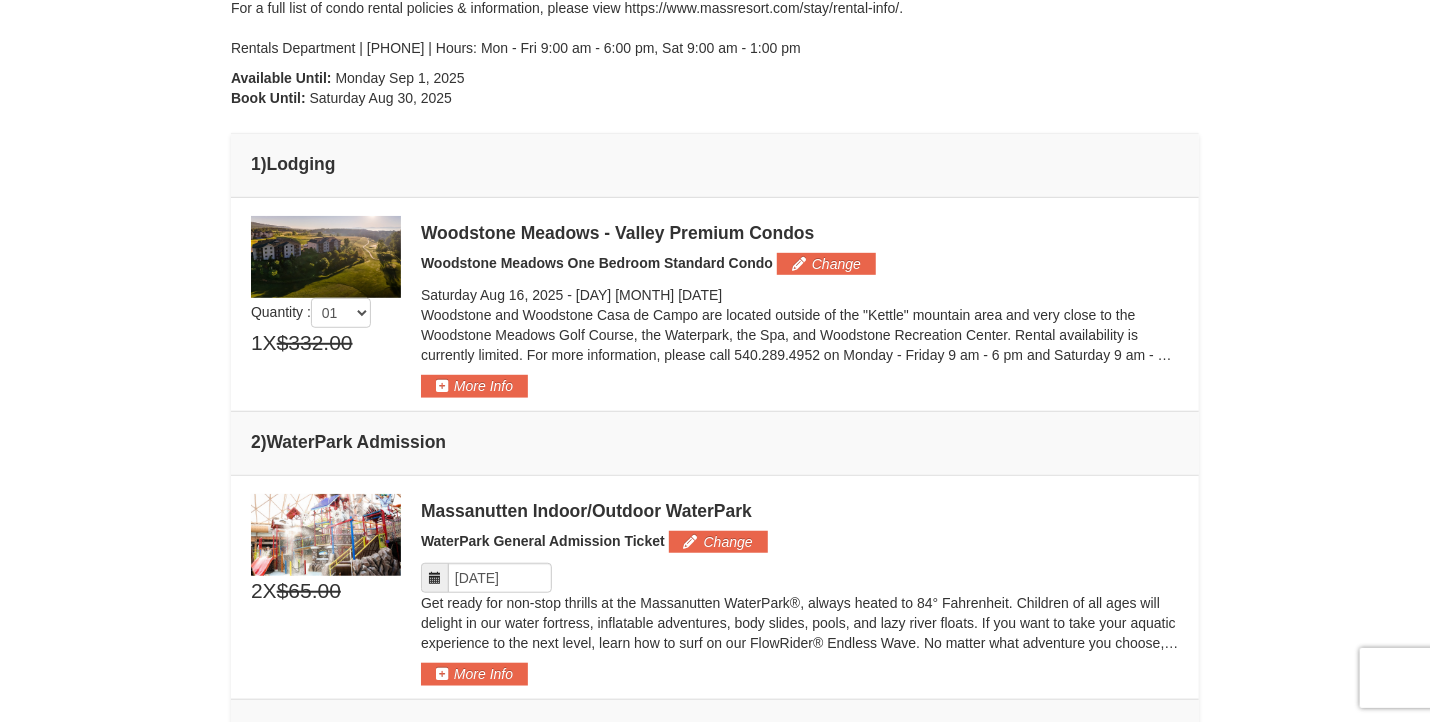 click at bounding box center [326, 257] 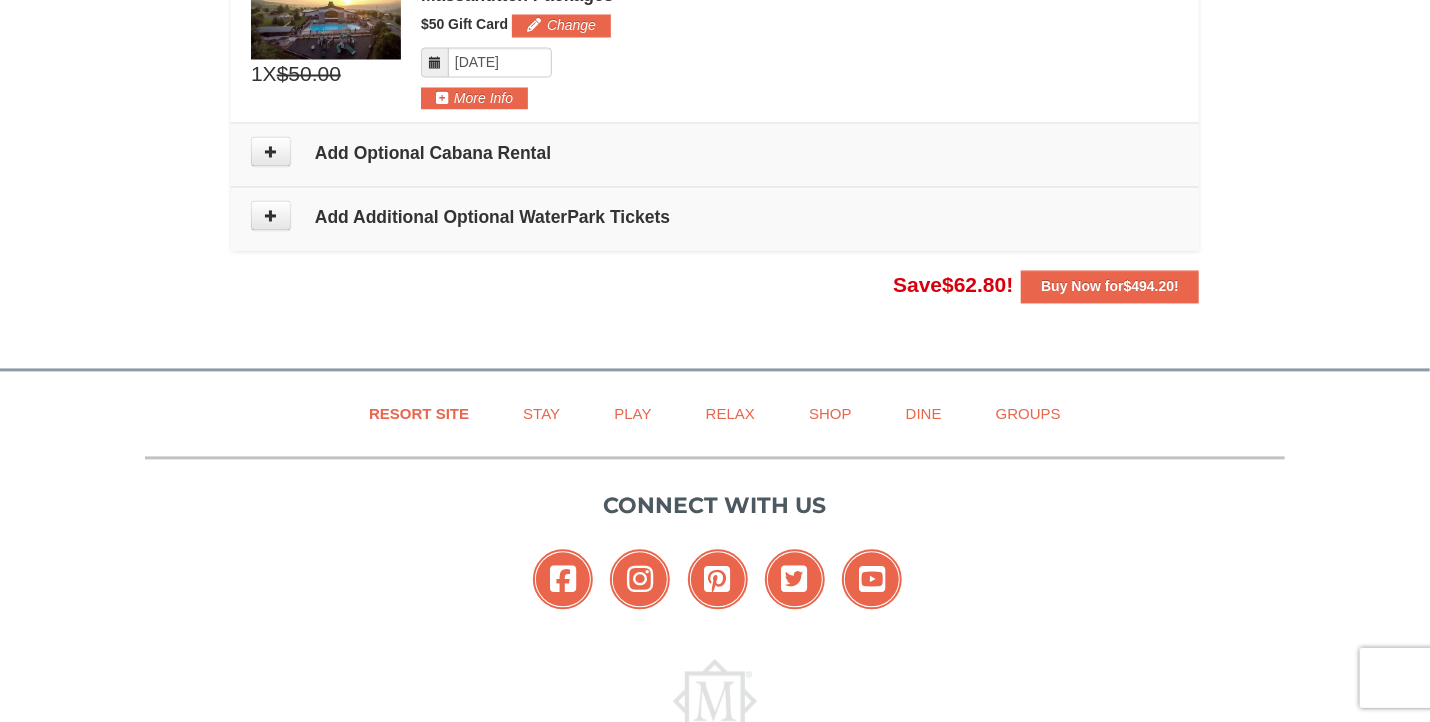 scroll, scrollTop: 1772, scrollLeft: 0, axis: vertical 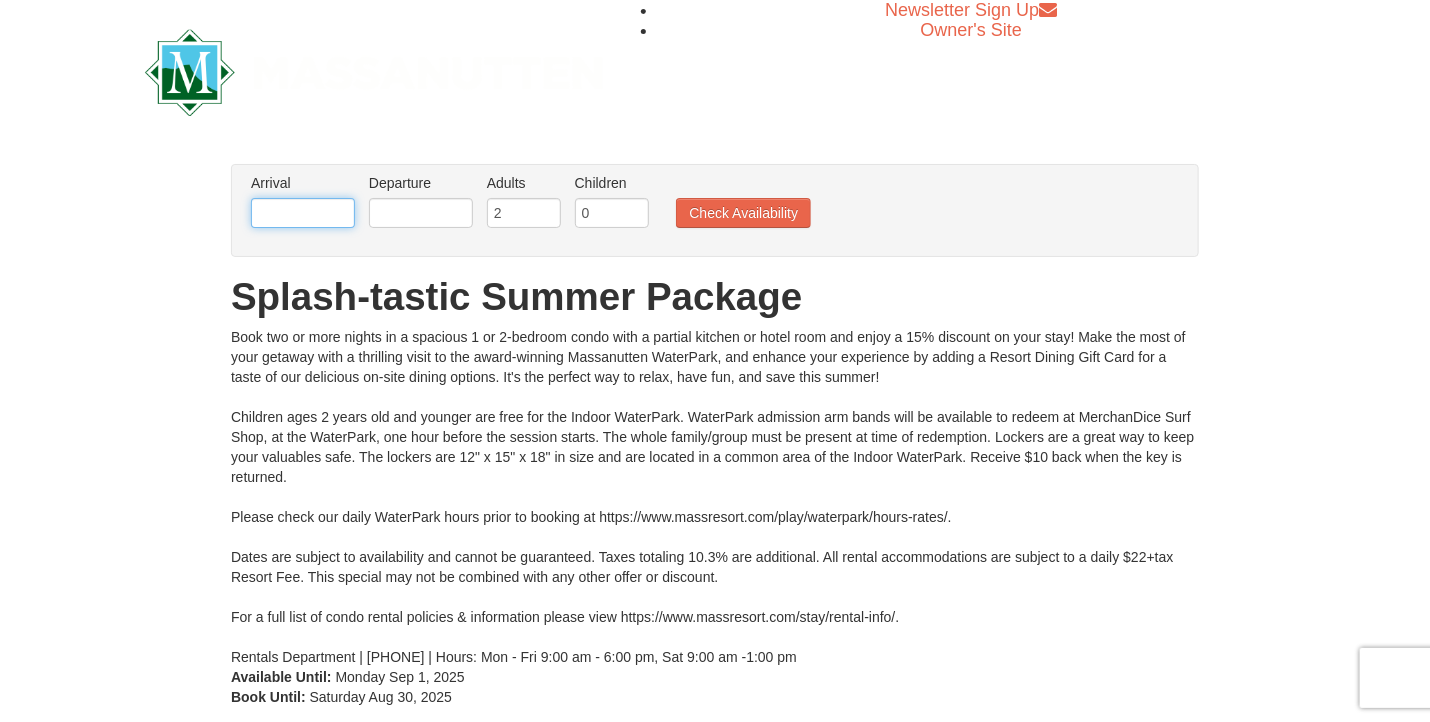 click at bounding box center (303, 213) 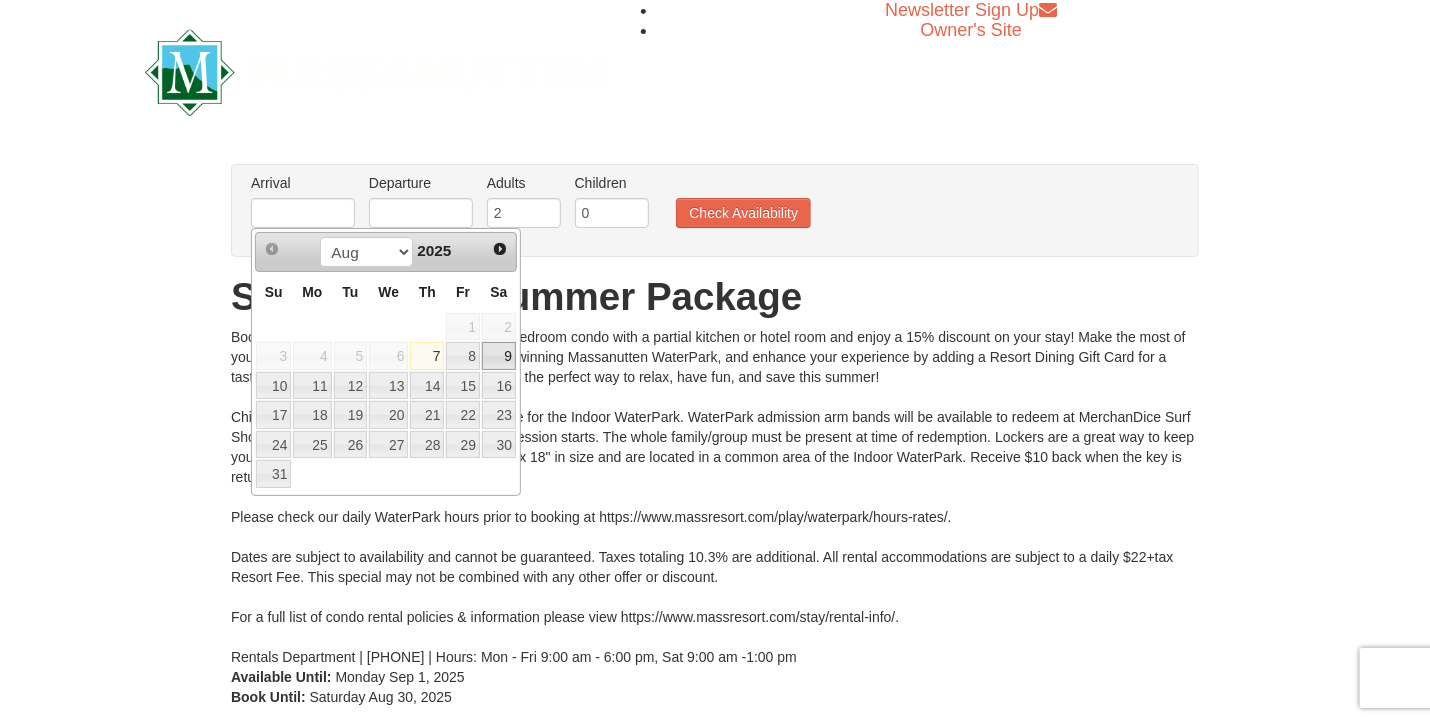 click on "9" at bounding box center (499, 356) 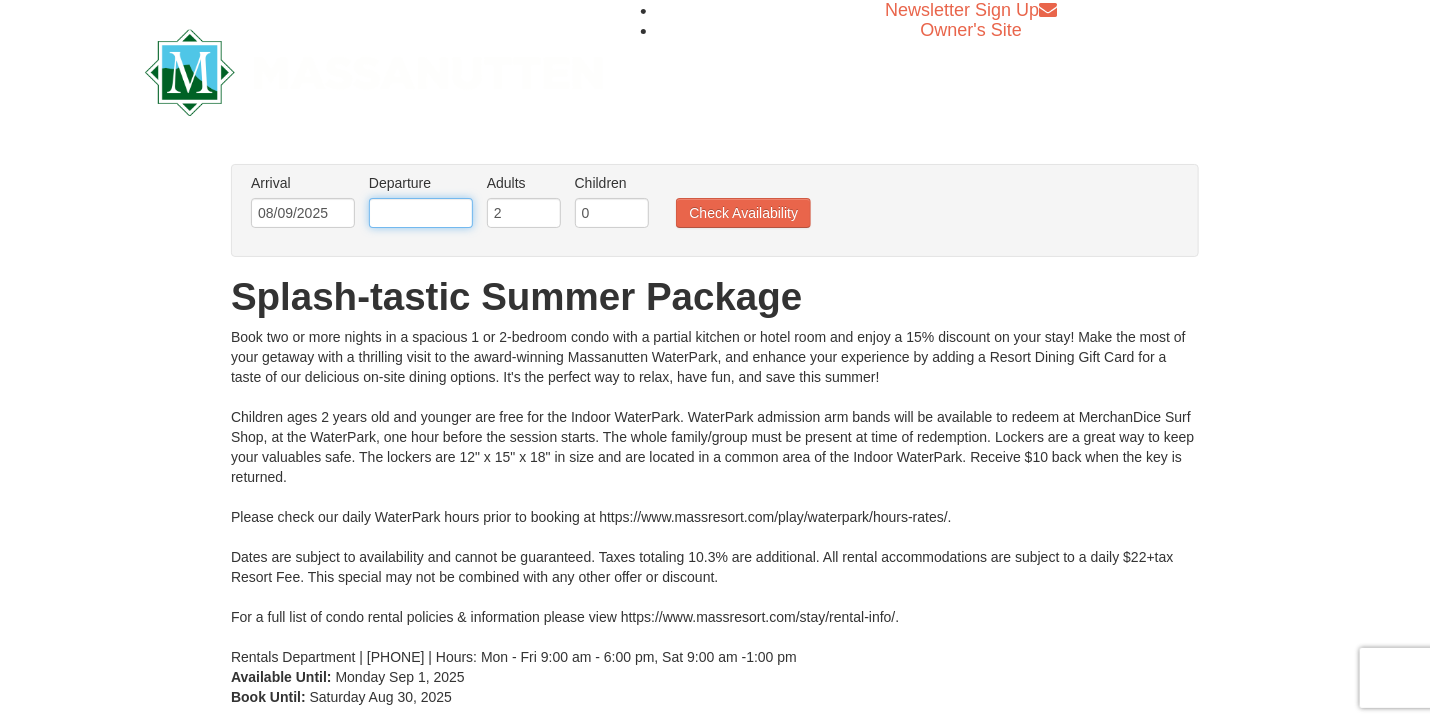 click at bounding box center (421, 213) 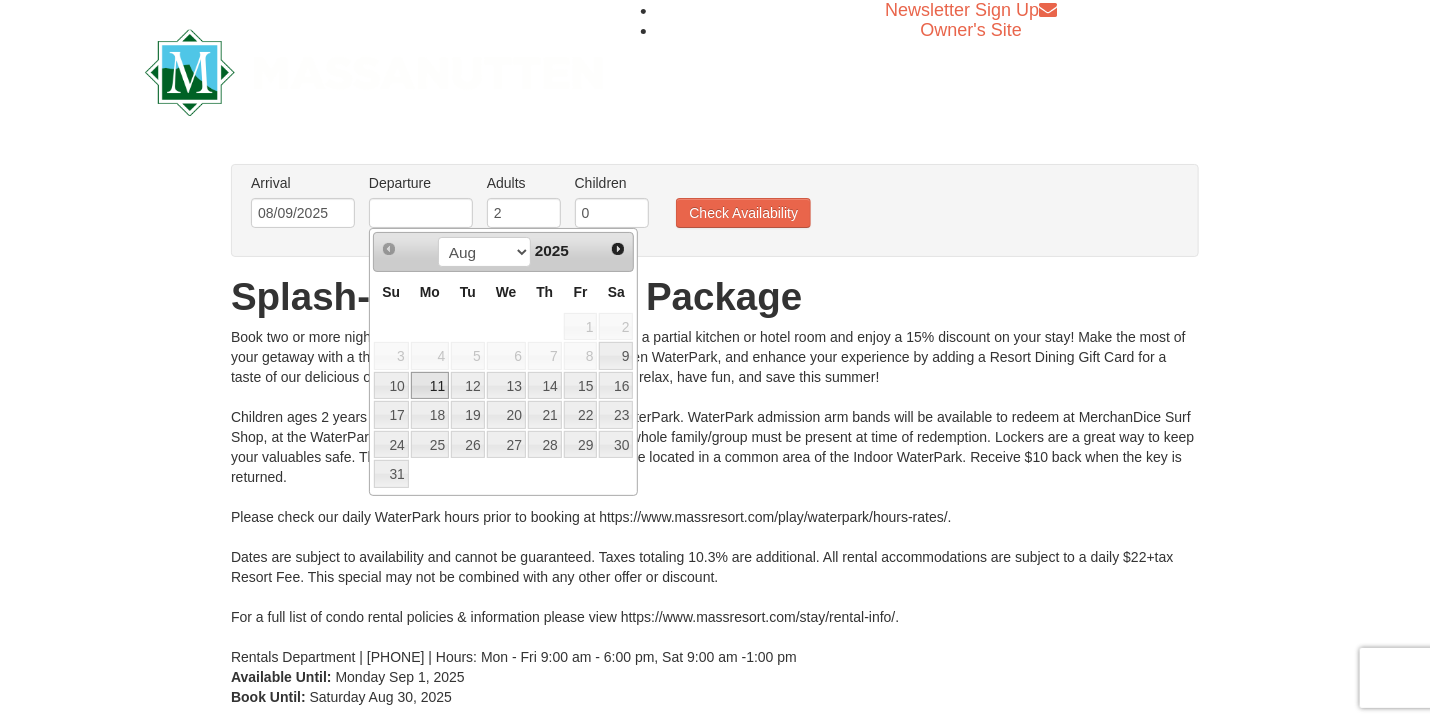 click on "11" at bounding box center (430, 386) 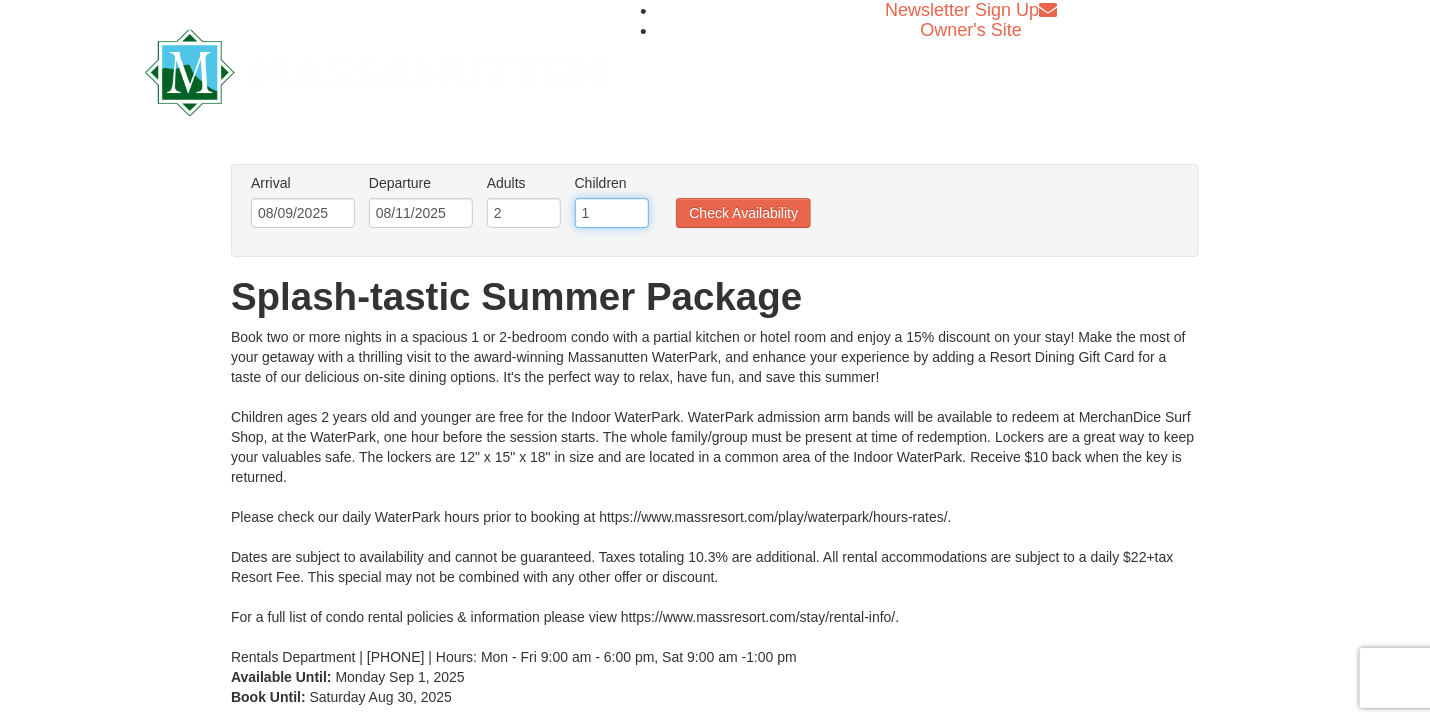 type on "1" 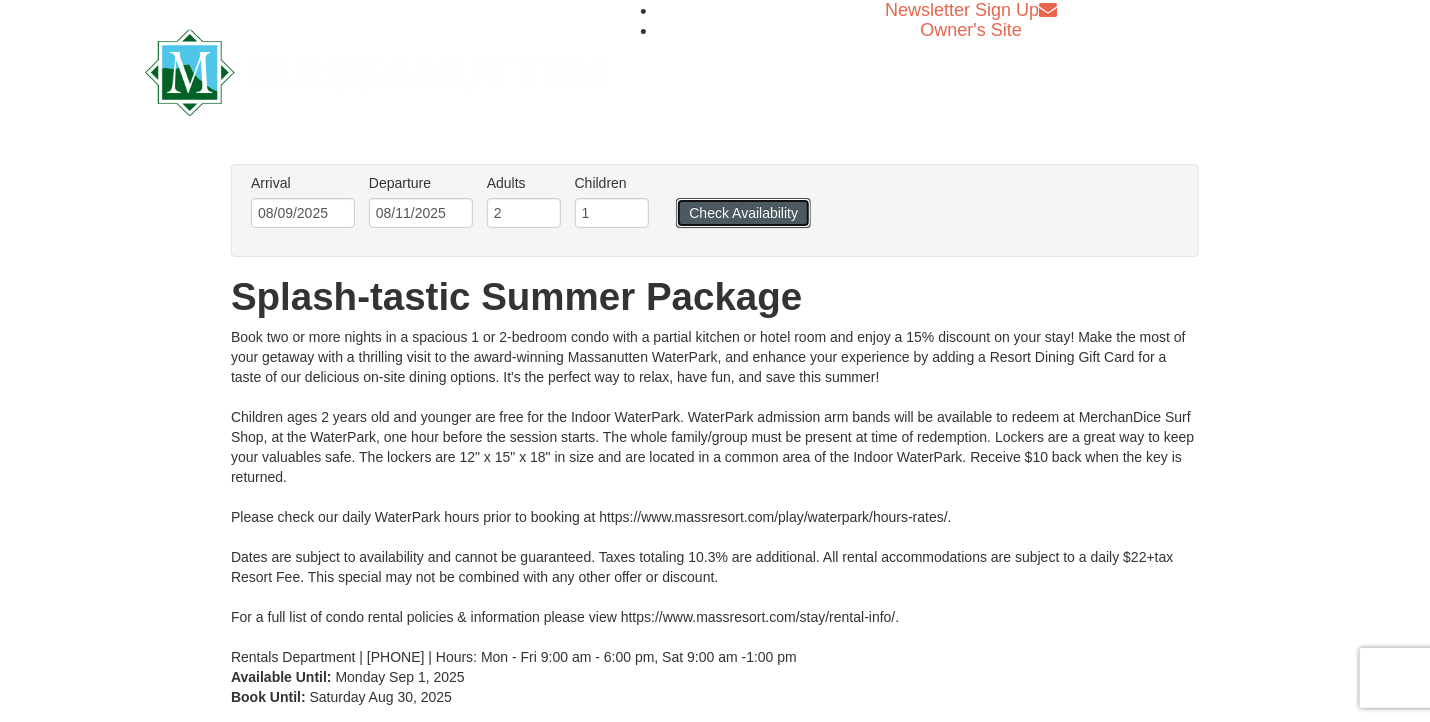 click on "Check Availability" at bounding box center (743, 213) 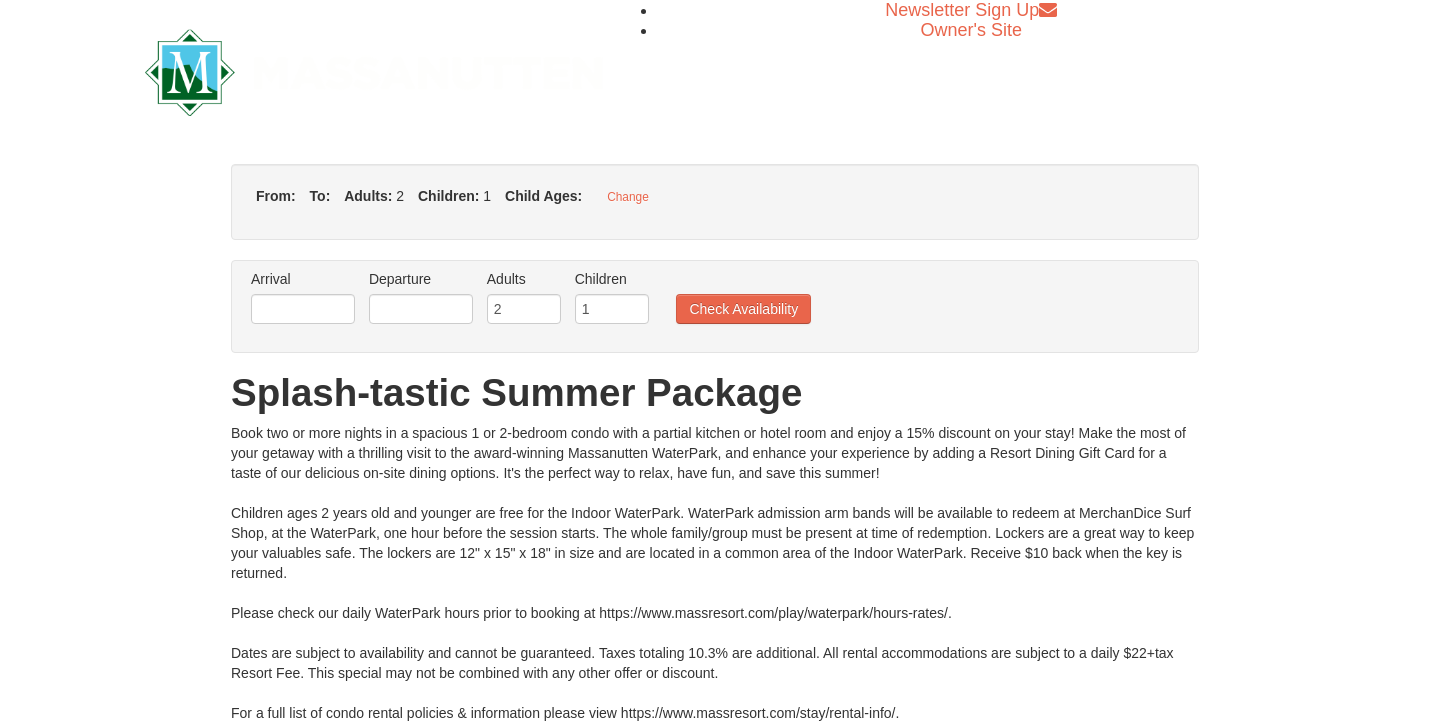 scroll, scrollTop: 0, scrollLeft: 0, axis: both 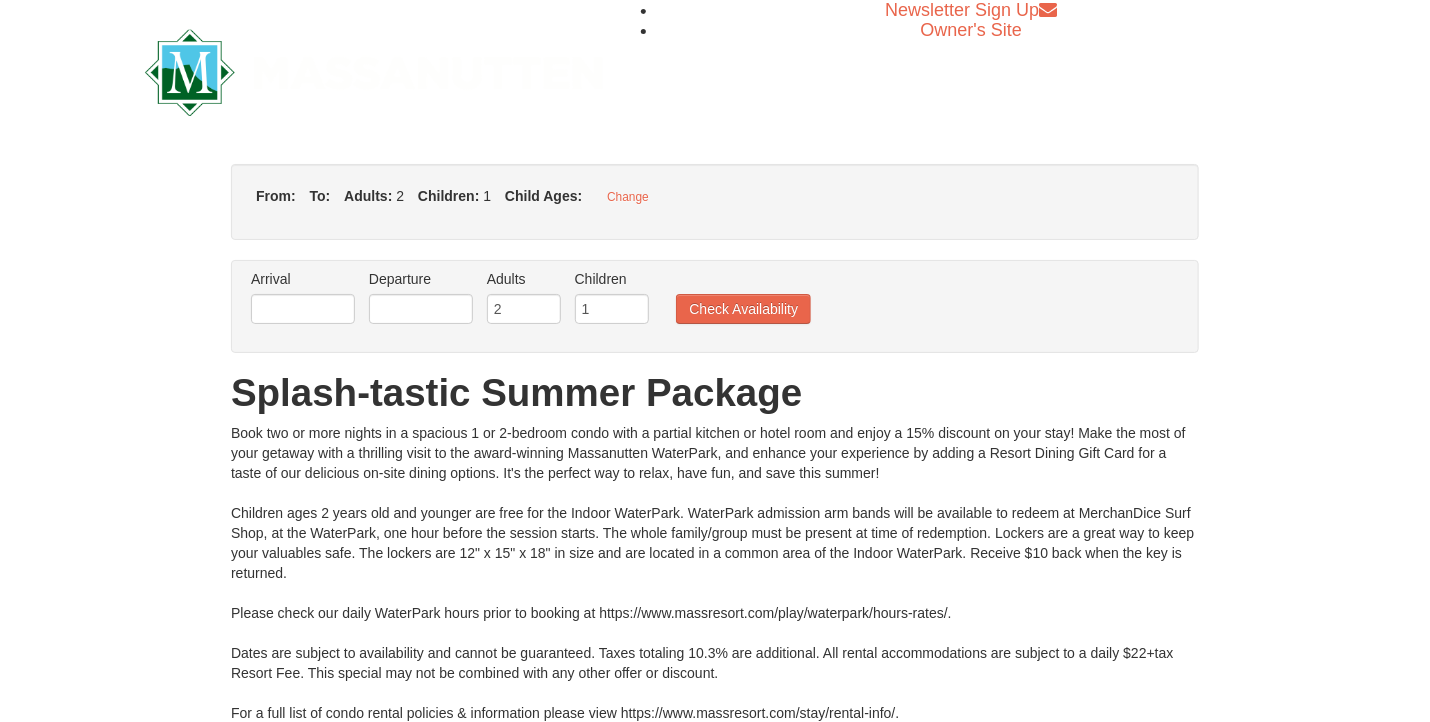 type on "08/09/2025" 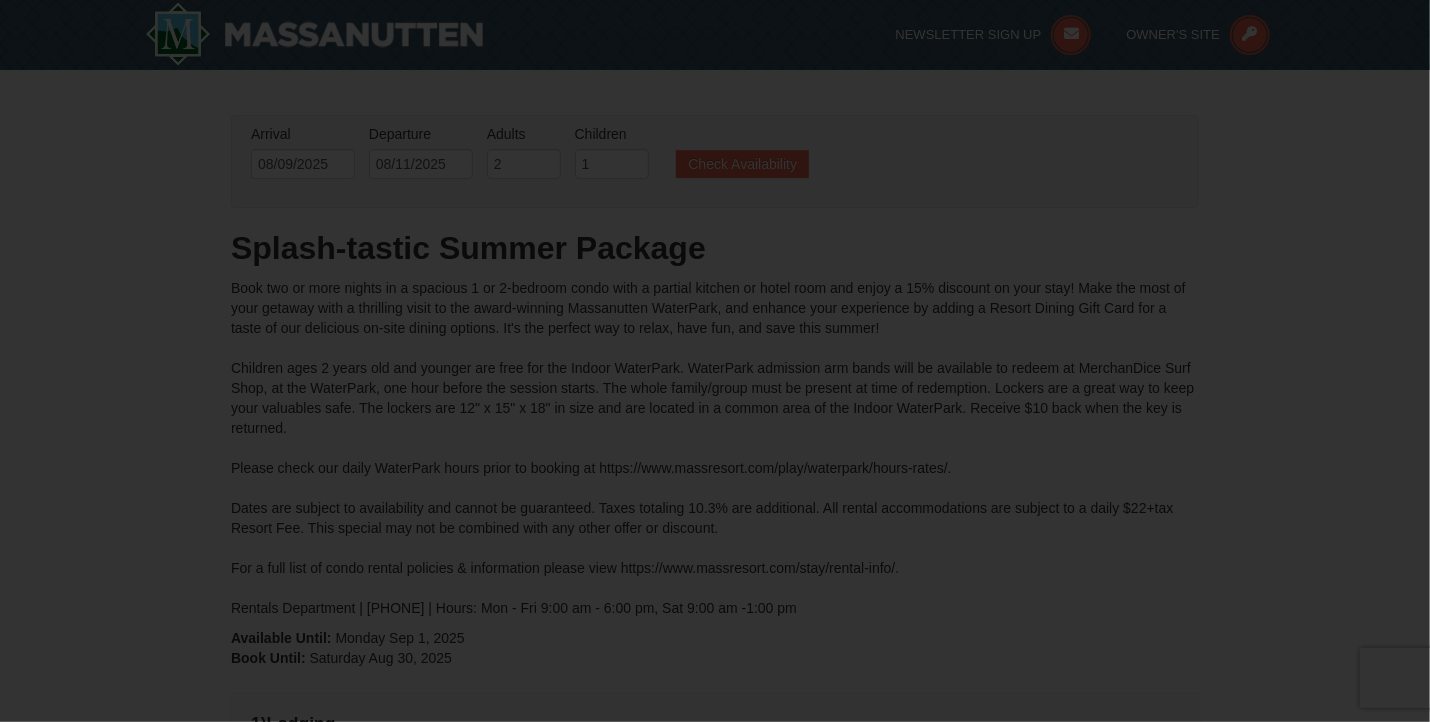 type on "08/09/2025" 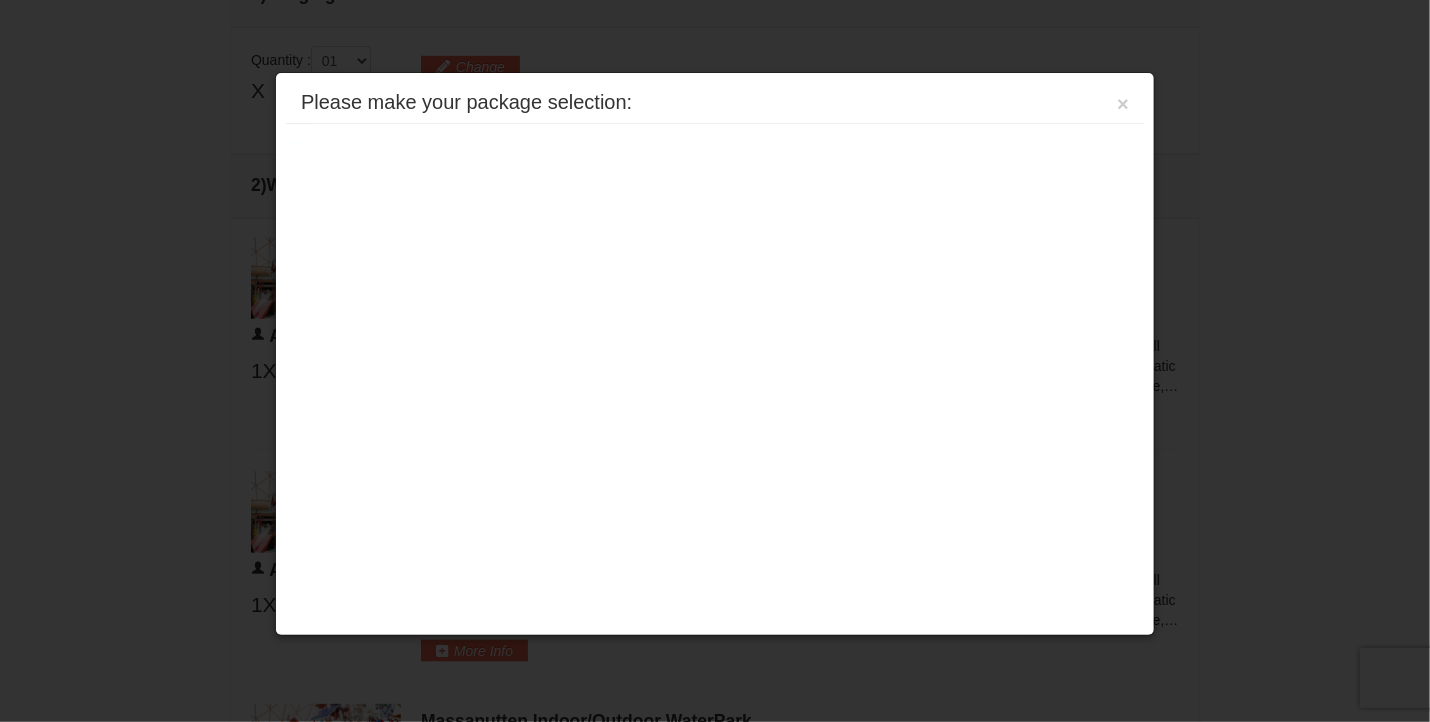 scroll, scrollTop: 769, scrollLeft: 0, axis: vertical 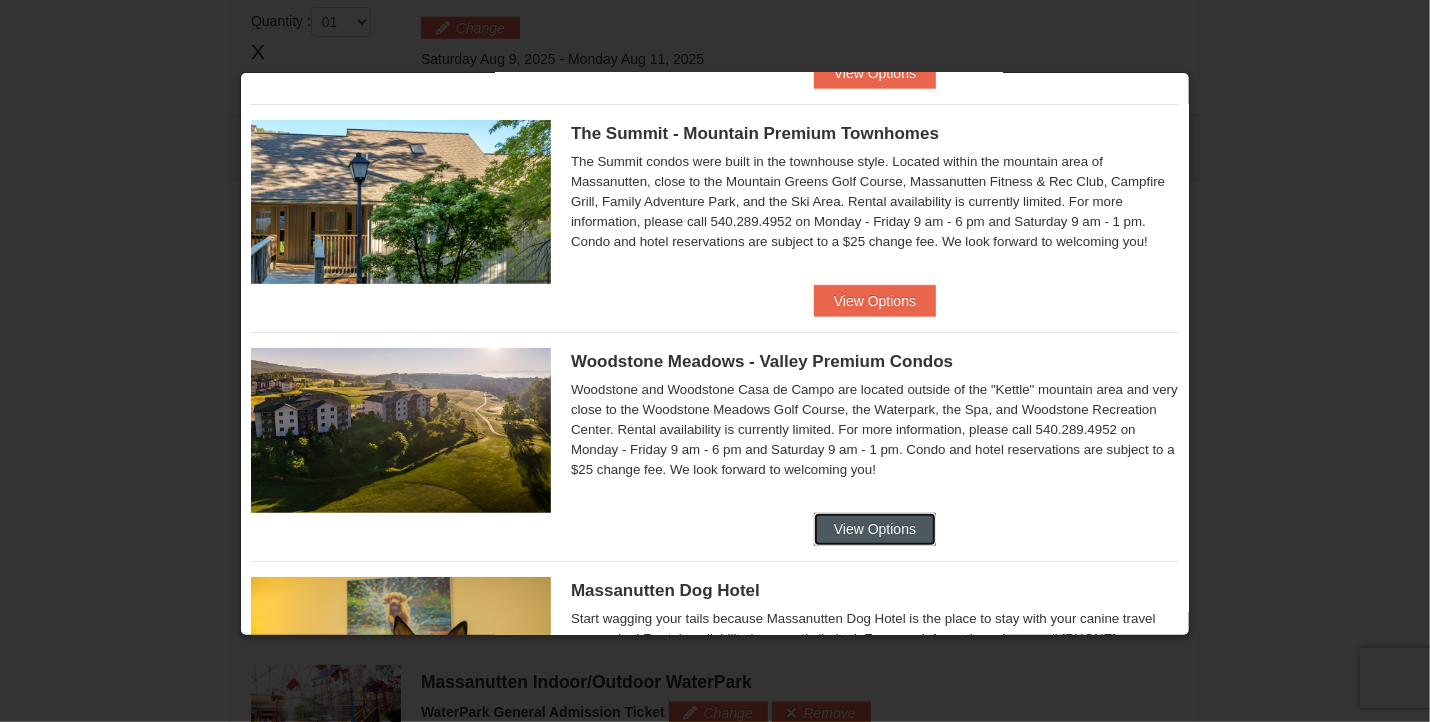 click on "View Options" at bounding box center [875, 529] 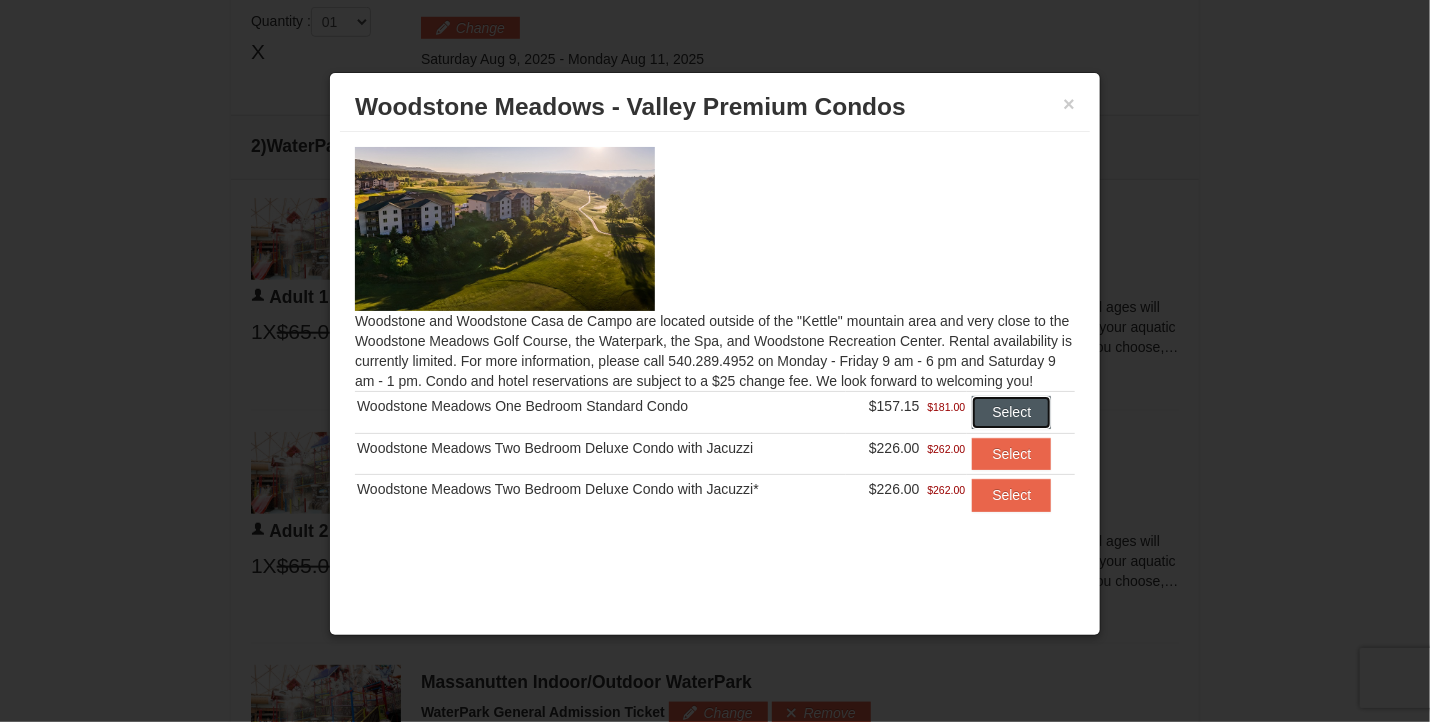 click on "Select" at bounding box center [1011, 412] 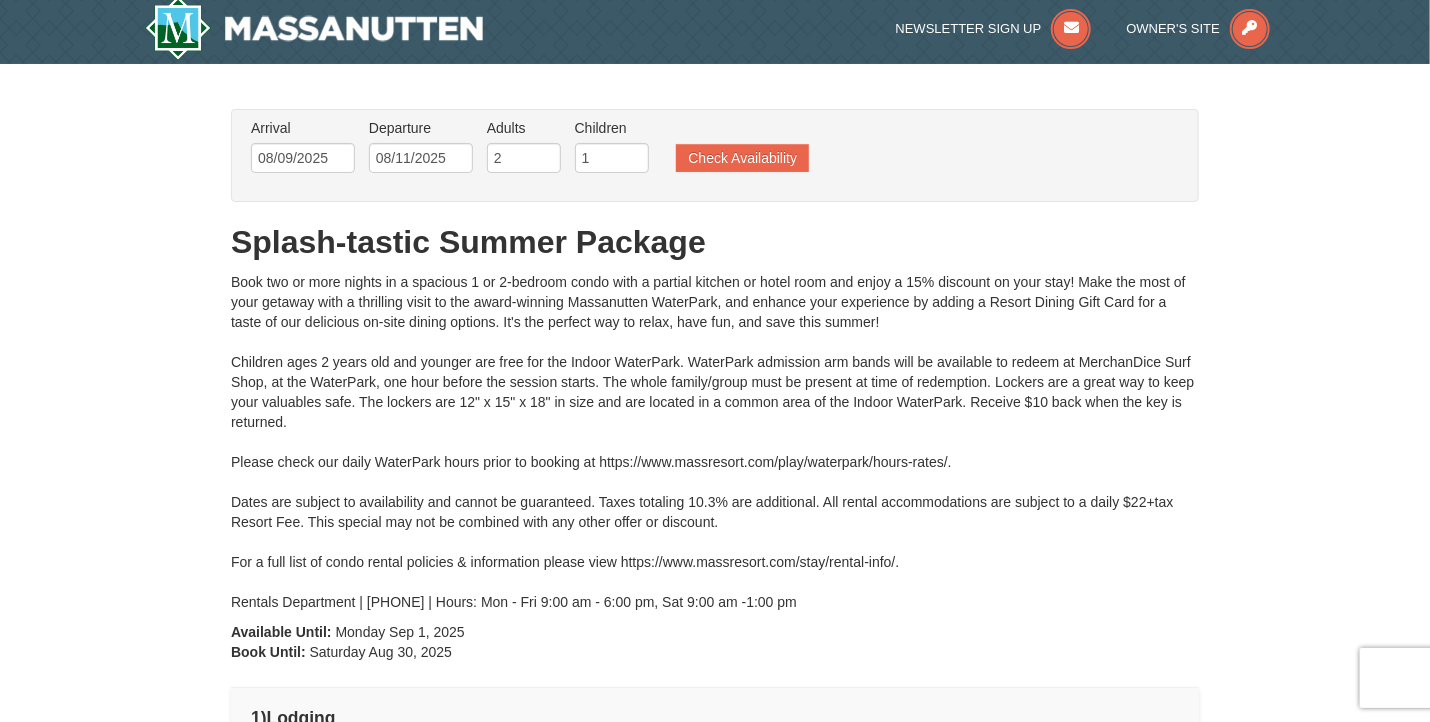scroll, scrollTop: 0, scrollLeft: 0, axis: both 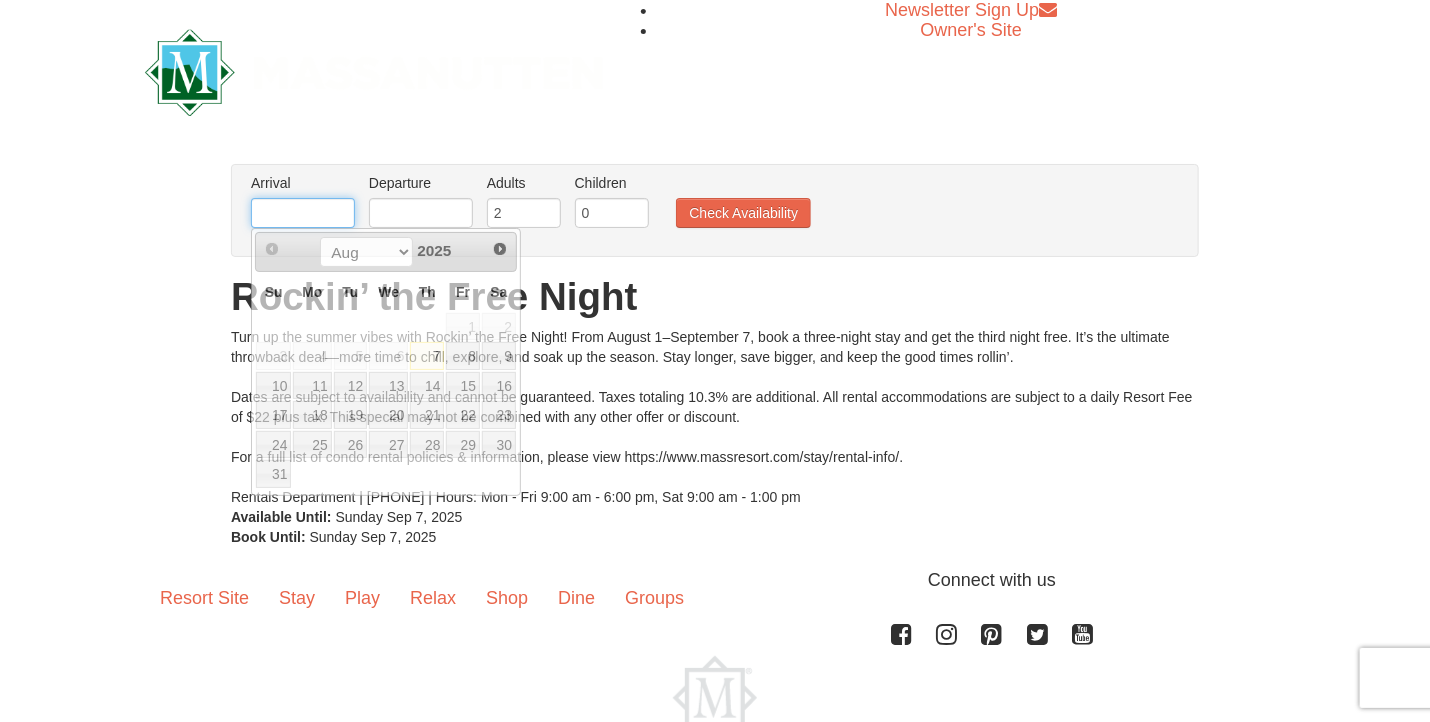 click at bounding box center [303, 213] 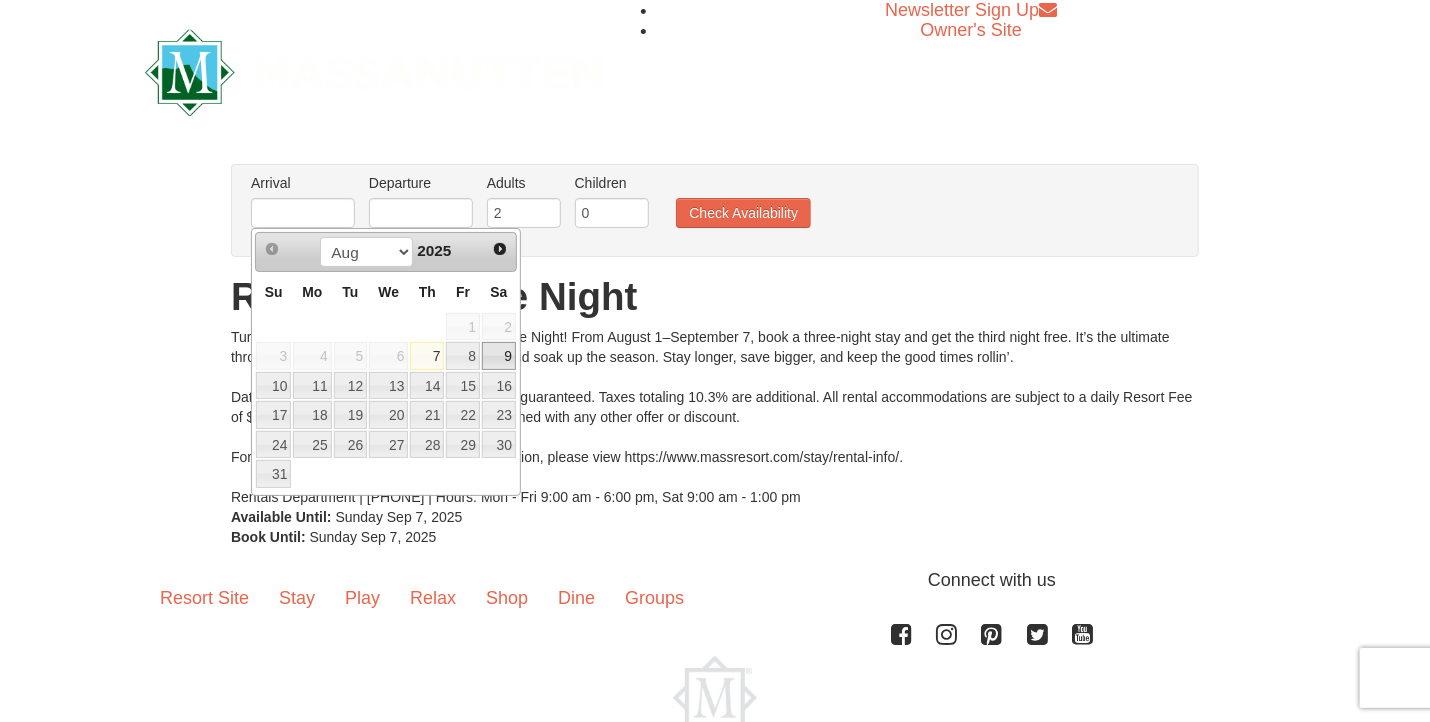 click on "9" at bounding box center [499, 356] 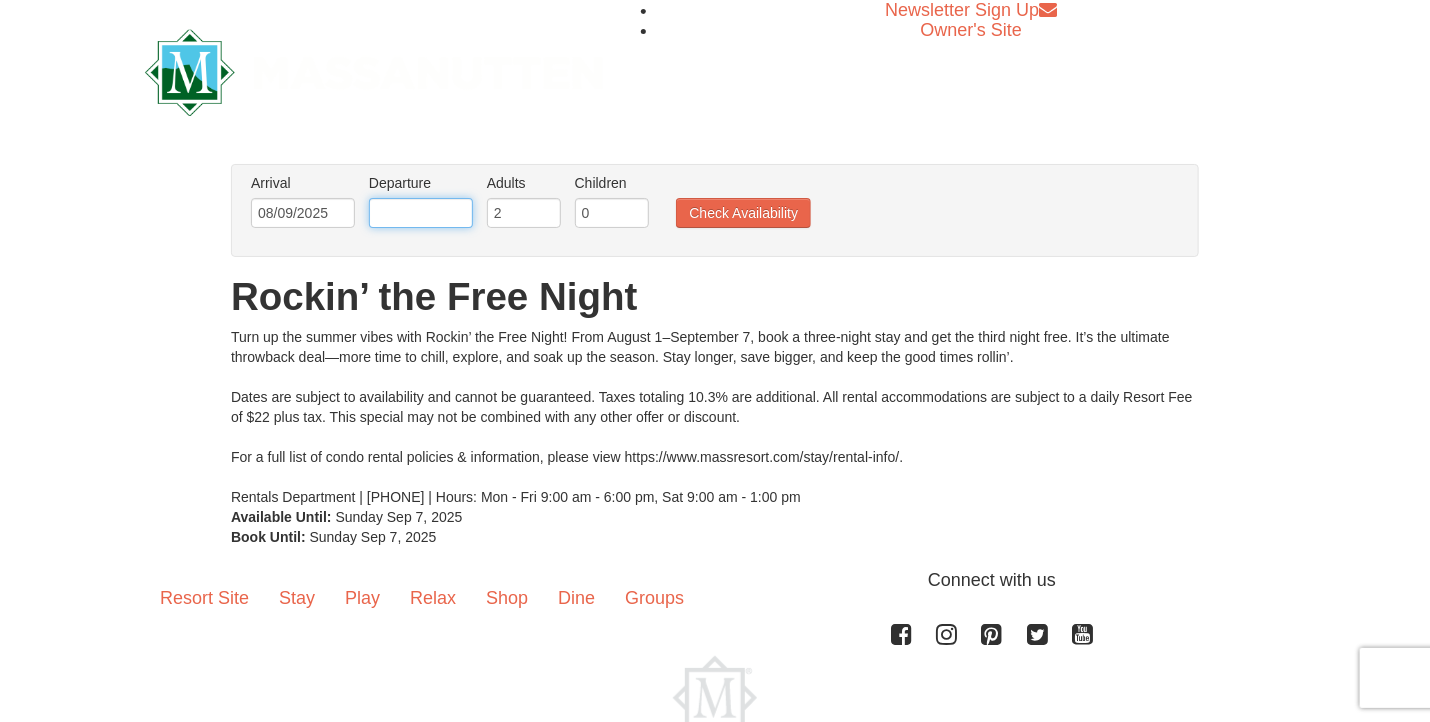 click at bounding box center (421, 213) 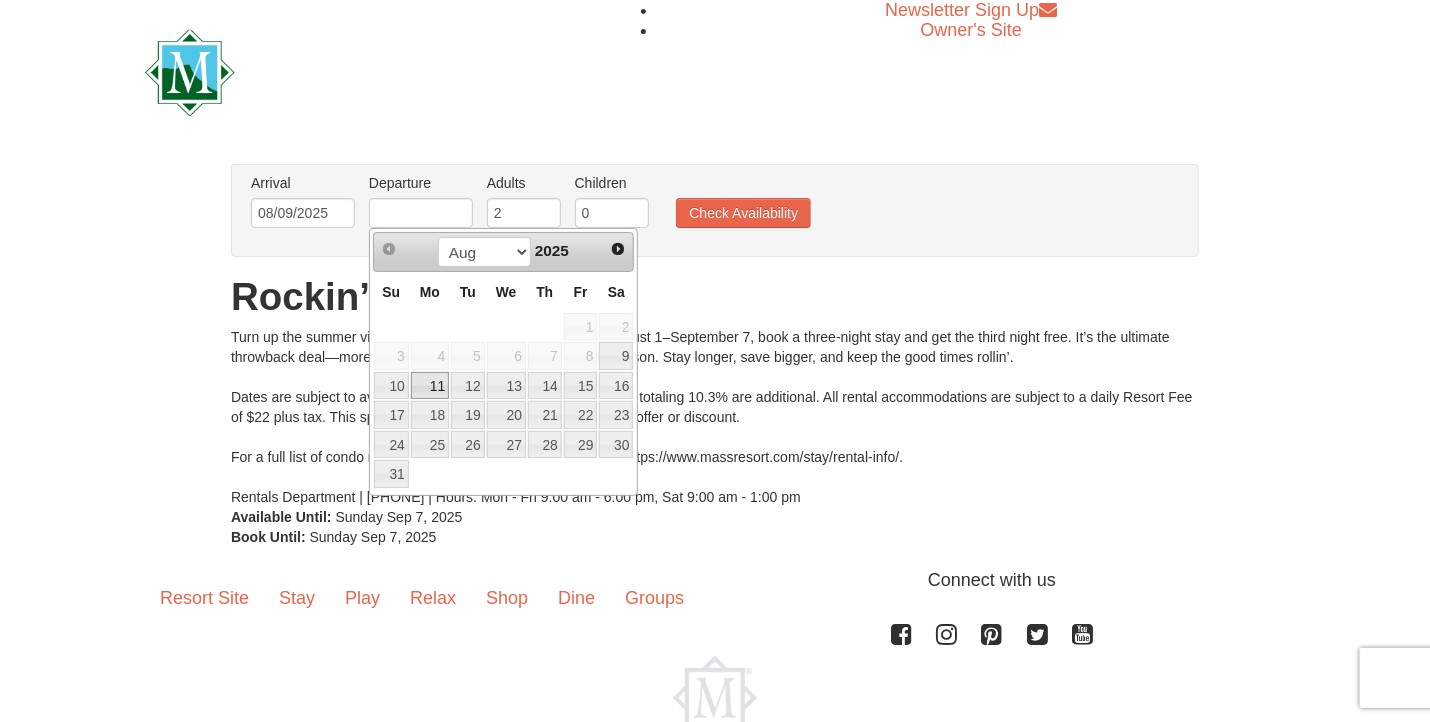 click on "11" at bounding box center (430, 386) 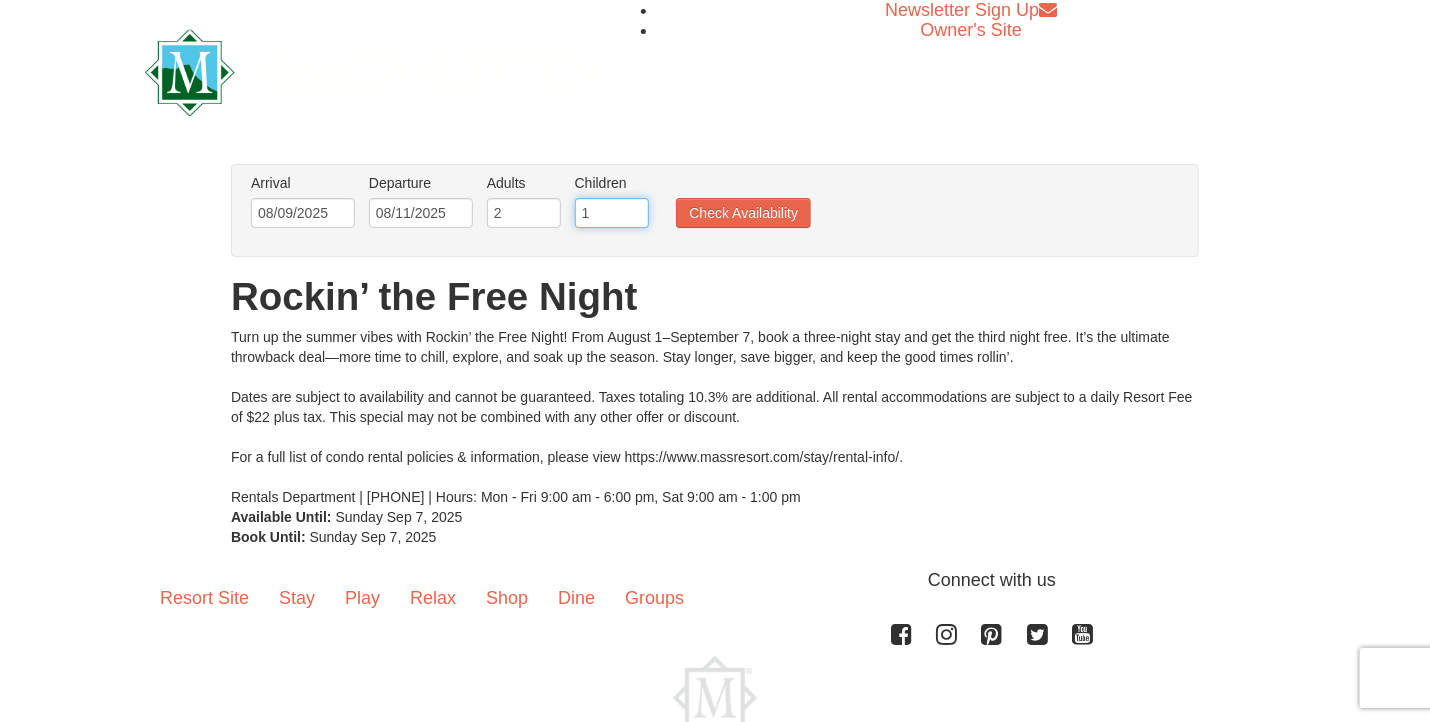 type on "1" 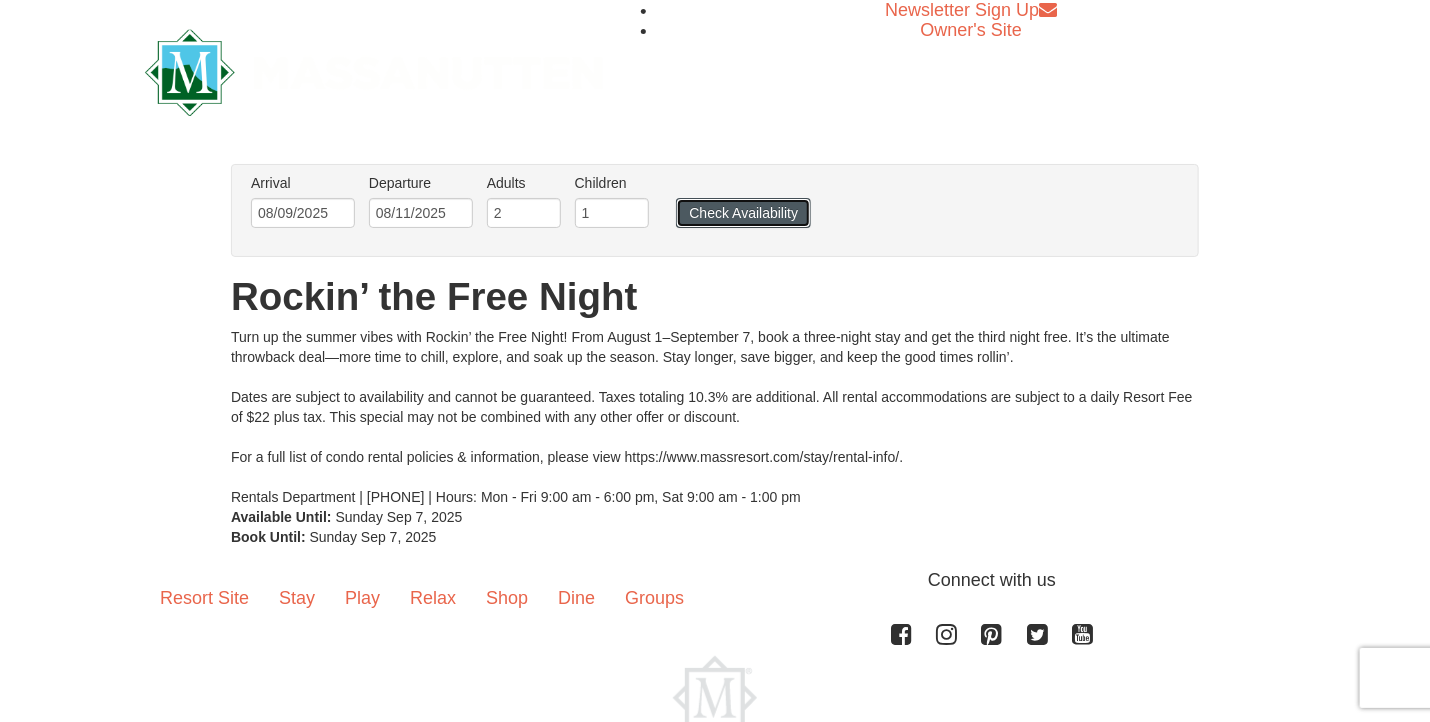 click on "Check Availability" at bounding box center (743, 213) 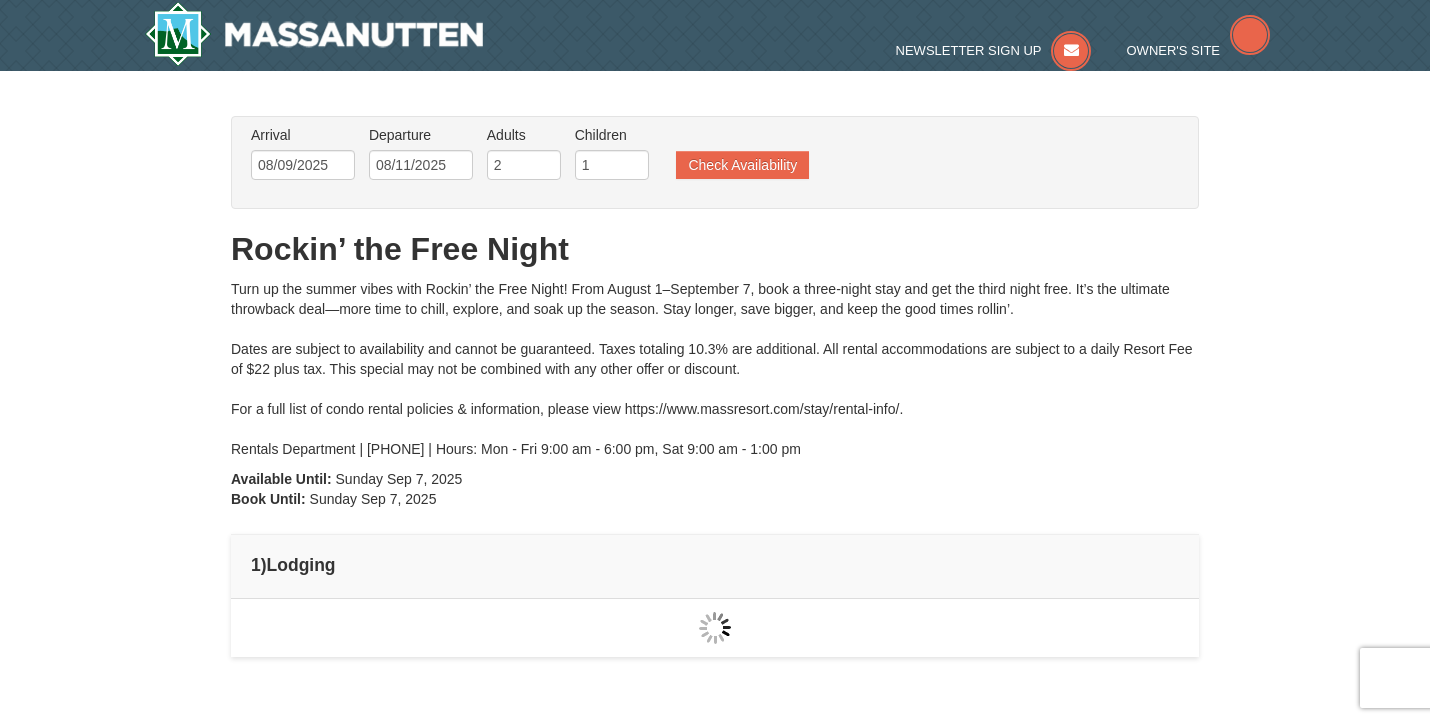 scroll, scrollTop: 0, scrollLeft: 0, axis: both 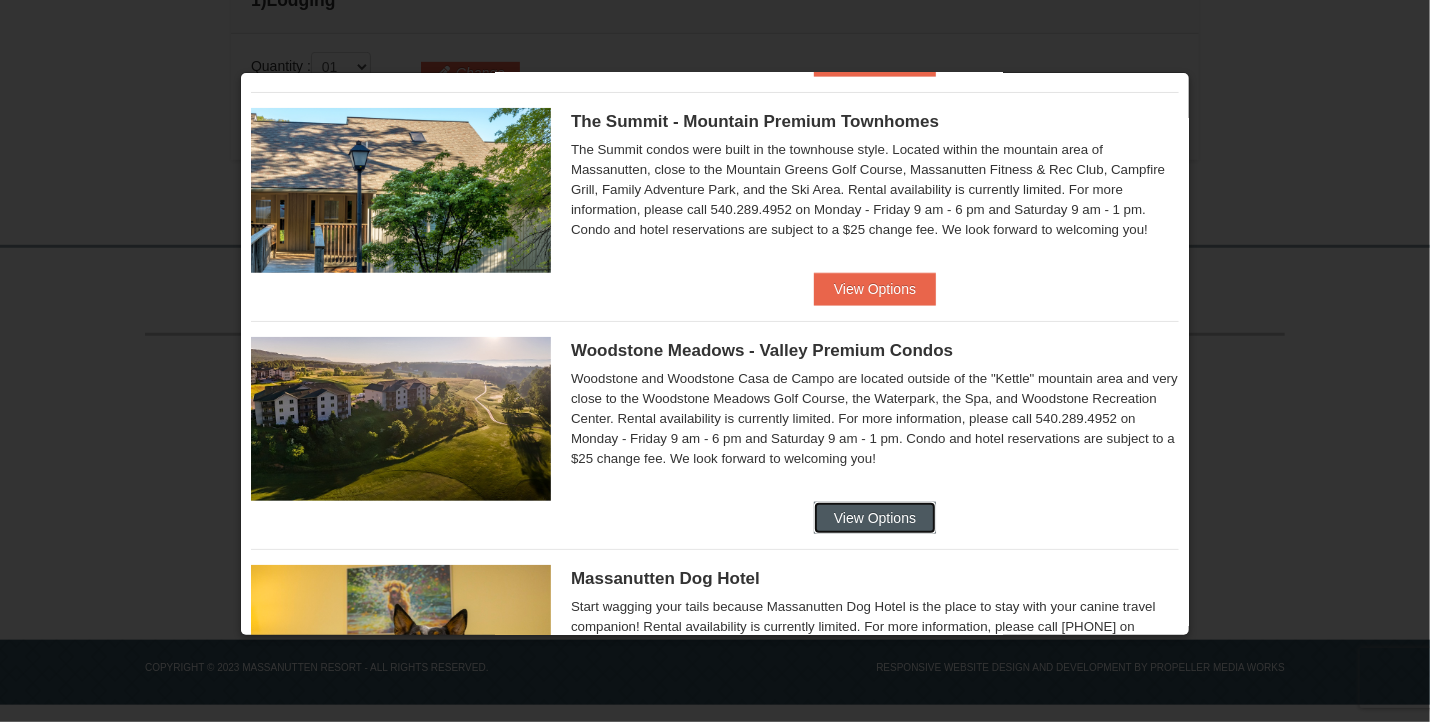 click on "View Options" at bounding box center (875, 518) 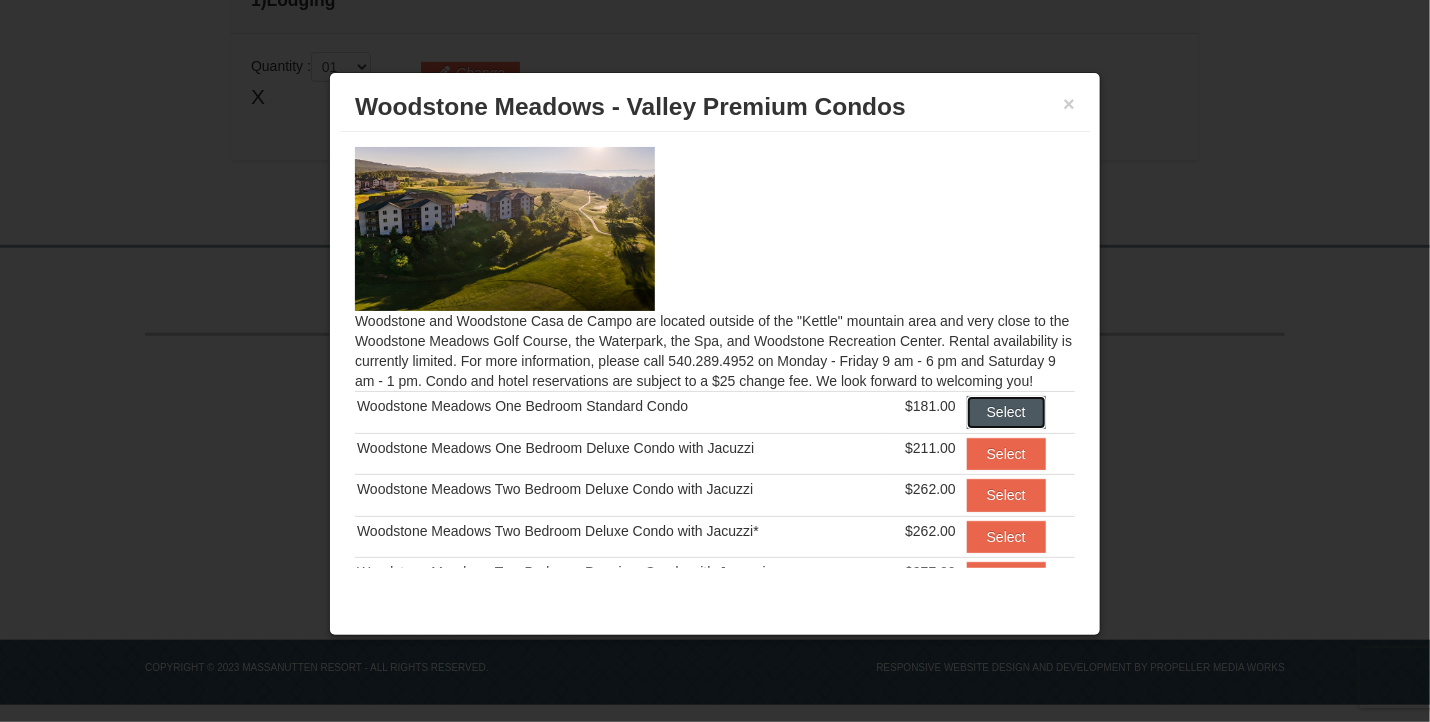 click on "Select" at bounding box center [1006, 412] 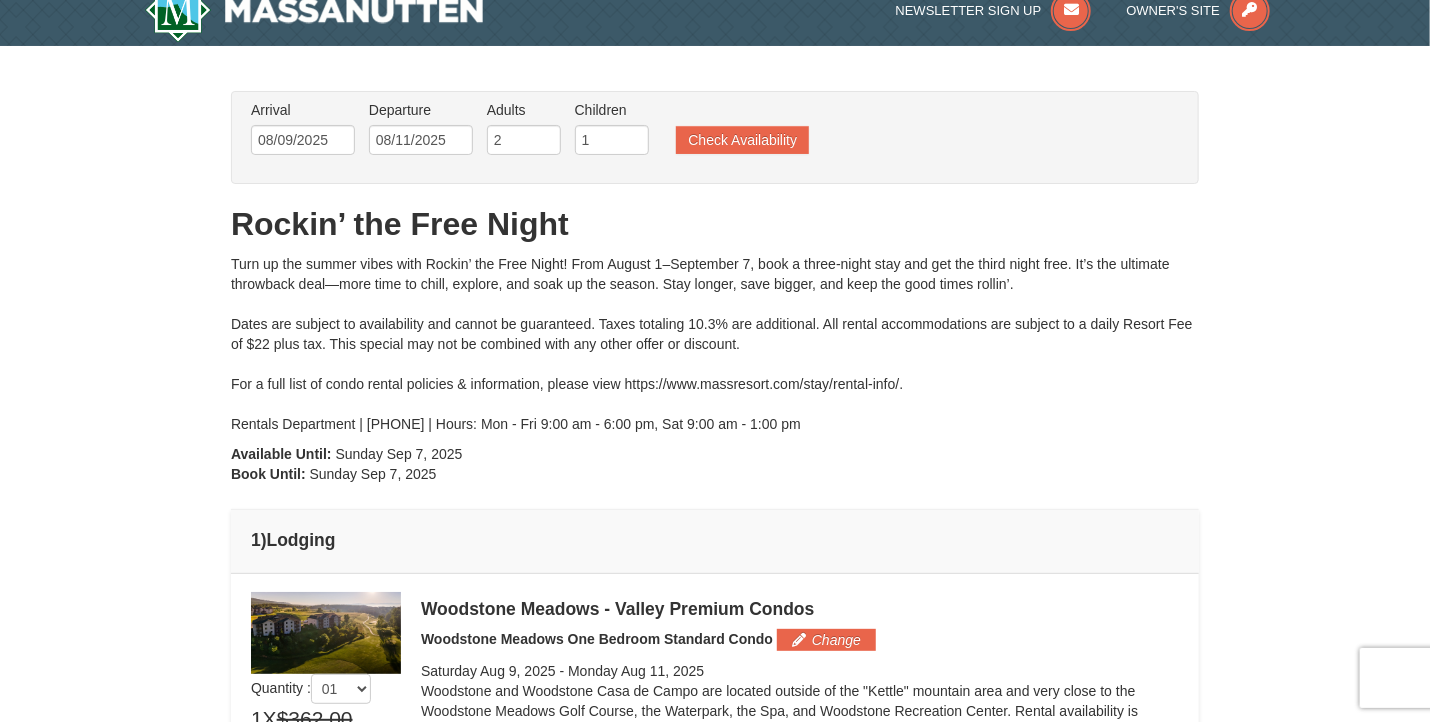 scroll, scrollTop: 21, scrollLeft: 0, axis: vertical 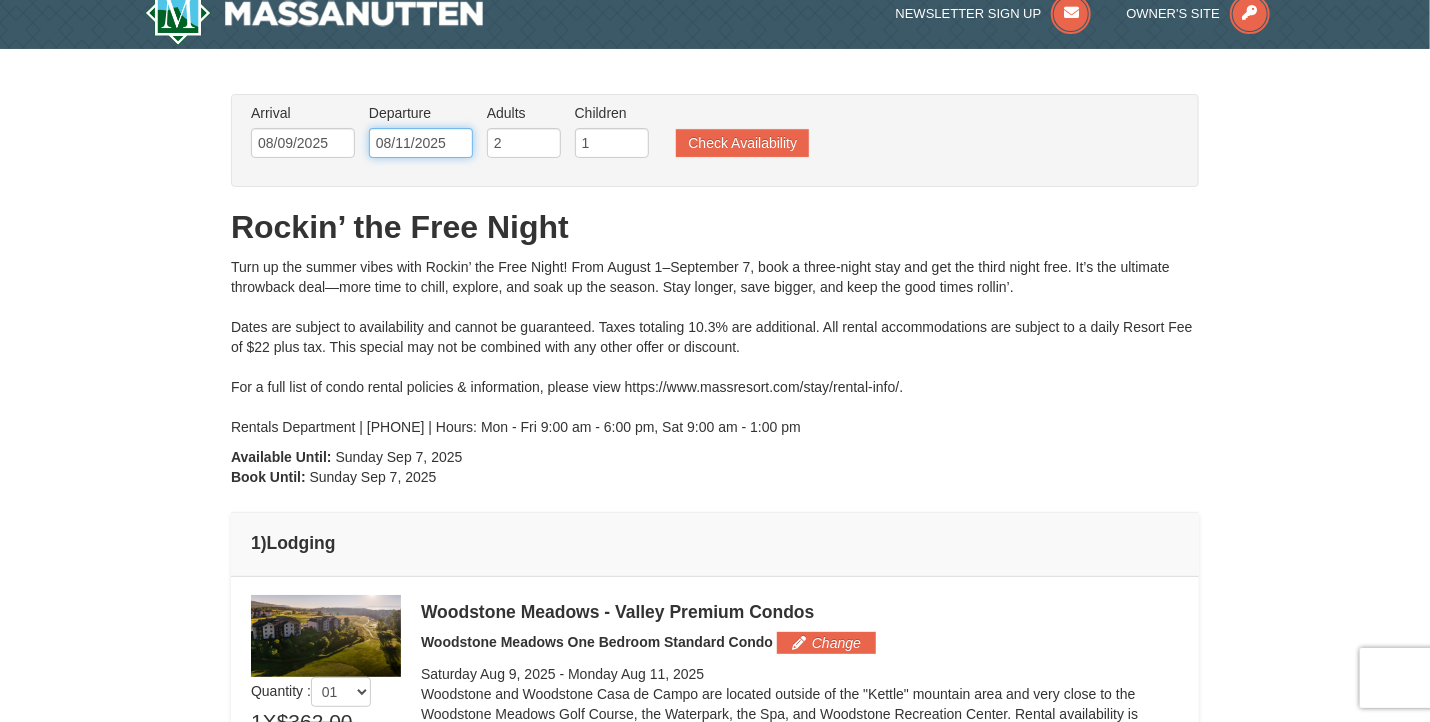 click on "08/11/2025" at bounding box center [421, 143] 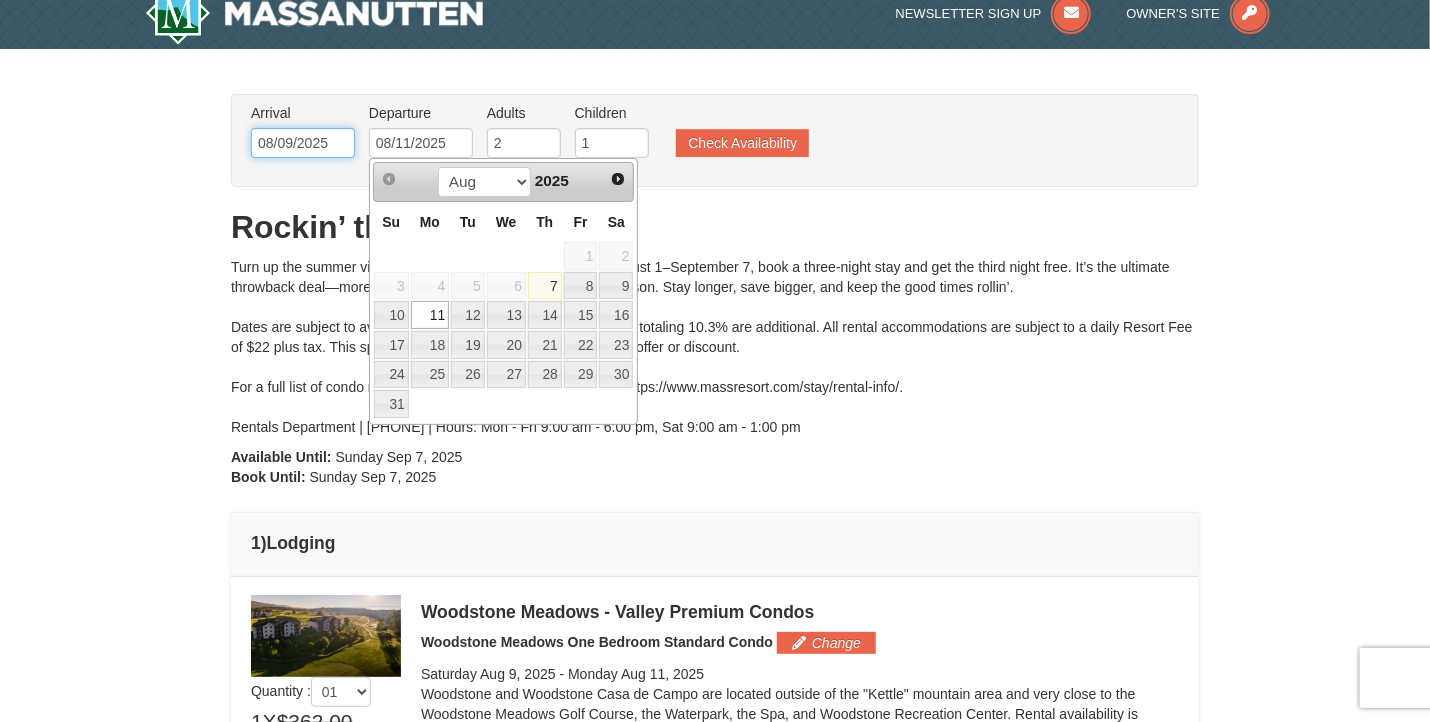 click on "08/09/2025" at bounding box center [303, 143] 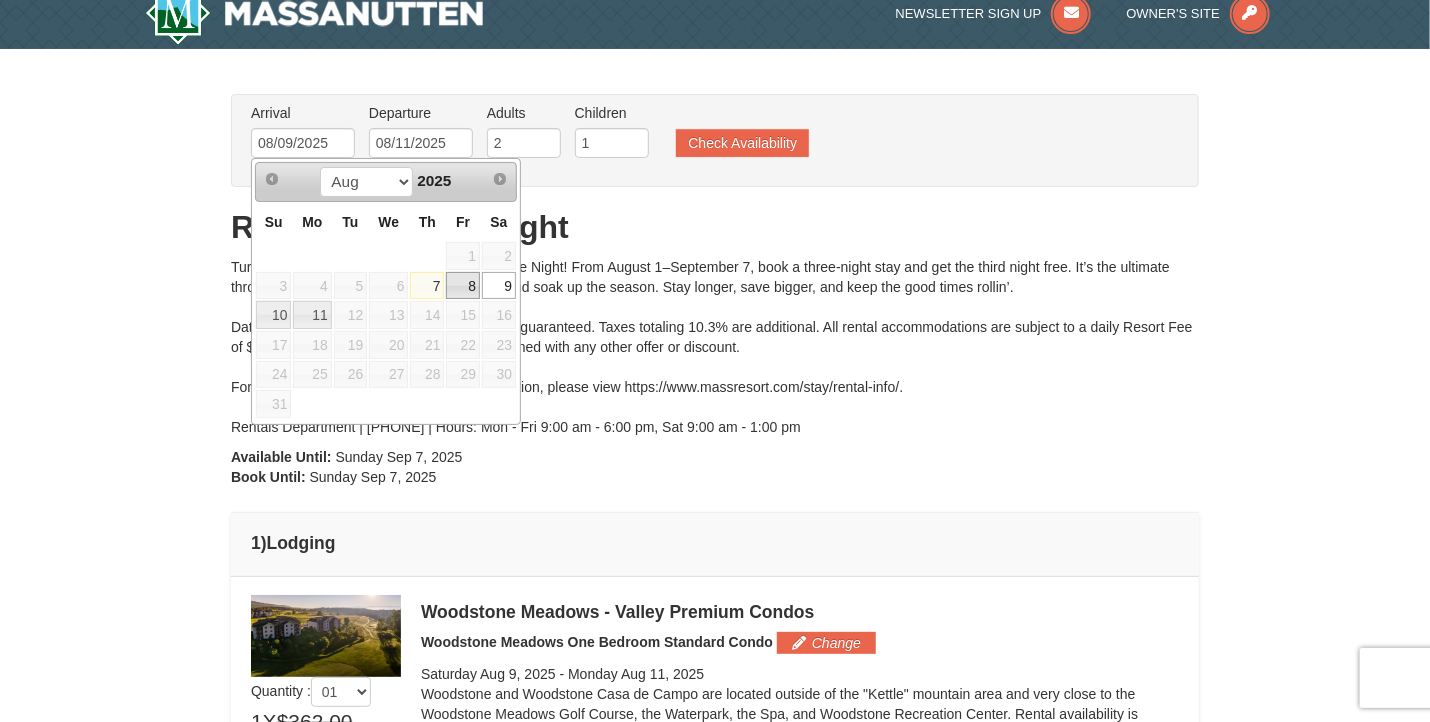 click on "8" at bounding box center (463, 286) 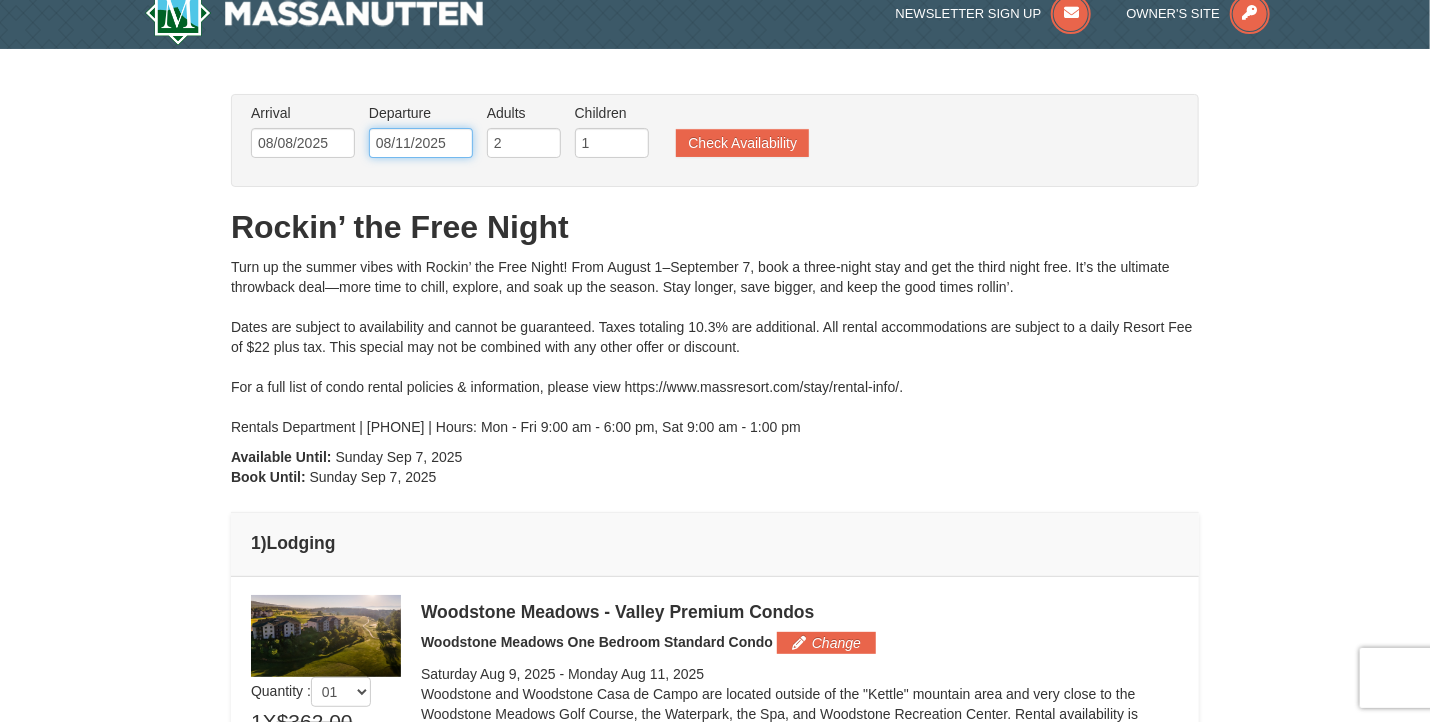 click on "08/11/2025" at bounding box center (421, 143) 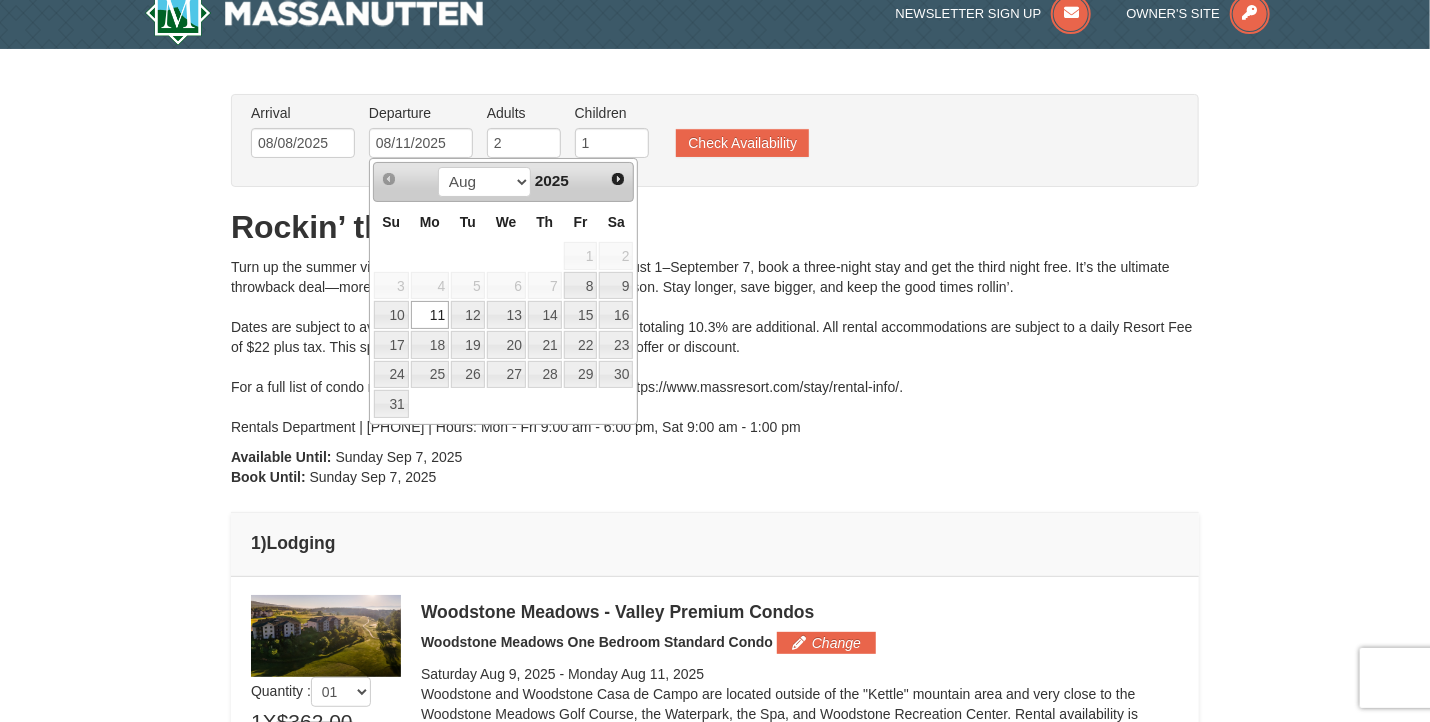 click on "11" at bounding box center (430, 315) 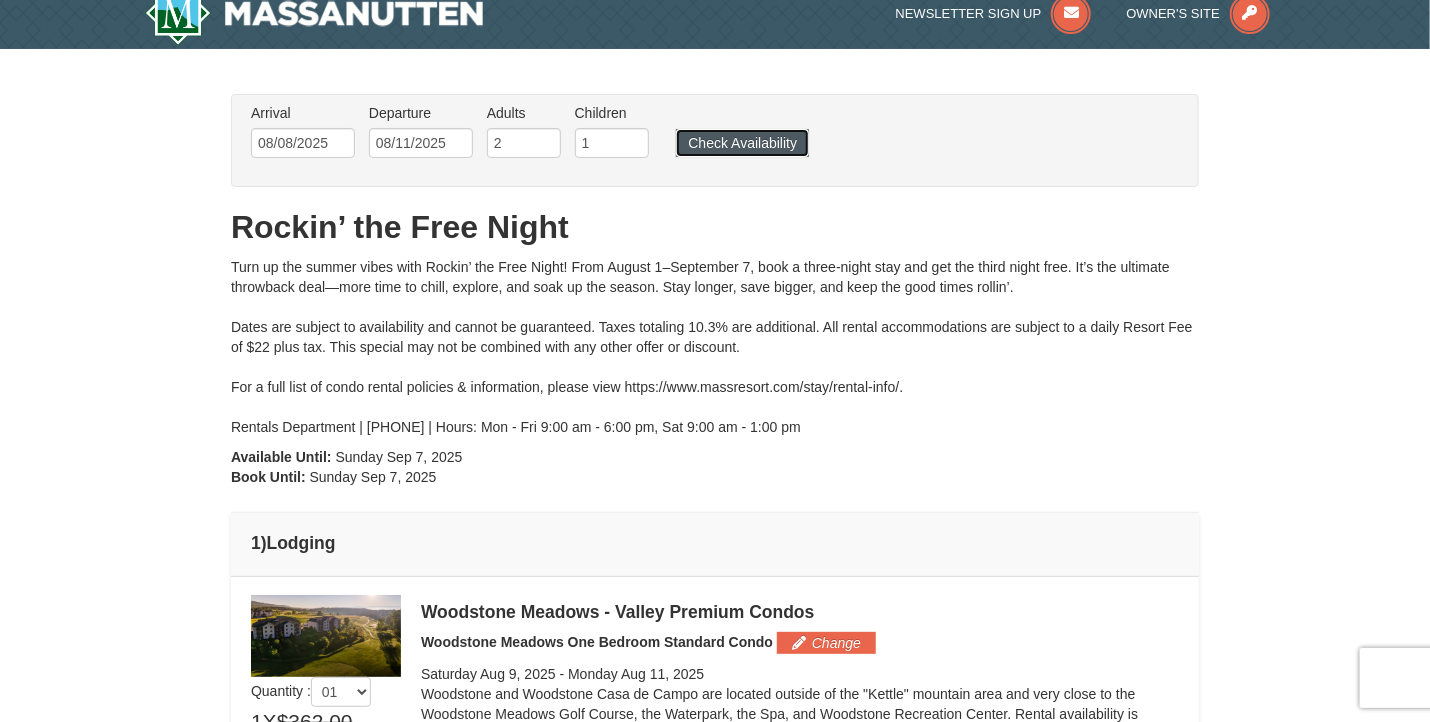 click on "Check Availability" at bounding box center [742, 143] 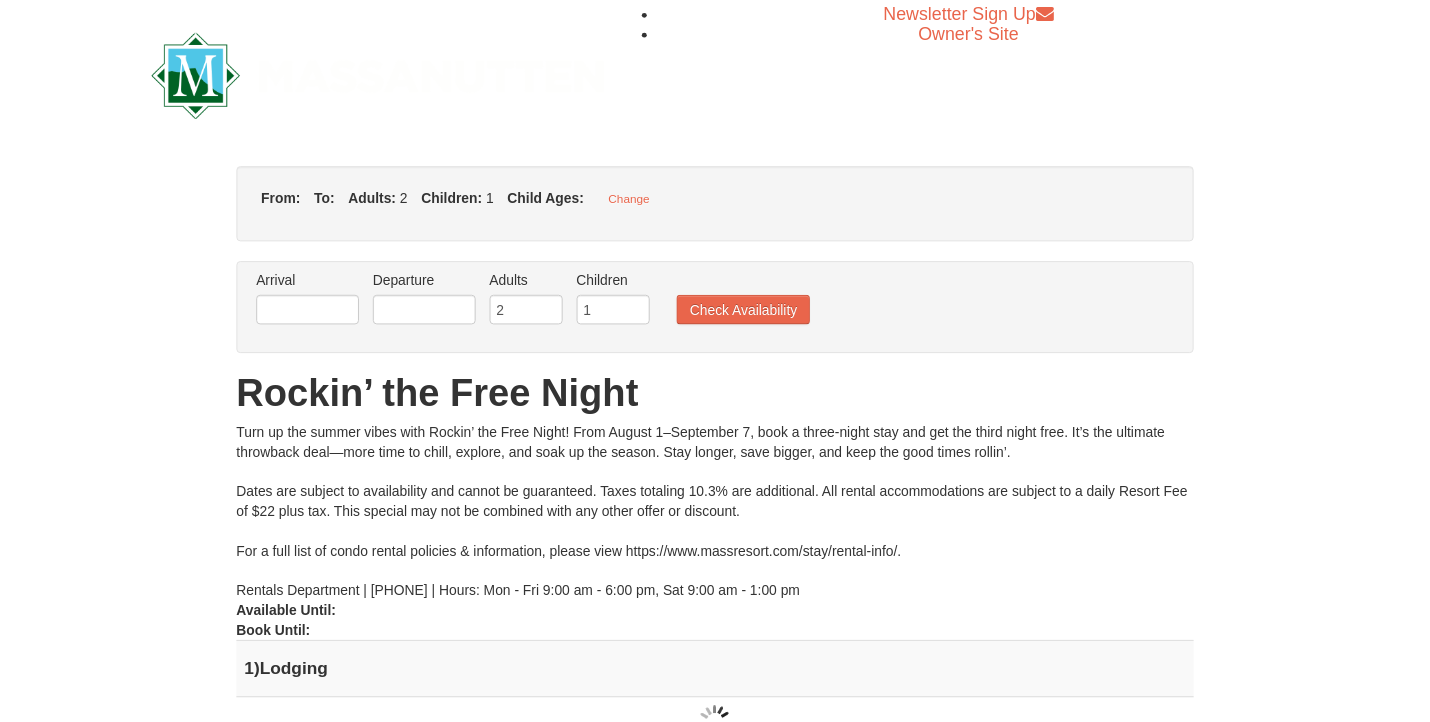 scroll, scrollTop: 0, scrollLeft: 0, axis: both 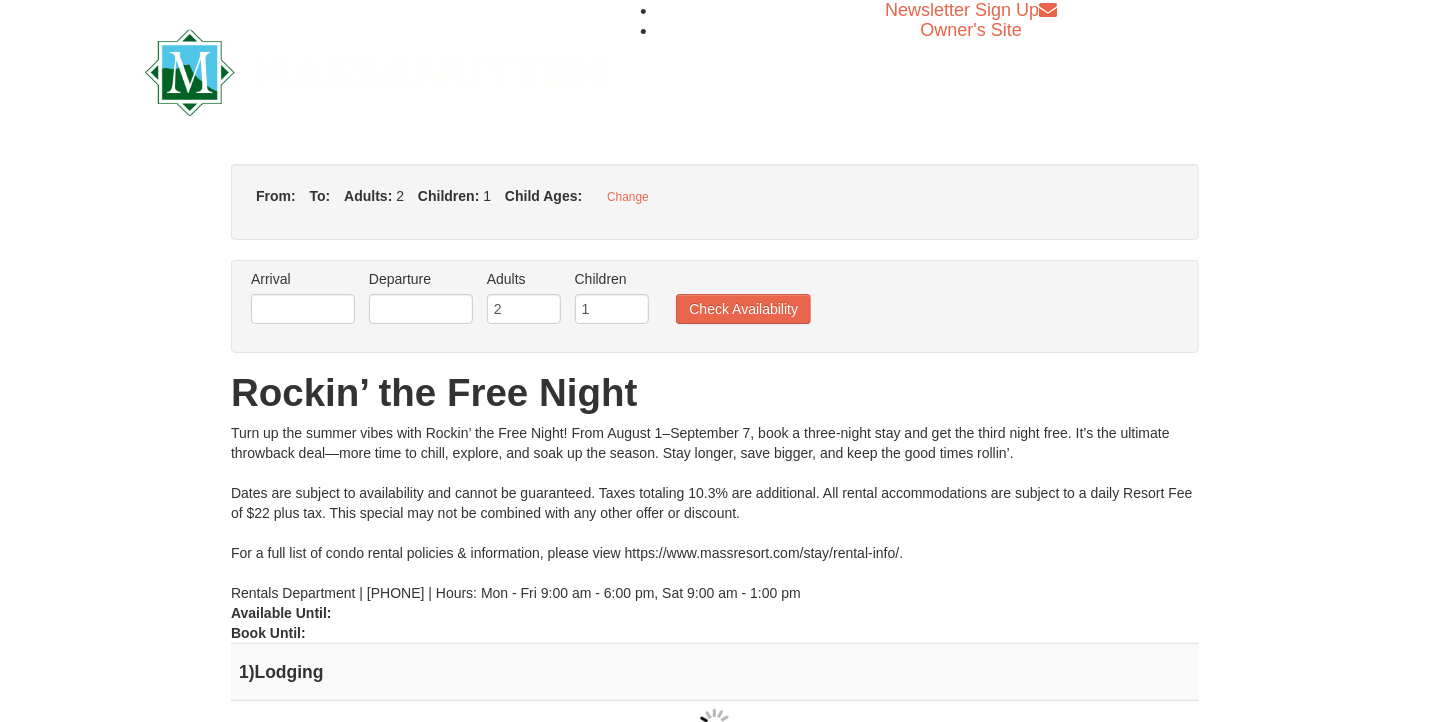 type on "08/08/2025" 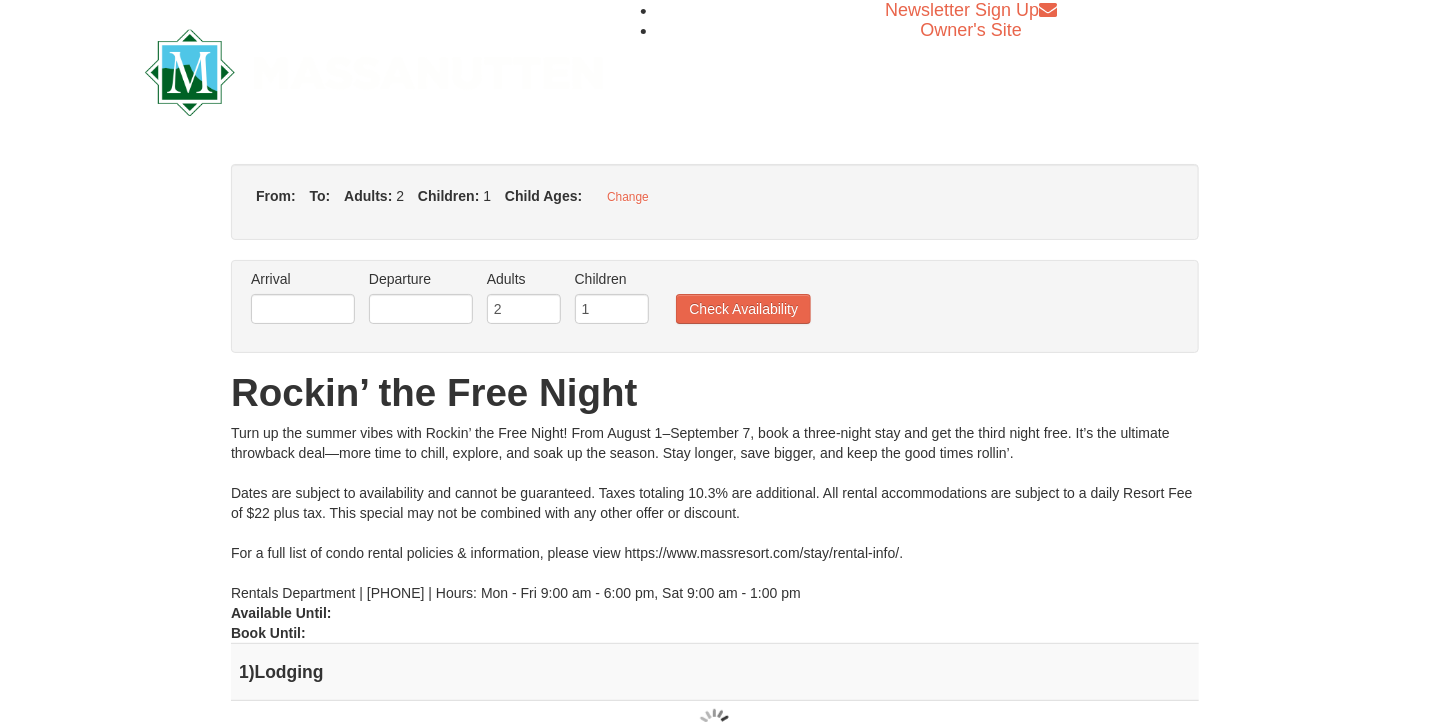 type on "08/11/2025" 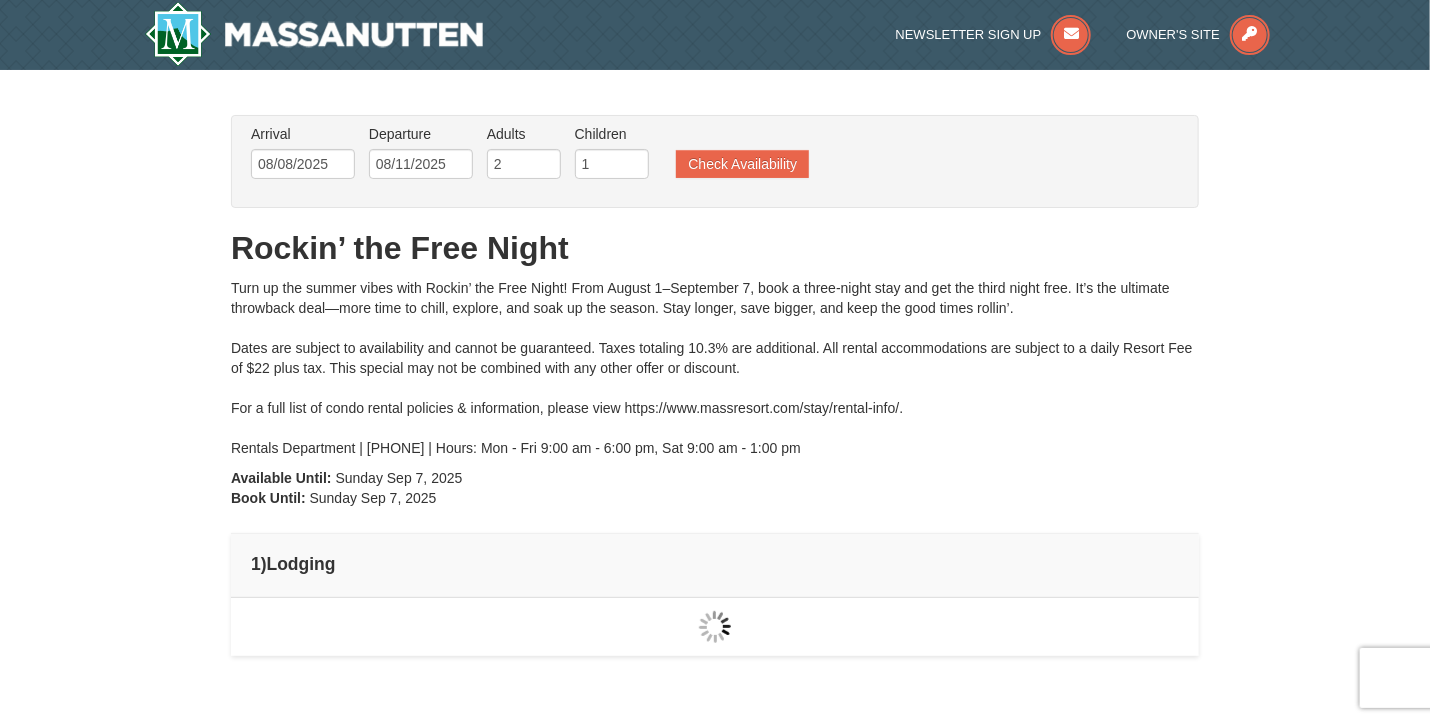 scroll, scrollTop: 0, scrollLeft: 0, axis: both 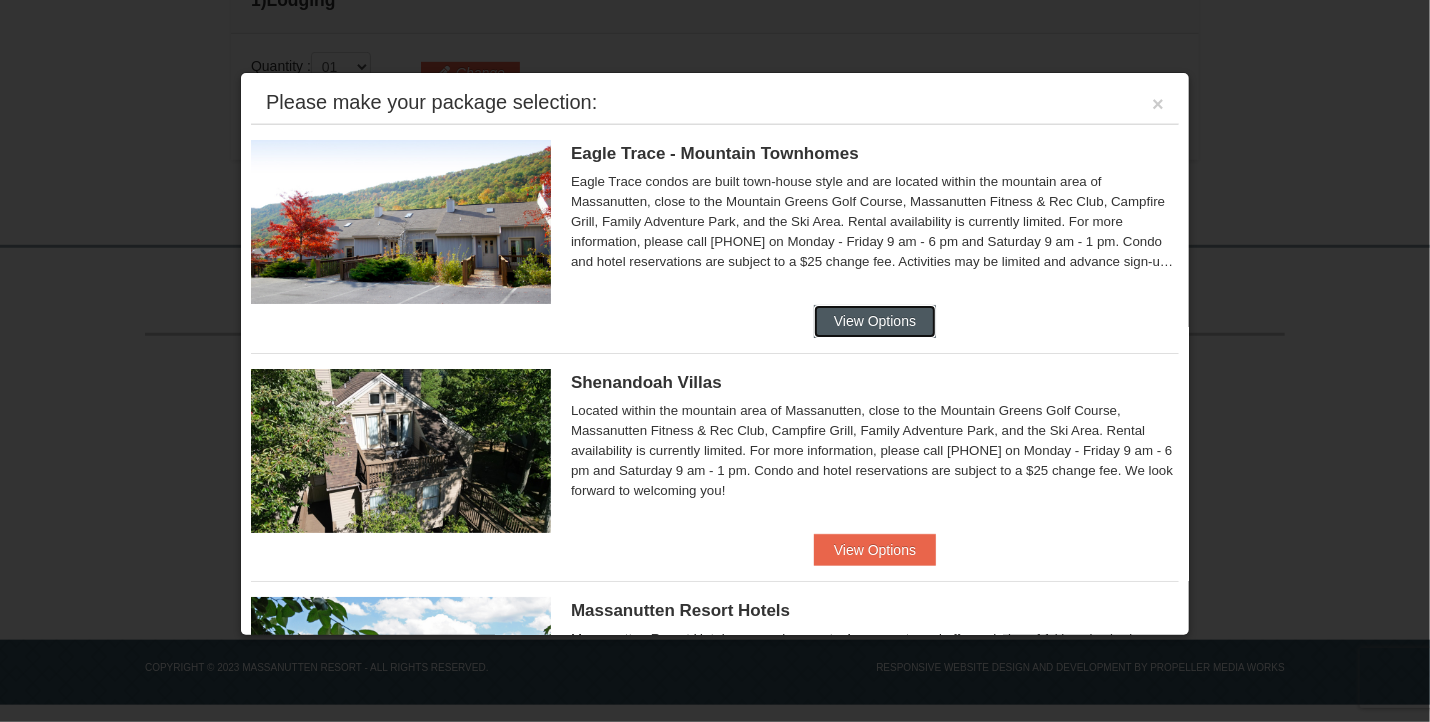 click on "View Options" at bounding box center (875, 321) 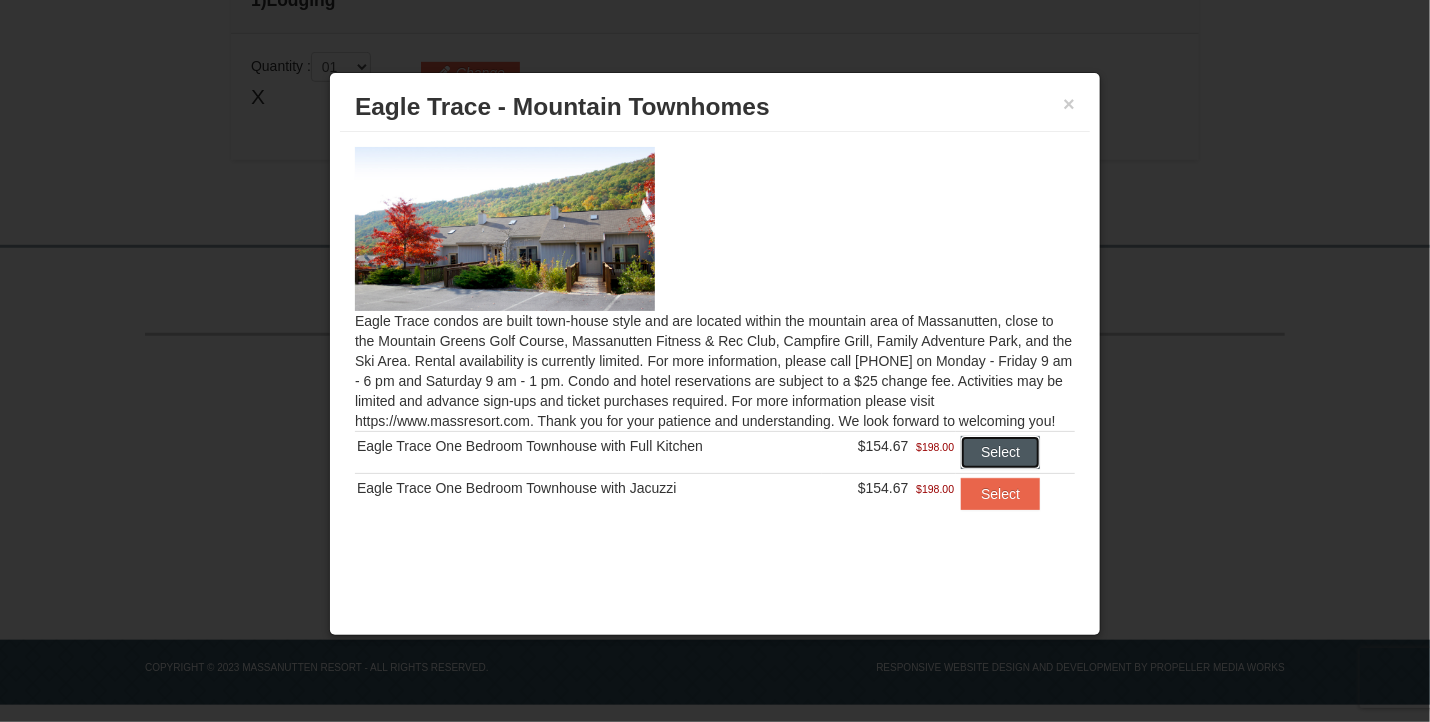 click on "Select" at bounding box center [1000, 452] 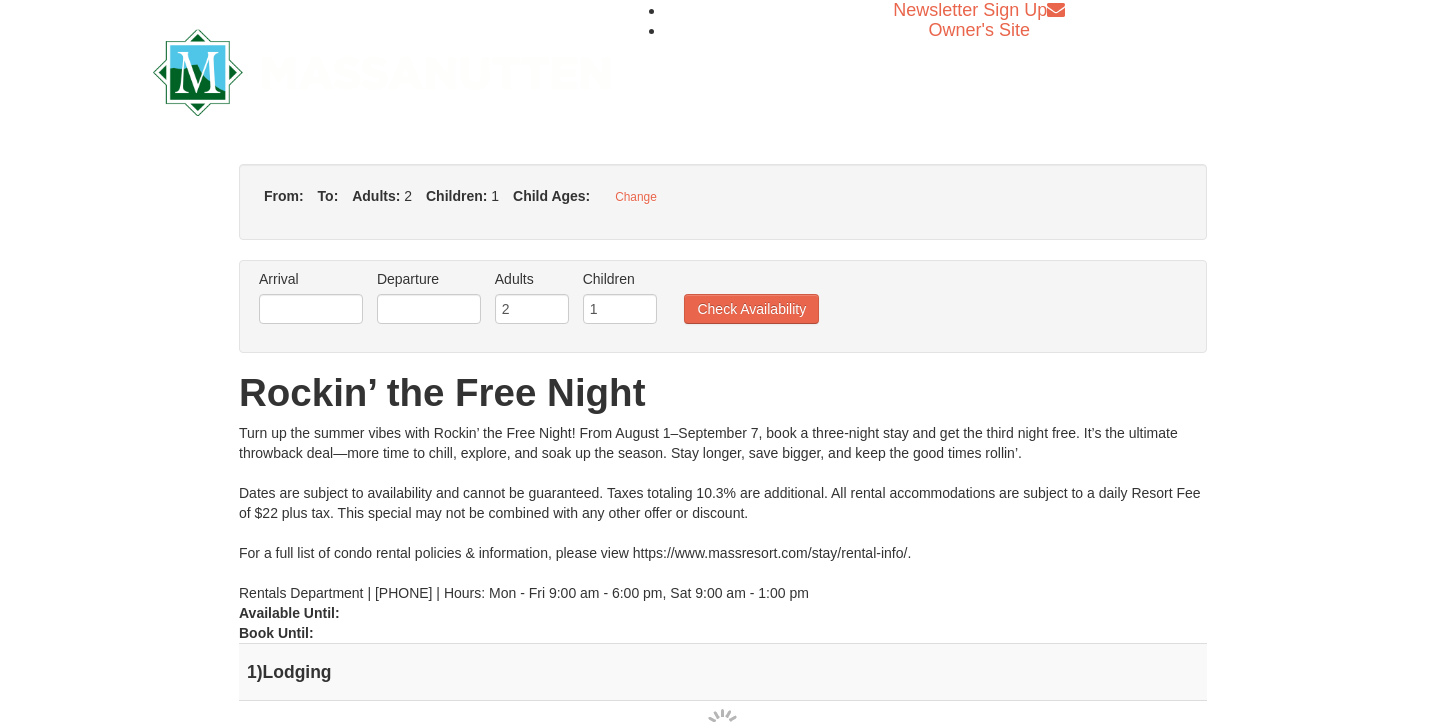 type on "08/09/2025" 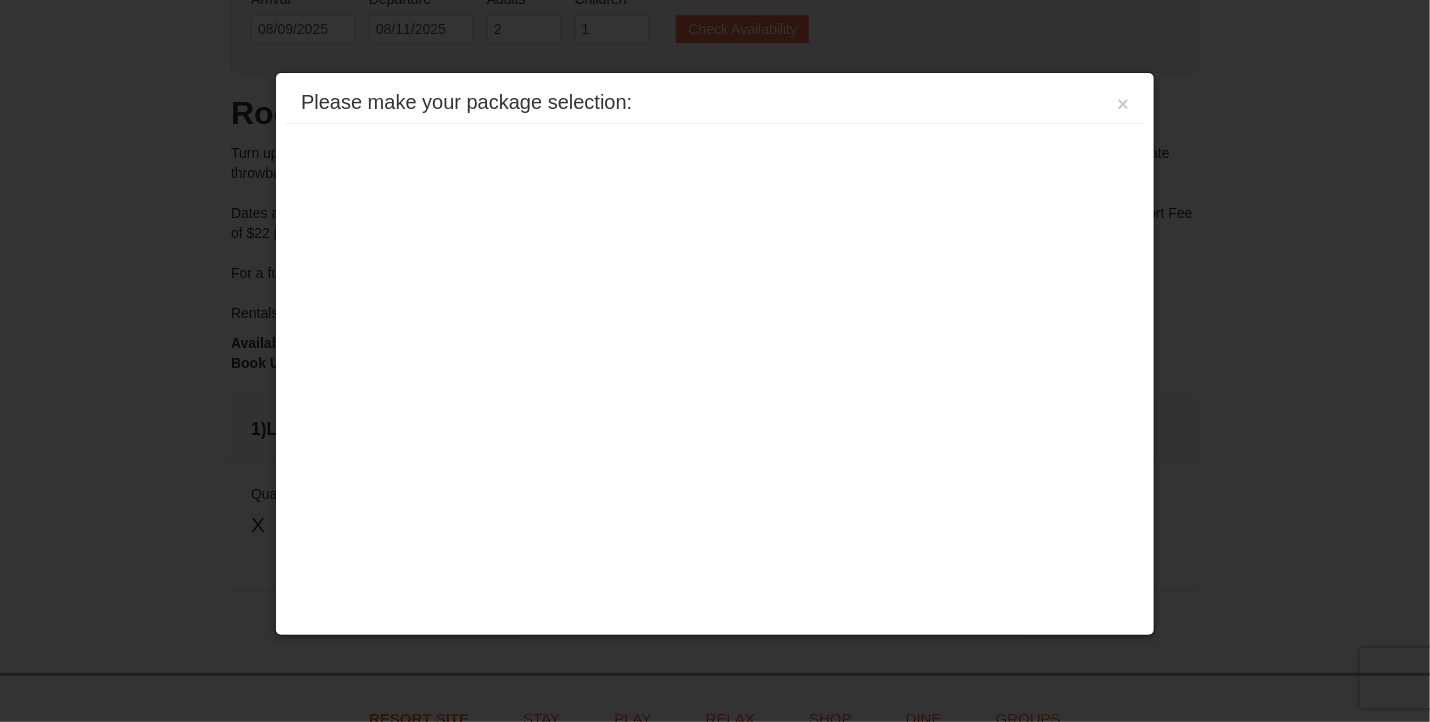 scroll, scrollTop: 0, scrollLeft: 0, axis: both 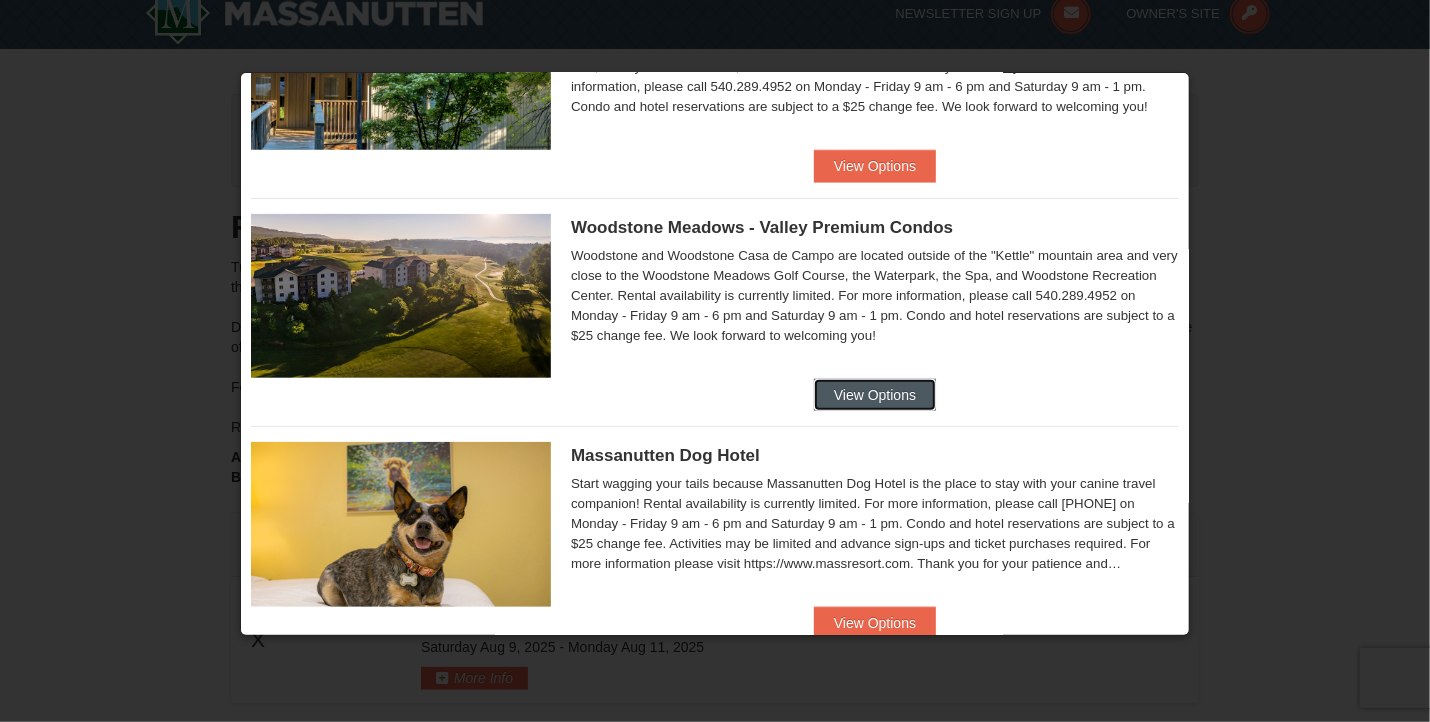 click on "View Options" at bounding box center (875, 395) 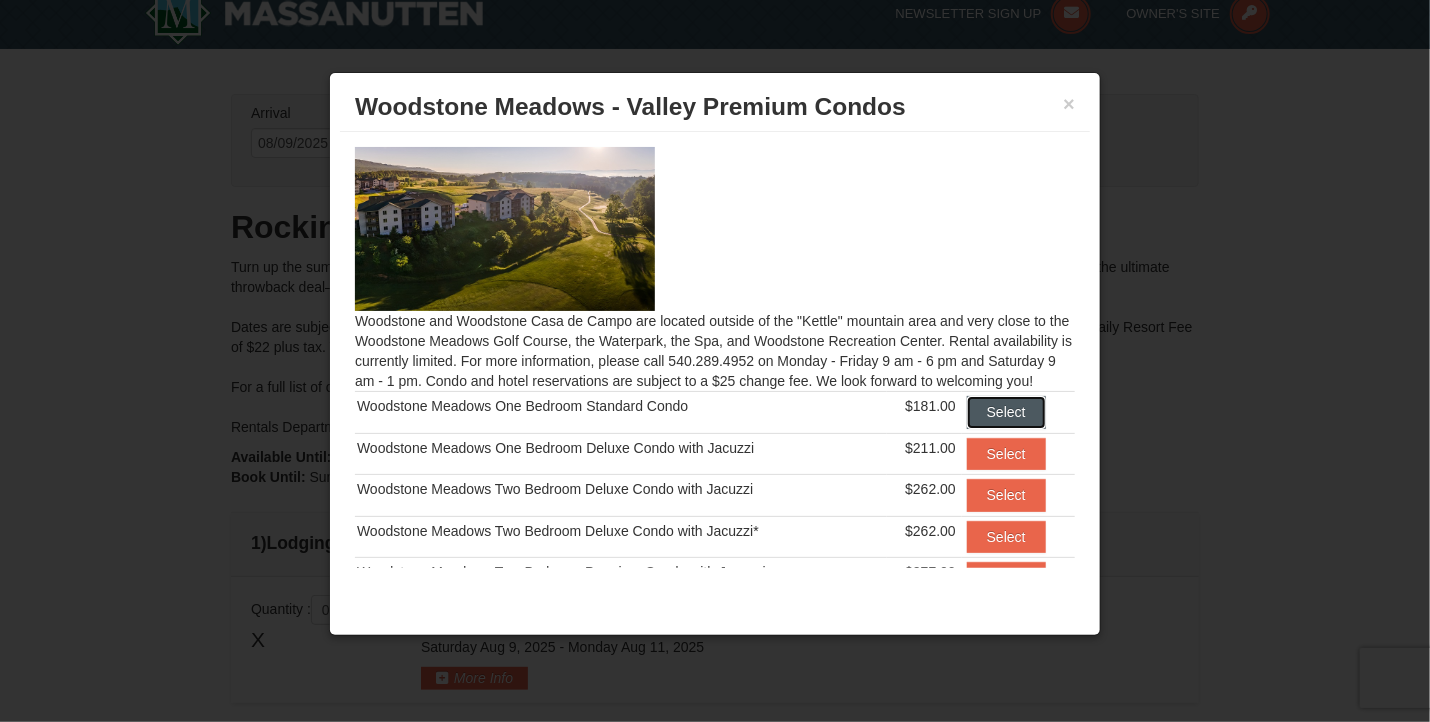 click on "Select" at bounding box center [1006, 412] 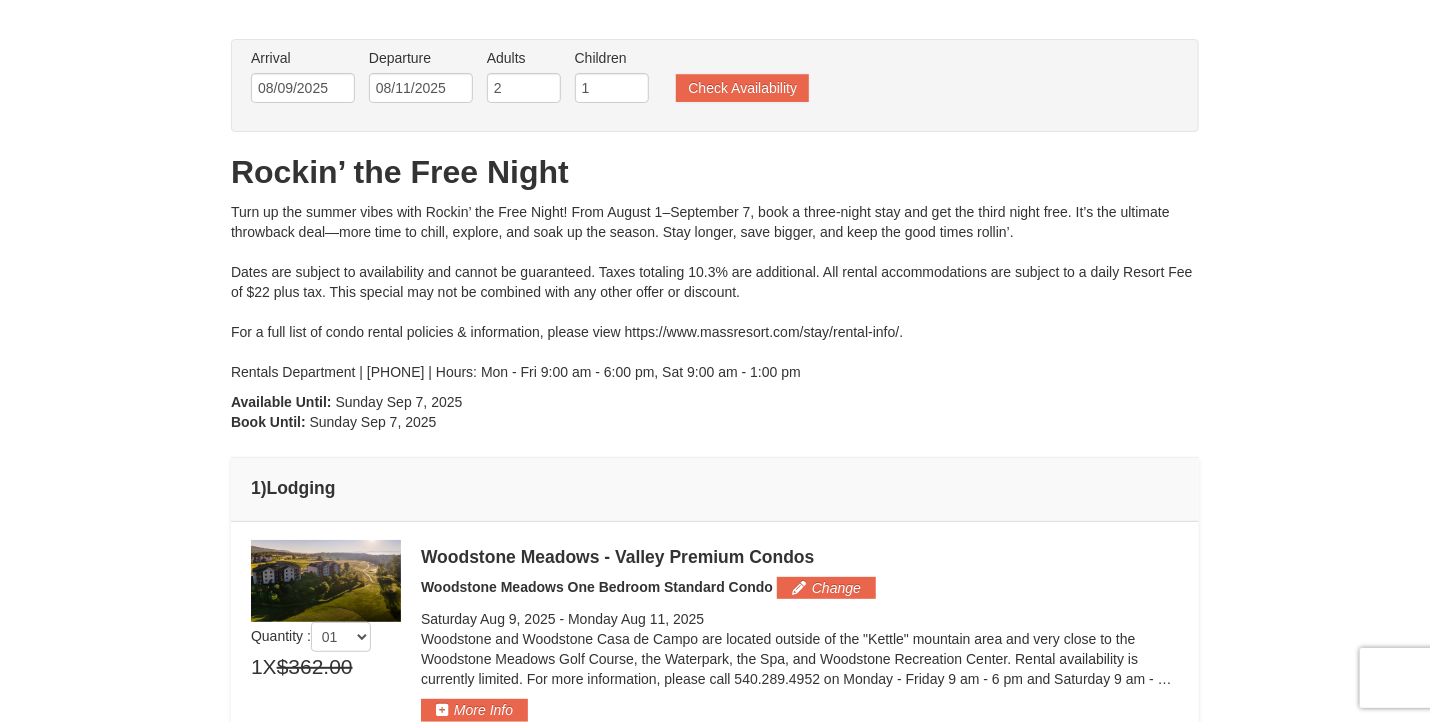 scroll, scrollTop: 64, scrollLeft: 0, axis: vertical 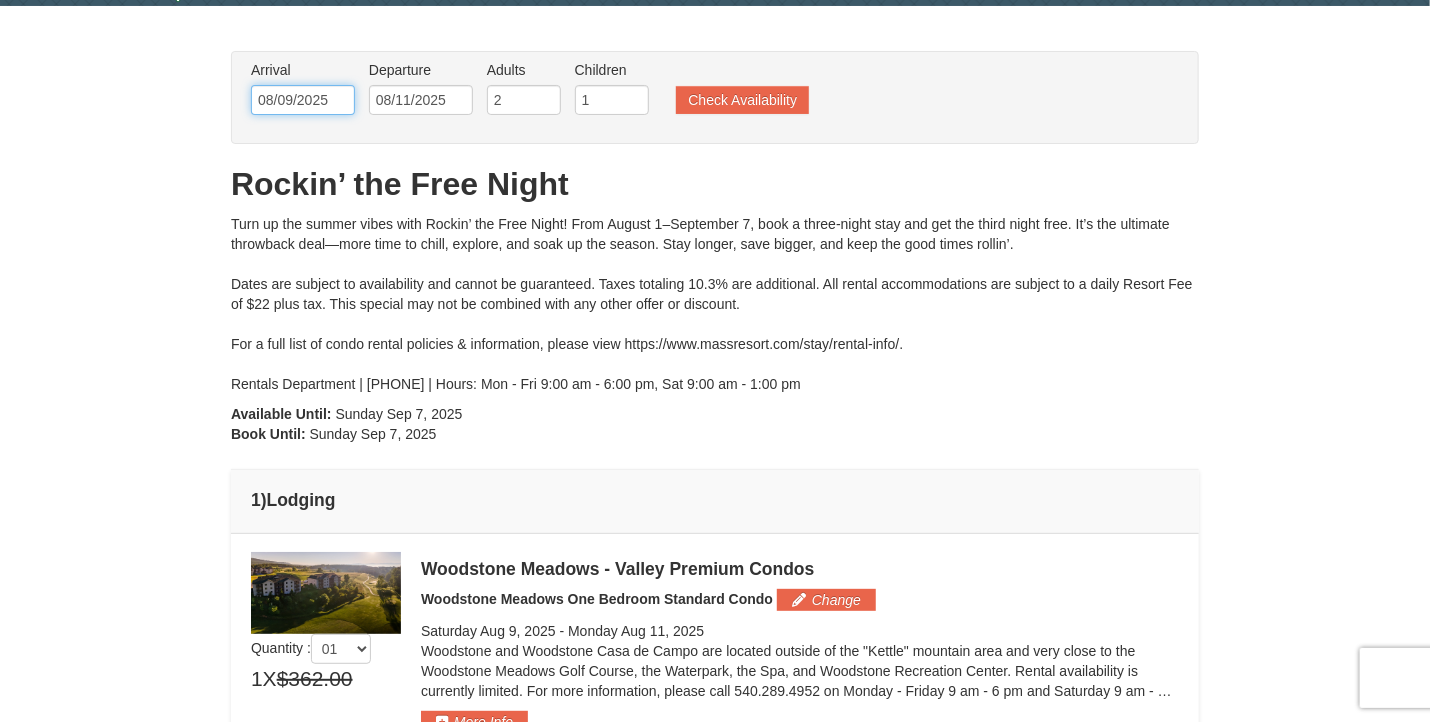 click on "08/09/2025" at bounding box center (303, 100) 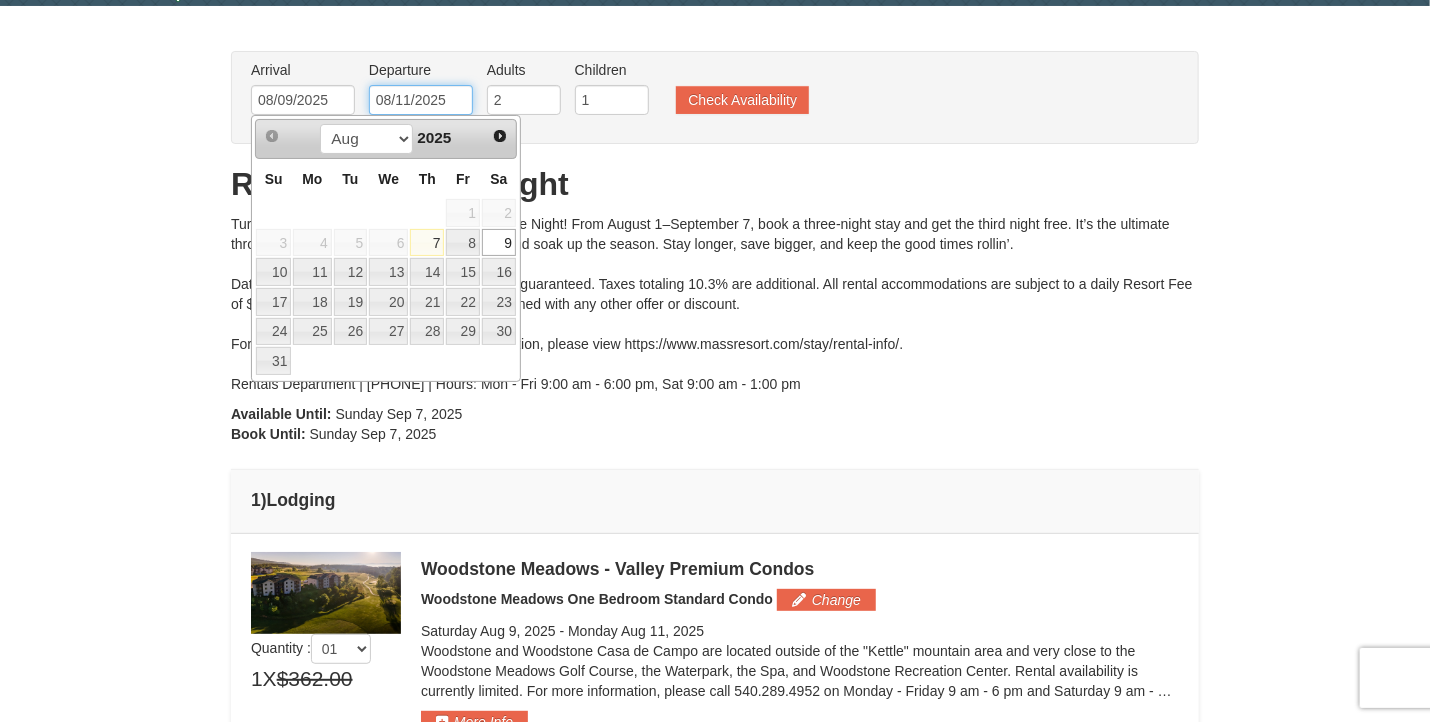 click on "08/11/2025" at bounding box center [421, 100] 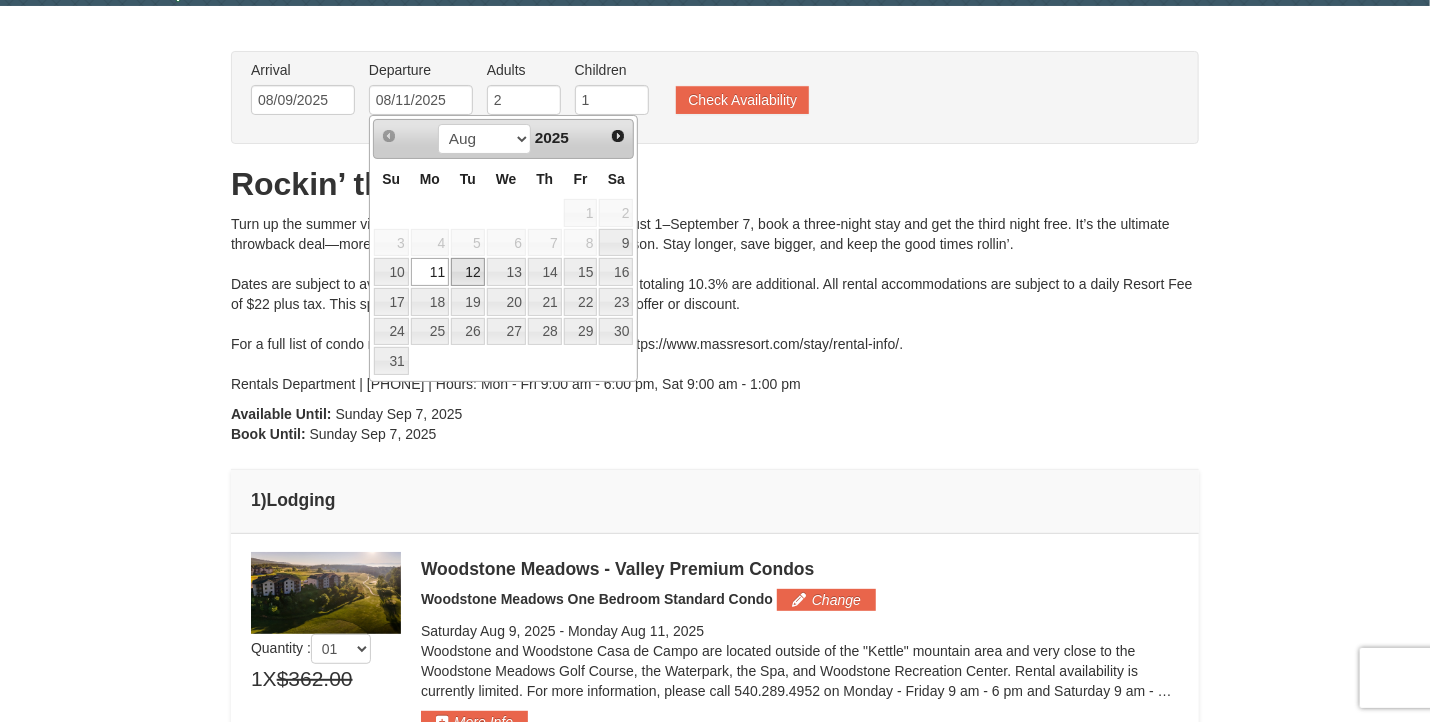 click on "12" at bounding box center [468, 272] 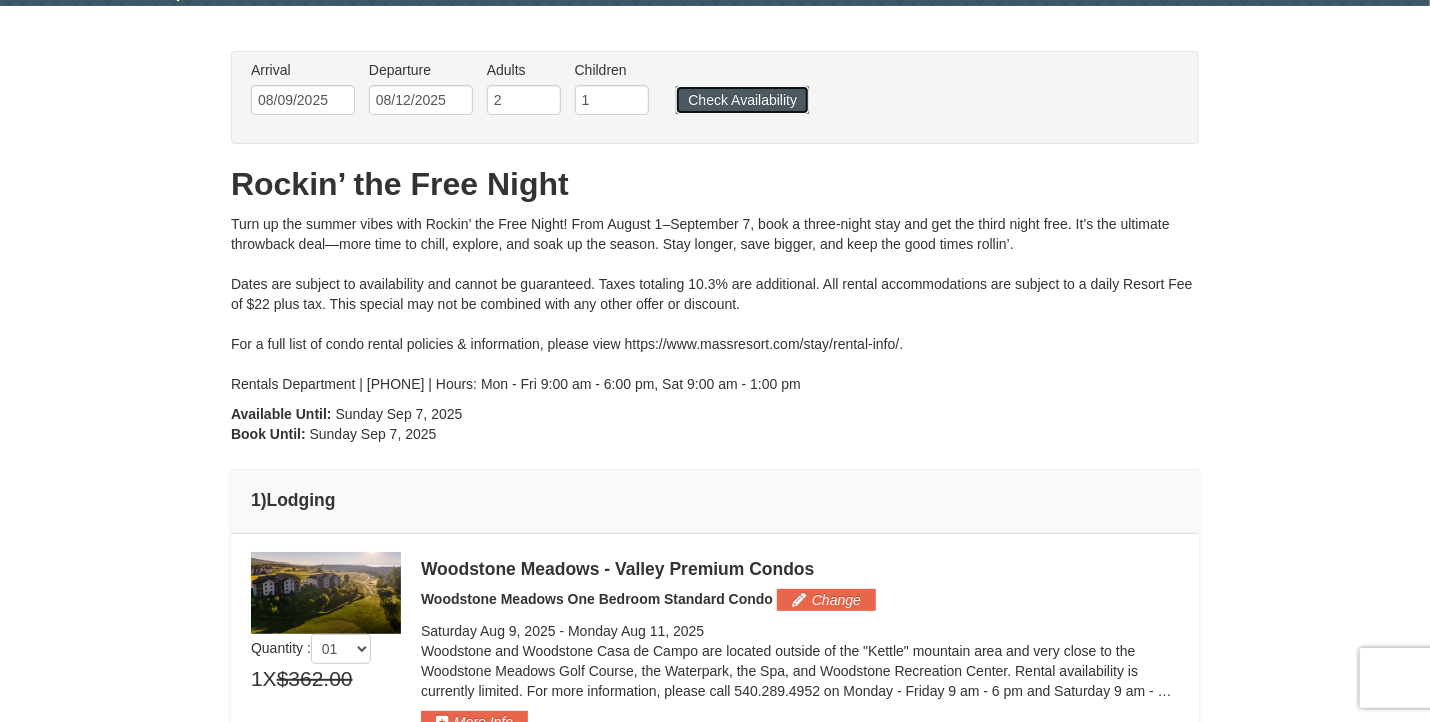 click on "Check Availability" at bounding box center (742, 100) 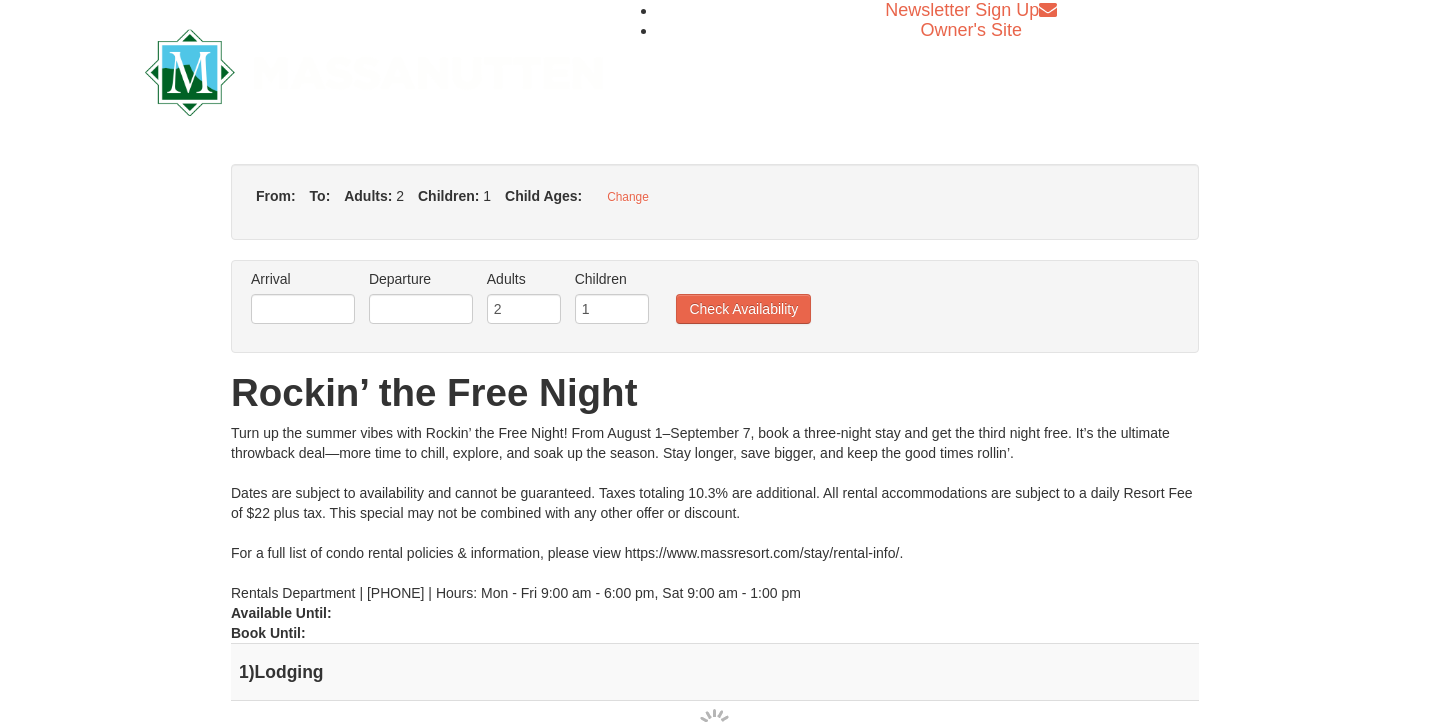 type on "08/09/2025" 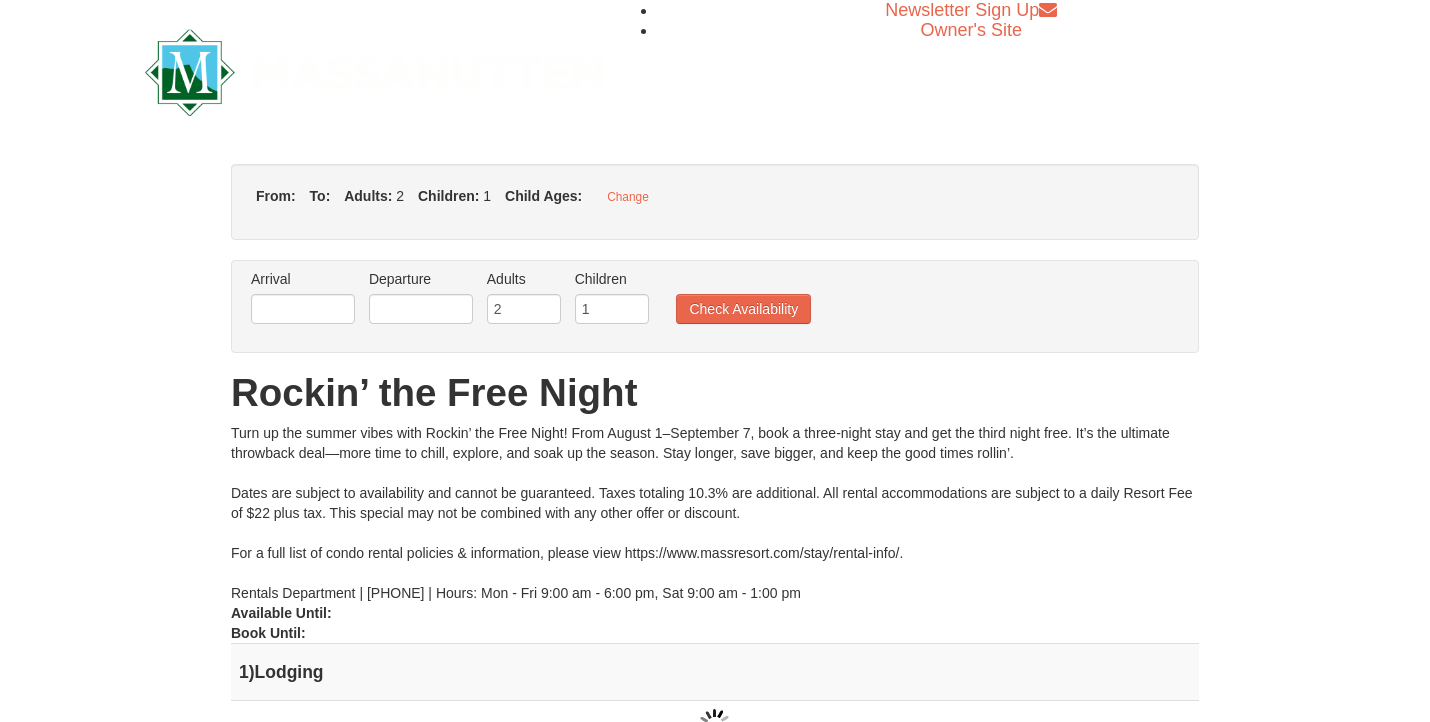 type on "08/12/2025" 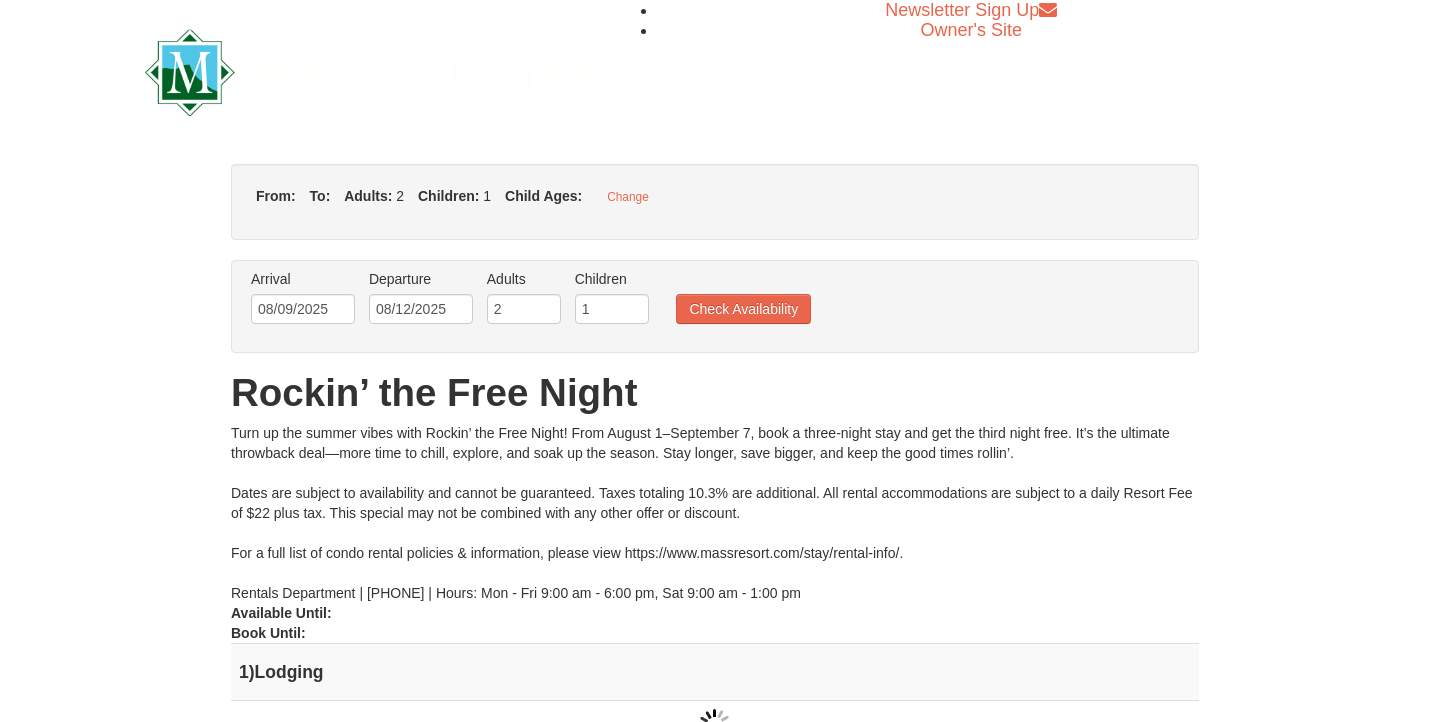 scroll, scrollTop: 0, scrollLeft: 0, axis: both 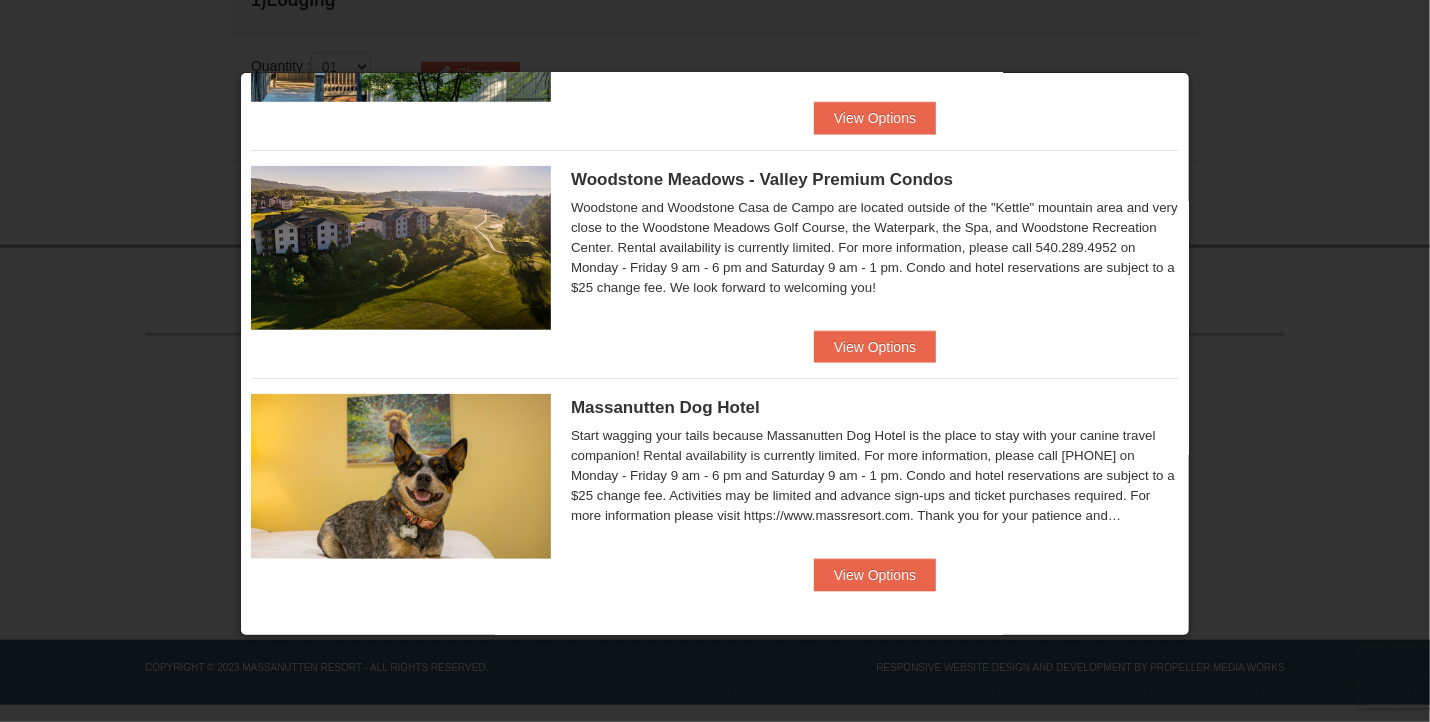 click at bounding box center [715, 361] 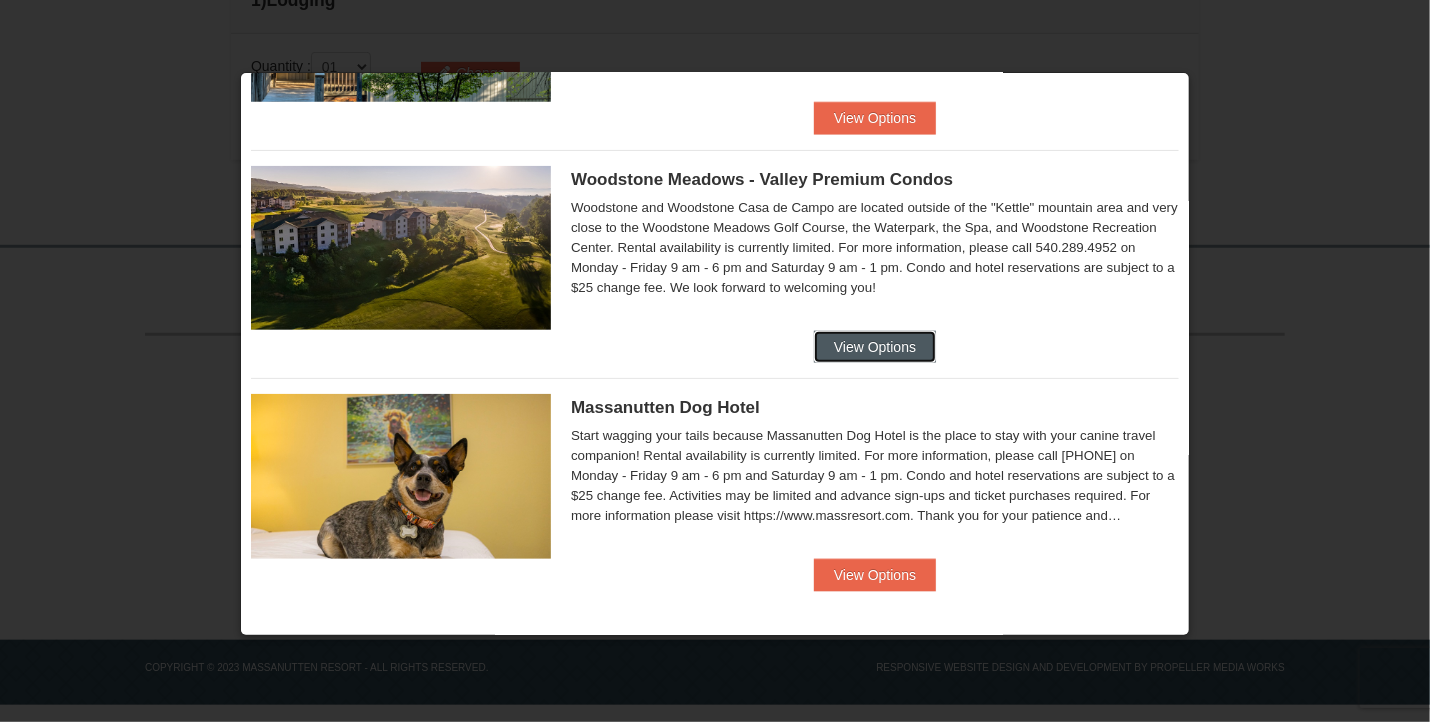 click on "View Options" at bounding box center [875, 347] 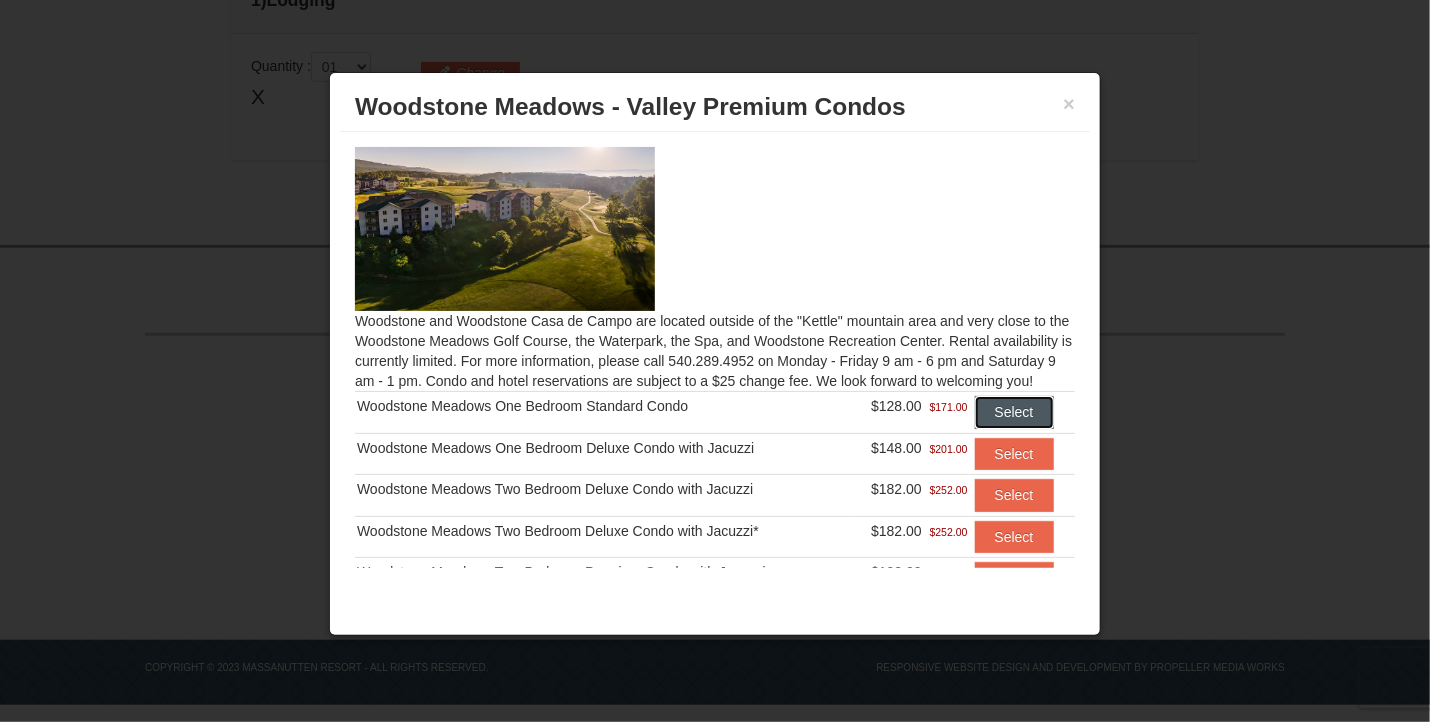 click on "Select" at bounding box center [1014, 412] 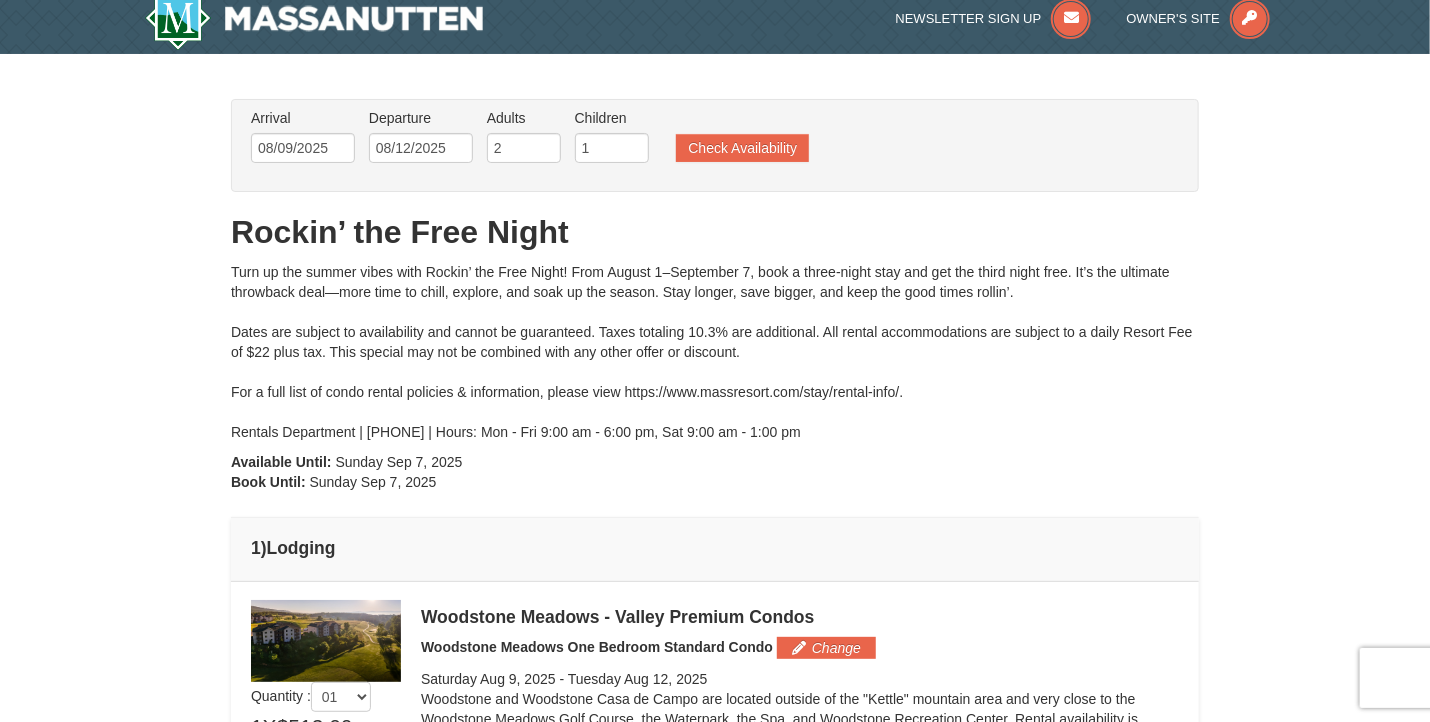 scroll, scrollTop: 1, scrollLeft: 0, axis: vertical 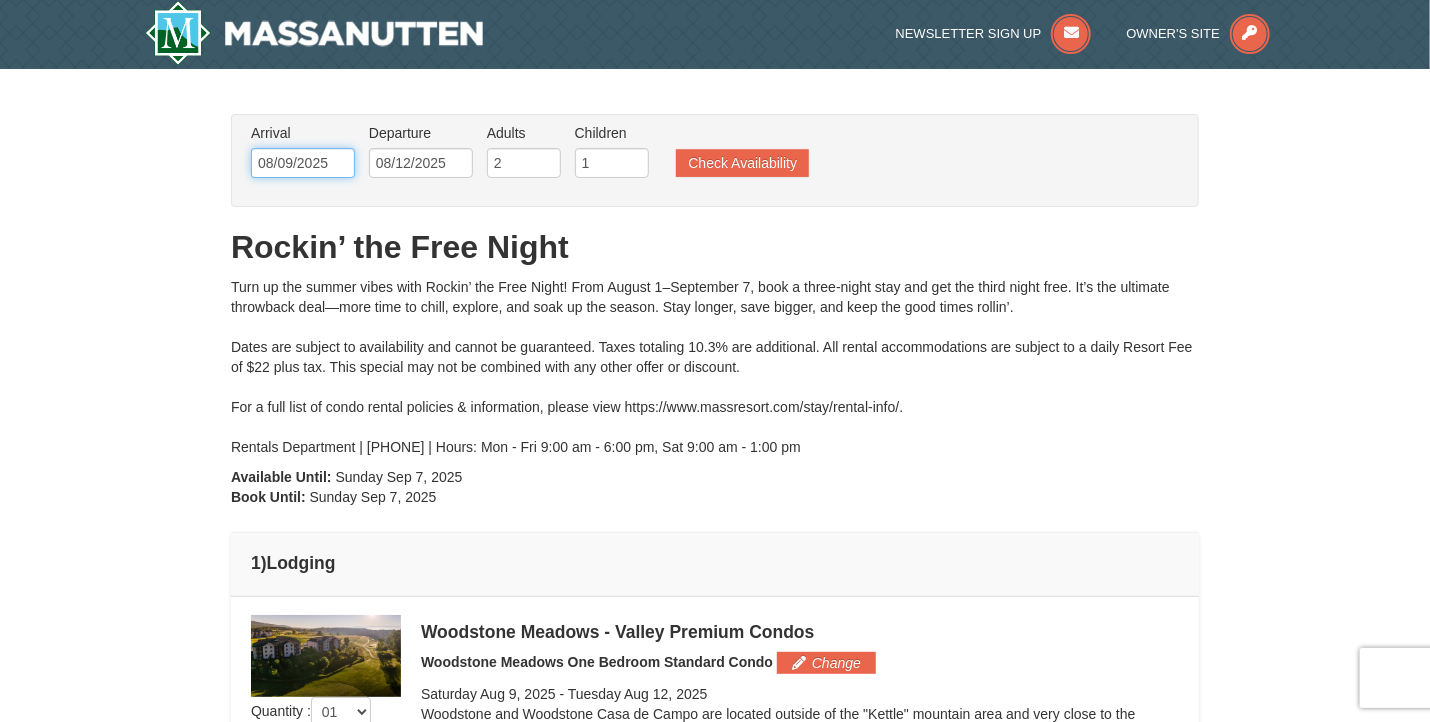 click on "08/09/2025" at bounding box center (303, 163) 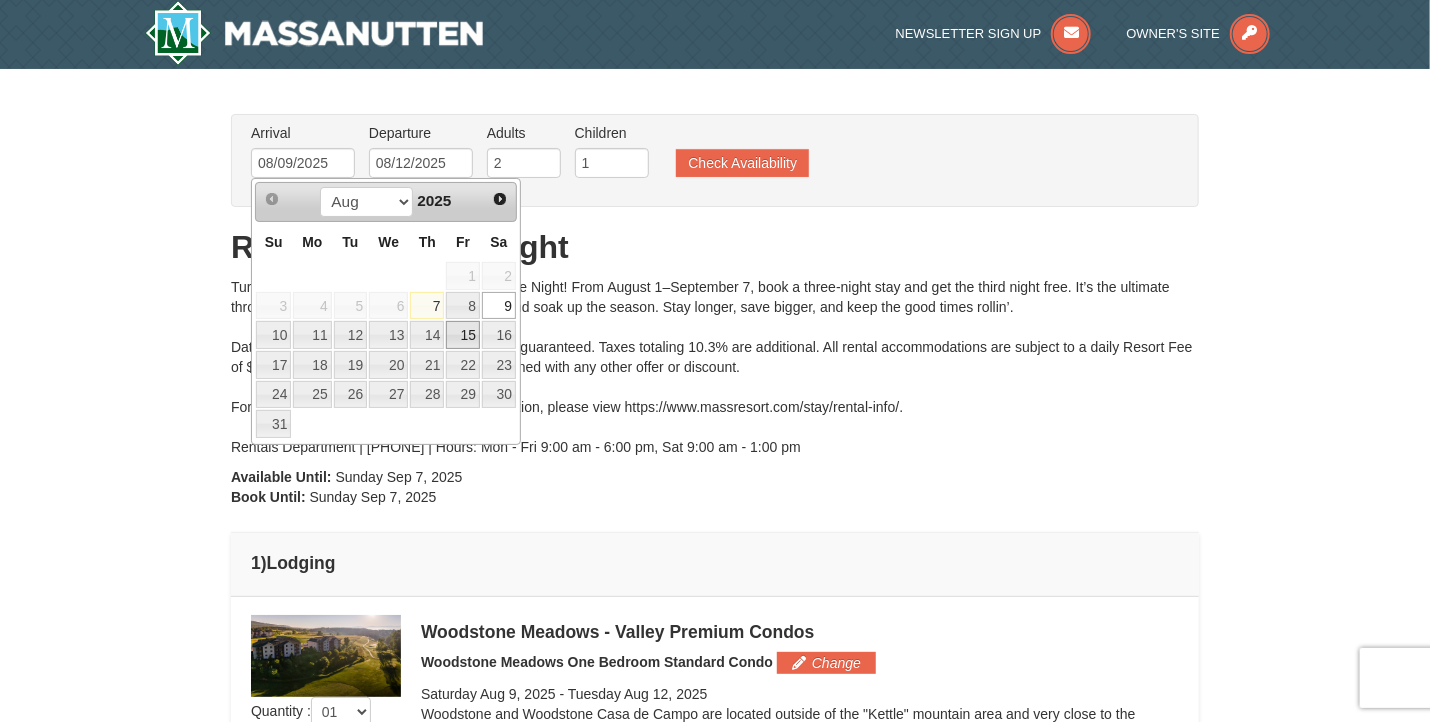 click on "15" at bounding box center [463, 335] 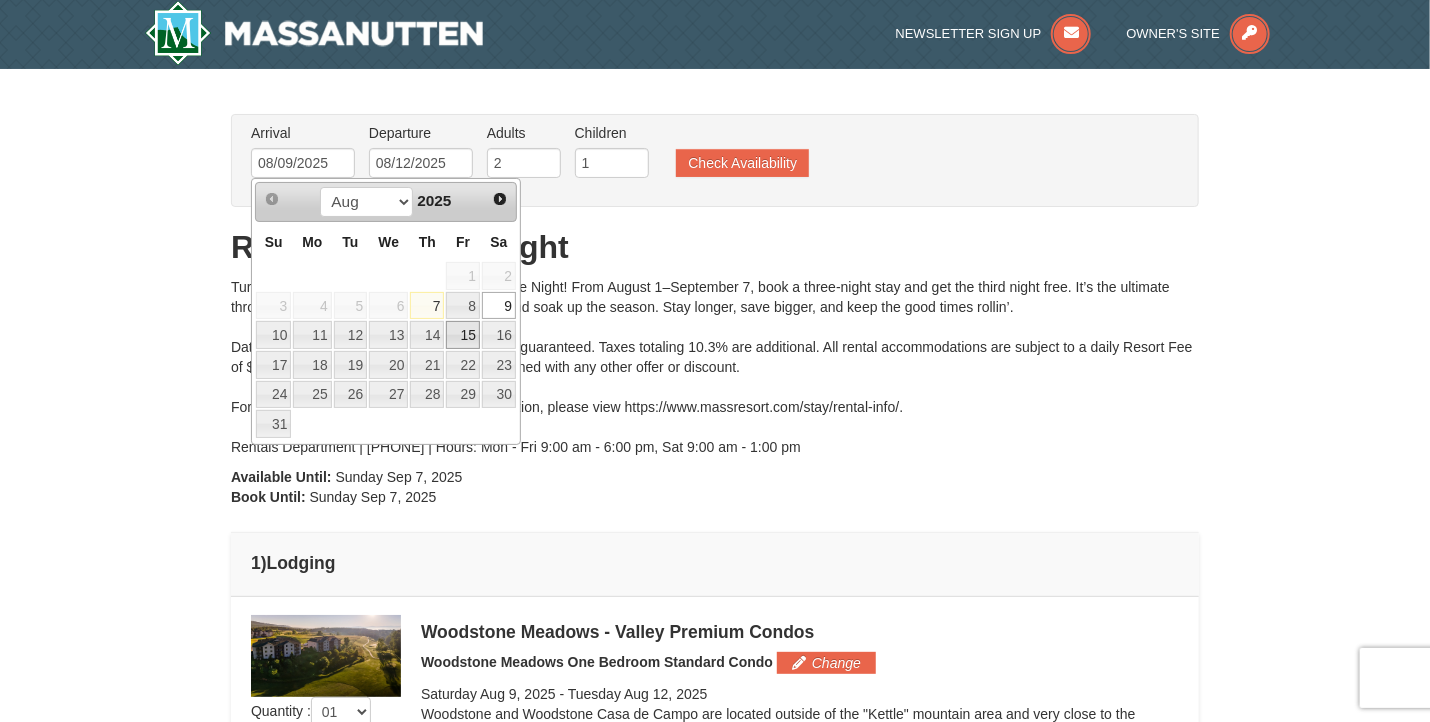 type on "08/15/2025" 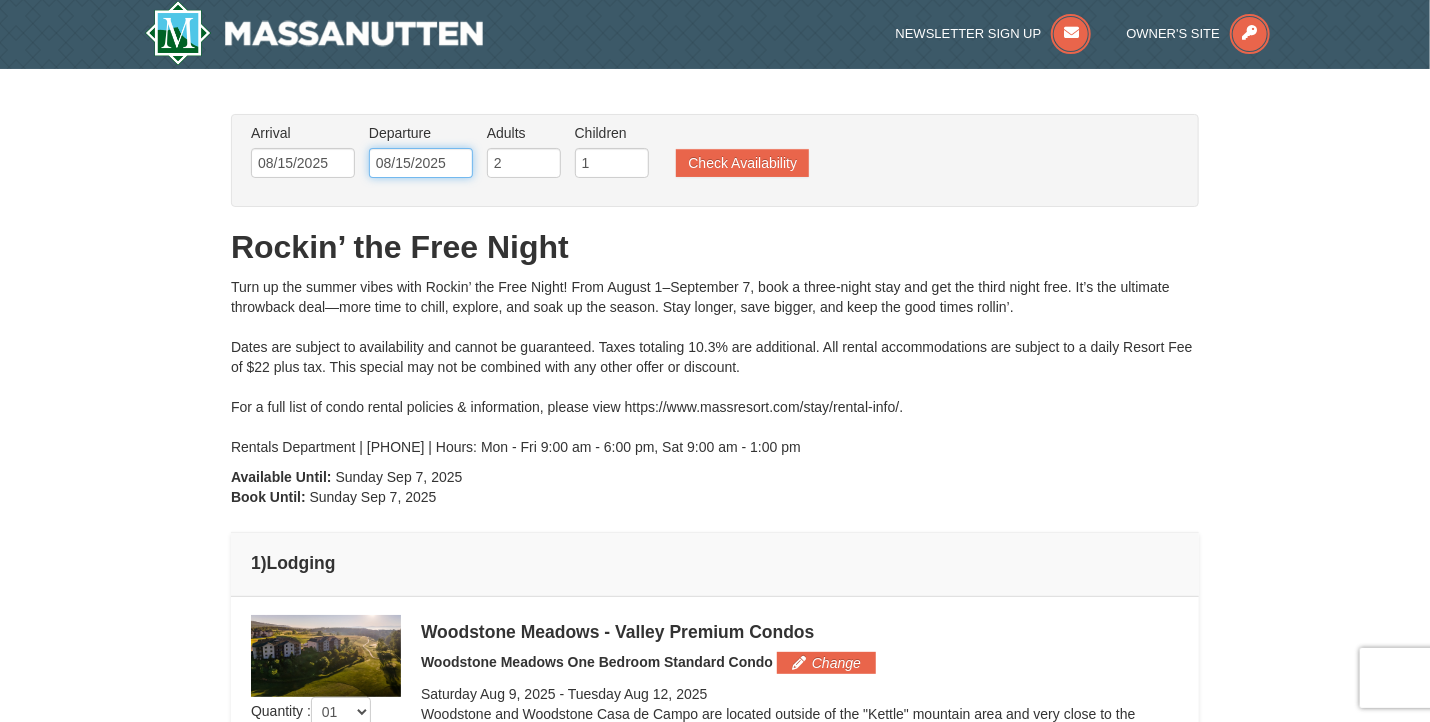 click on "08/15/2025" at bounding box center (421, 163) 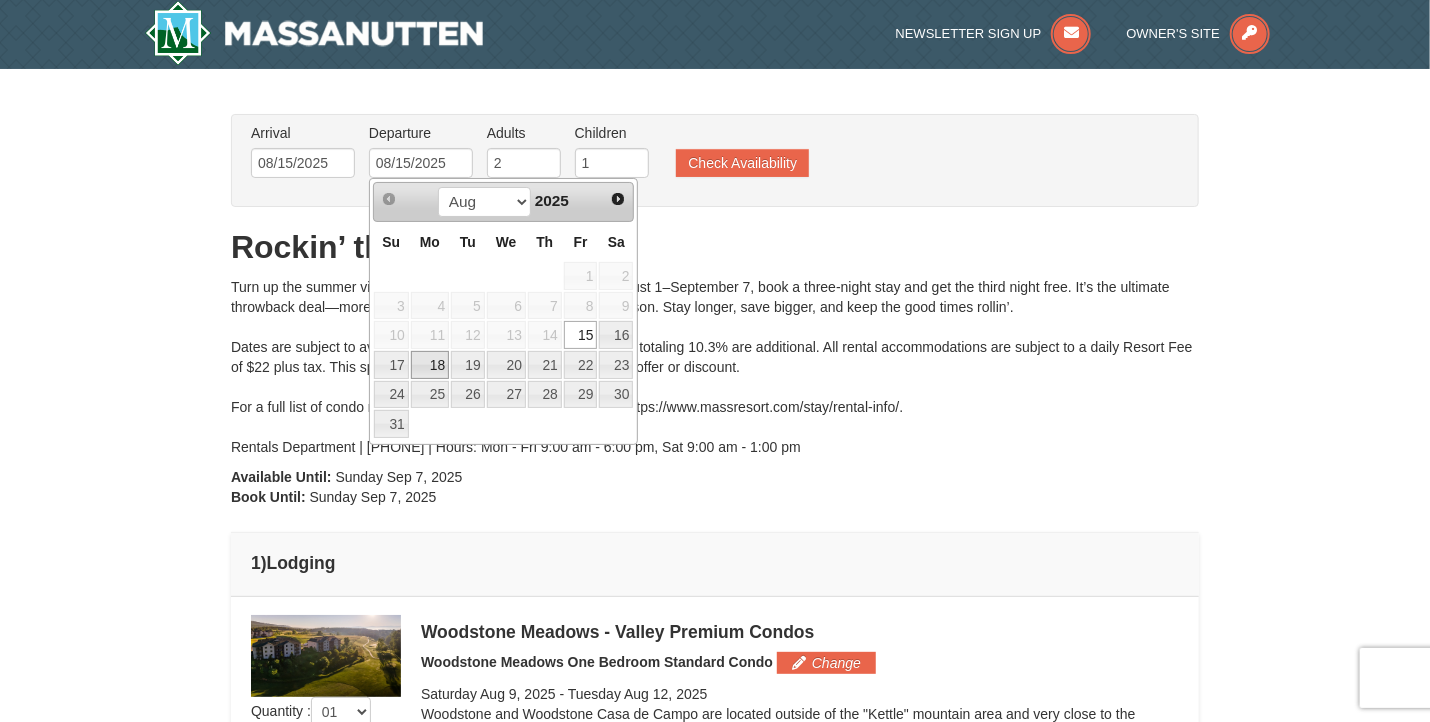 click on "18" at bounding box center (430, 365) 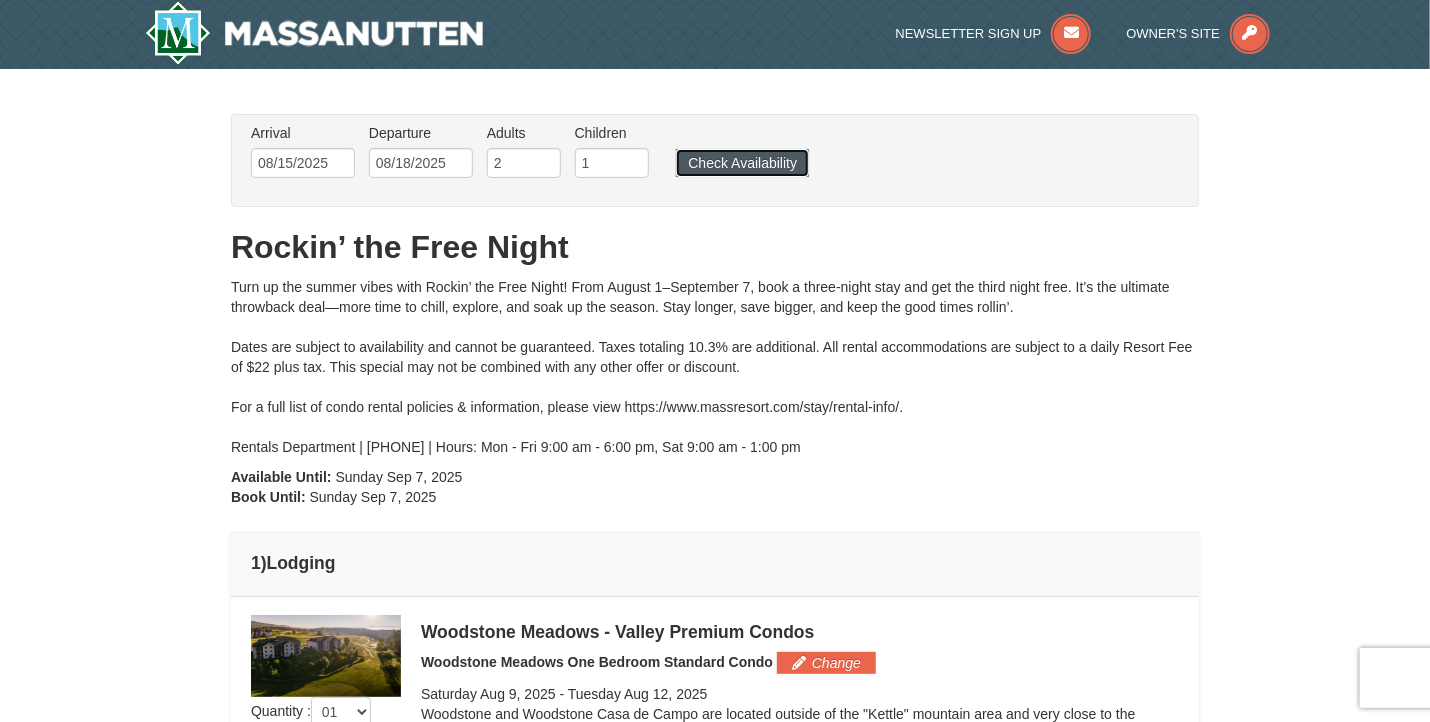 click on "Check Availability" at bounding box center [742, 163] 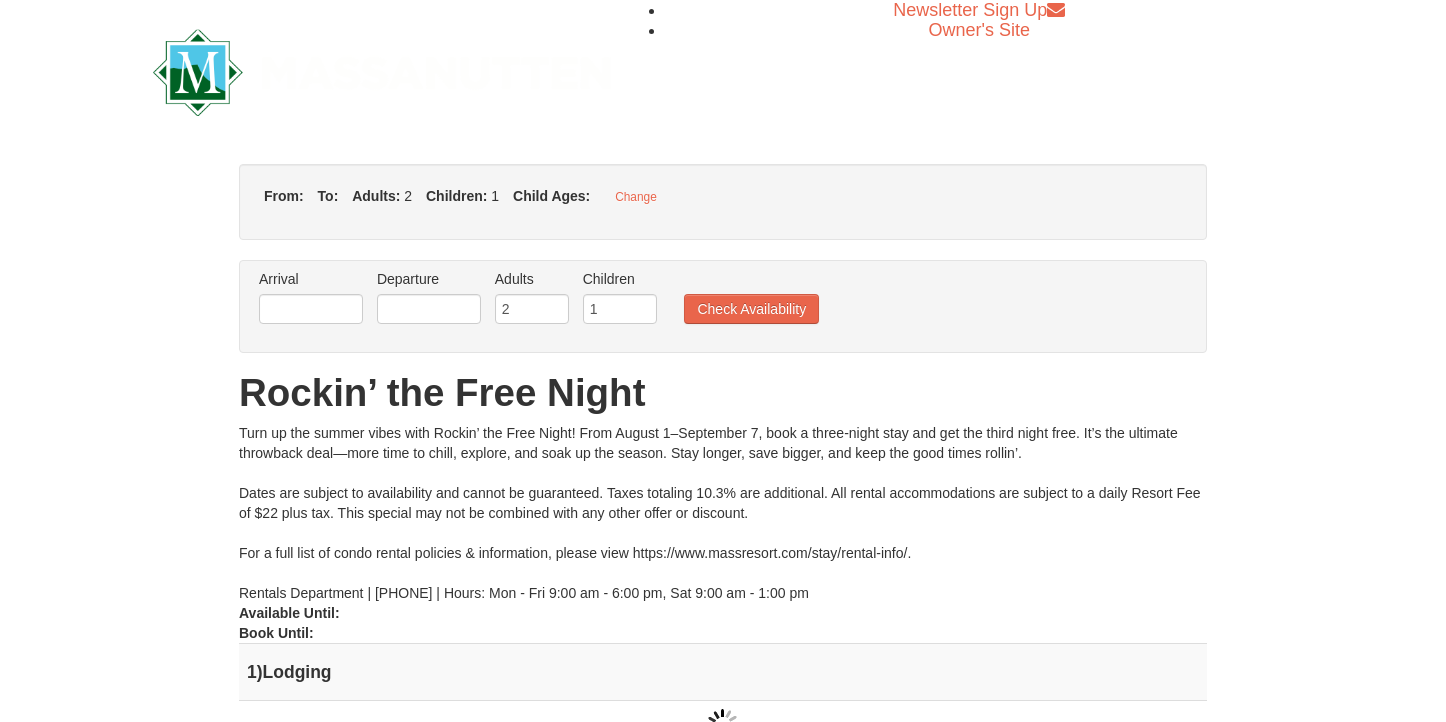 type on "08/15/2025" 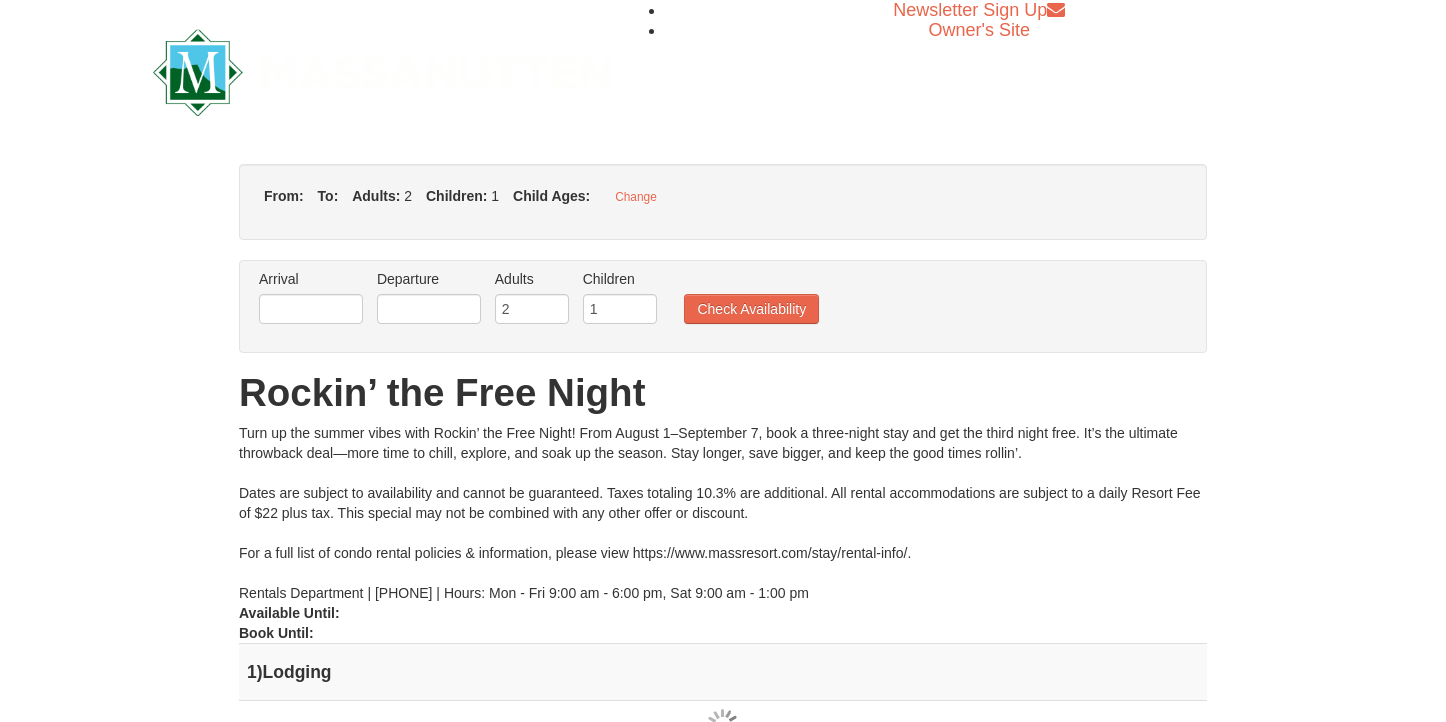 type on "08/18/2025" 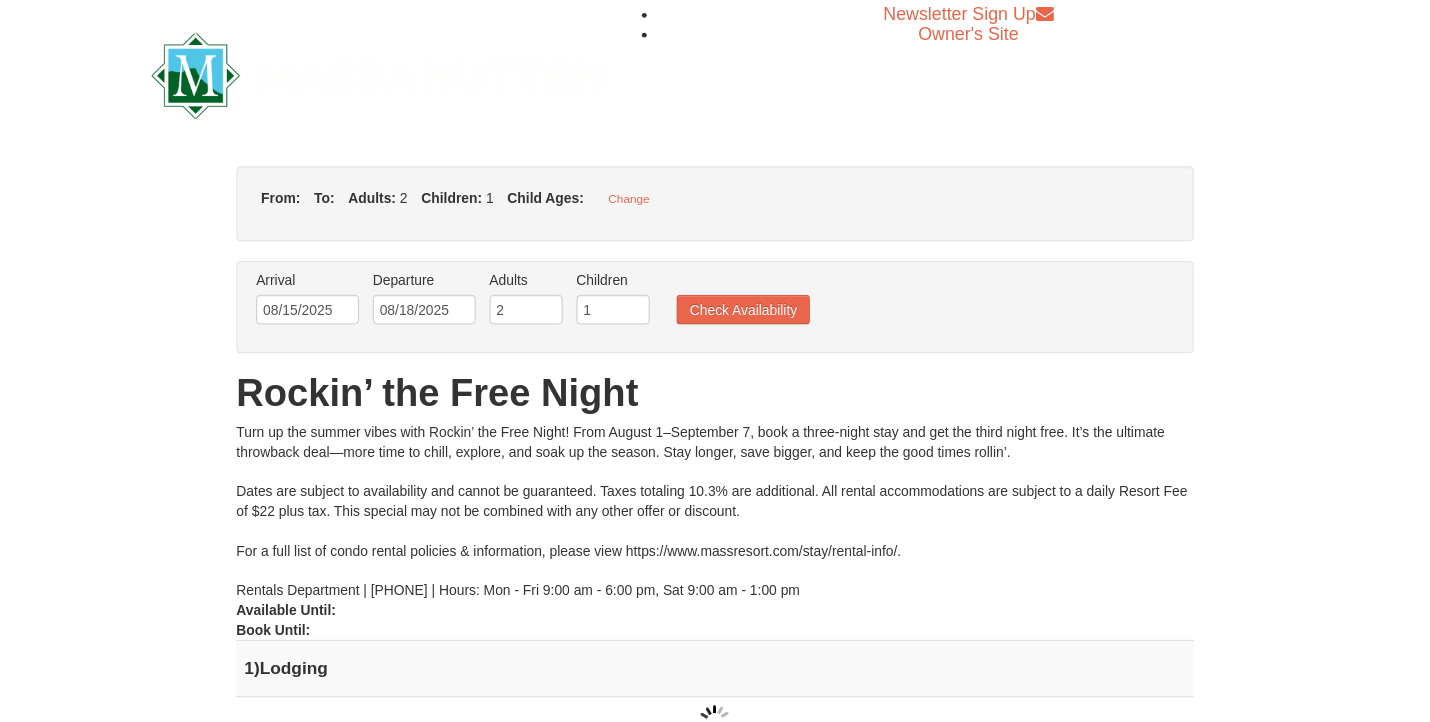 scroll, scrollTop: 0, scrollLeft: 0, axis: both 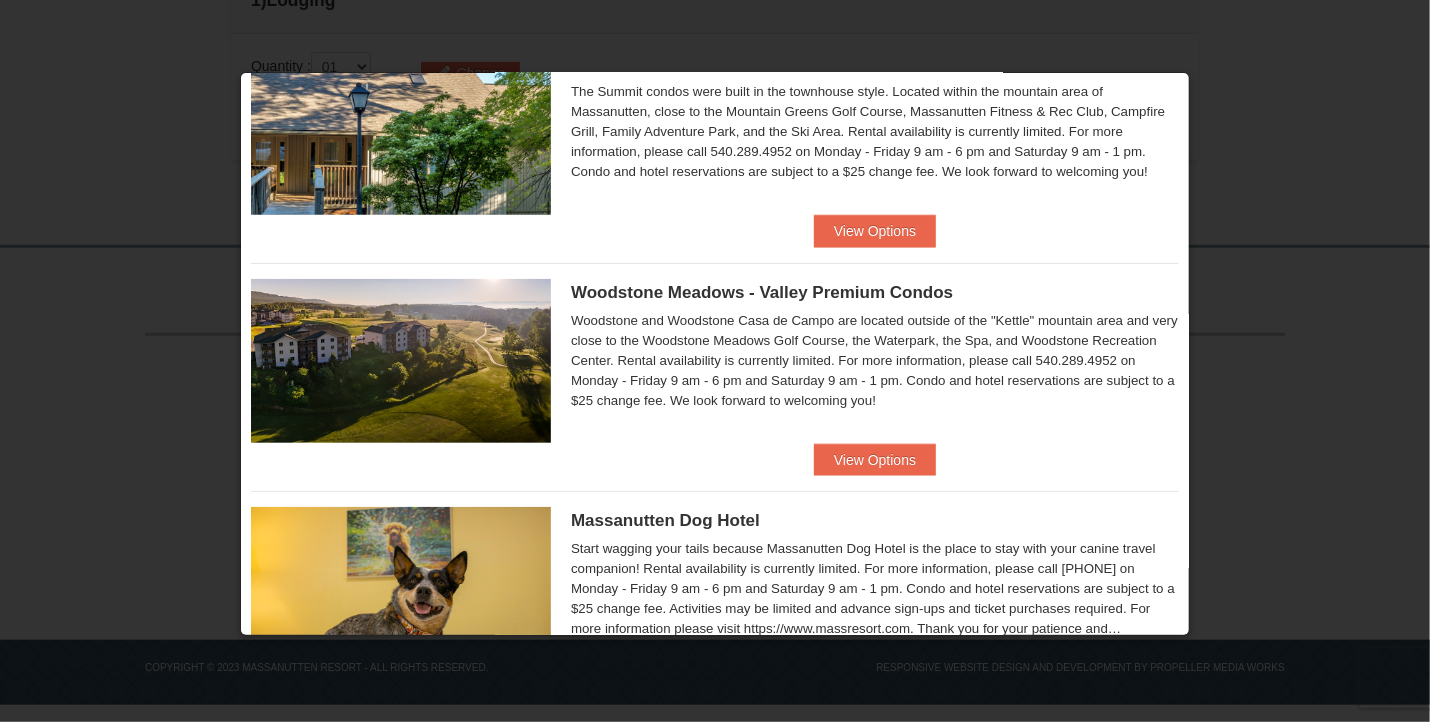 click on "Woodstone Meadows - Valley Premium Condos
Woodstone and Woodstone Casa de Campo are located outside of the "Kettle" mountain area and very close to the Woodstone Meadows Golf Course, the Waterpark, the Spa, and Woodstone Recreation Center.
Rental availability is currently limited. For more information, please call [PHONE] on Monday - Friday 9 am - 6 pm and Saturday 9 am - 1 pm. Condo and hotel reservations are subject to a $25 change fee.
We look forward to welcoming you!
Woodstone Meadows One Bedroom Standard Condo" at bounding box center (715, 353) 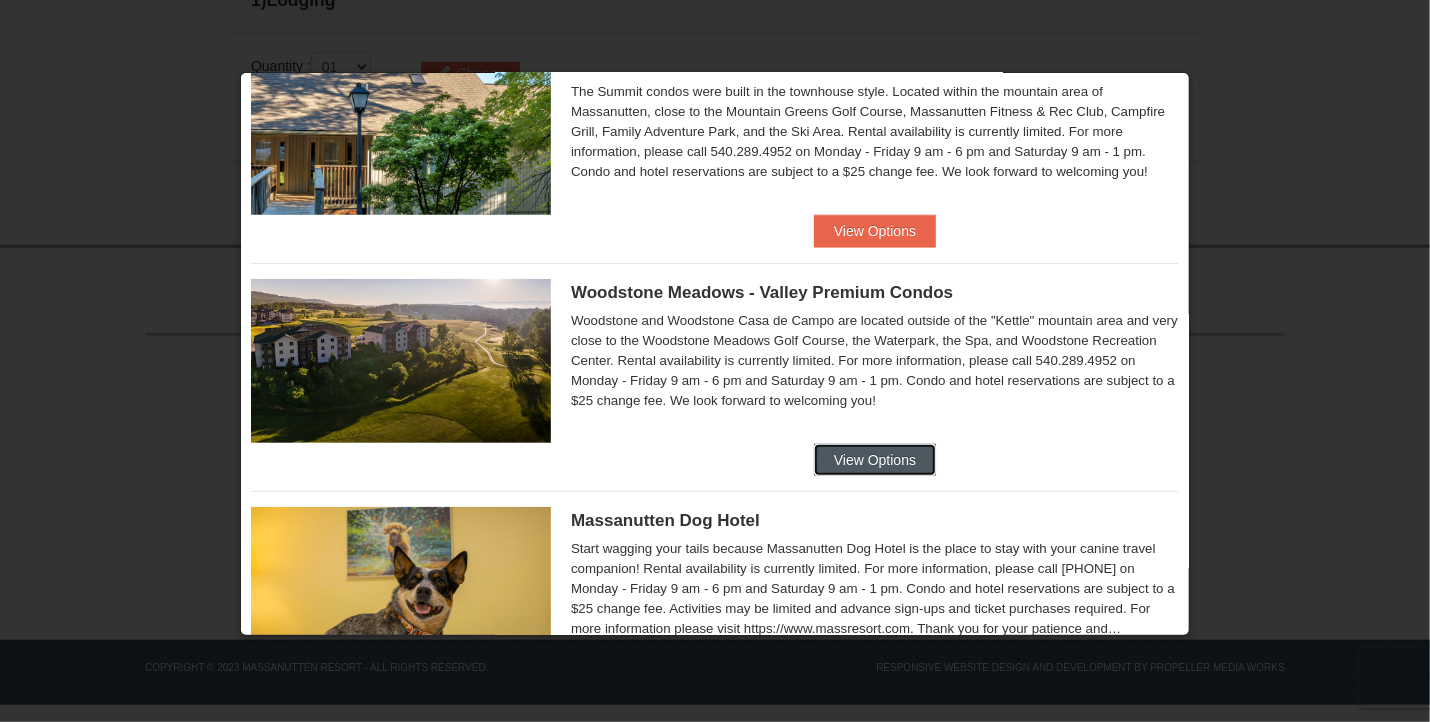 click on "View Options" at bounding box center (875, 460) 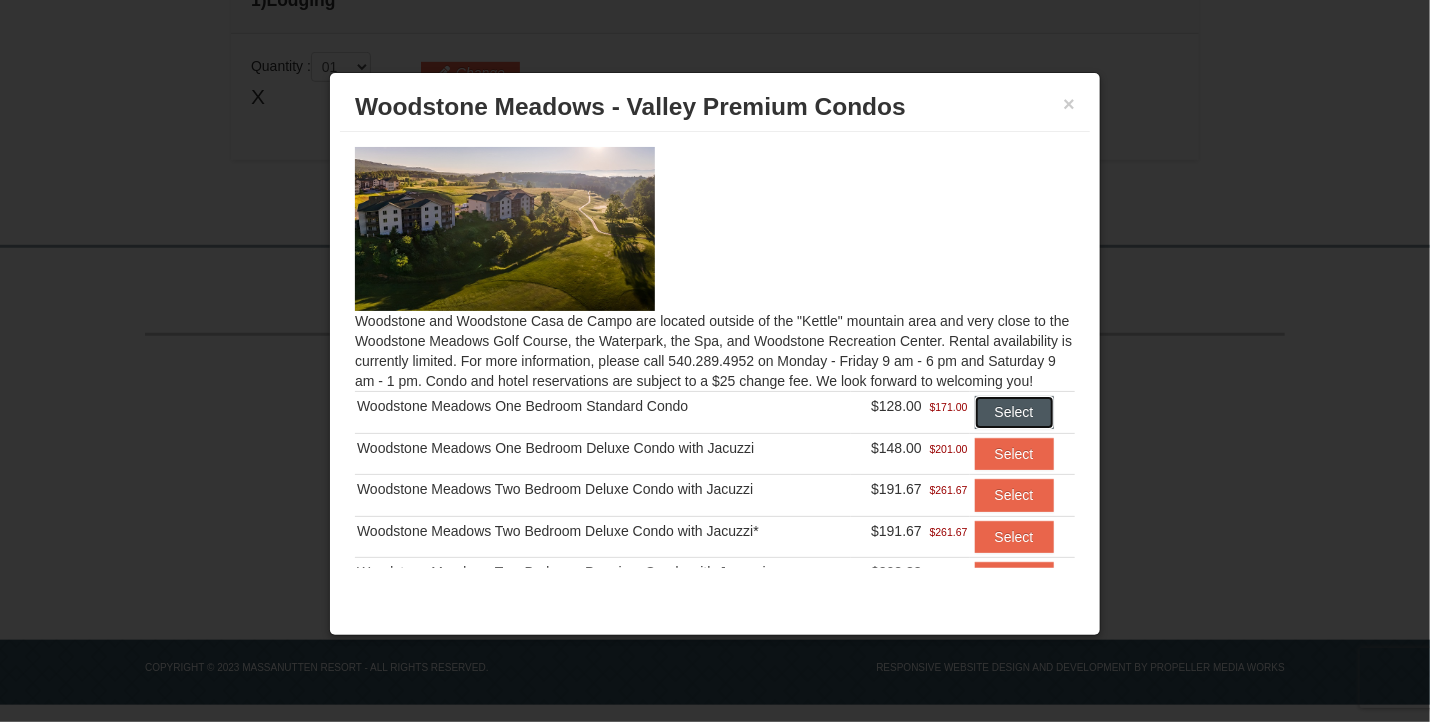 click on "Select" at bounding box center [1014, 412] 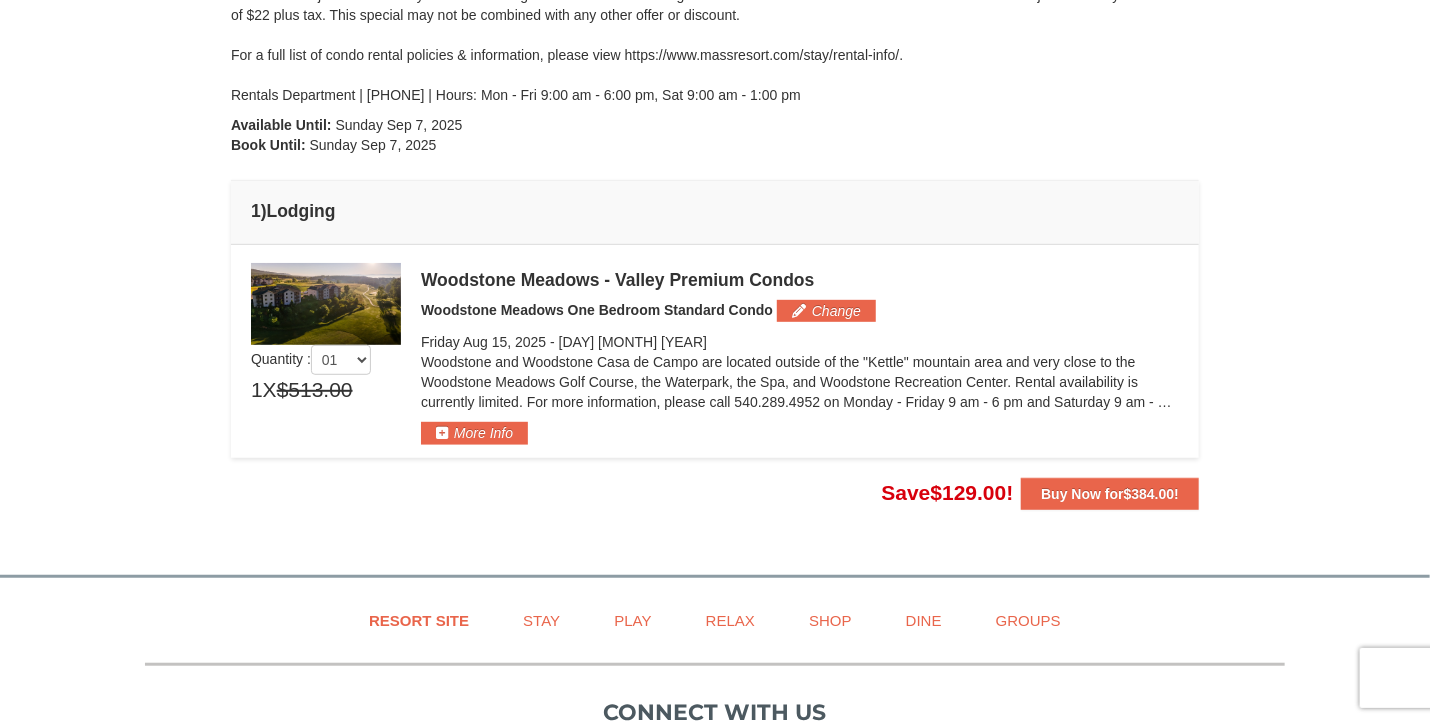 scroll, scrollTop: 348, scrollLeft: 0, axis: vertical 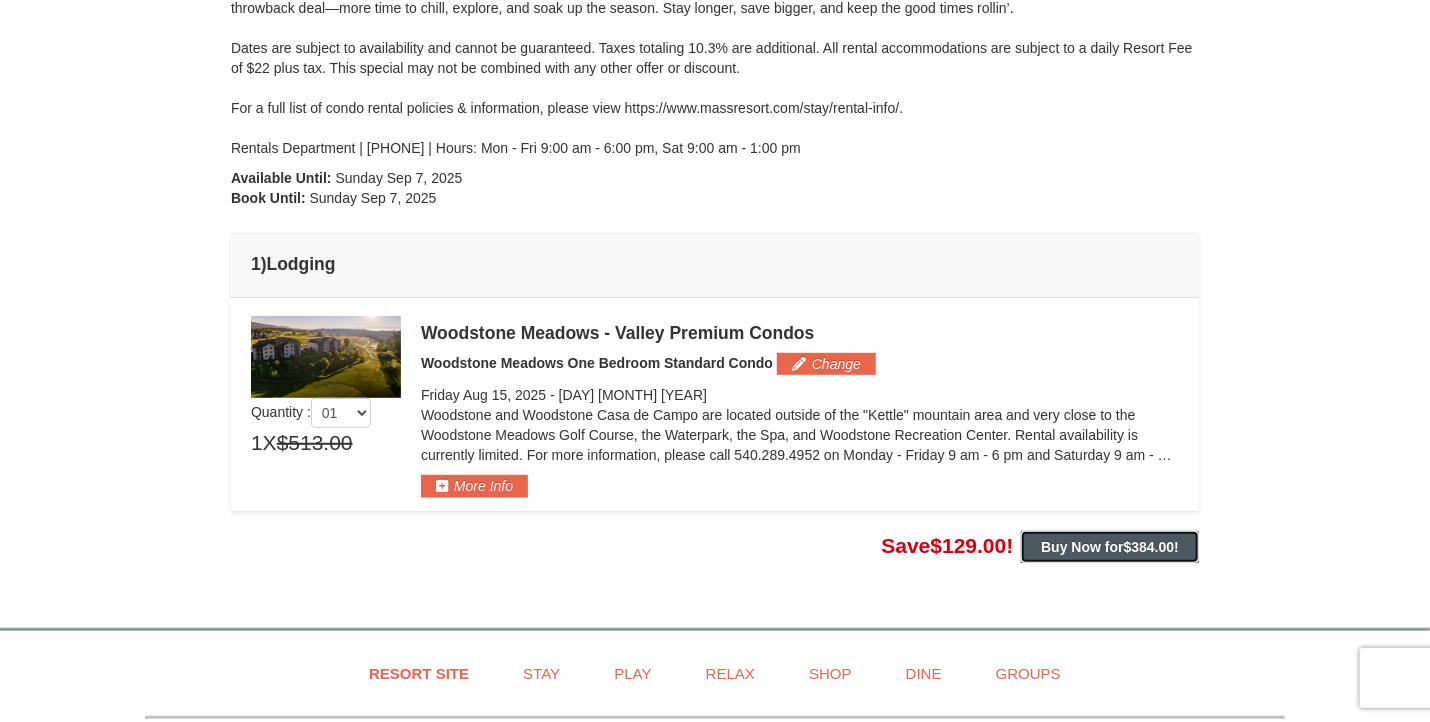 click on "Buy Now for
$384.00 !" at bounding box center [1110, 547] 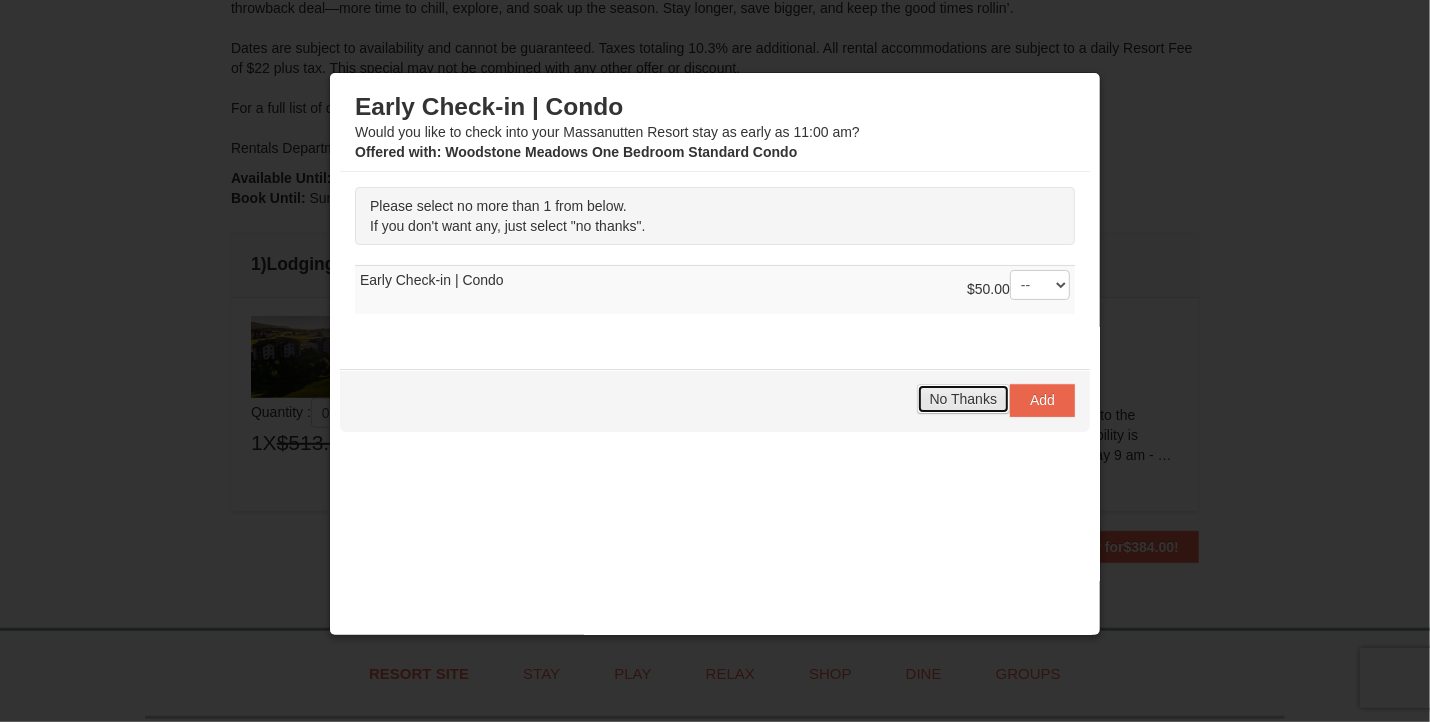 click on "No Thanks" at bounding box center [963, 399] 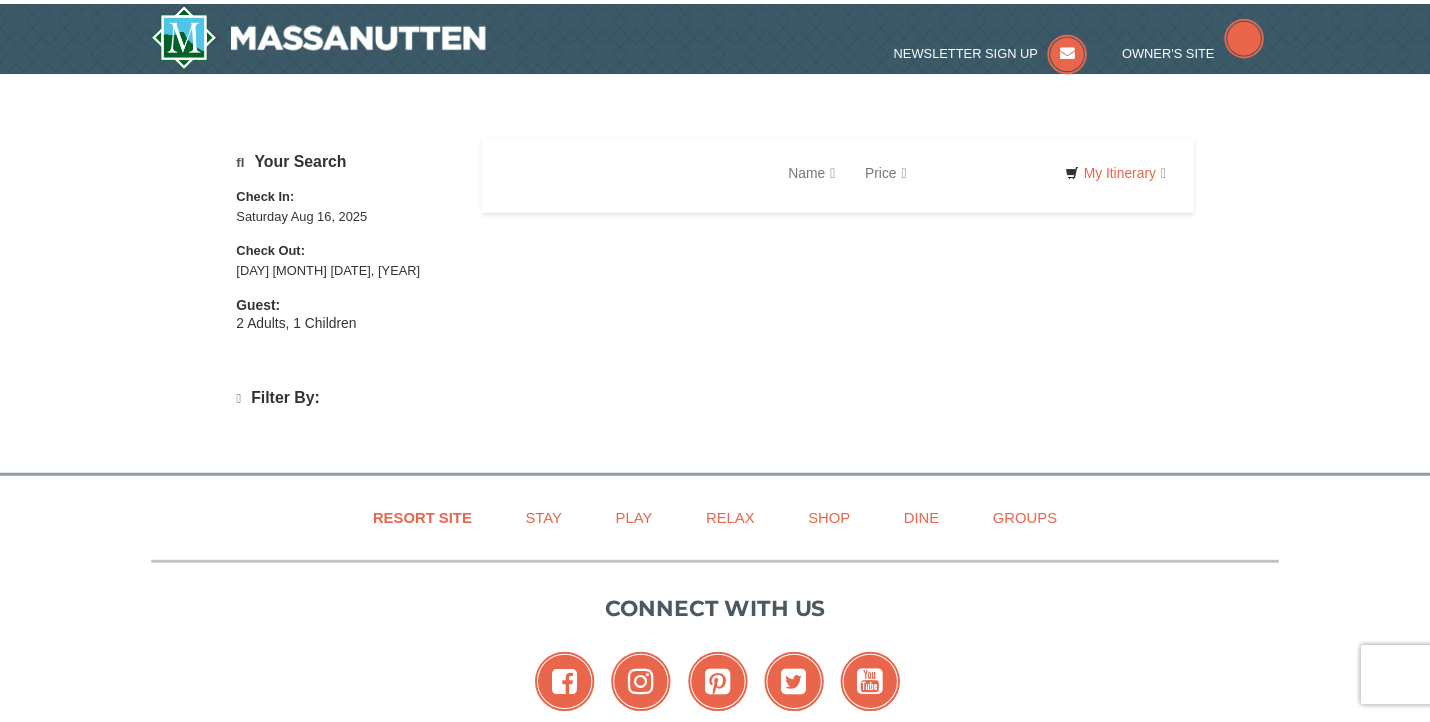 scroll, scrollTop: 0, scrollLeft: 0, axis: both 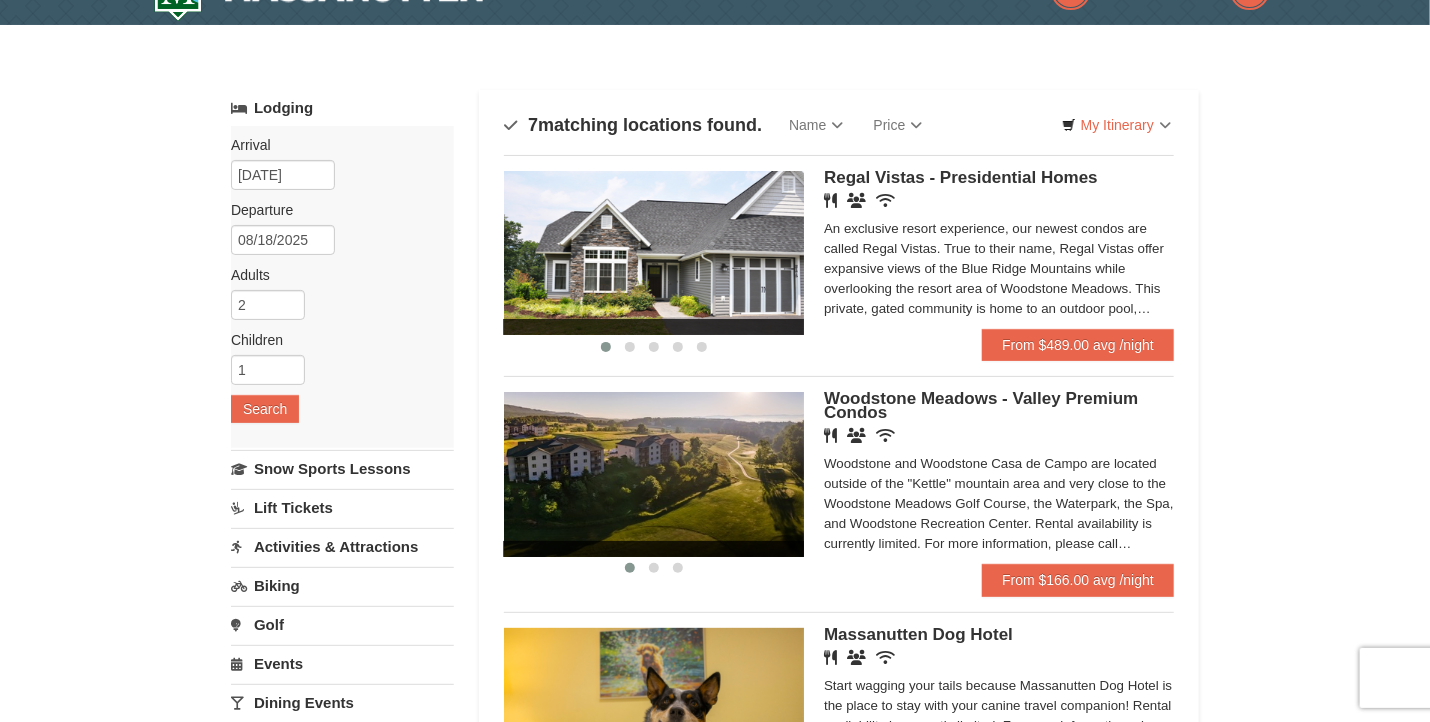 click at bounding box center [654, 474] 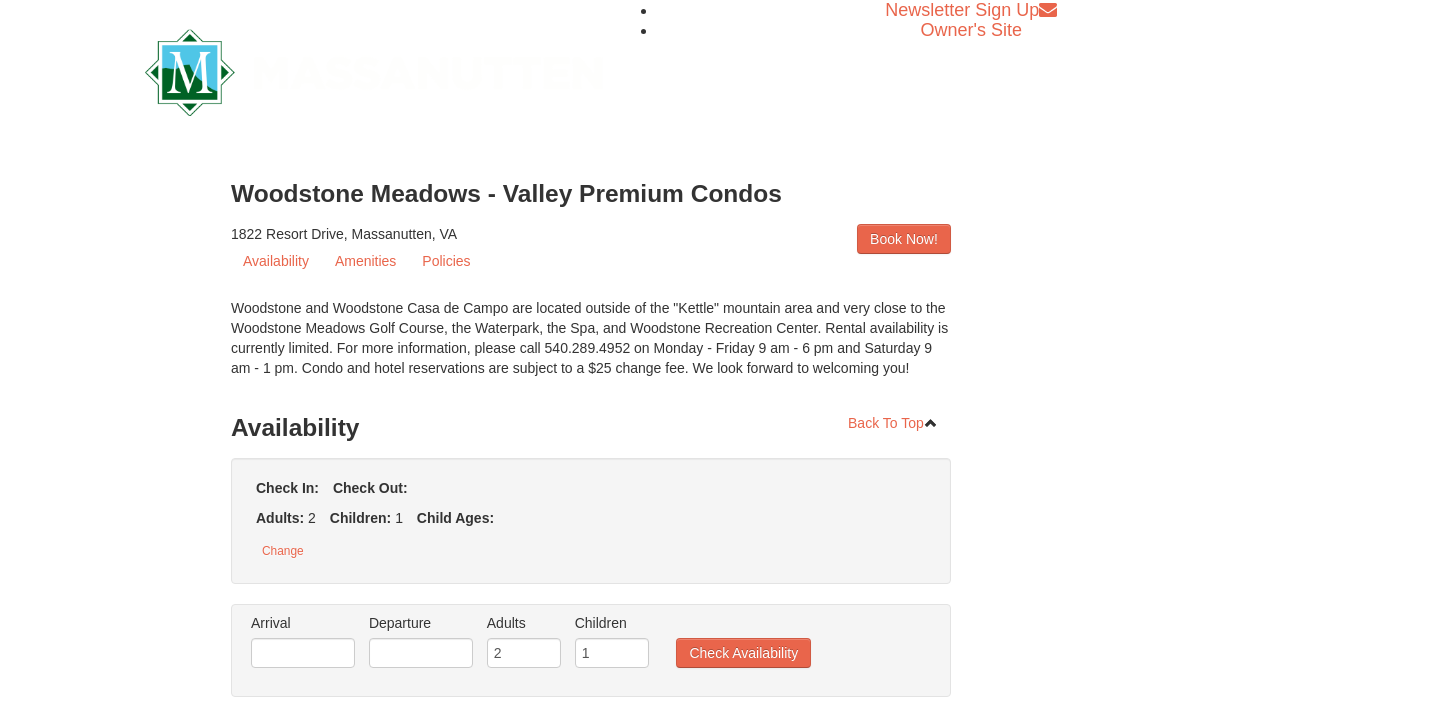 scroll, scrollTop: 0, scrollLeft: 0, axis: both 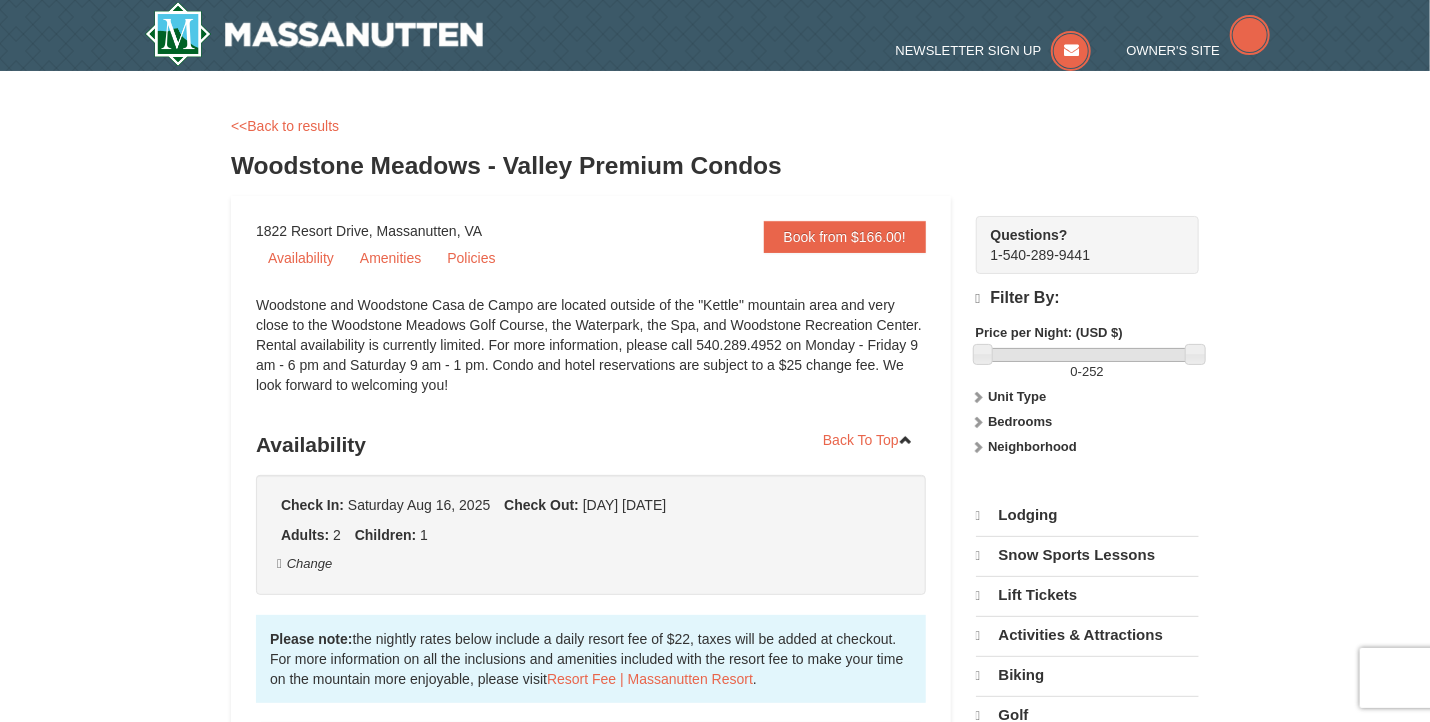 select on "8" 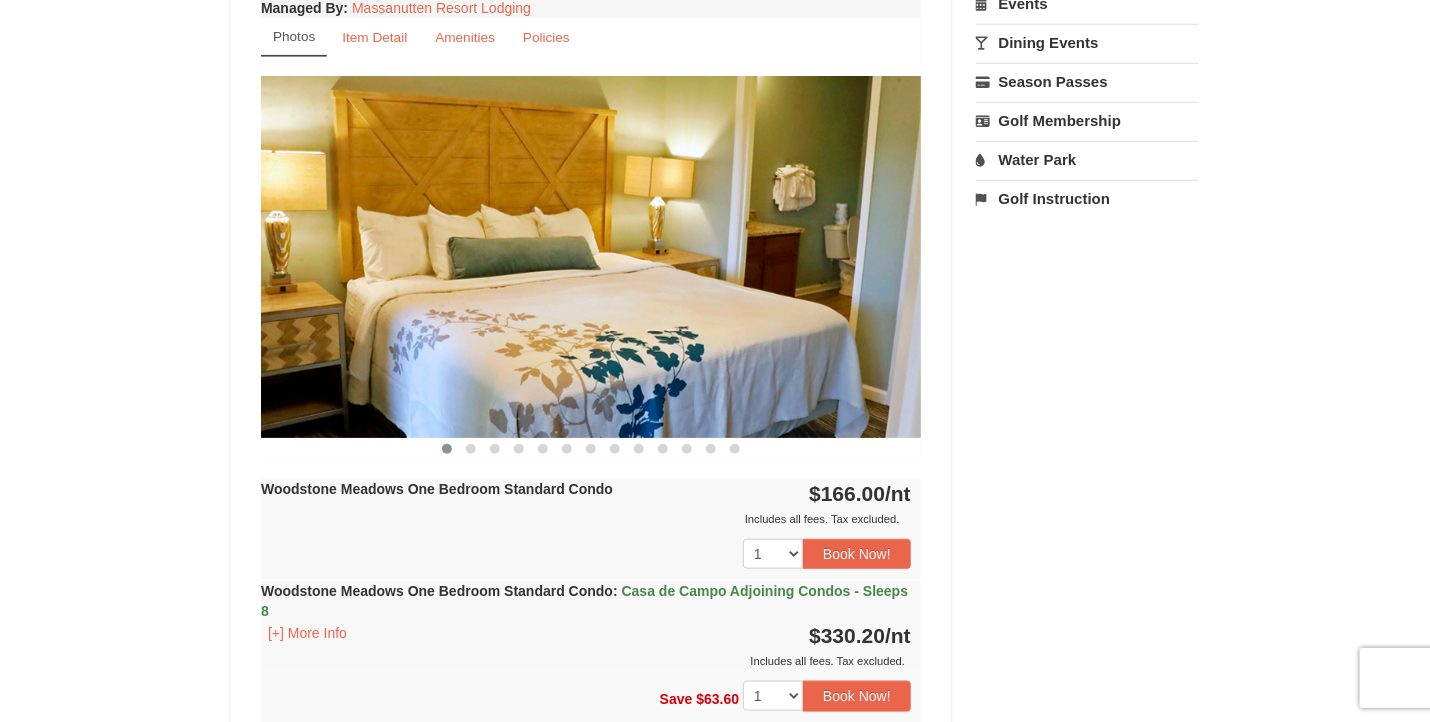 scroll, scrollTop: 728, scrollLeft: 0, axis: vertical 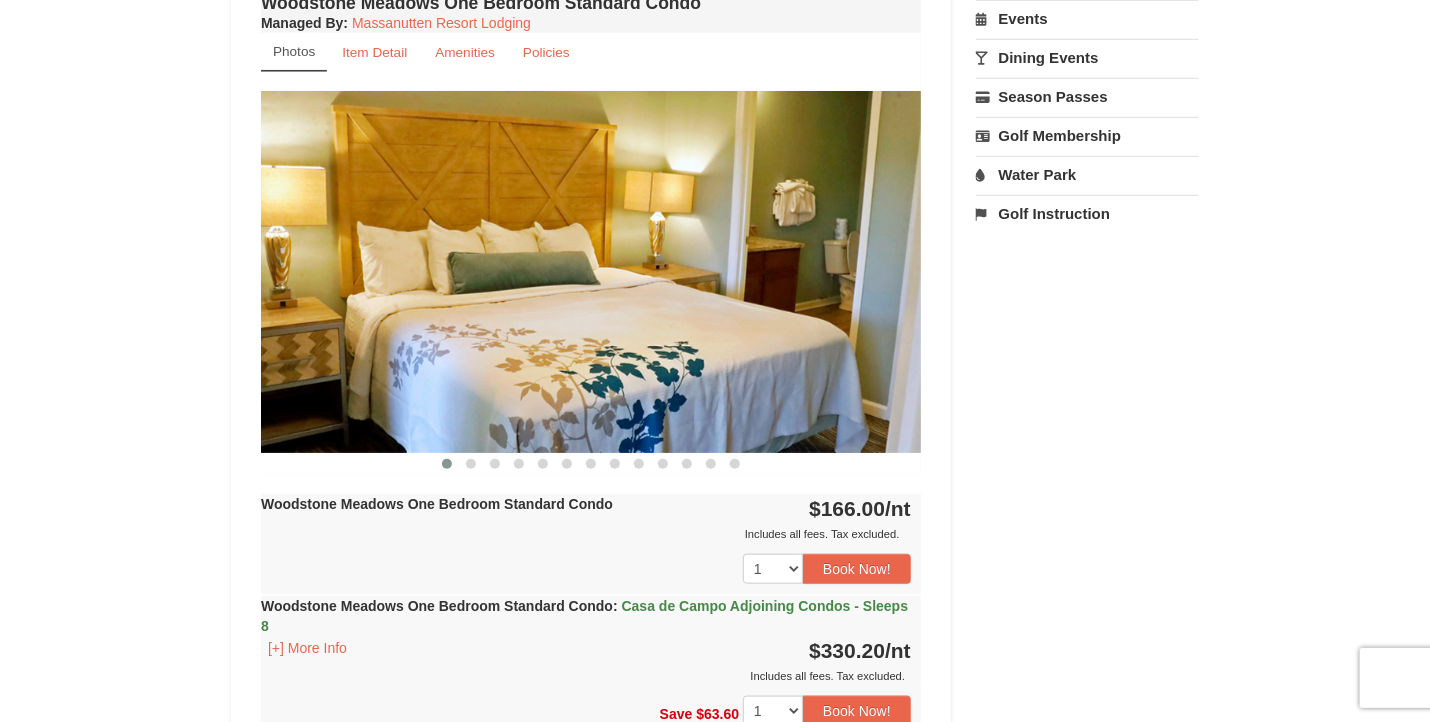 click at bounding box center [591, 271] 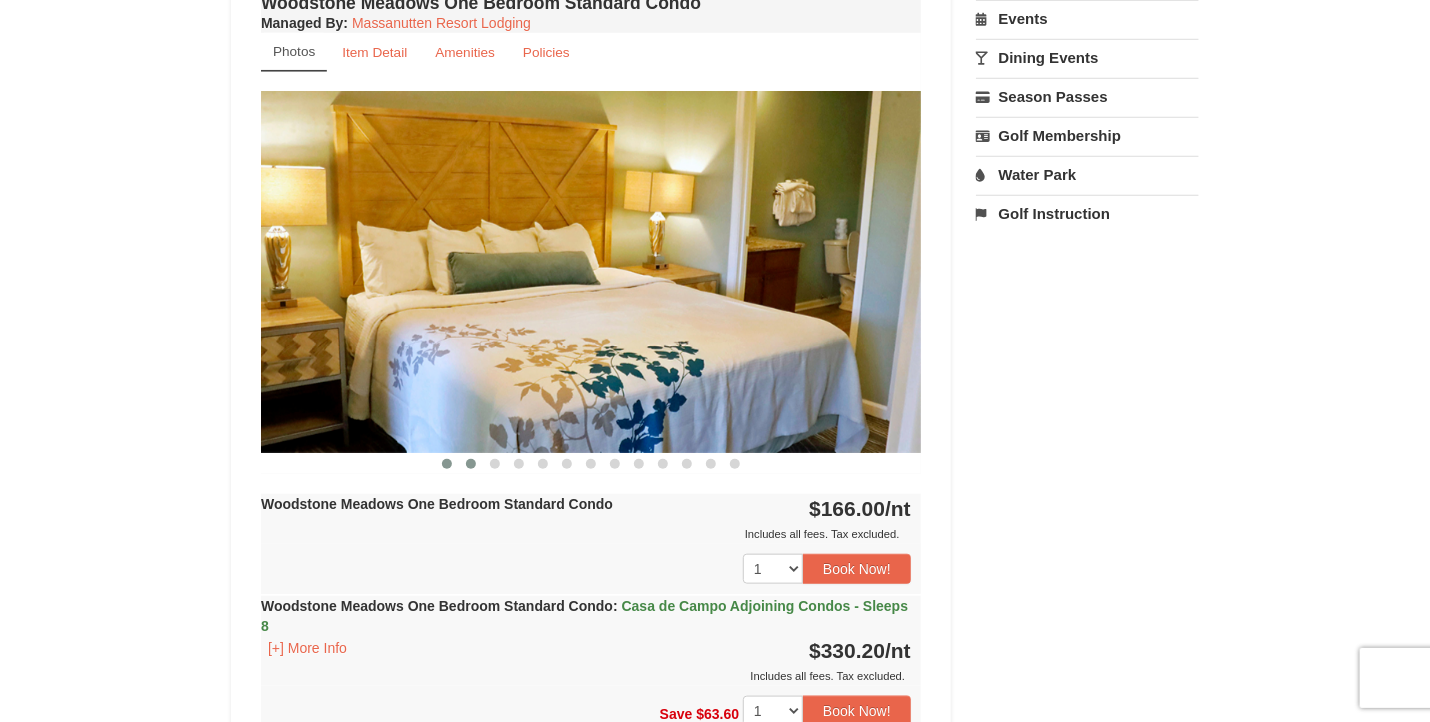 click at bounding box center [471, 464] 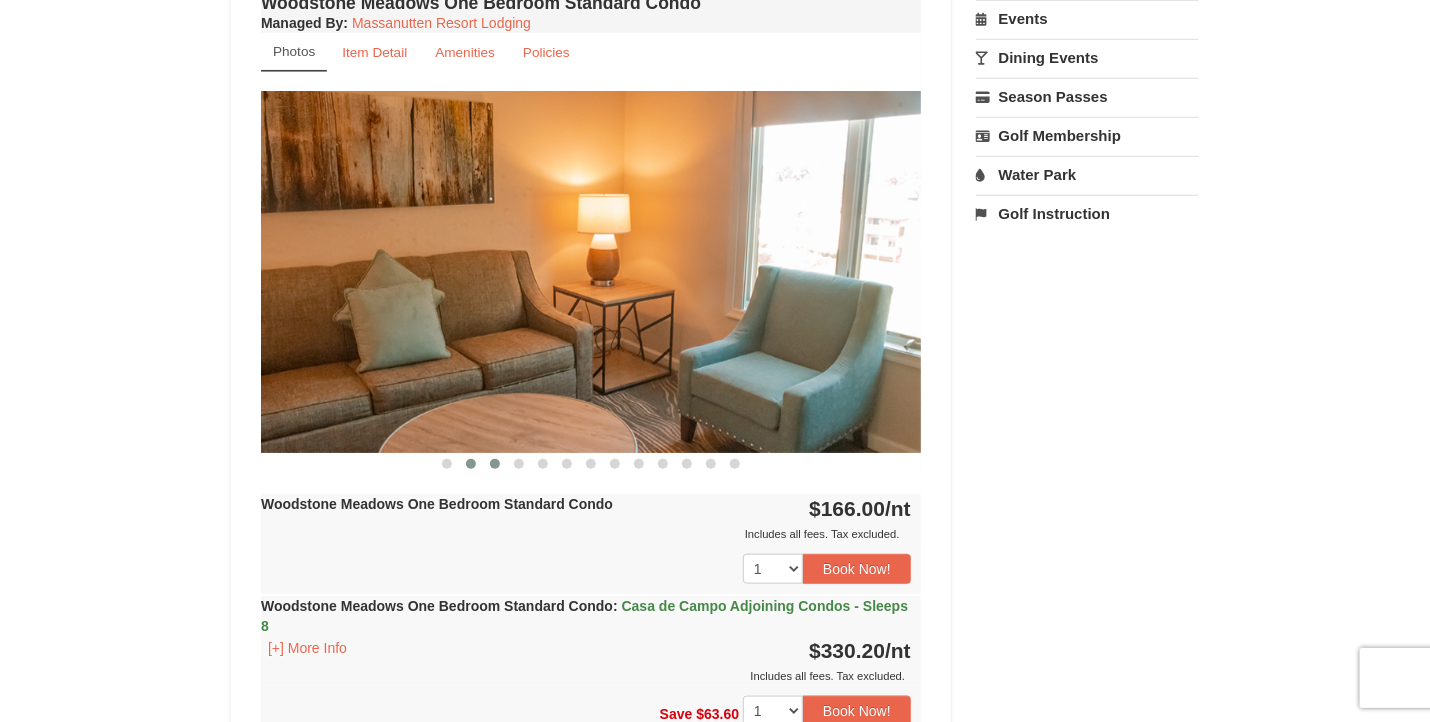 click at bounding box center [495, 464] 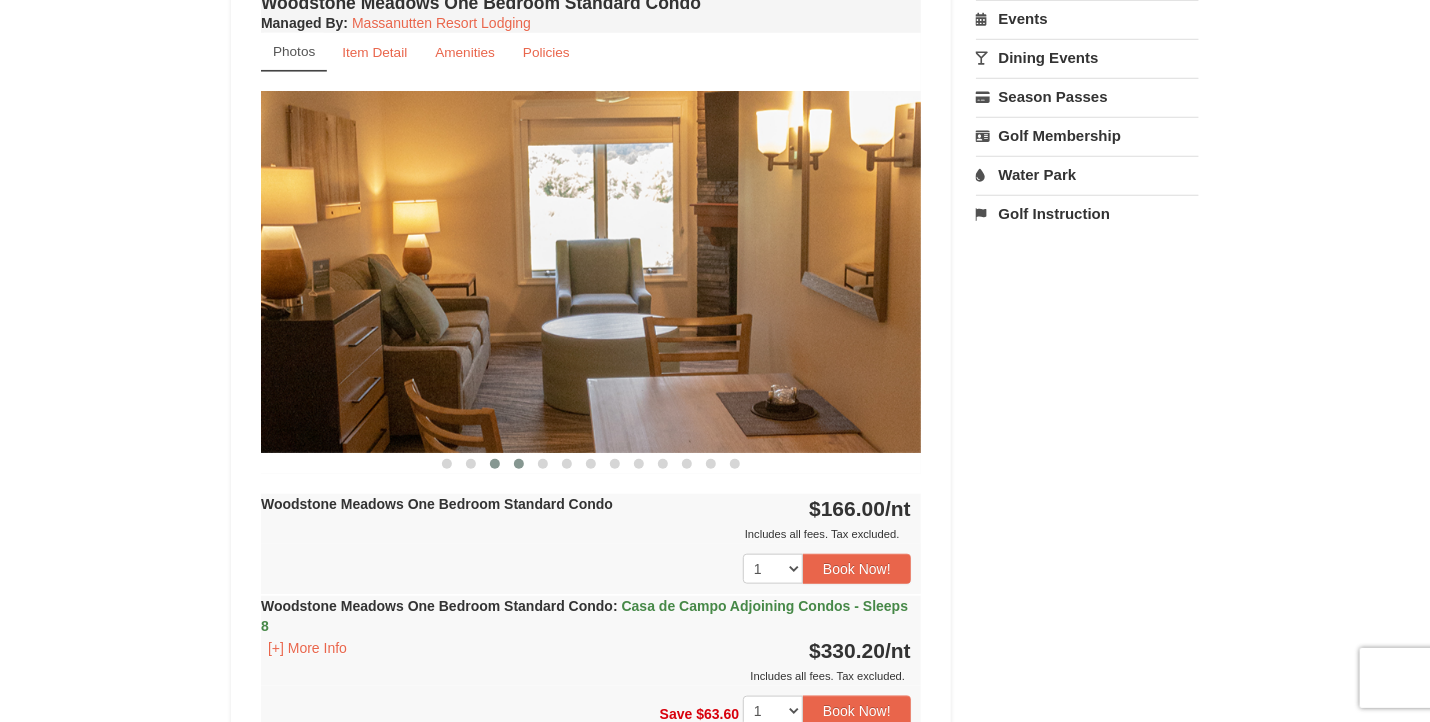 click at bounding box center (519, 464) 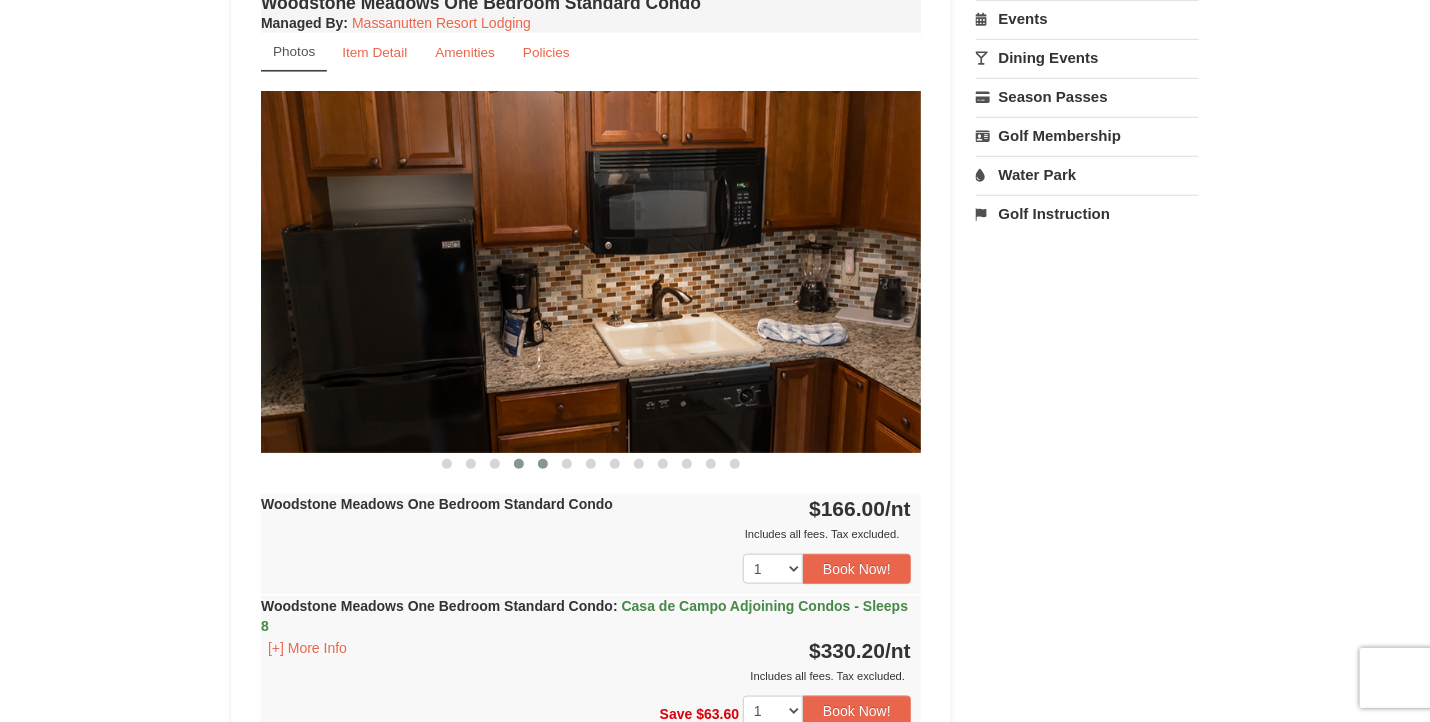 click at bounding box center [543, 464] 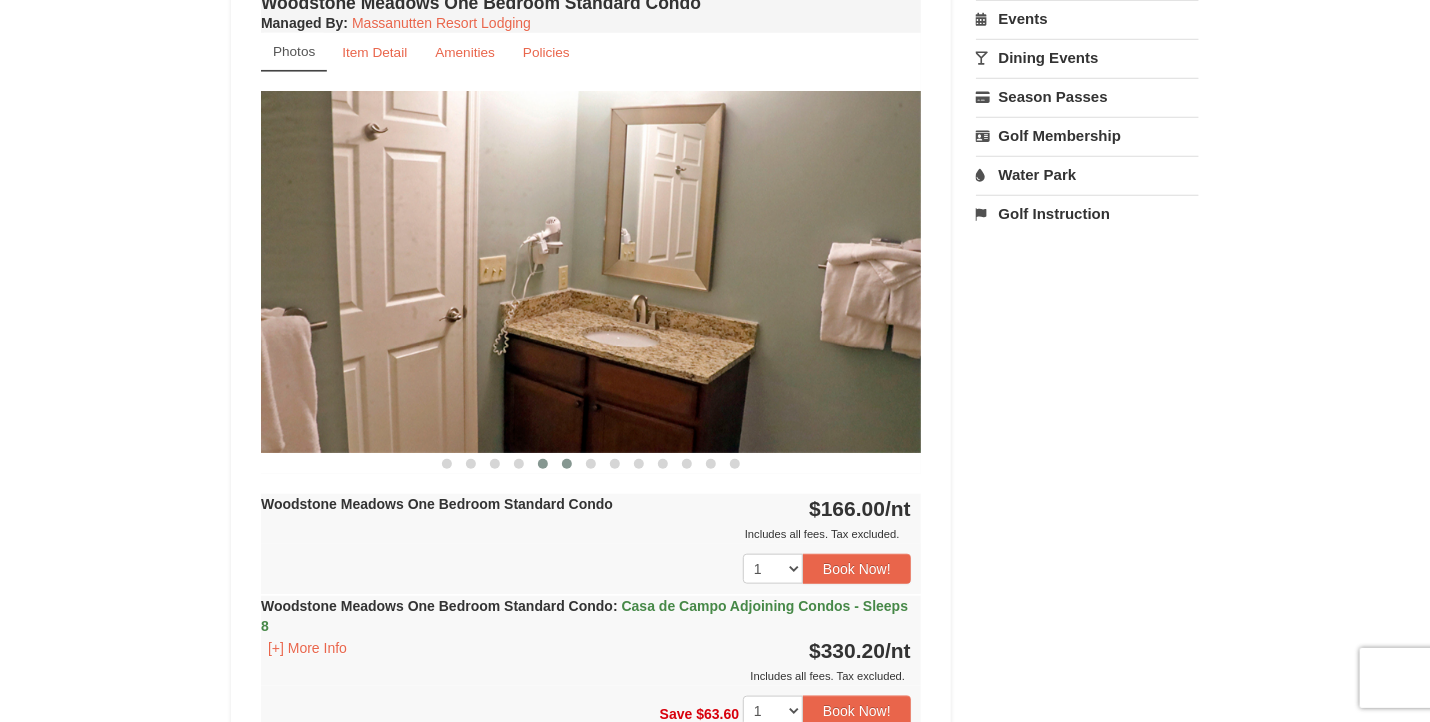 click at bounding box center (567, 464) 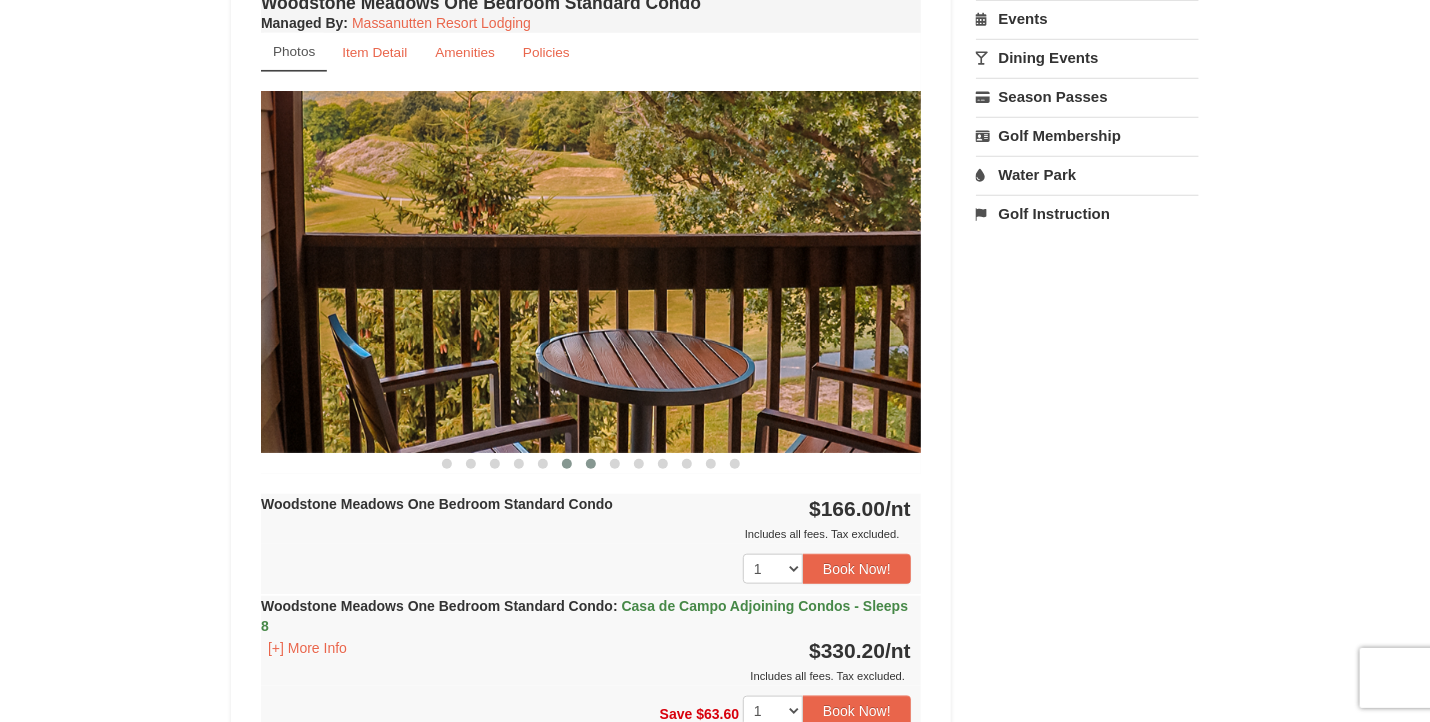 click at bounding box center [591, 464] 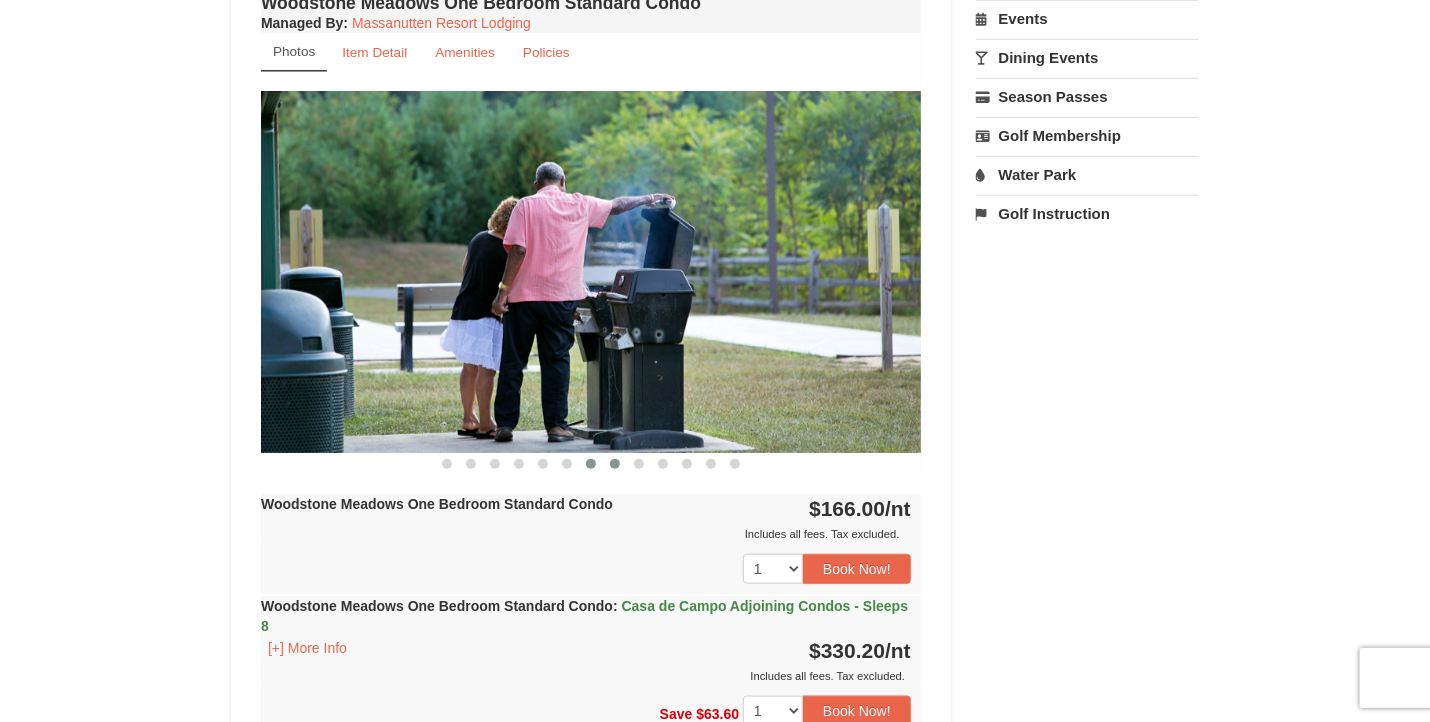 click at bounding box center (615, 464) 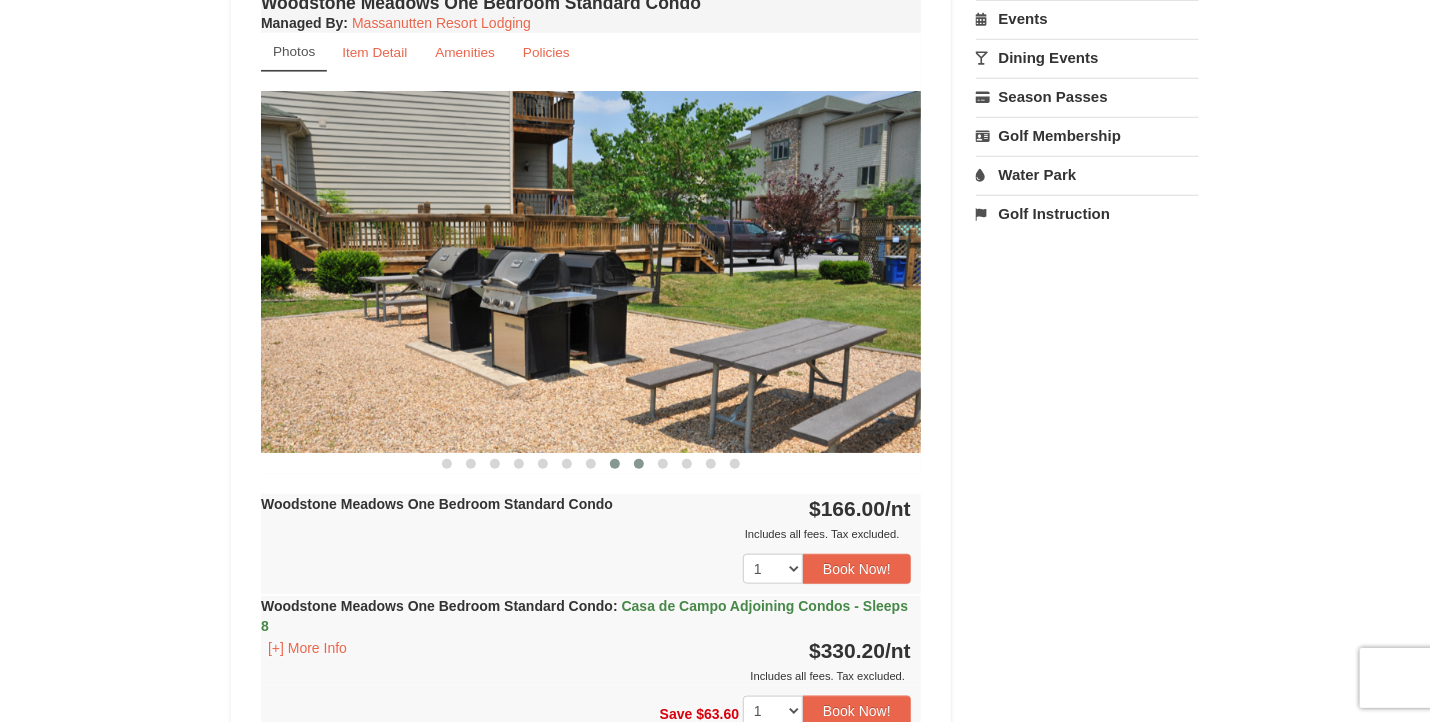 click at bounding box center (639, 464) 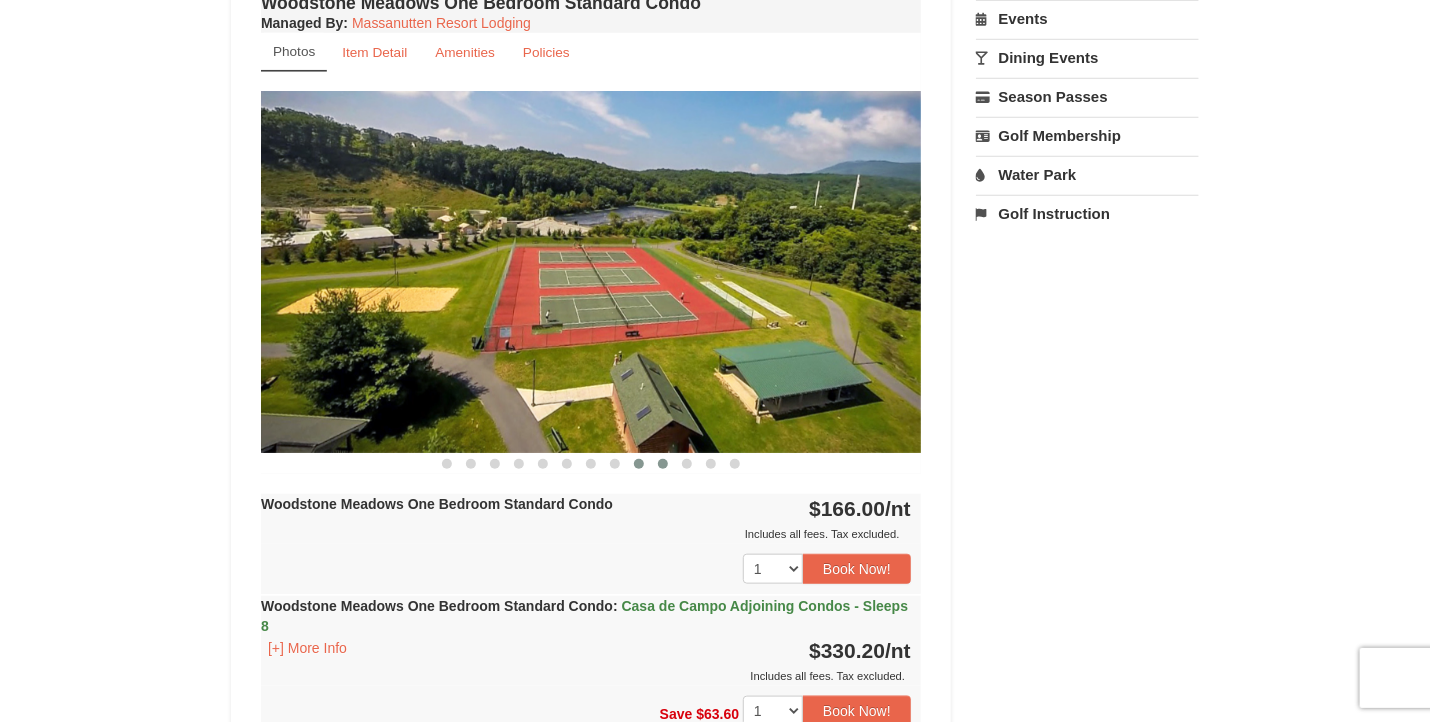 click at bounding box center (663, 464) 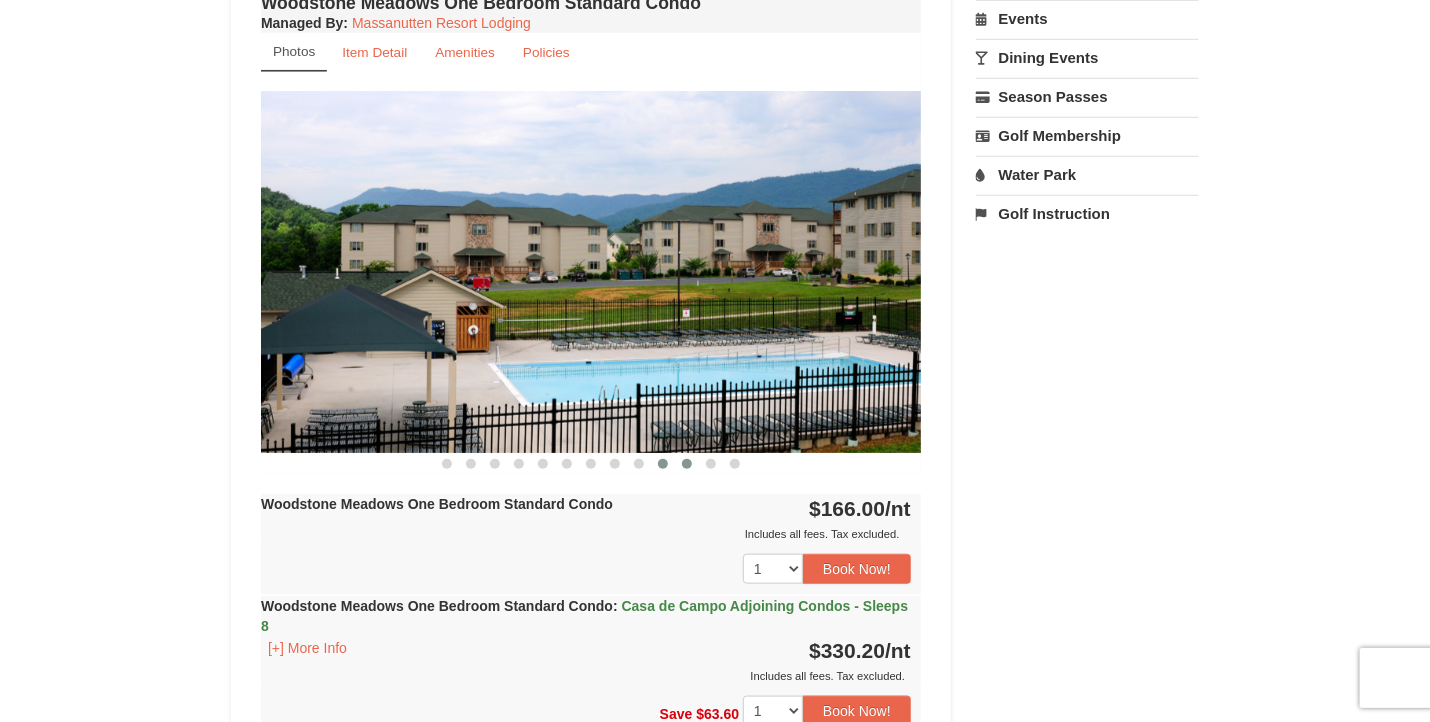 click at bounding box center [687, 464] 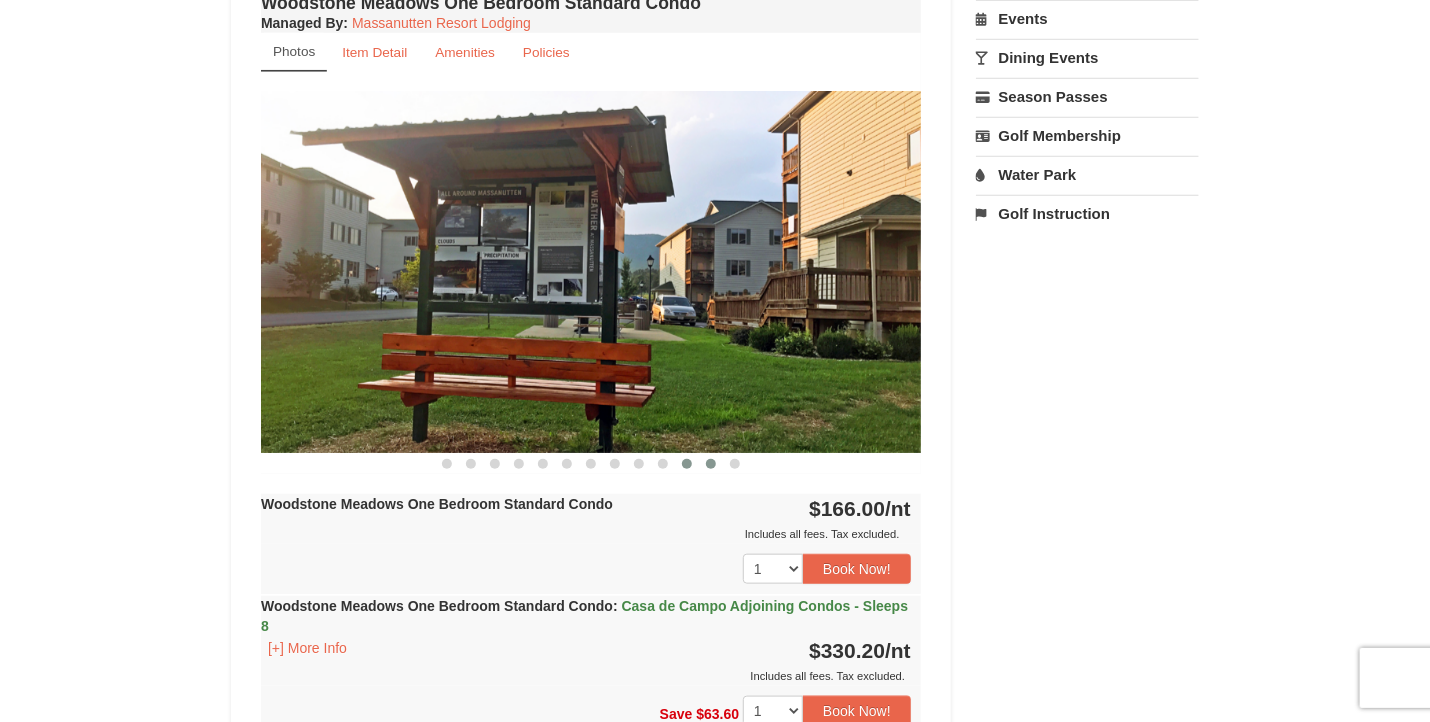 click at bounding box center (711, 464) 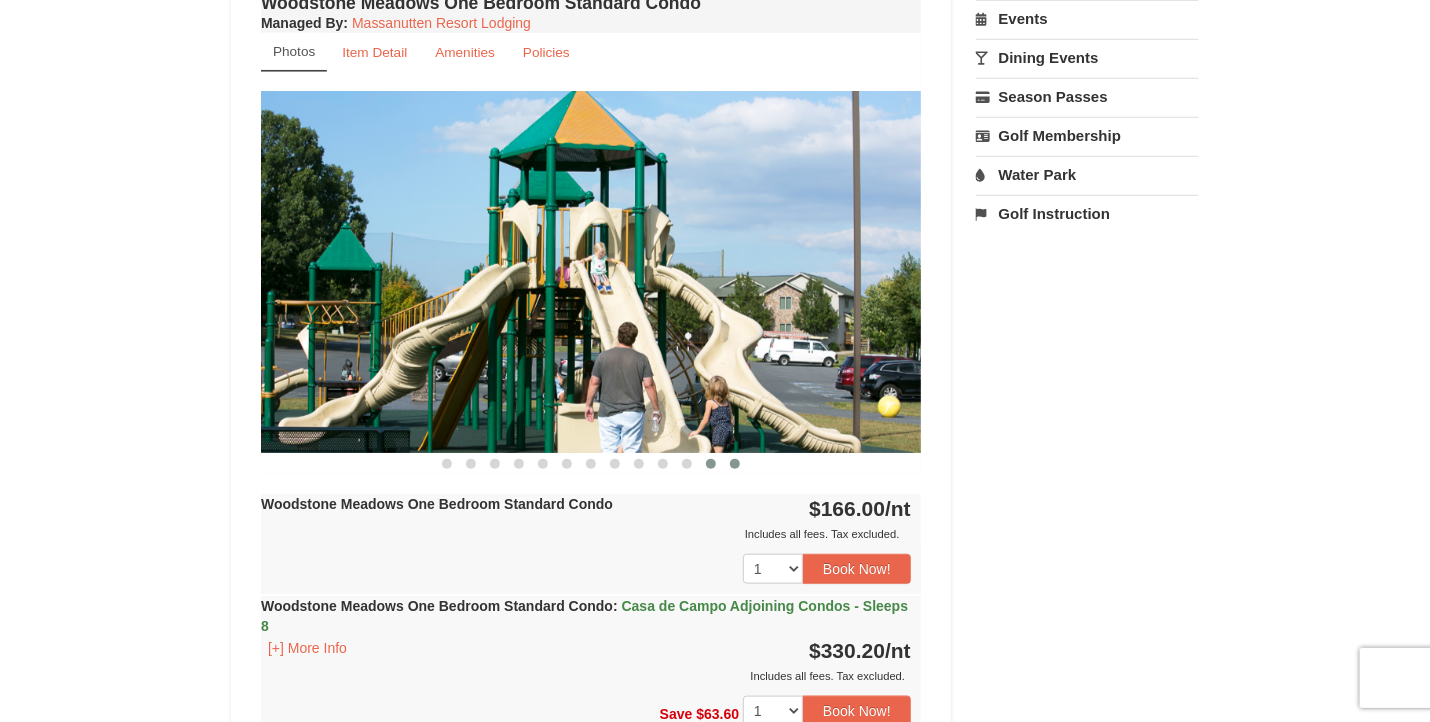 click at bounding box center [735, 464] 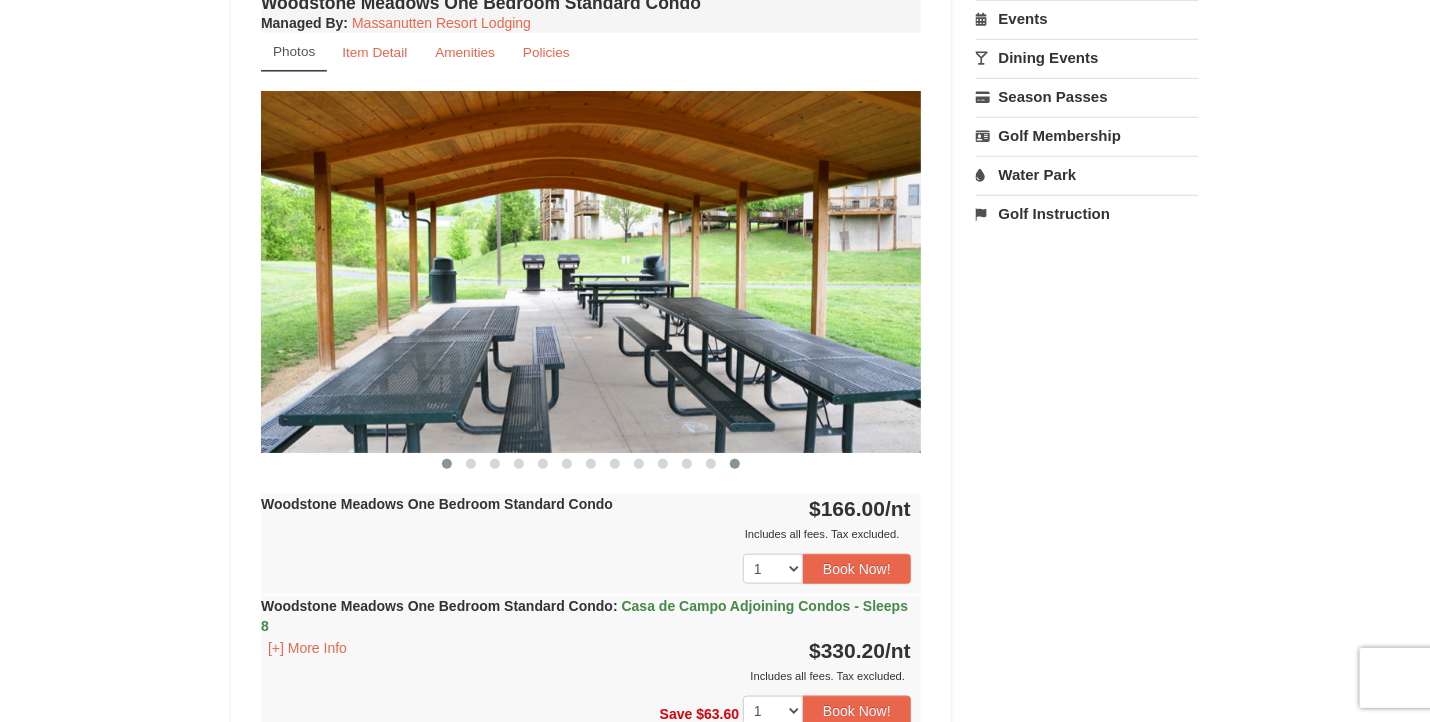 click at bounding box center [447, 464] 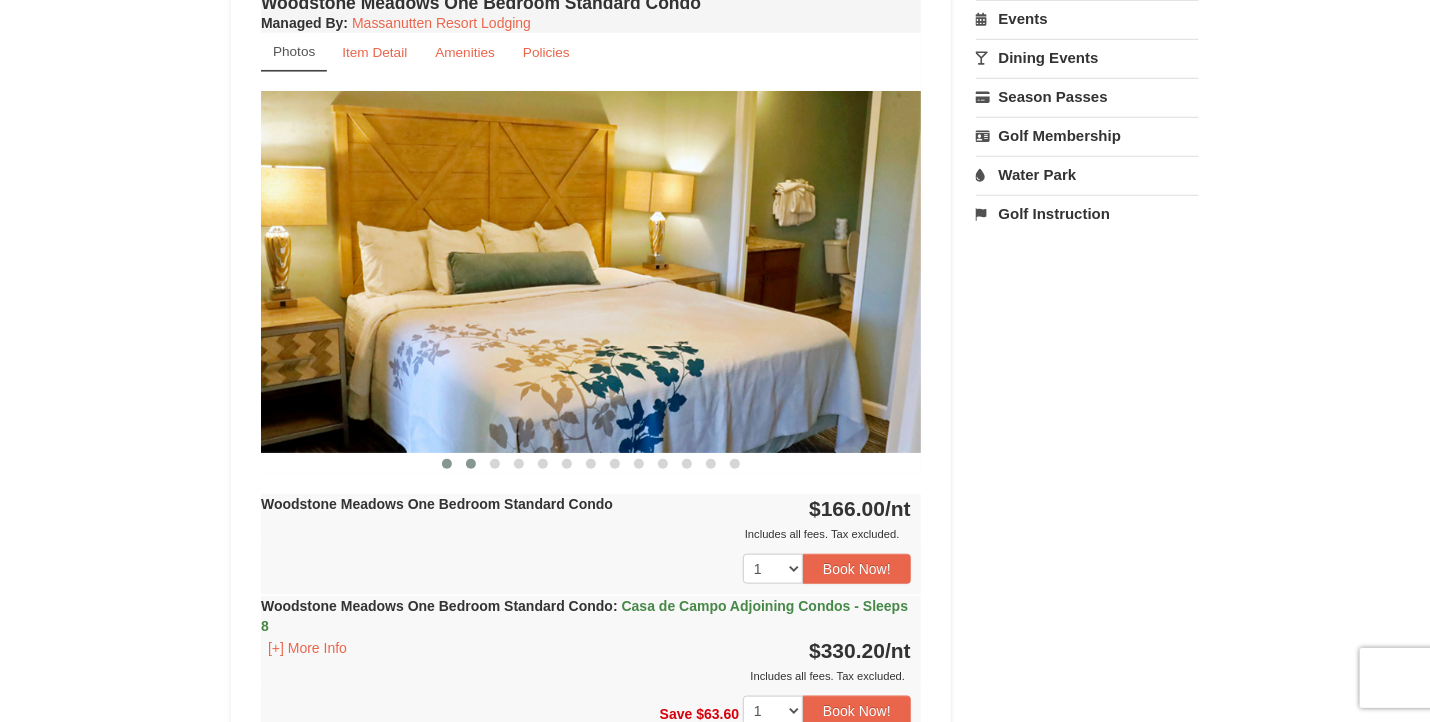 click at bounding box center [471, 464] 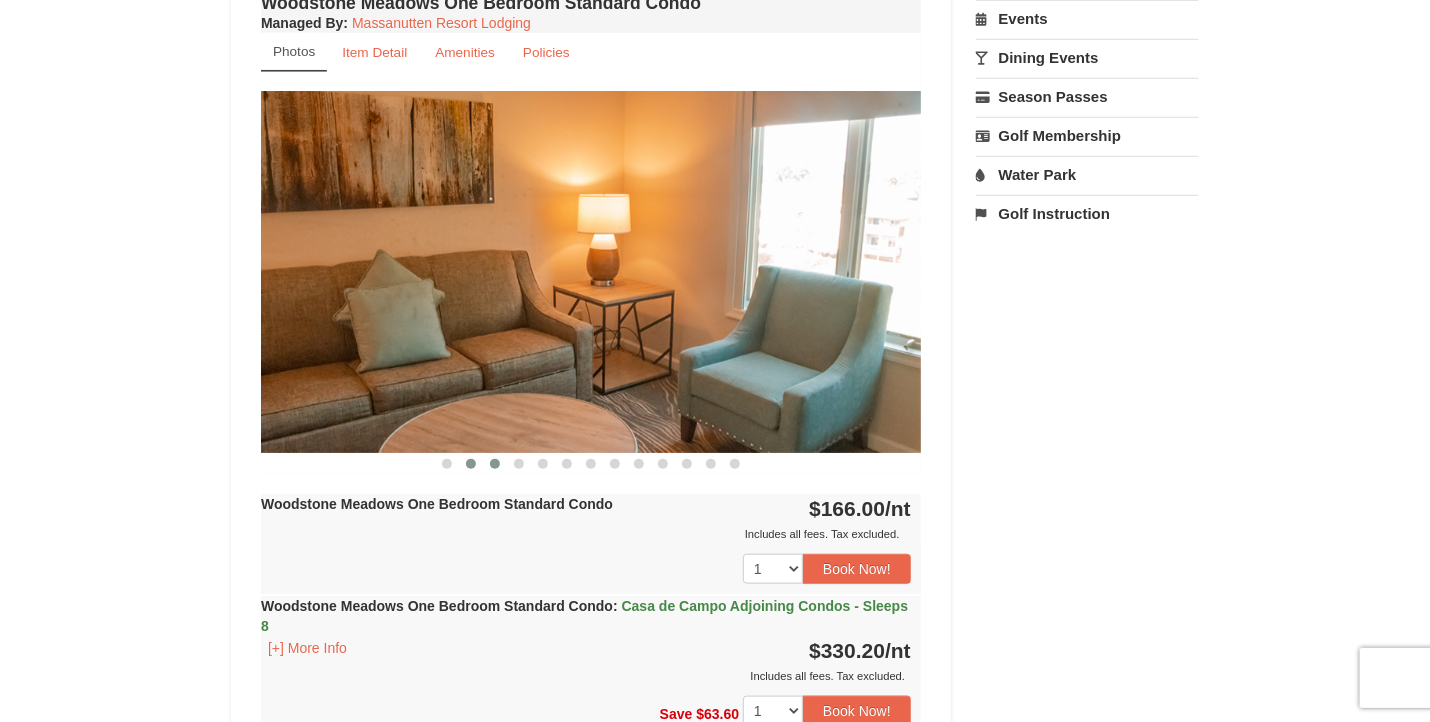 click at bounding box center [495, 464] 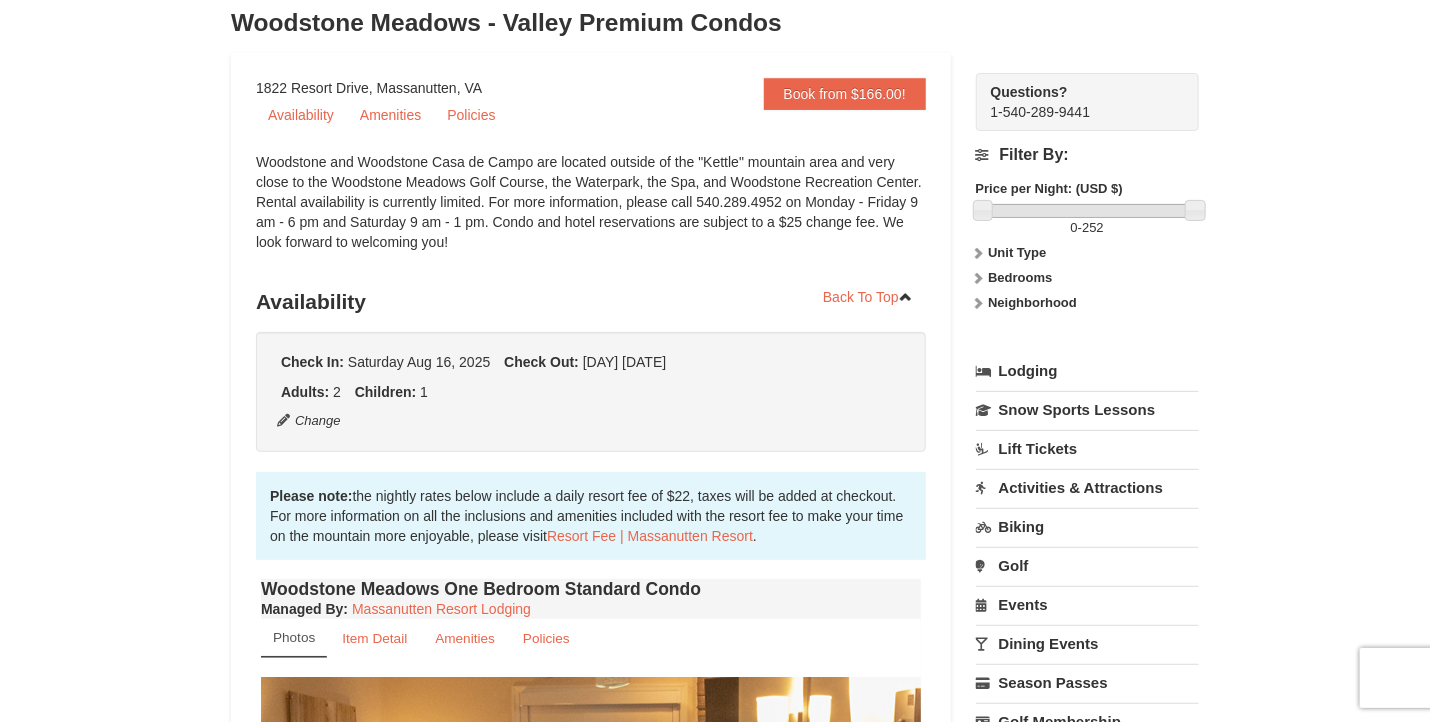 scroll, scrollTop: 0, scrollLeft: 0, axis: both 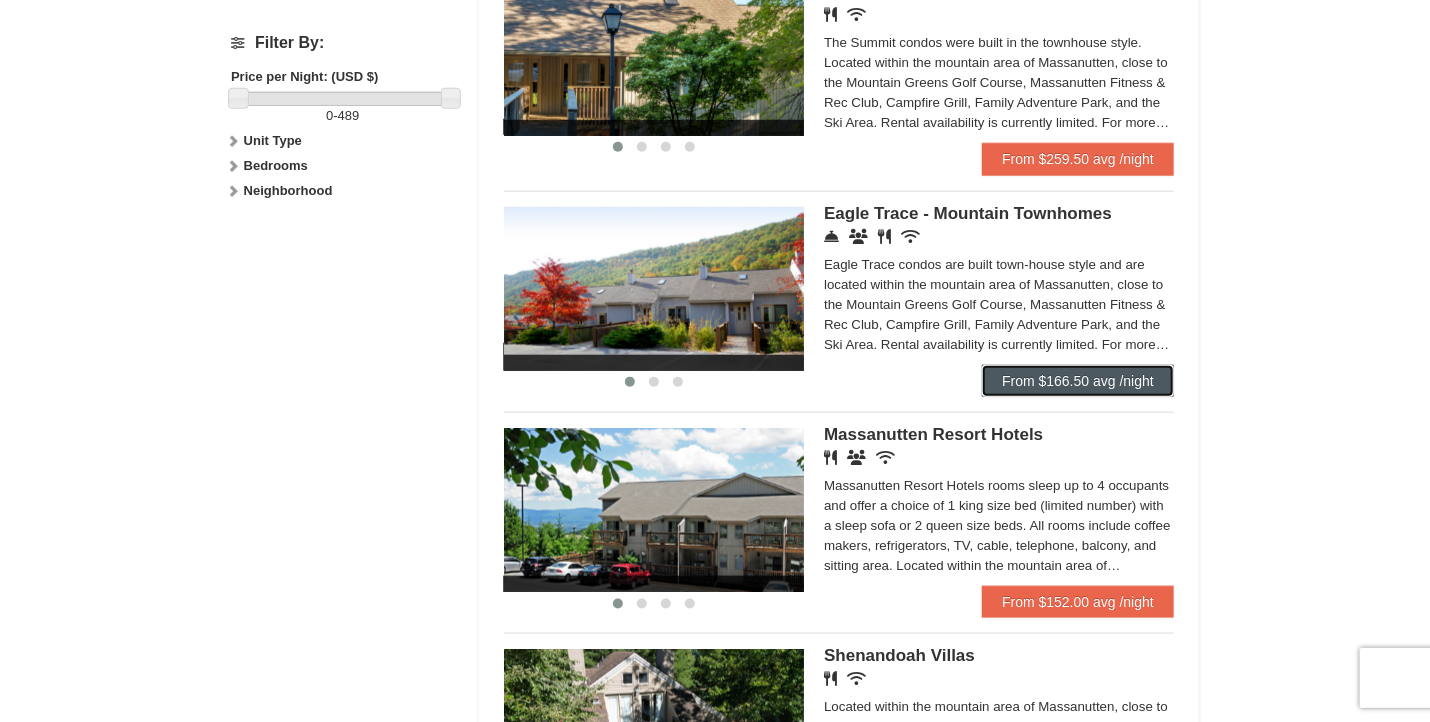 click on "From $166.50 avg /night" at bounding box center [1078, 381] 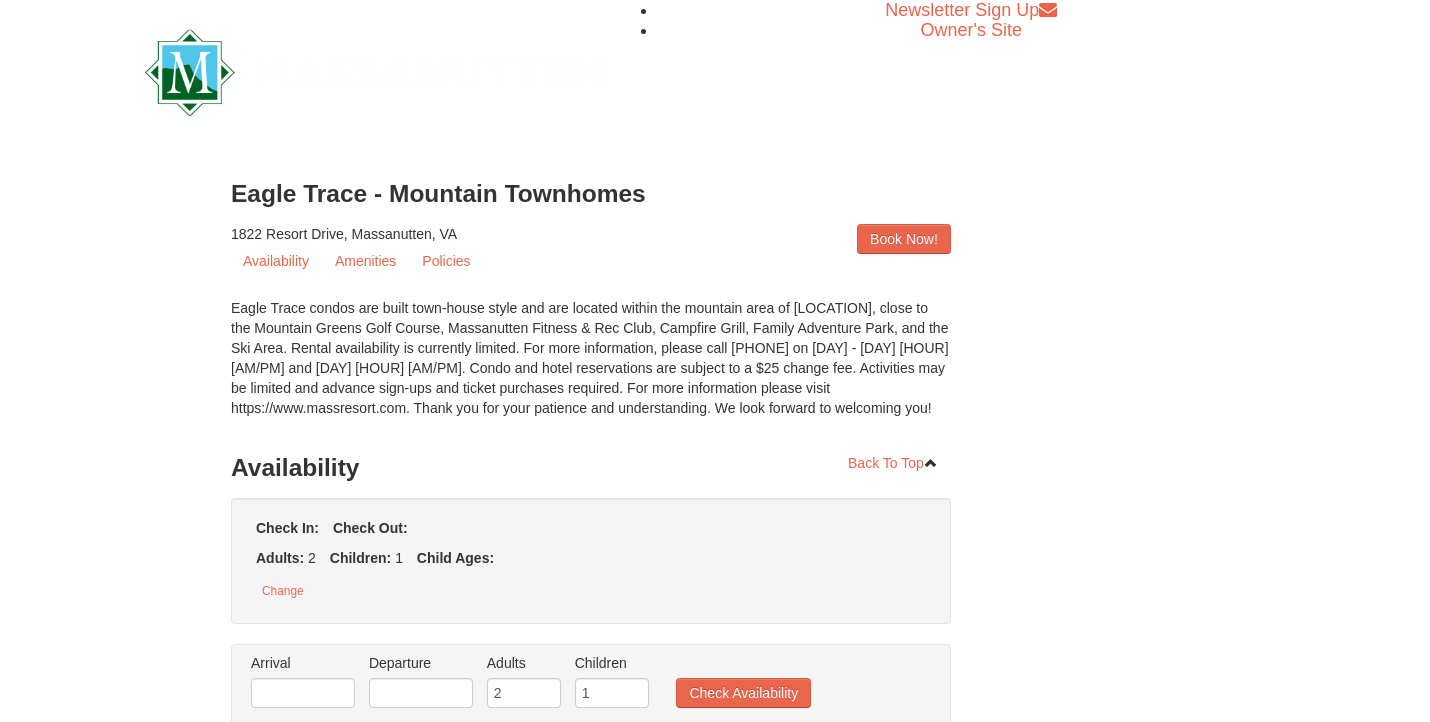 scroll, scrollTop: 0, scrollLeft: 0, axis: both 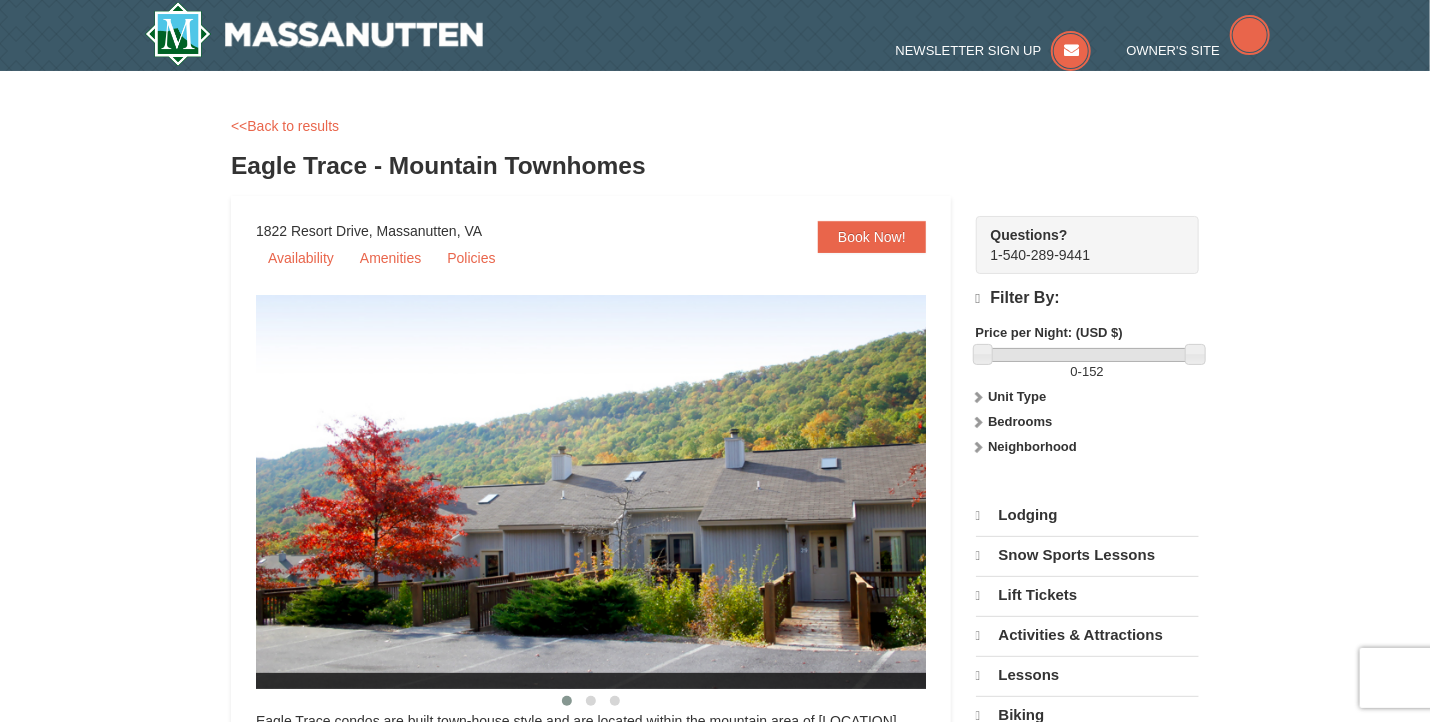 select on "8" 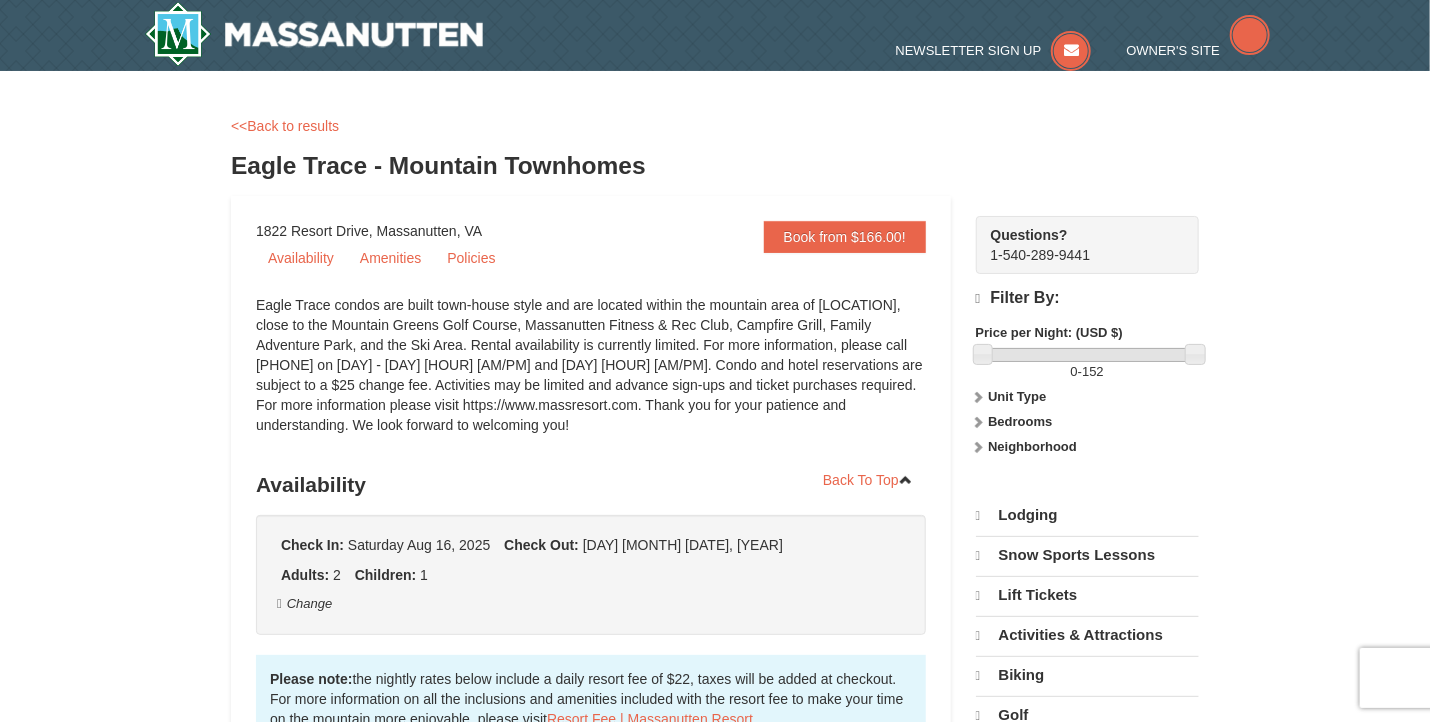 scroll, scrollTop: 0, scrollLeft: 0, axis: both 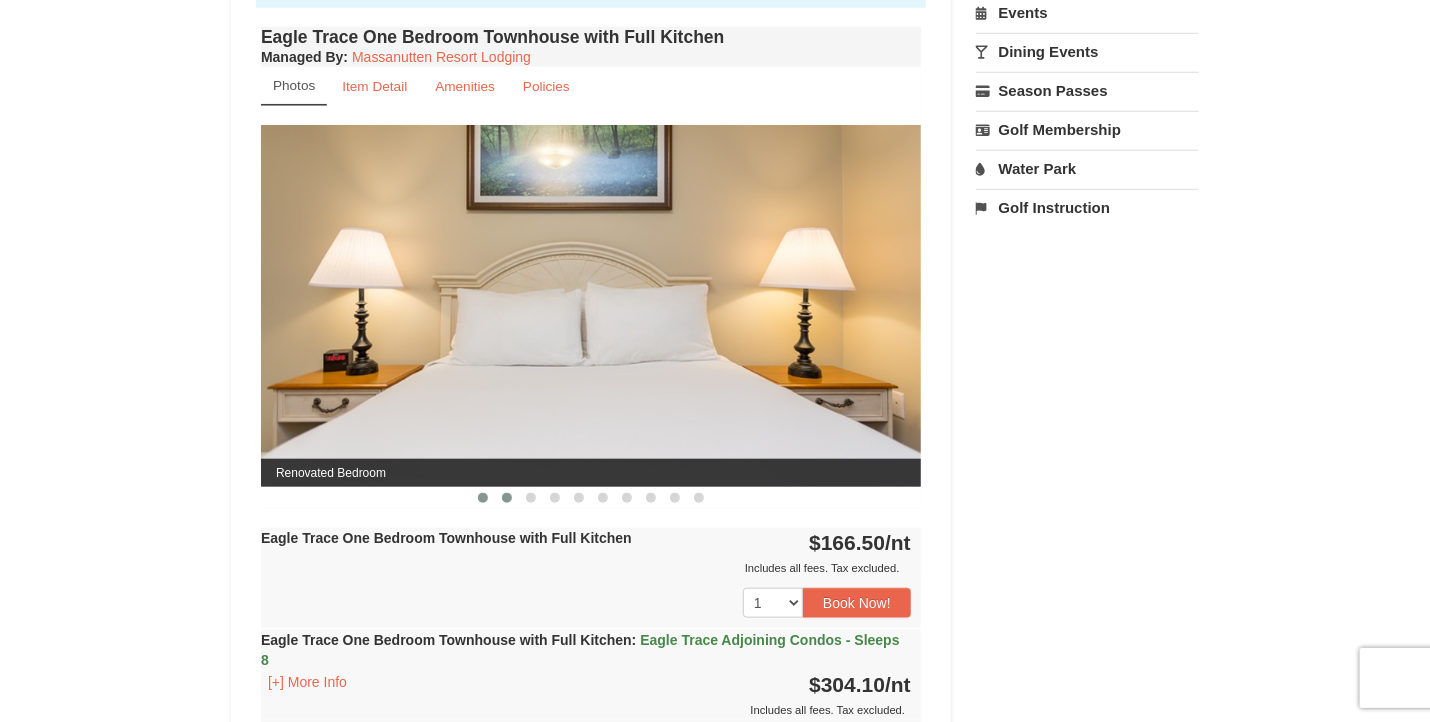 click at bounding box center (507, 498) 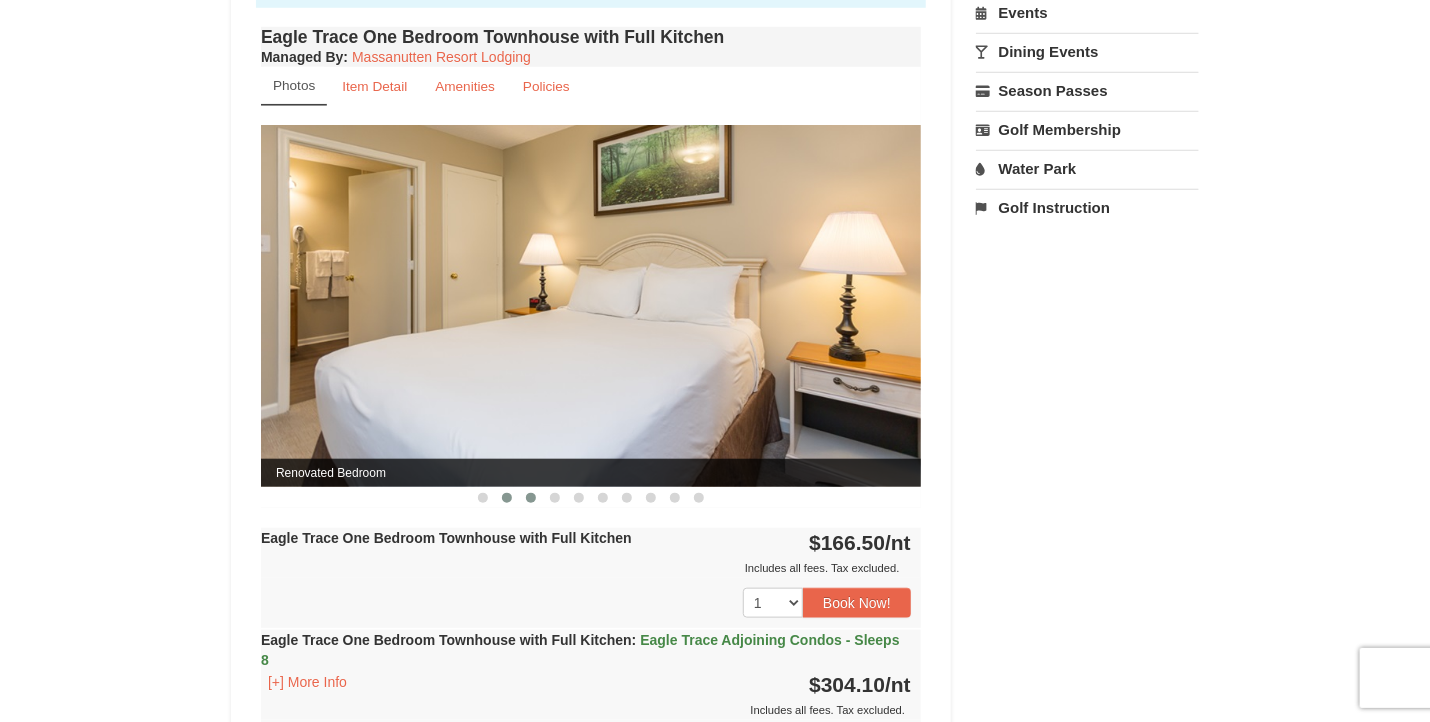 click at bounding box center (531, 498) 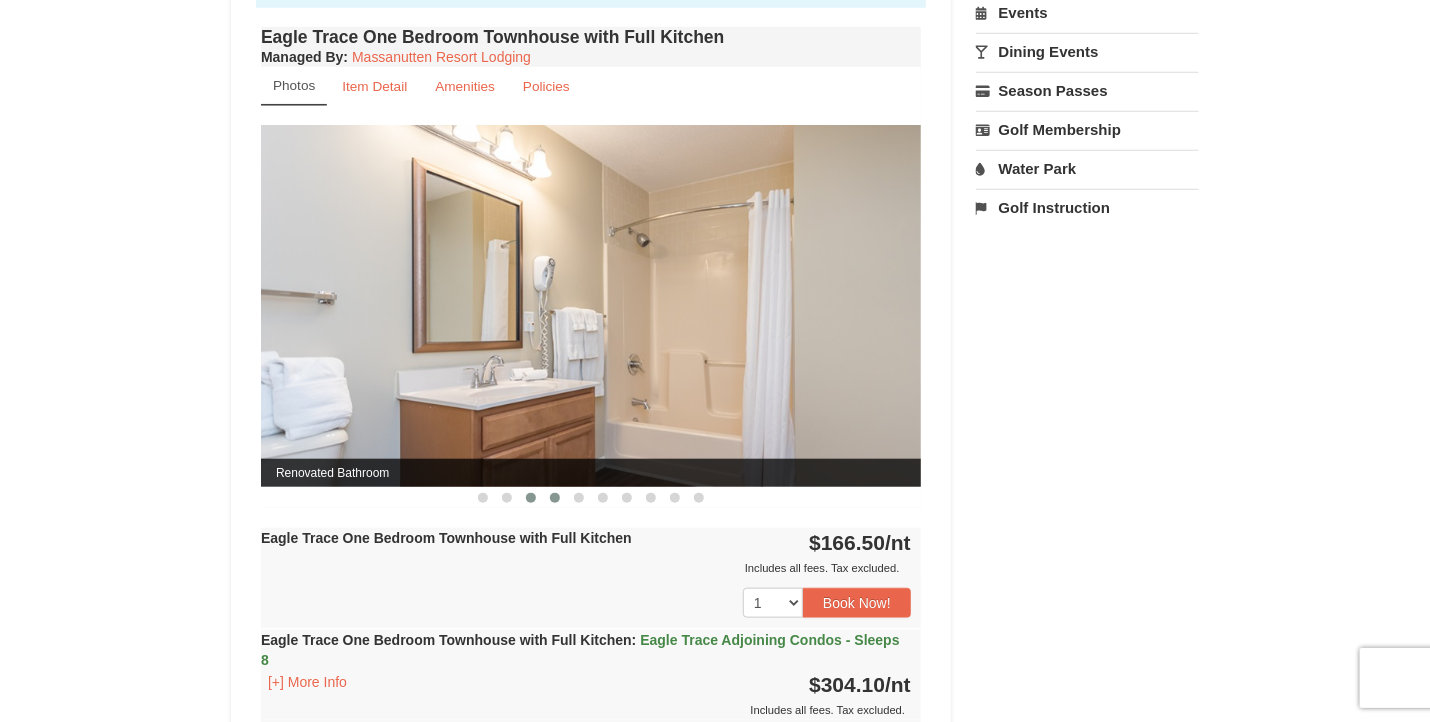 click at bounding box center [555, 498] 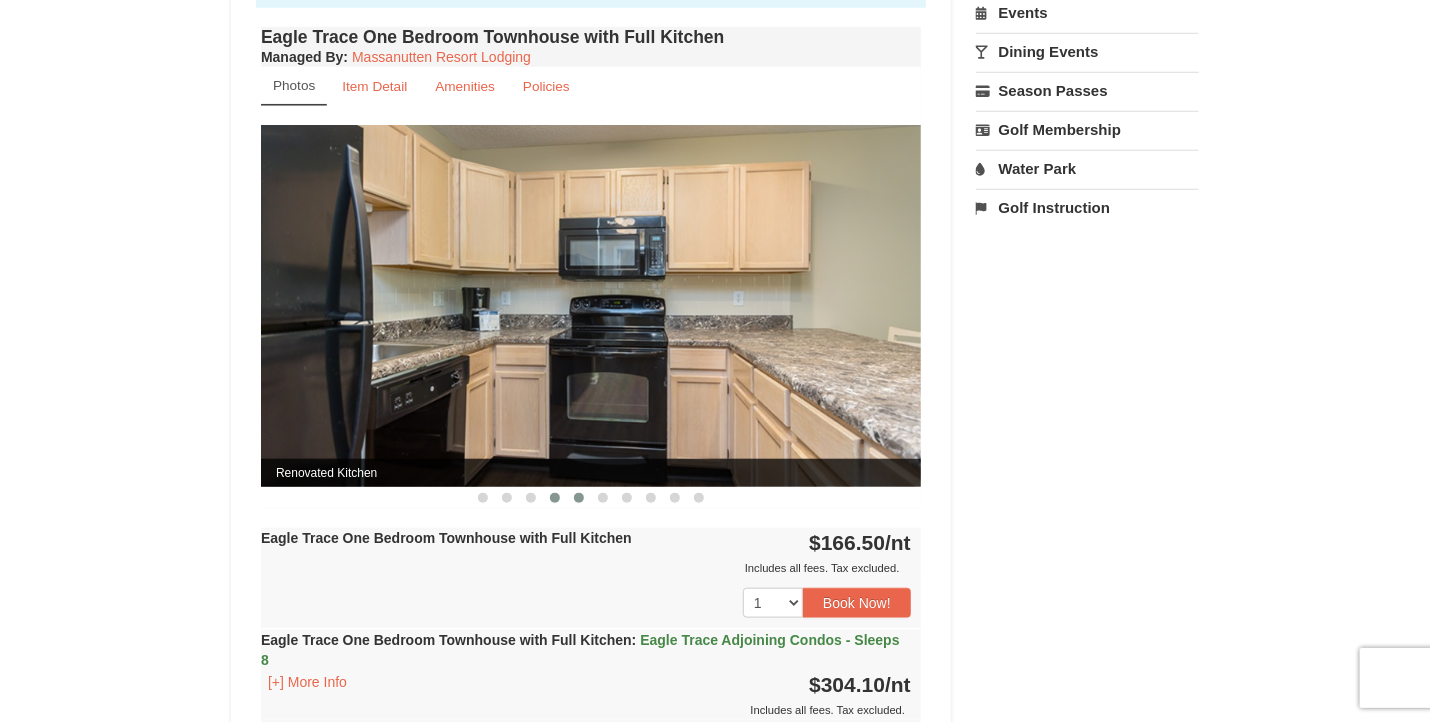 click at bounding box center [579, 498] 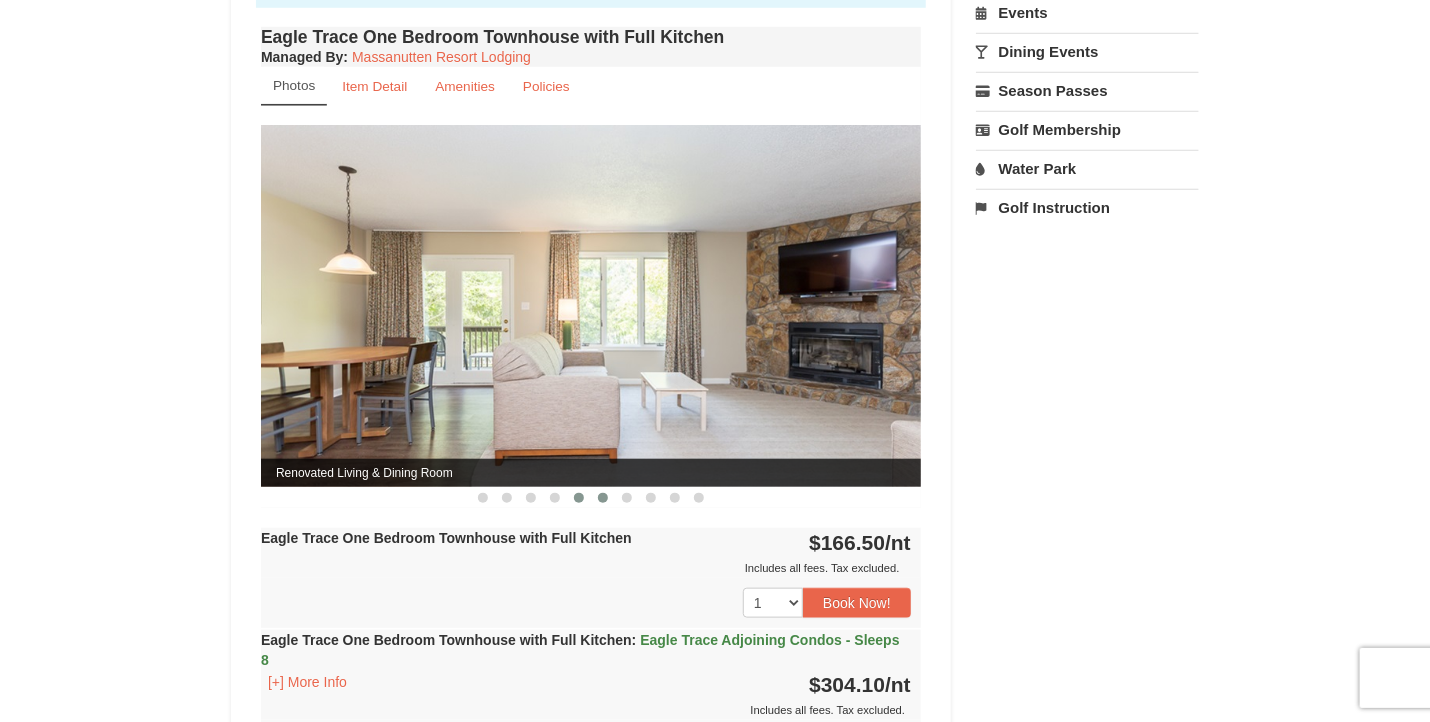 click at bounding box center [603, 498] 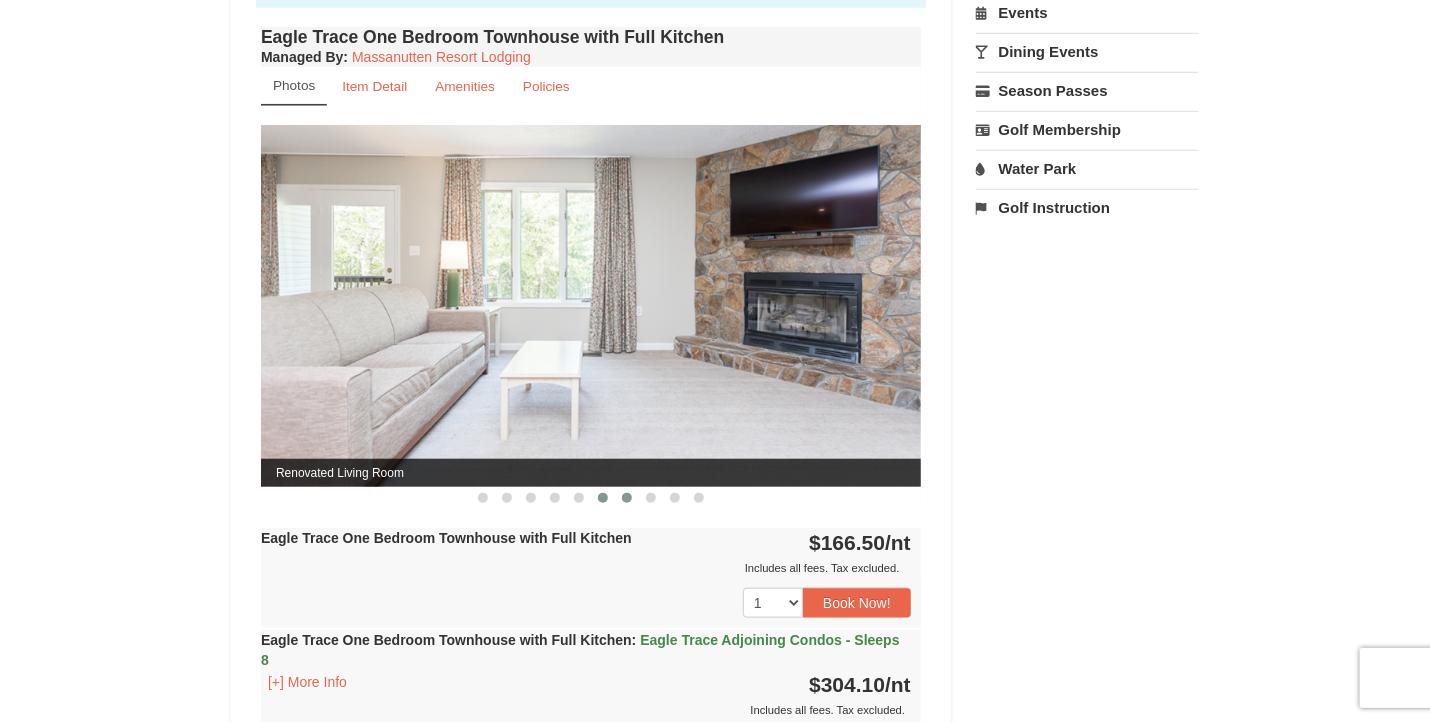 click at bounding box center [627, 498] 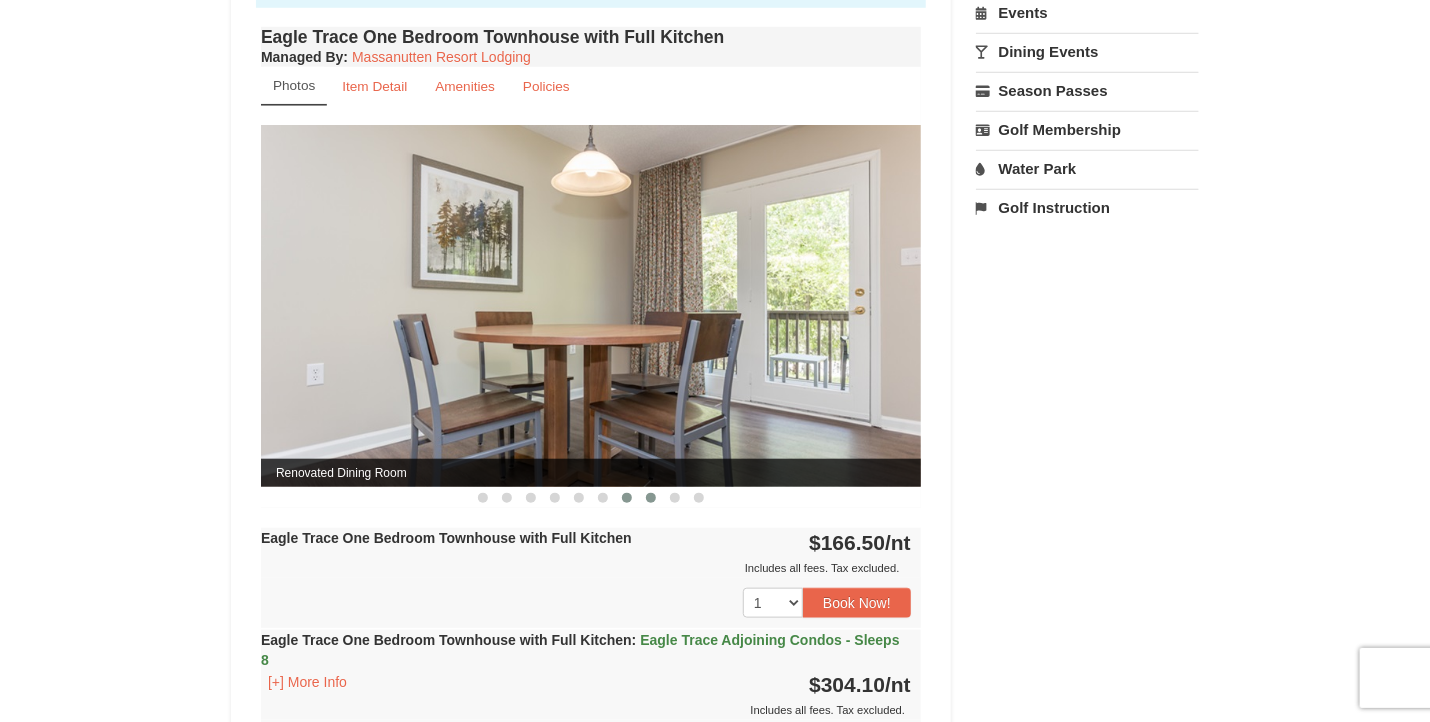 click at bounding box center (651, 498) 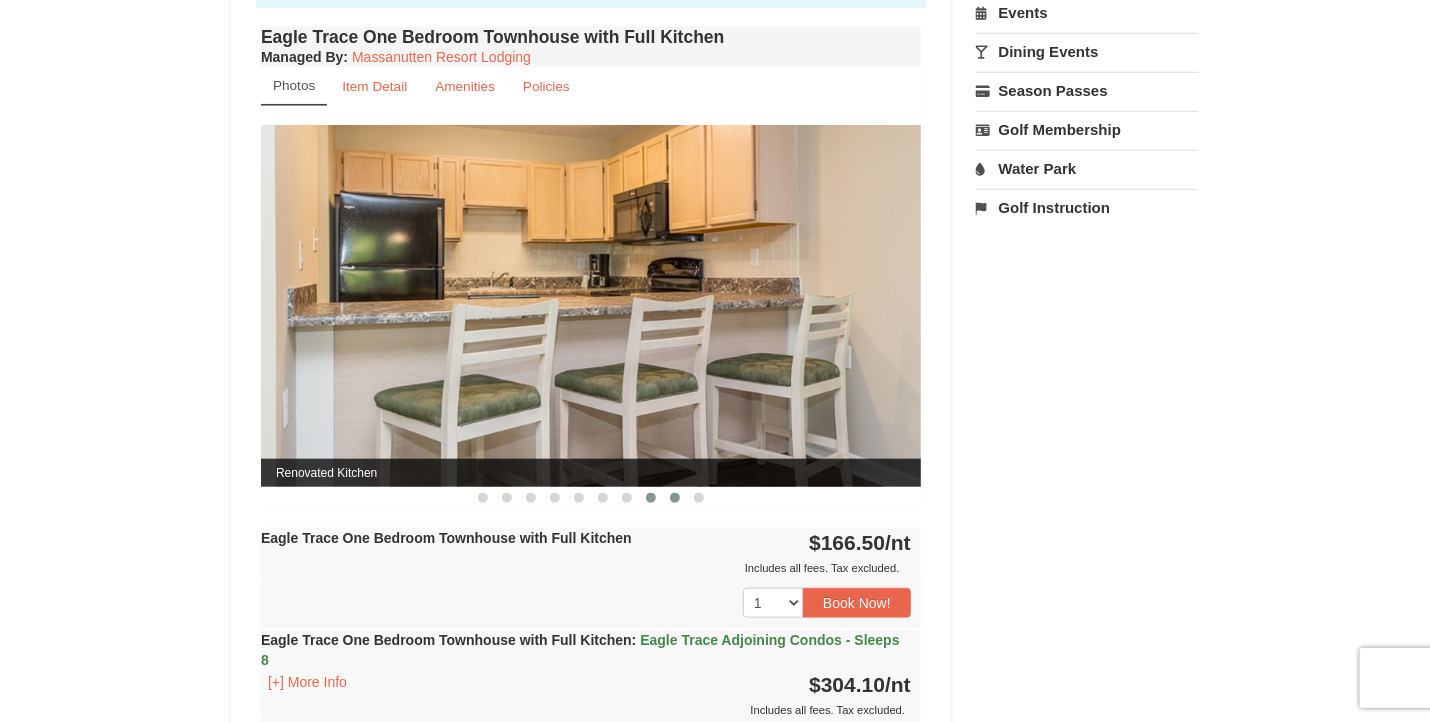click at bounding box center (675, 498) 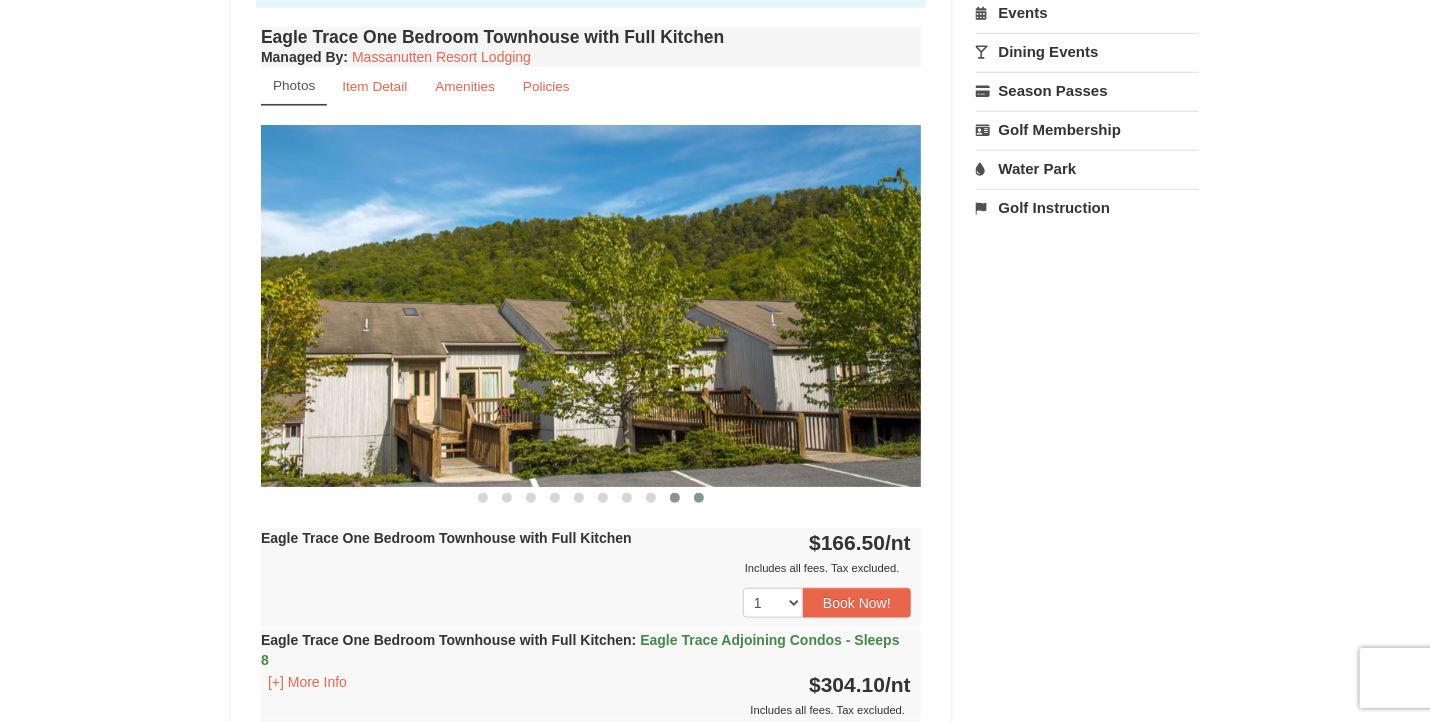 click at bounding box center [699, 498] 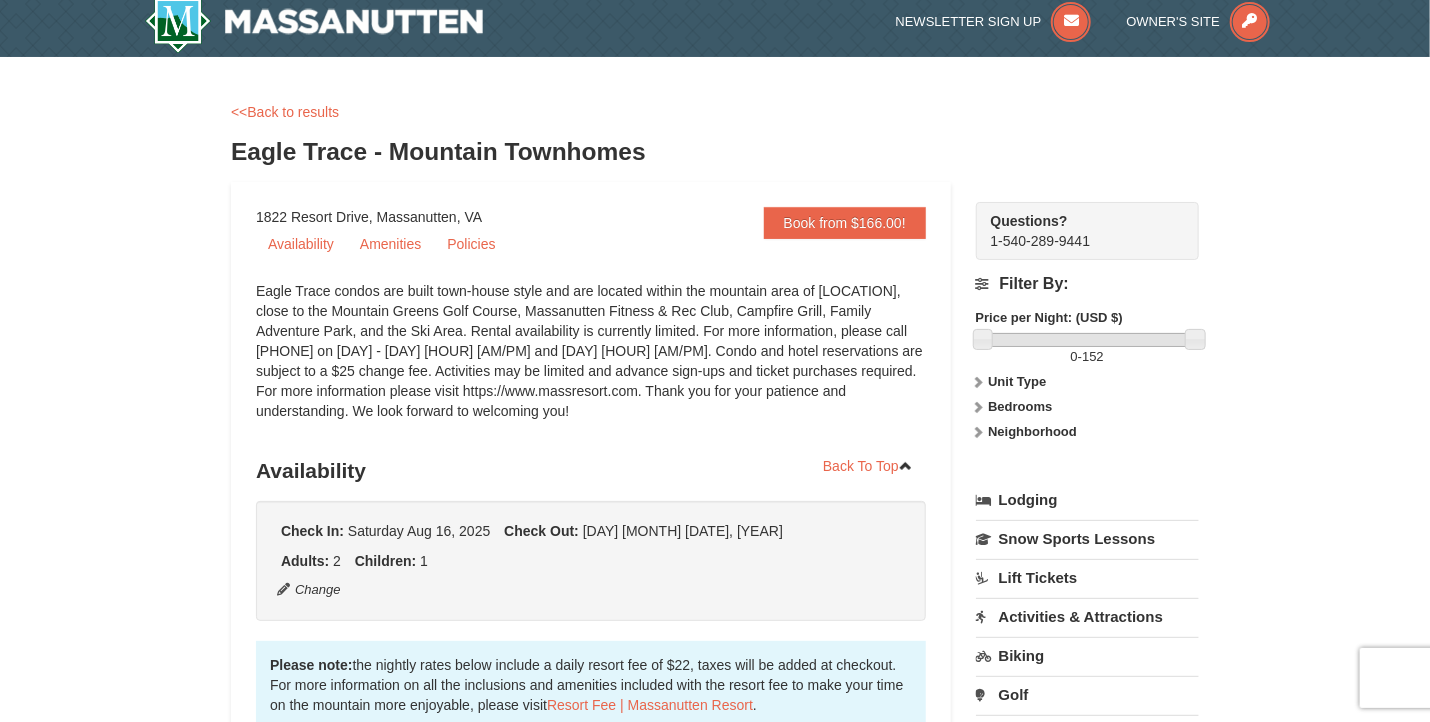 scroll, scrollTop: 0, scrollLeft: 0, axis: both 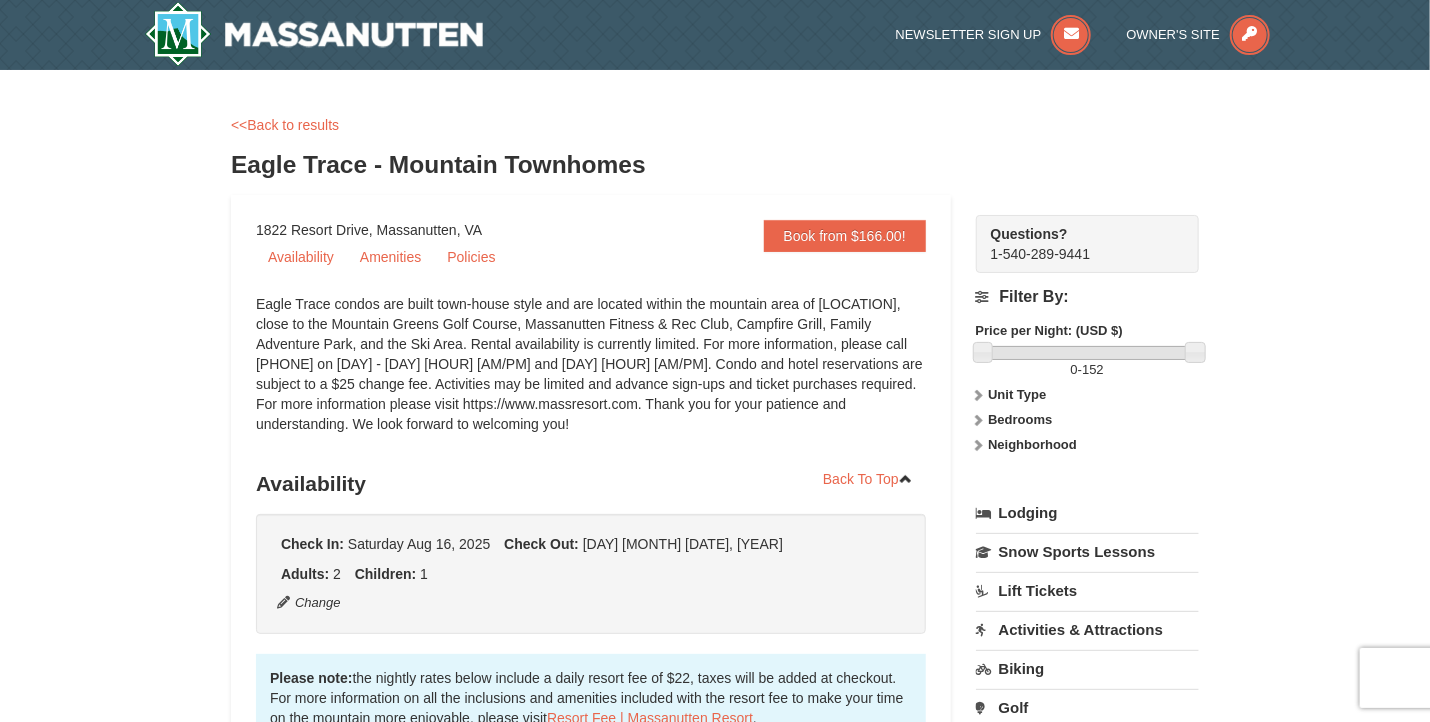 drag, startPoint x: 1420, startPoint y: 106, endPoint x: 1431, endPoint y: 162, distance: 57.070133 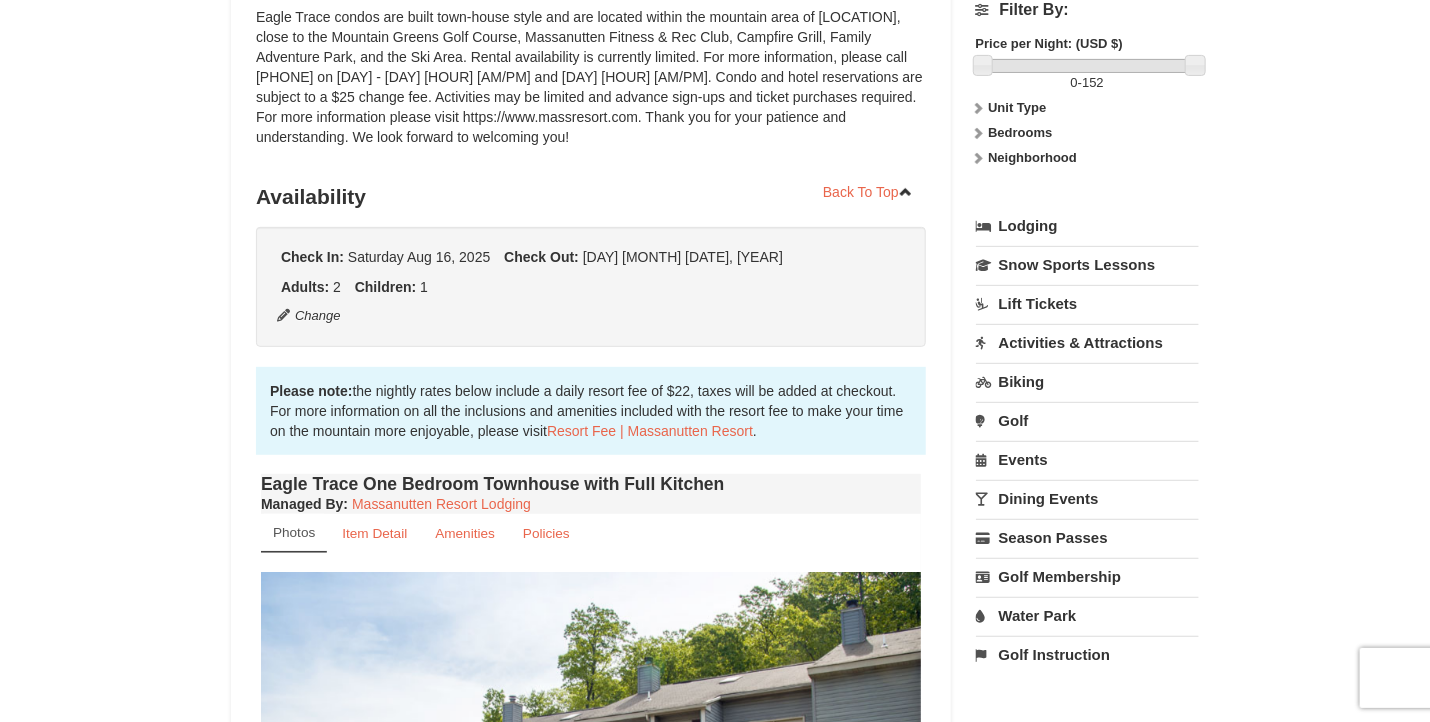 scroll, scrollTop: 310, scrollLeft: 0, axis: vertical 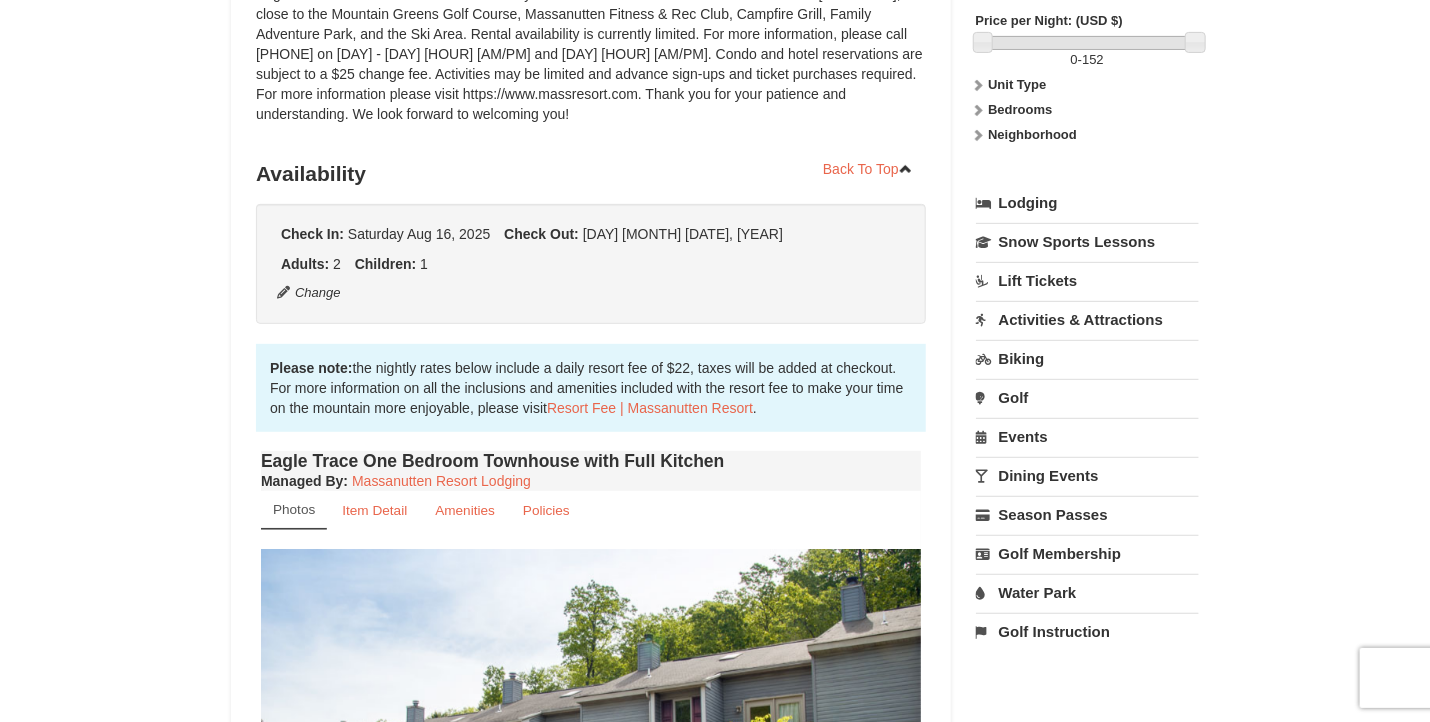 click on "Activities & Attractions" at bounding box center [1087, 319] 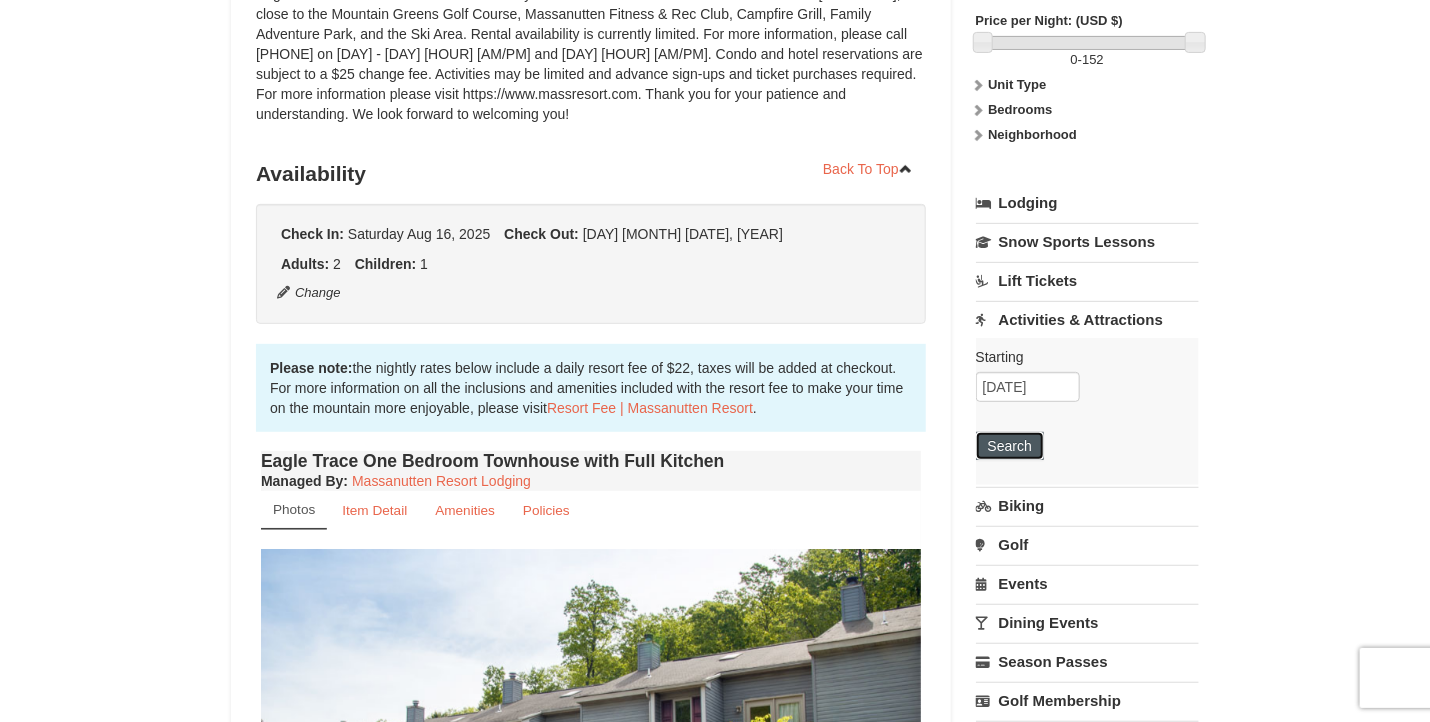 click on "Search" at bounding box center (1010, 446) 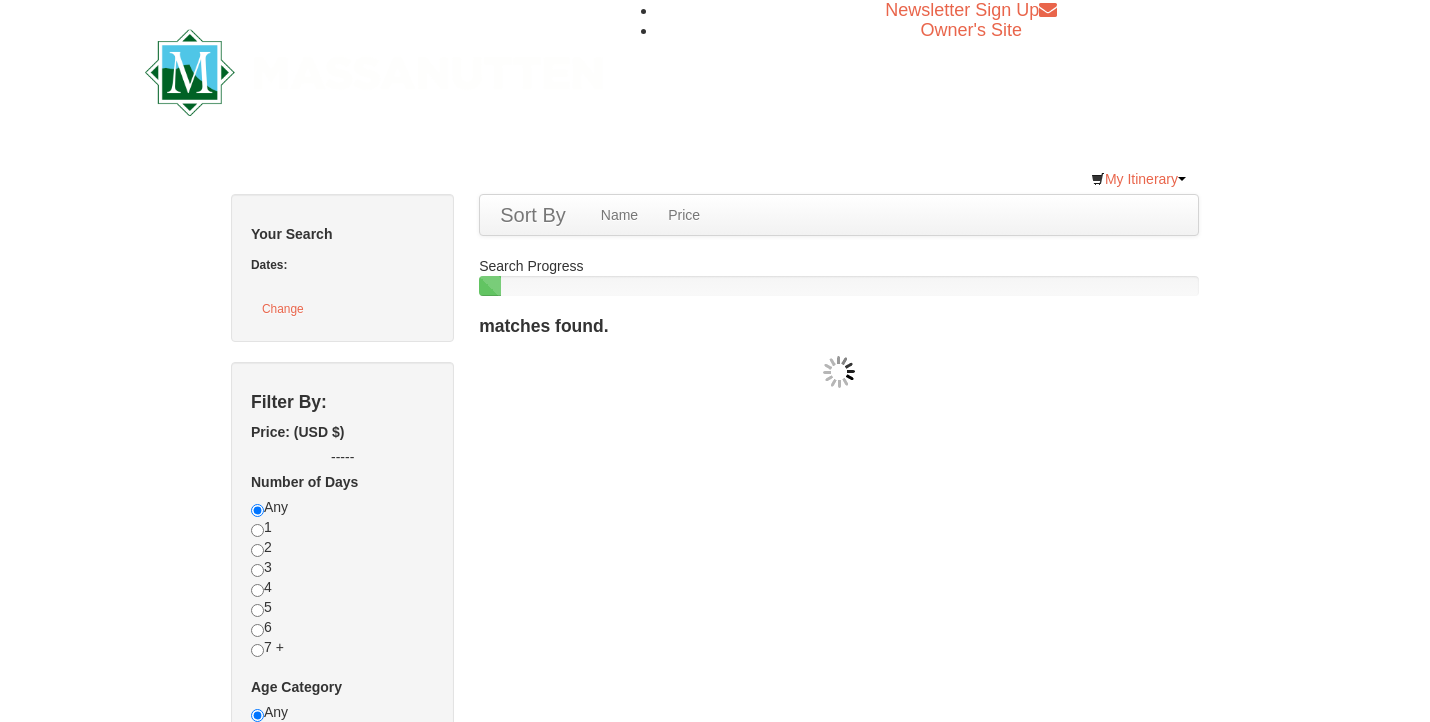 scroll, scrollTop: 0, scrollLeft: 0, axis: both 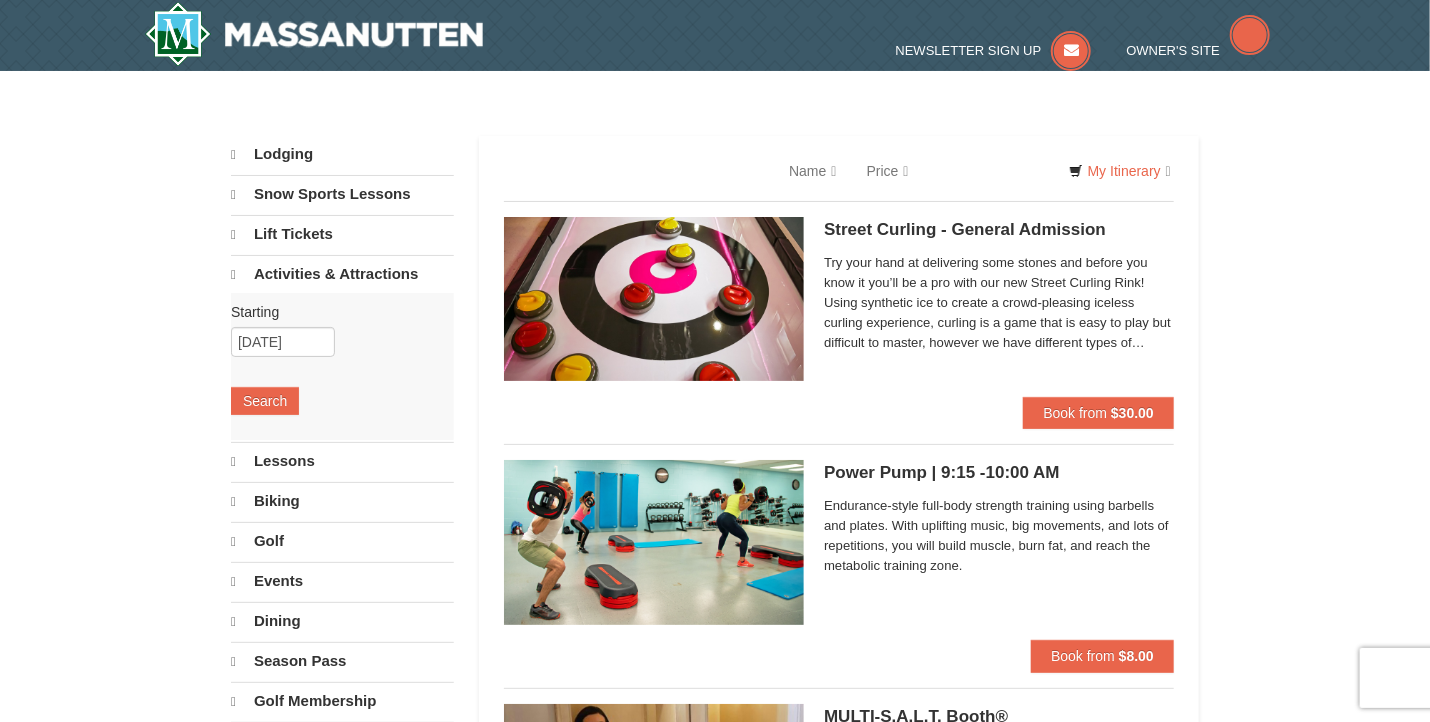 select on "8" 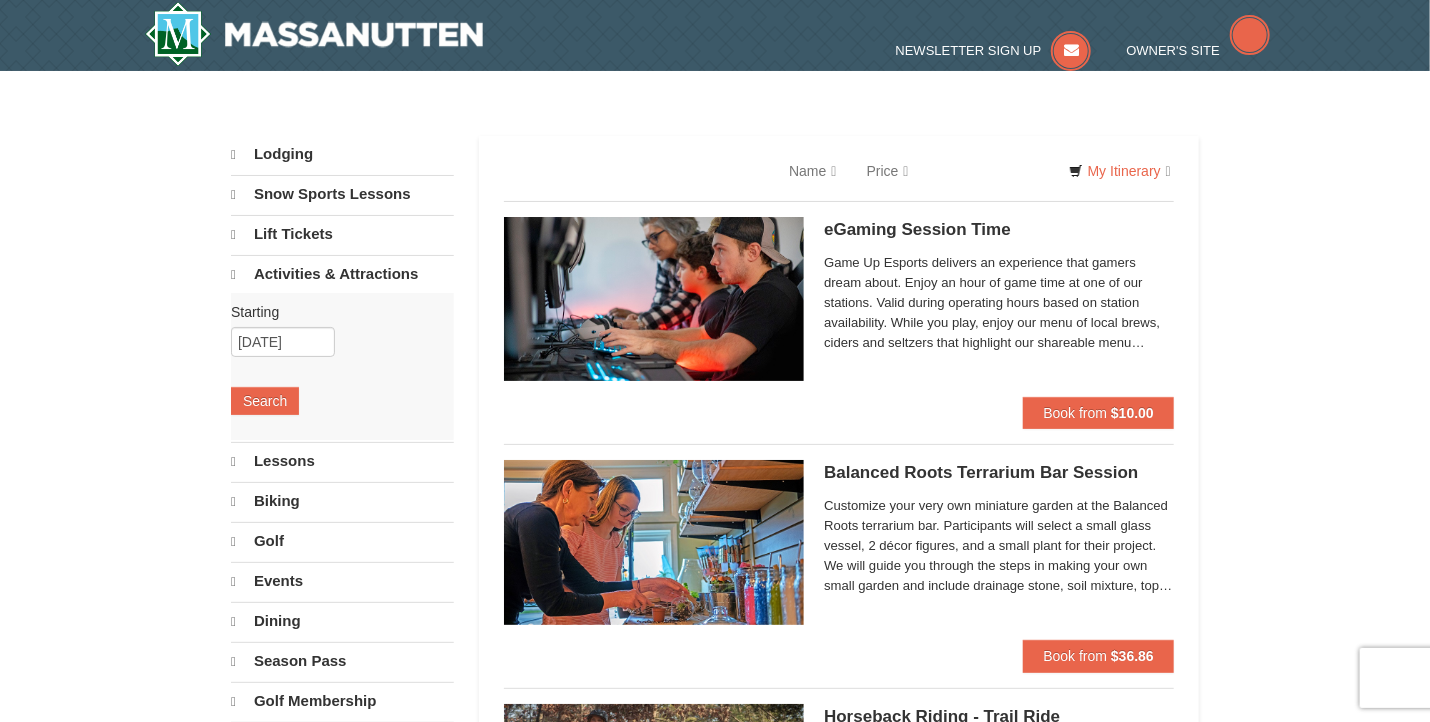scroll, scrollTop: 0, scrollLeft: 0, axis: both 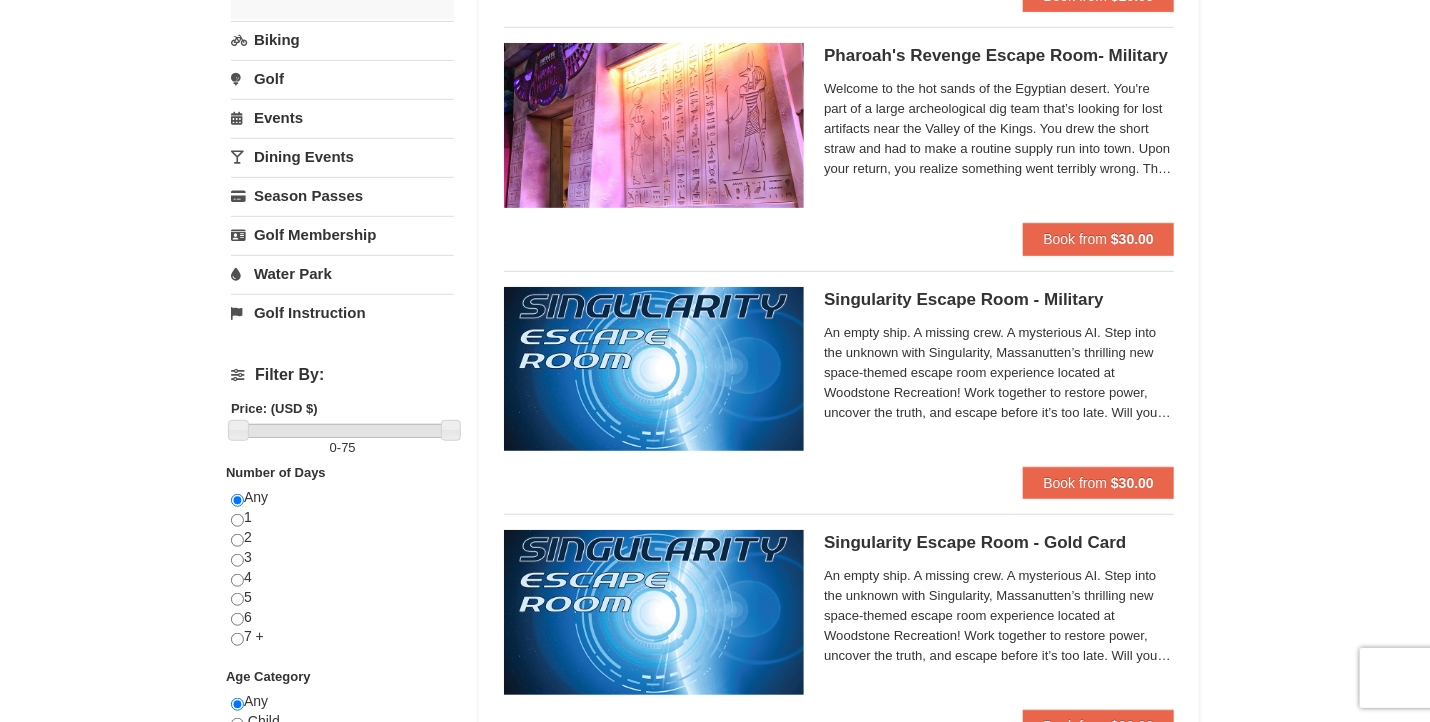 click on "Water Park" at bounding box center [342, 273] 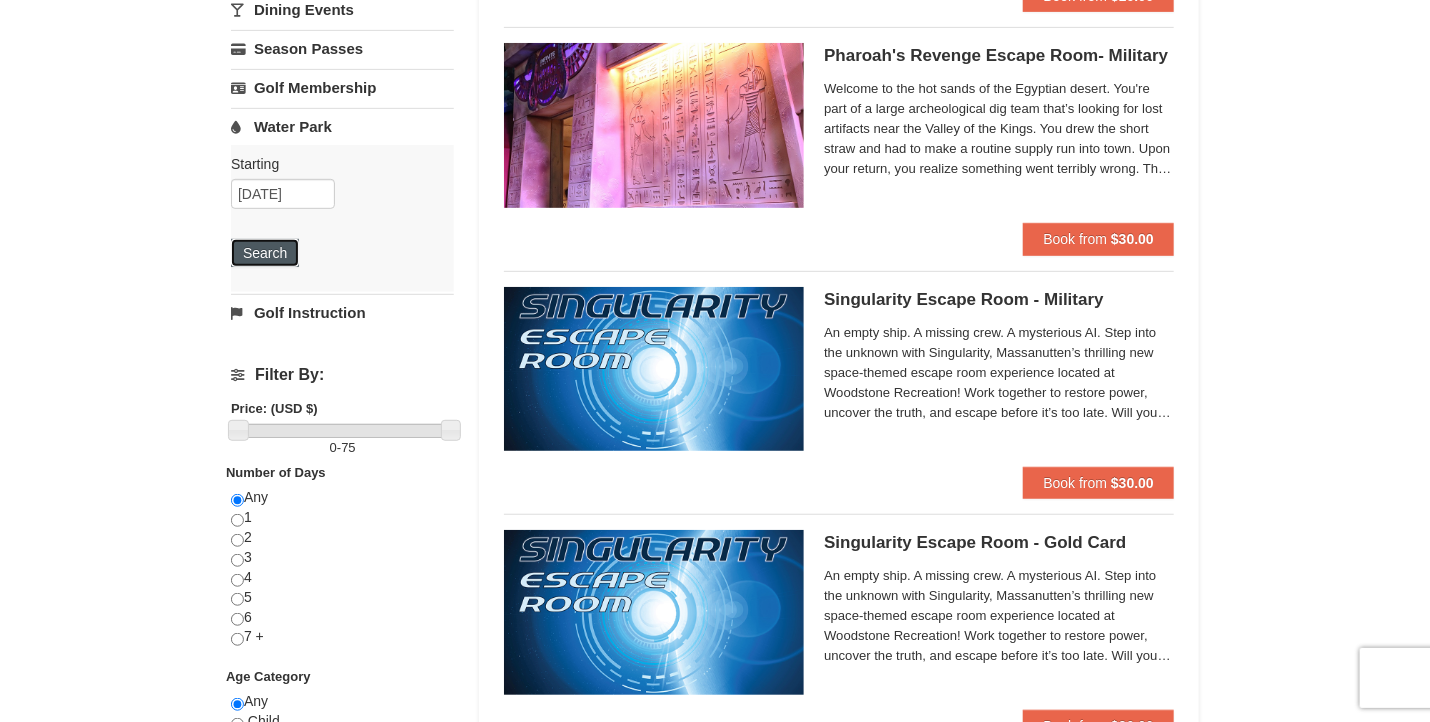 click on "Search" at bounding box center (265, 253) 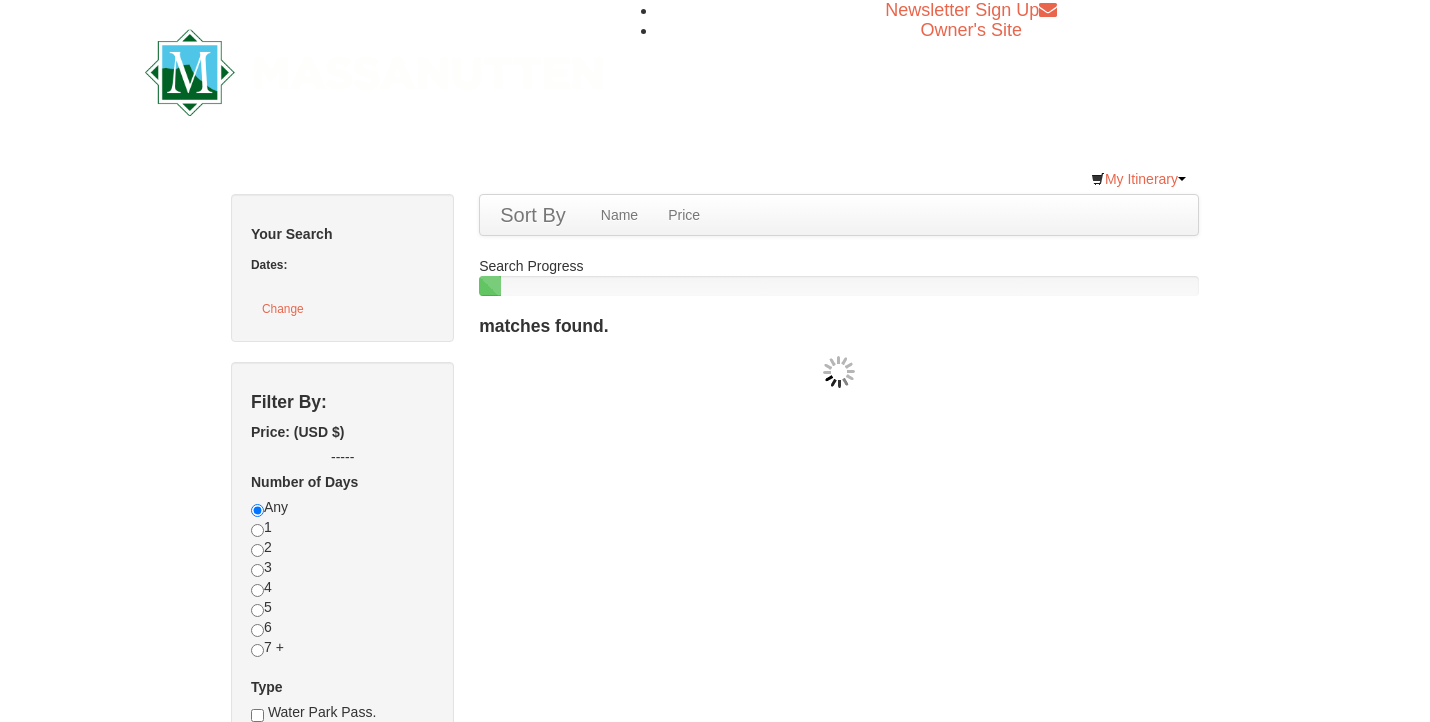 scroll, scrollTop: 0, scrollLeft: 0, axis: both 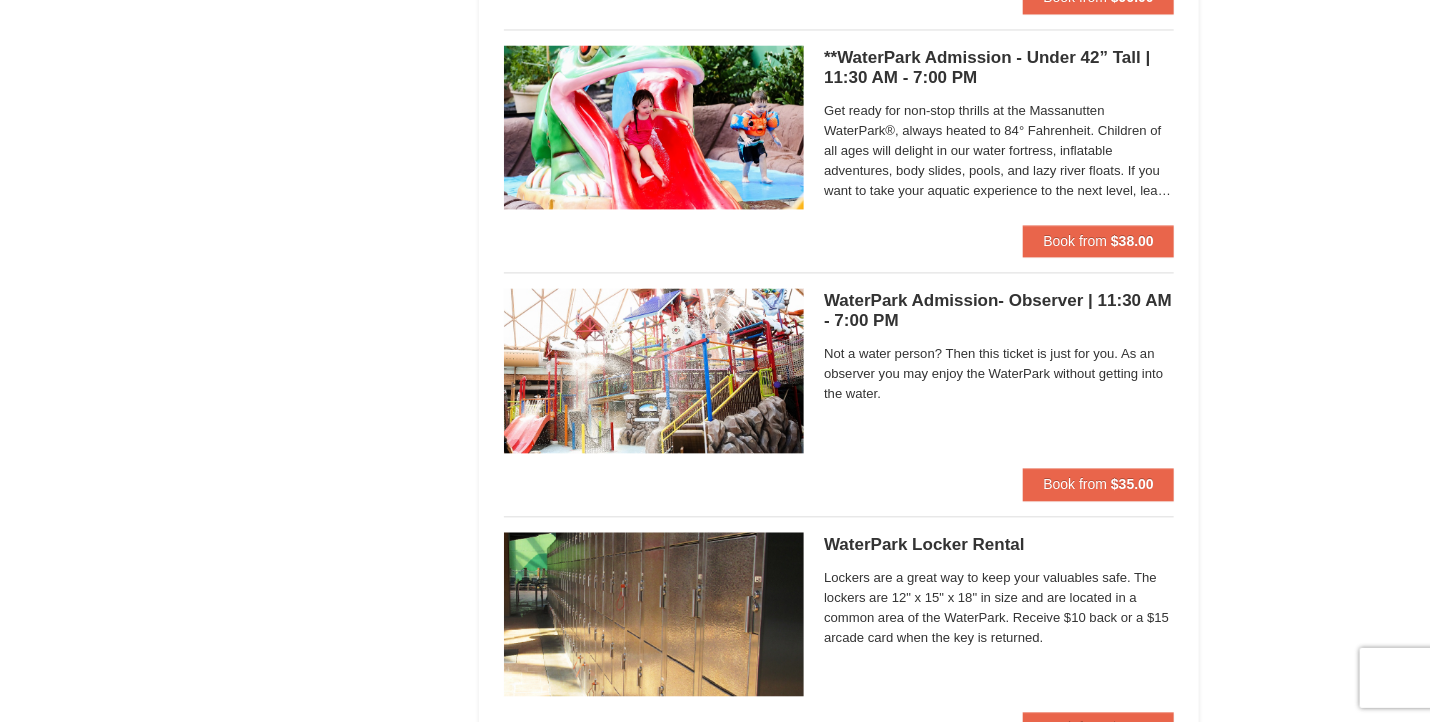click on "WaterPark Admission- Observer | 11:30 AM - 7:00 PM  Massanutten Indoor/Outdoor WaterPark" at bounding box center [999, 311] 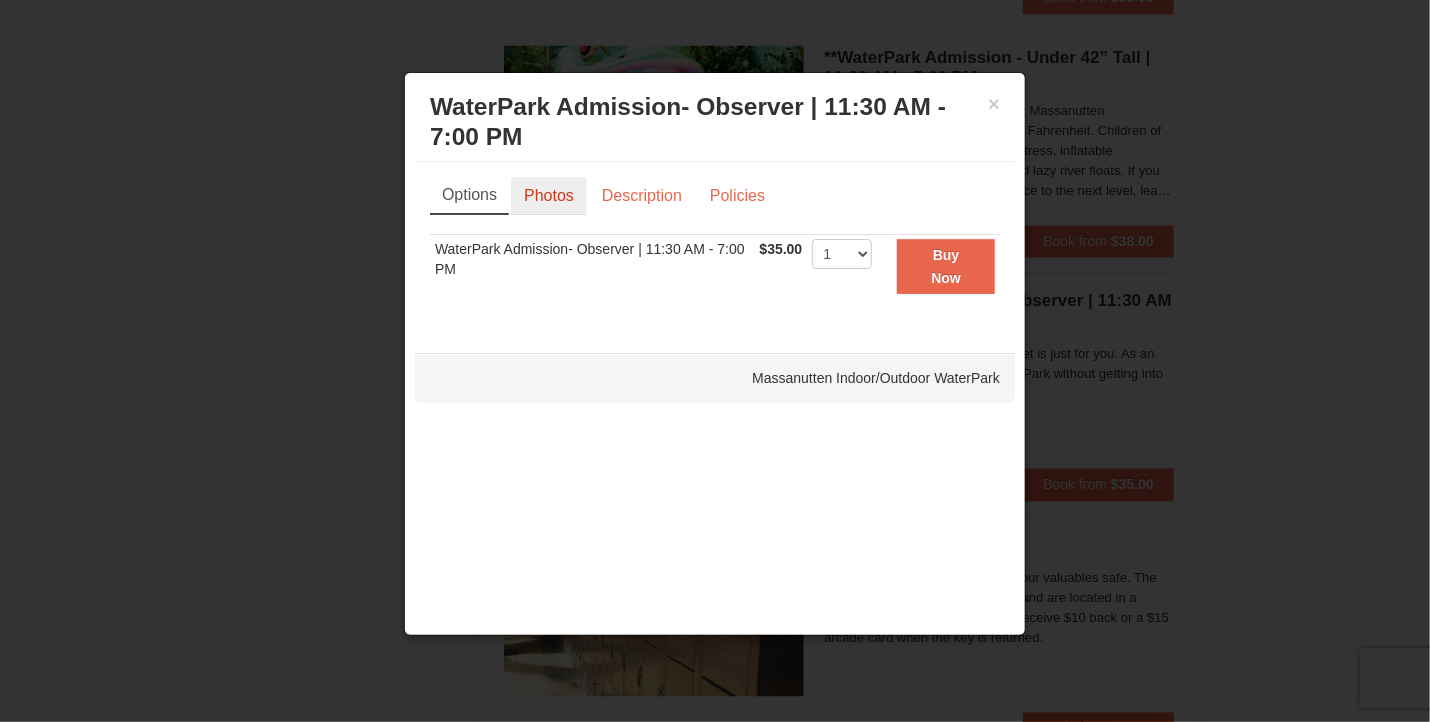 click on "Photos" at bounding box center [549, 196] 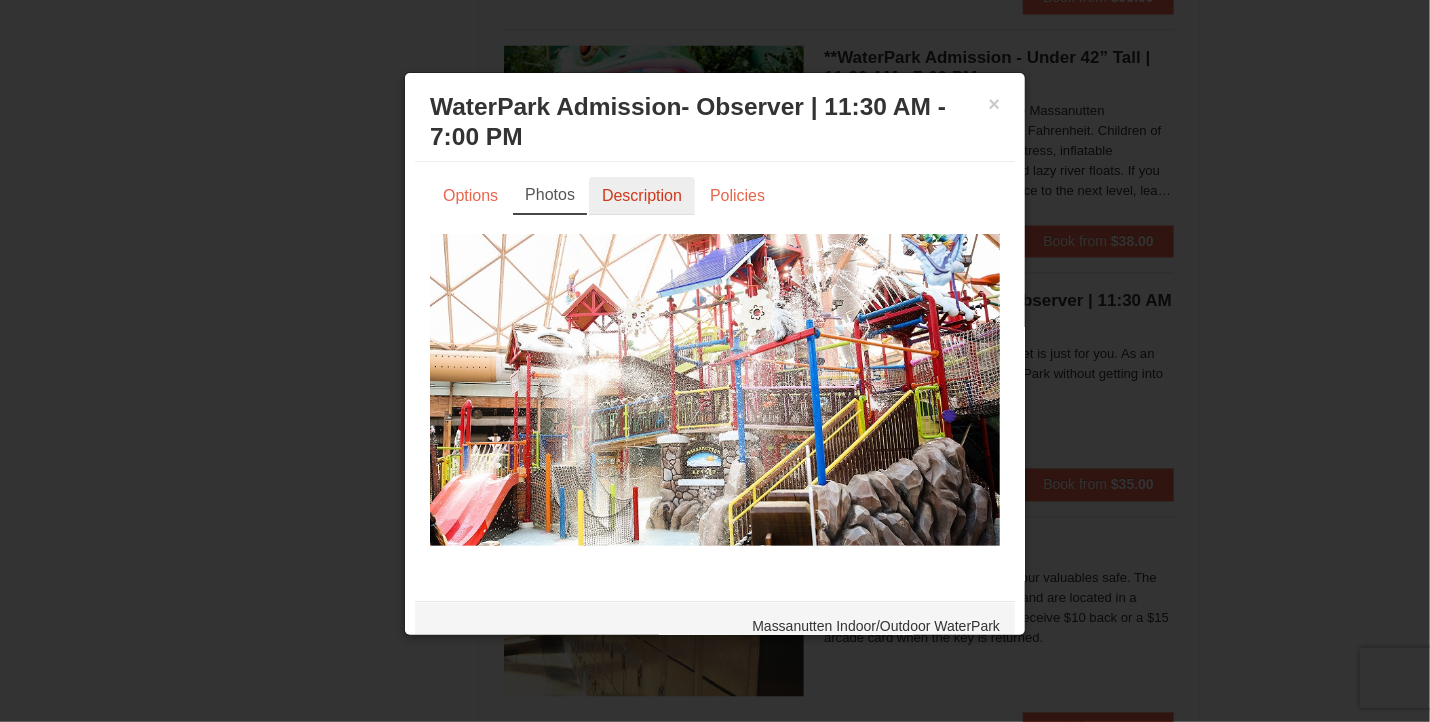 click on "Description" at bounding box center [642, 196] 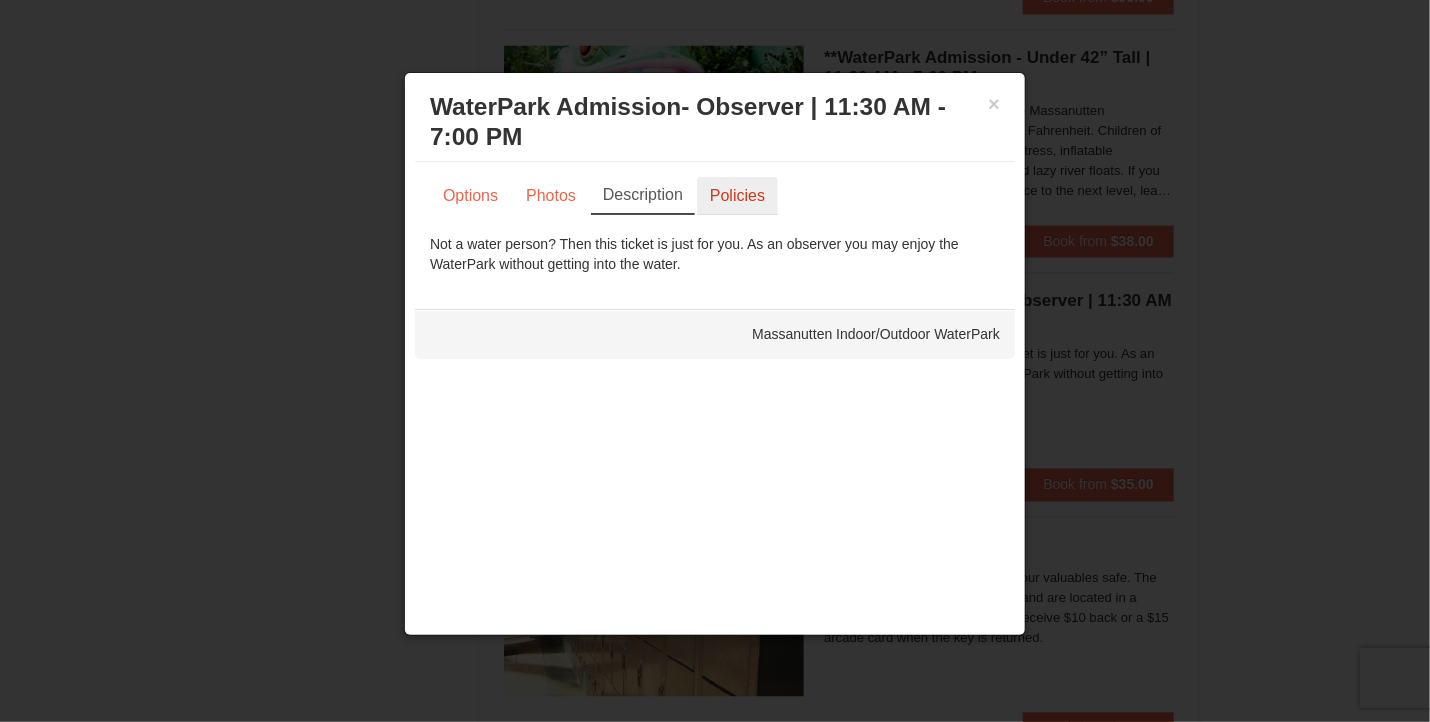click on "Policies" at bounding box center (737, 196) 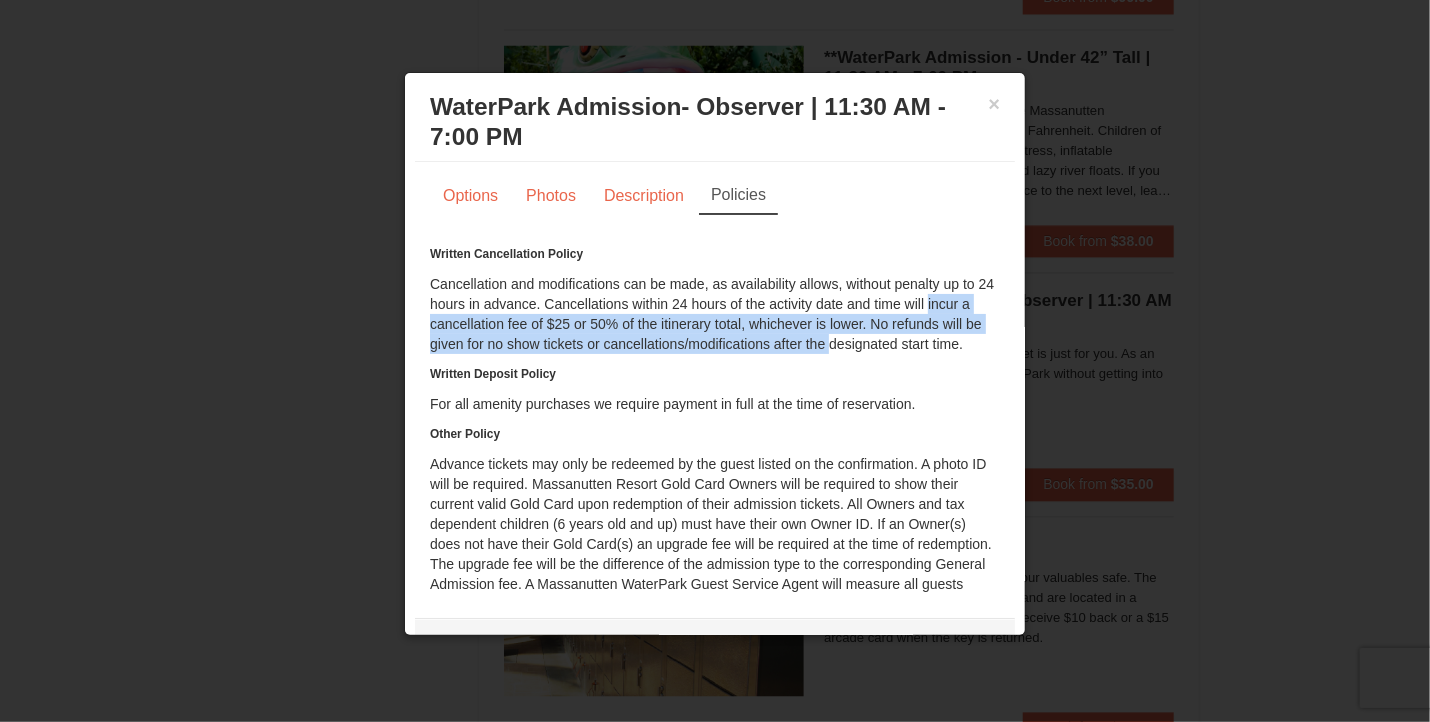 drag, startPoint x: 984, startPoint y: 299, endPoint x: 992, endPoint y: 341, distance: 42.755116 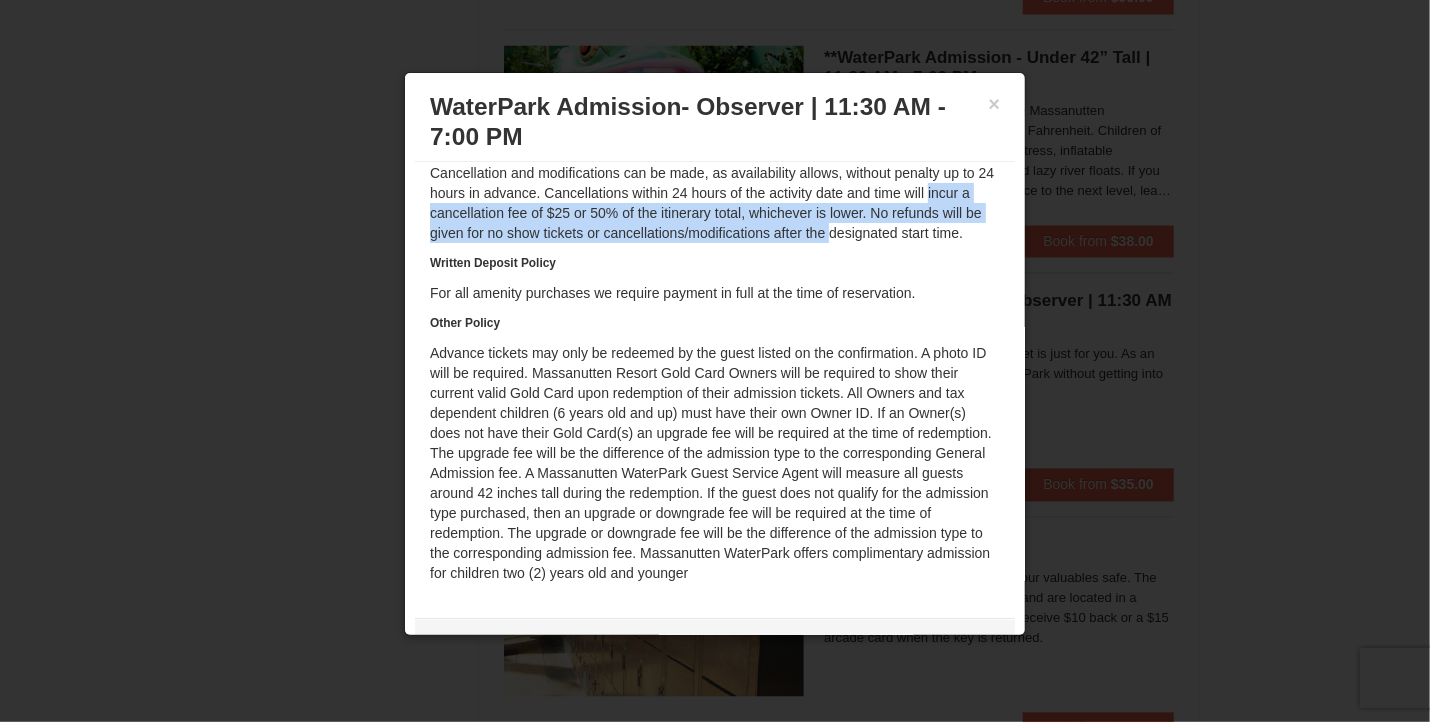 scroll, scrollTop: 0, scrollLeft: 0, axis: both 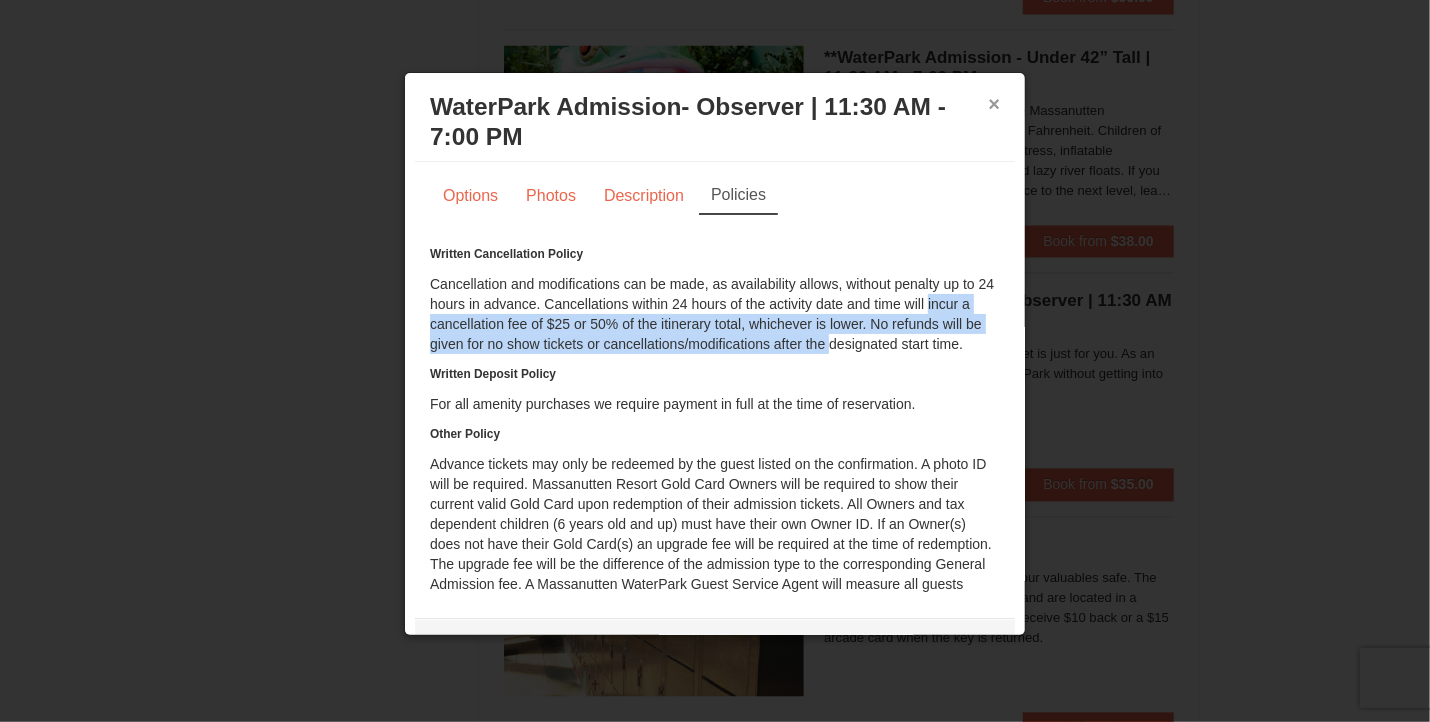 click on "×" at bounding box center [994, 104] 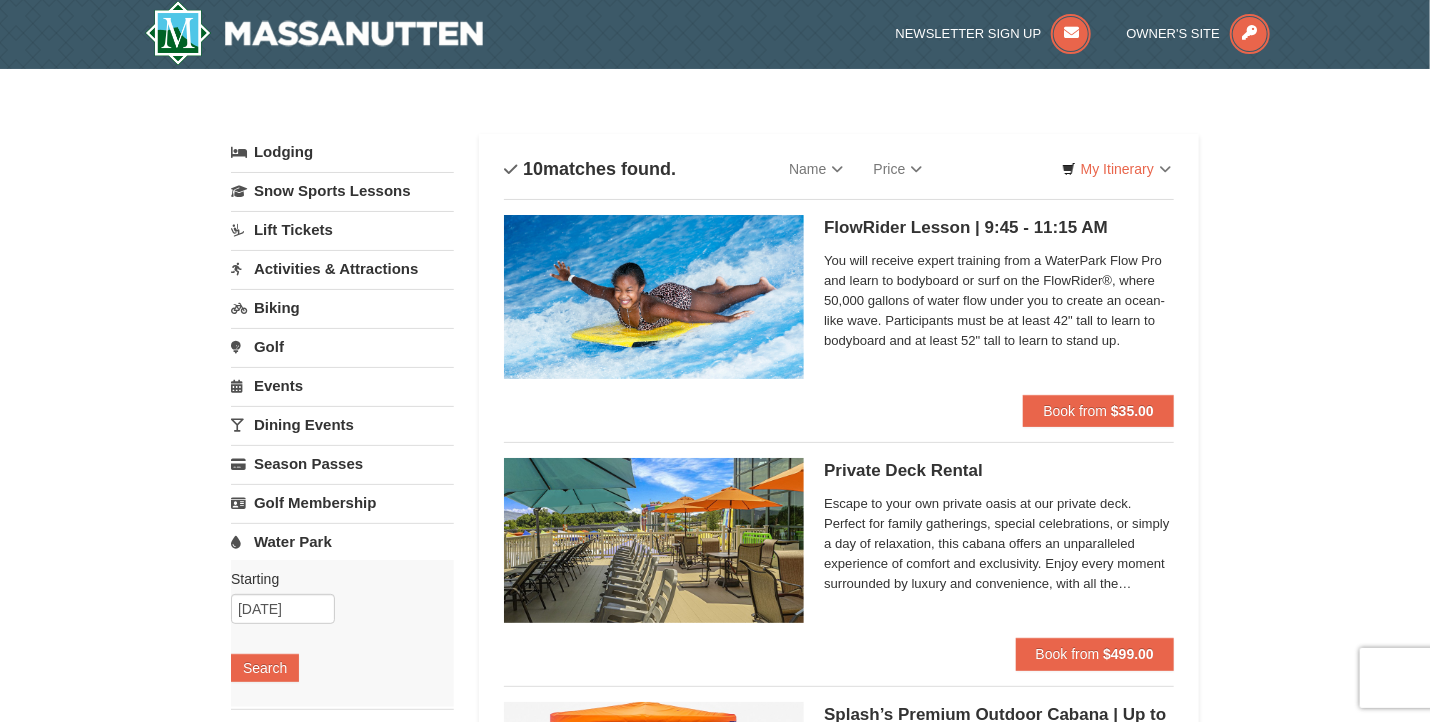 scroll, scrollTop: 0, scrollLeft: 0, axis: both 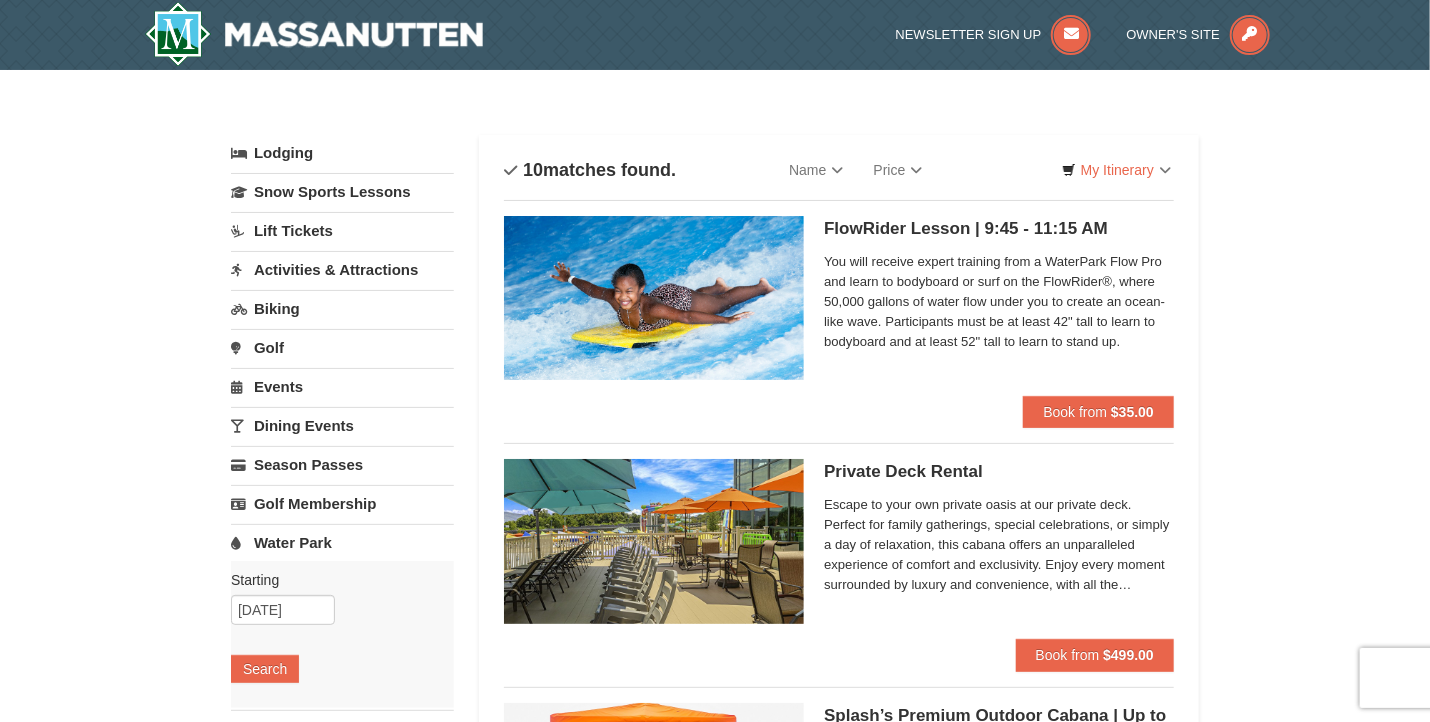 click on "Lodging" at bounding box center (342, 153) 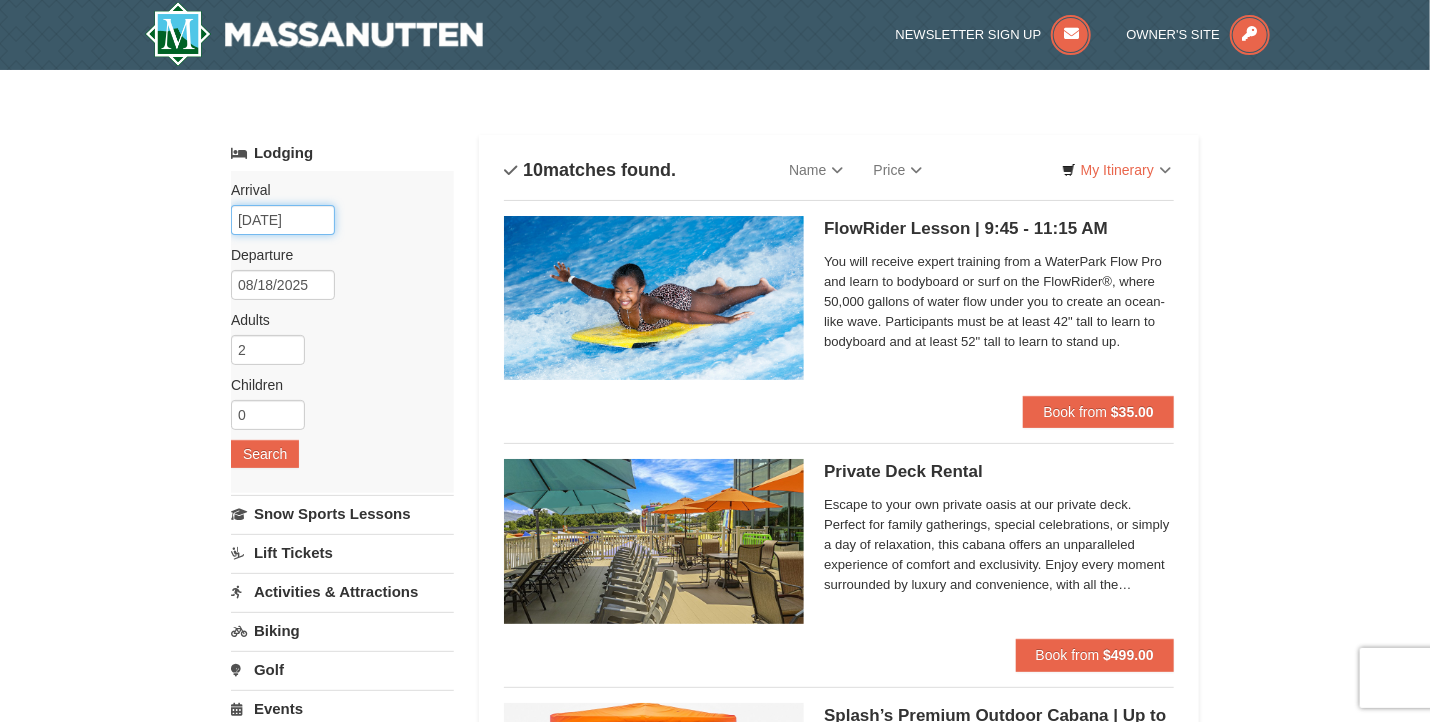click on "08/16/2025" at bounding box center [283, 220] 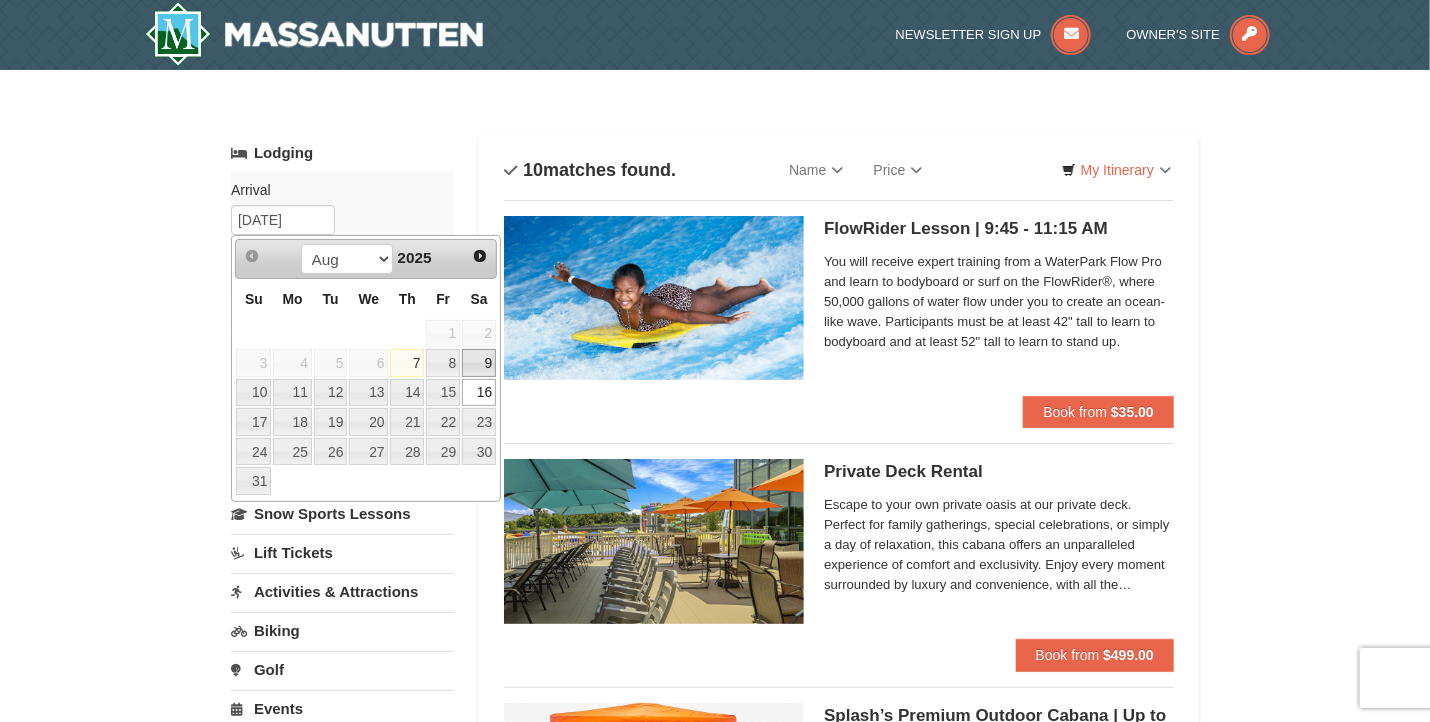 click on "9" at bounding box center (479, 363) 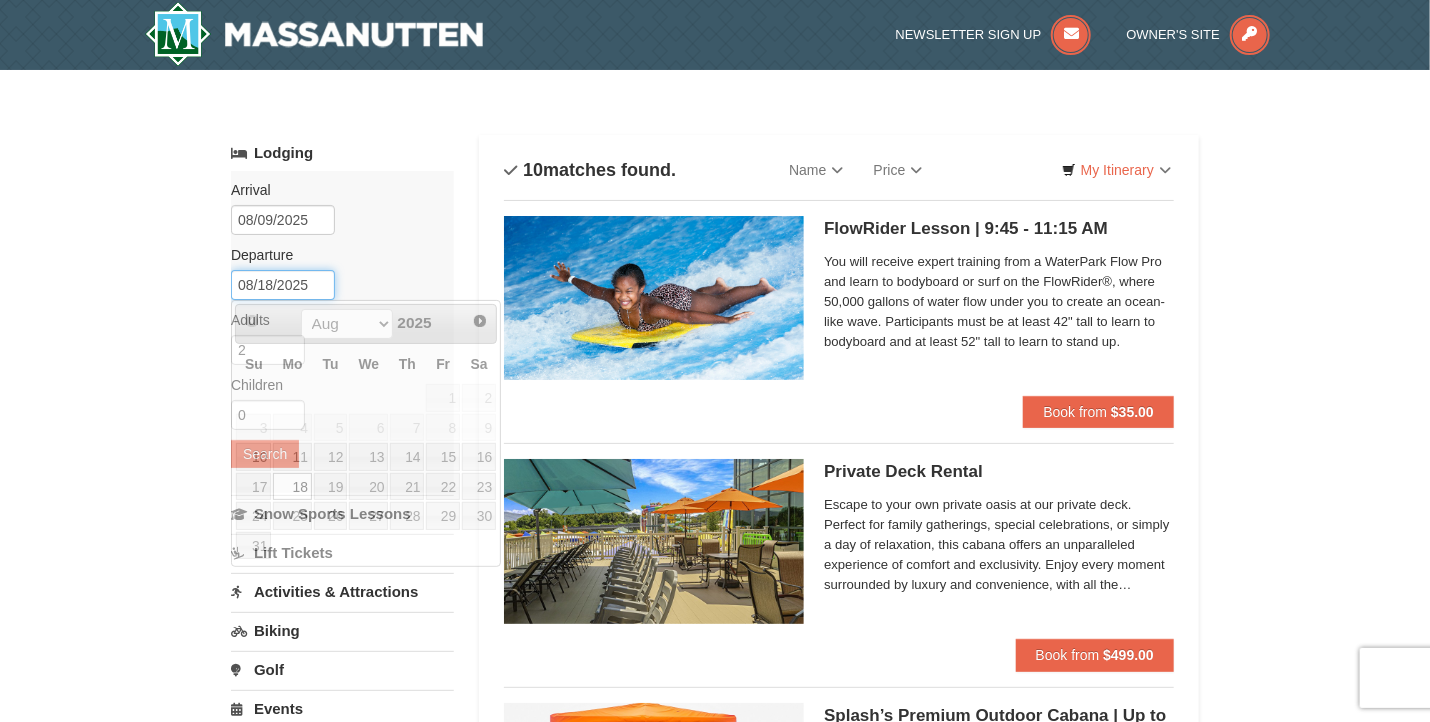 click on "08/18/2025" at bounding box center (283, 285) 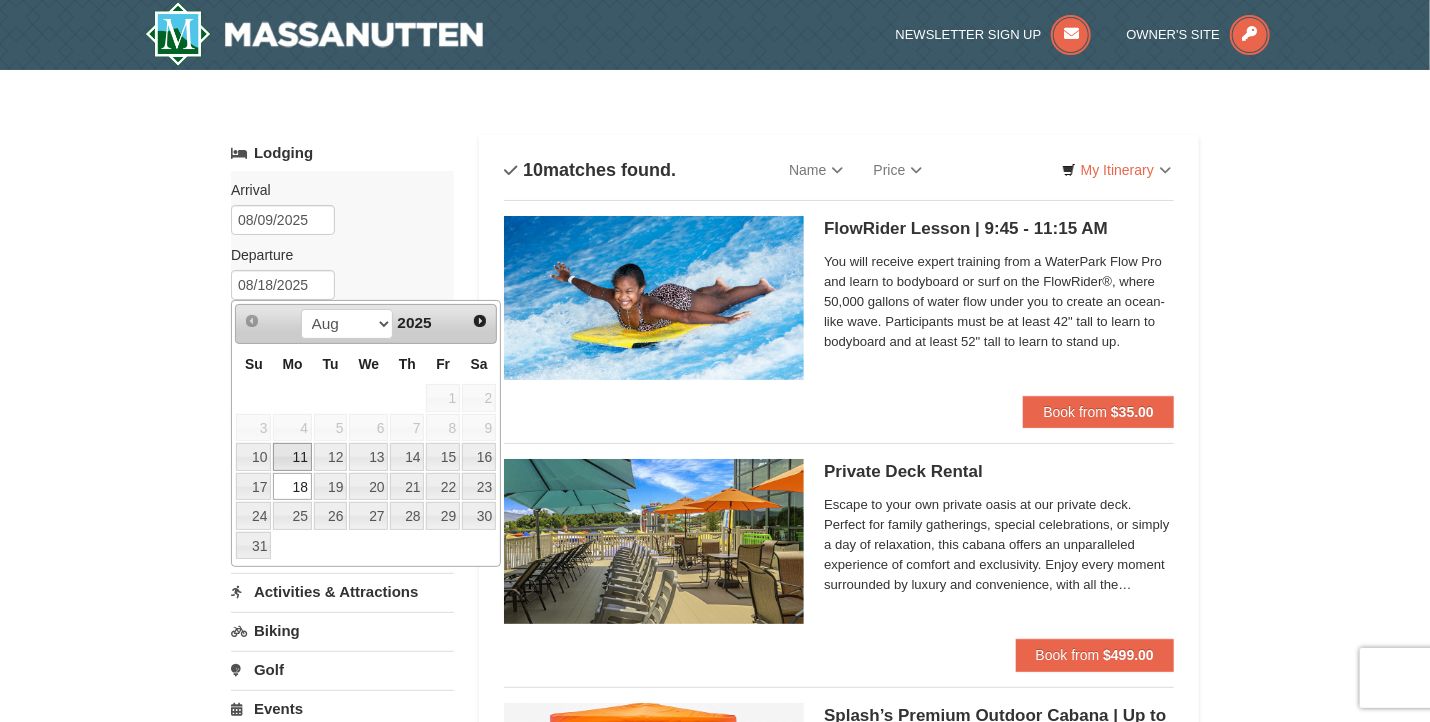 click on "11" at bounding box center (292, 457) 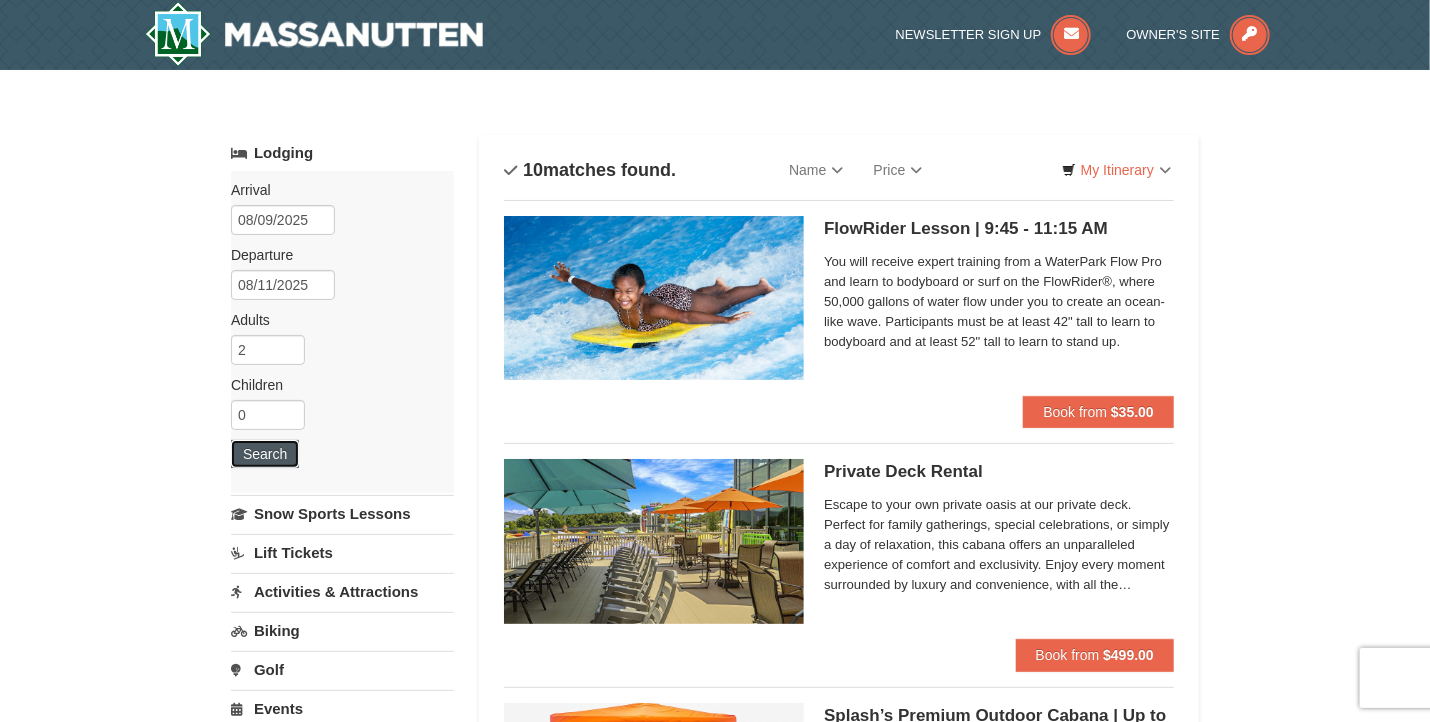 click on "Search" at bounding box center [265, 454] 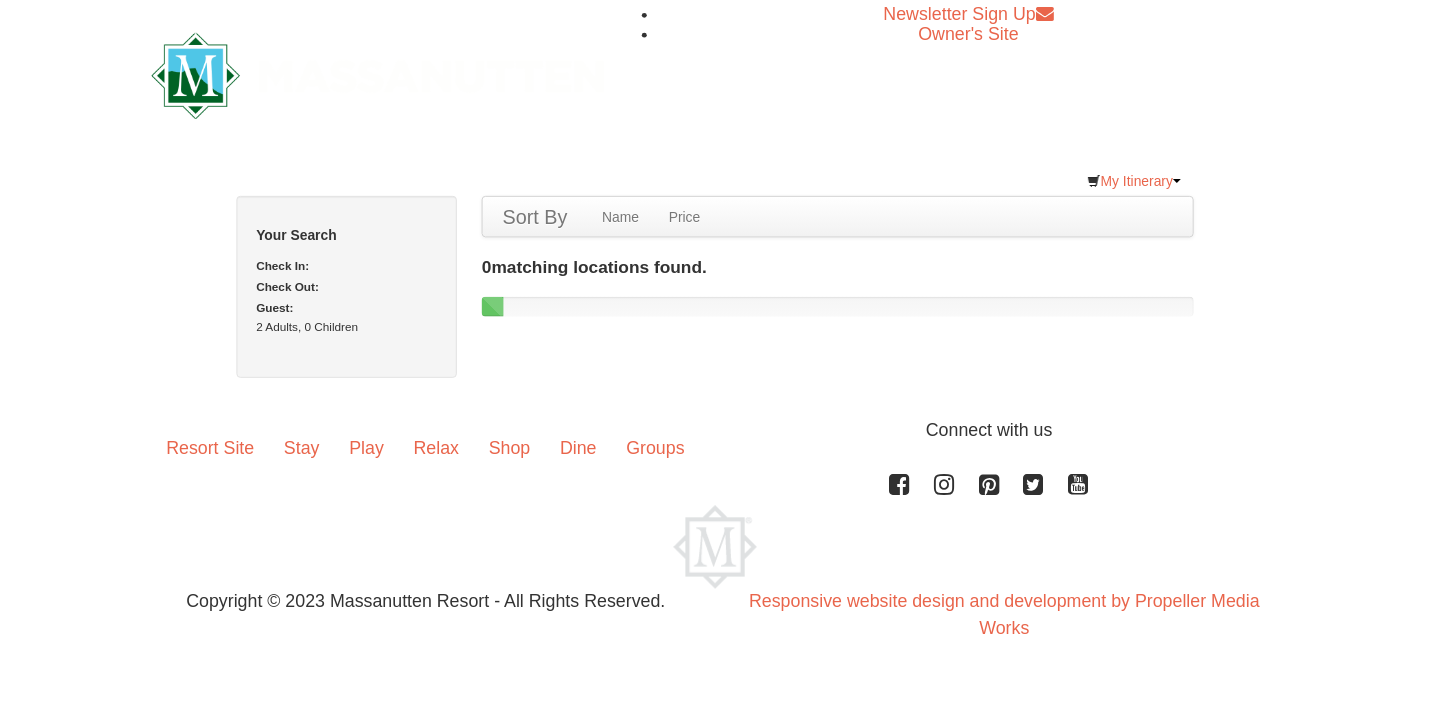 scroll, scrollTop: 0, scrollLeft: 0, axis: both 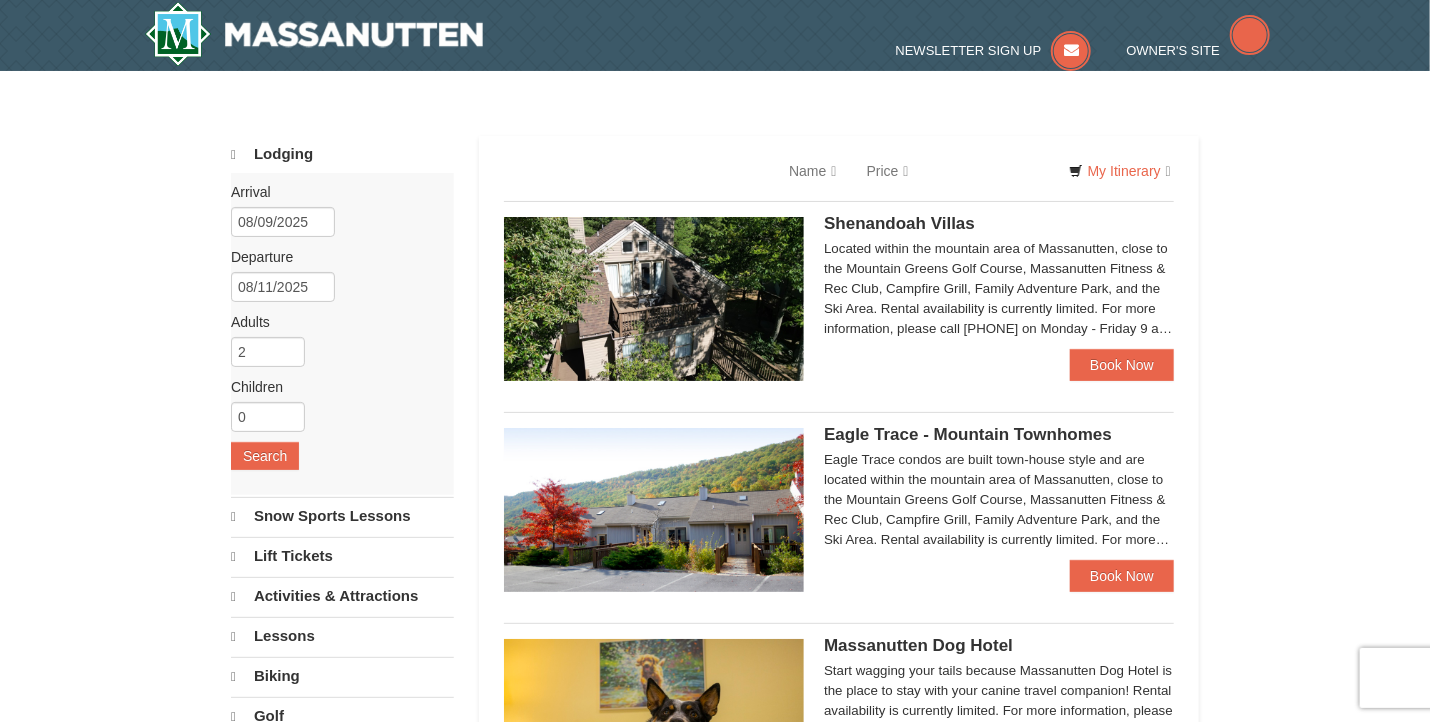 select on "8" 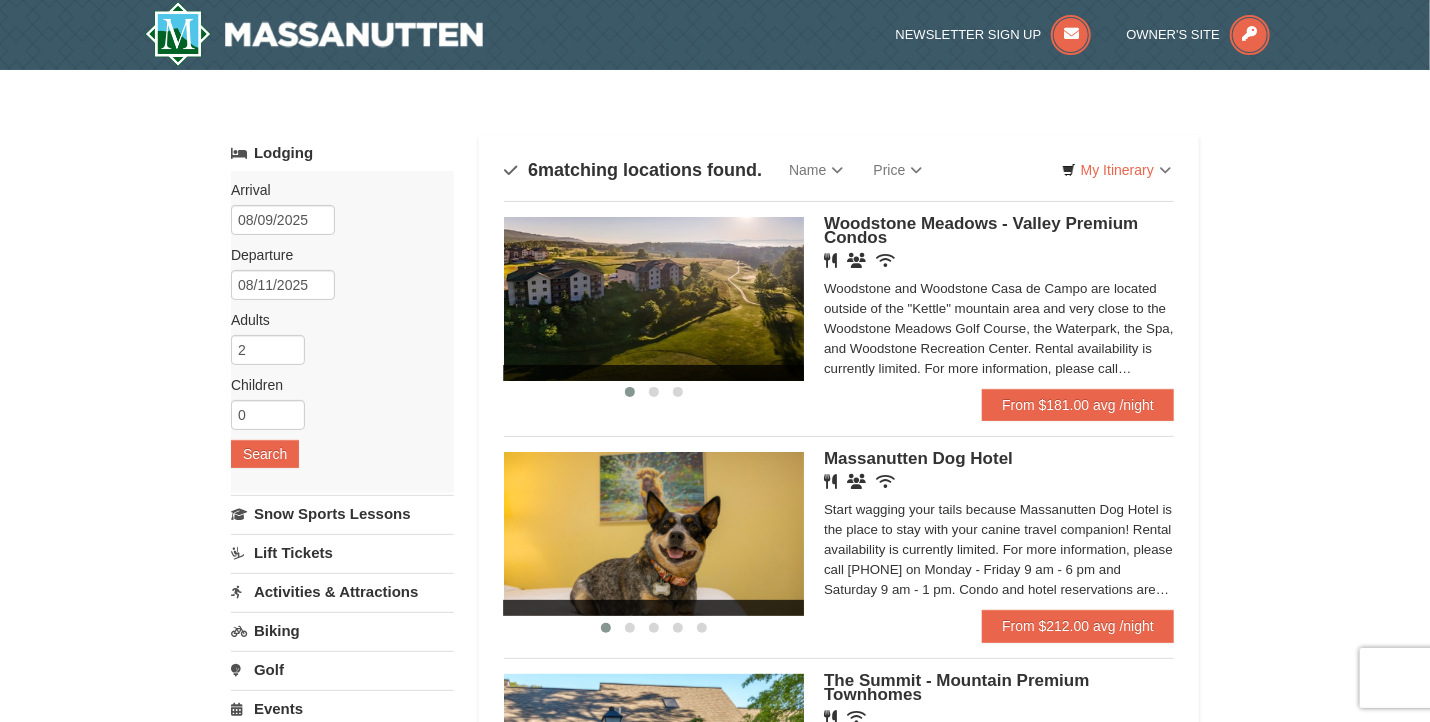scroll, scrollTop: 0, scrollLeft: 0, axis: both 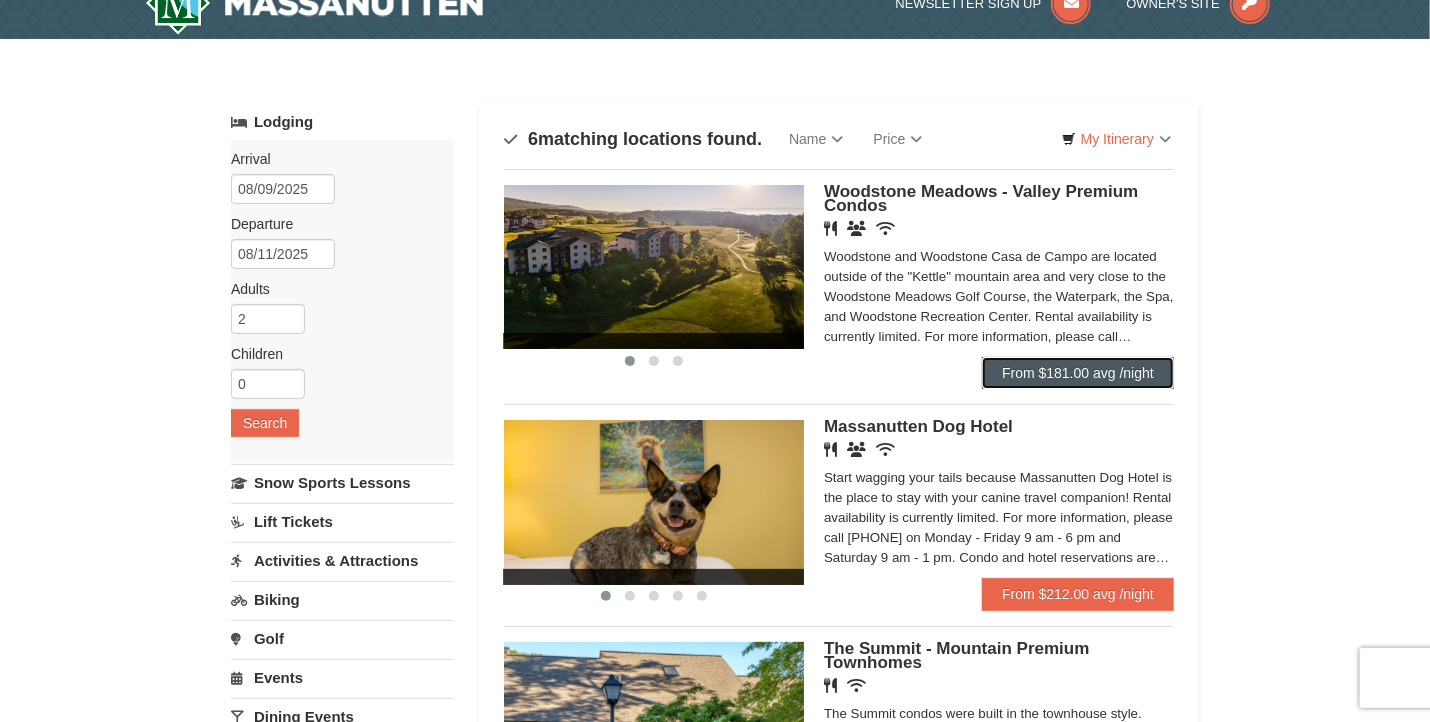 click on "From $181.00 avg /night" at bounding box center (1078, 373) 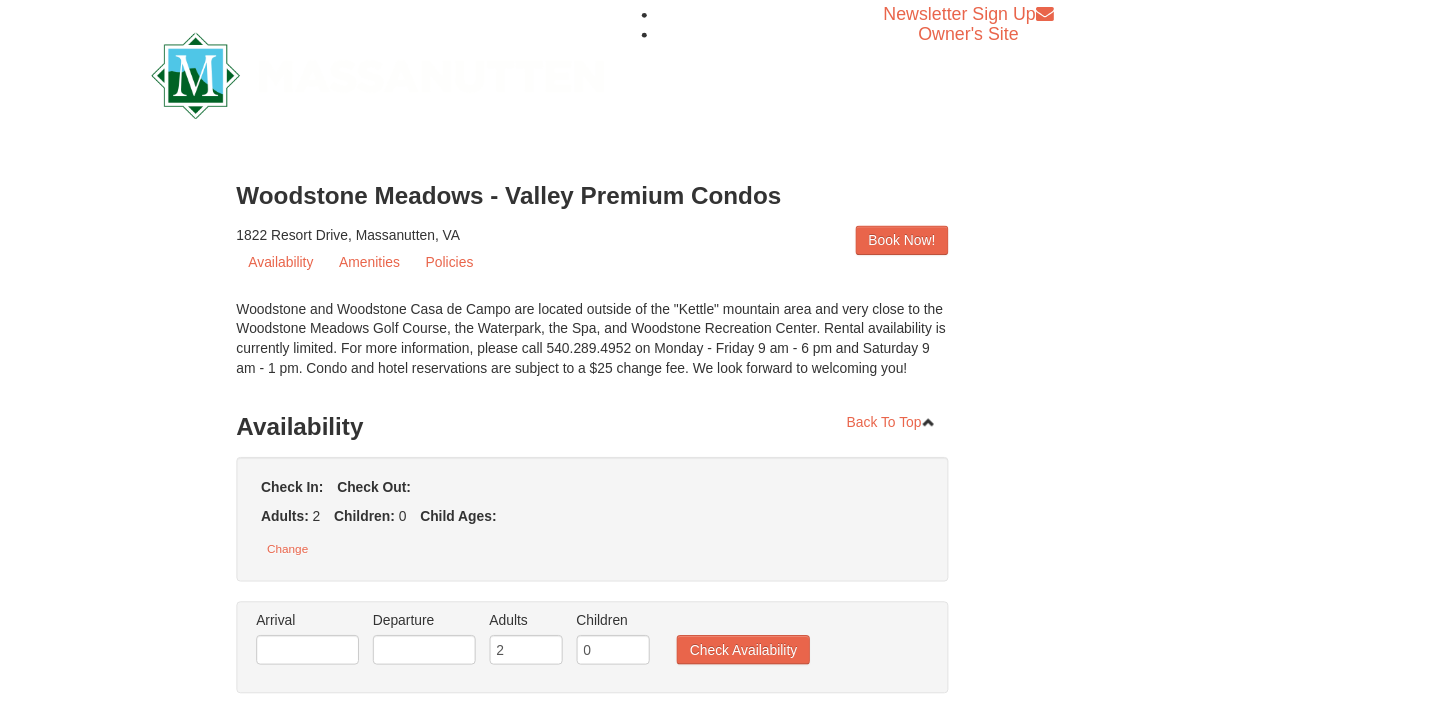 scroll, scrollTop: 0, scrollLeft: 0, axis: both 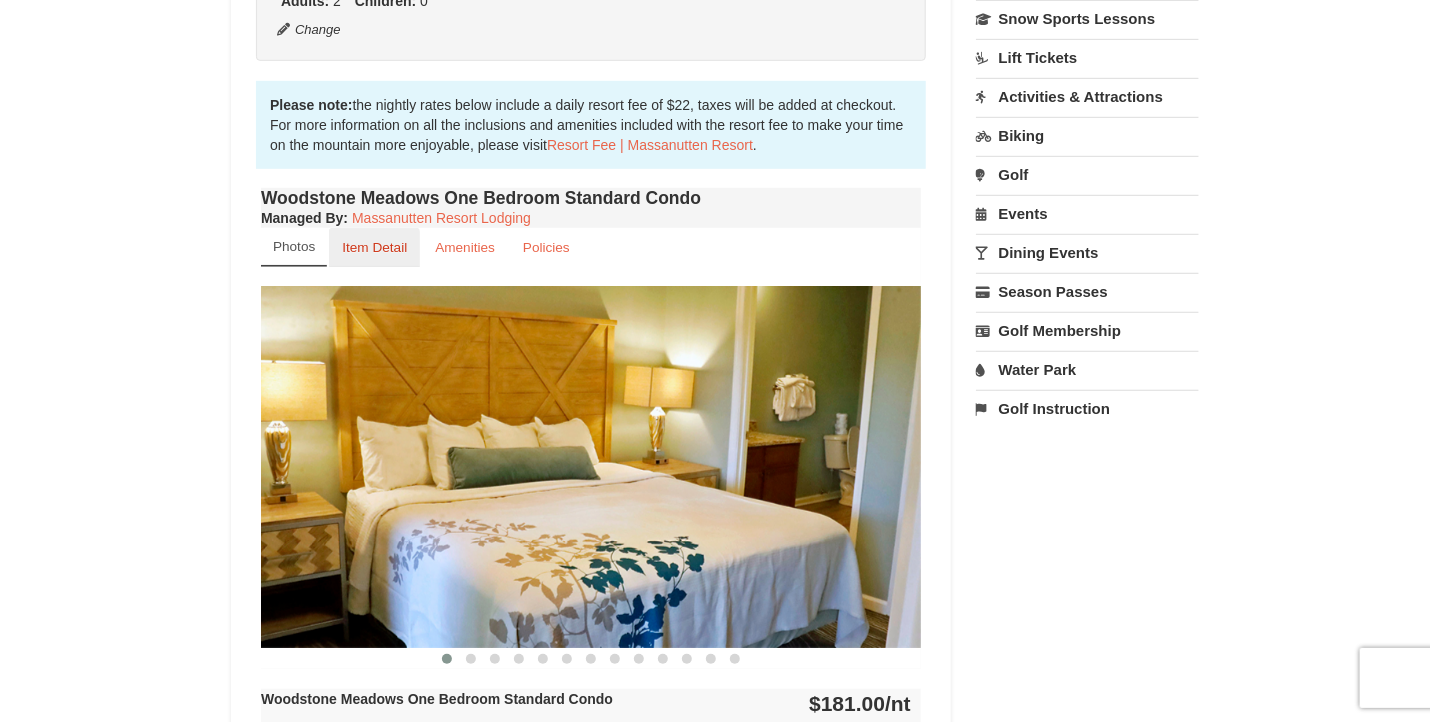 click on "Item Detail" at bounding box center [374, 247] 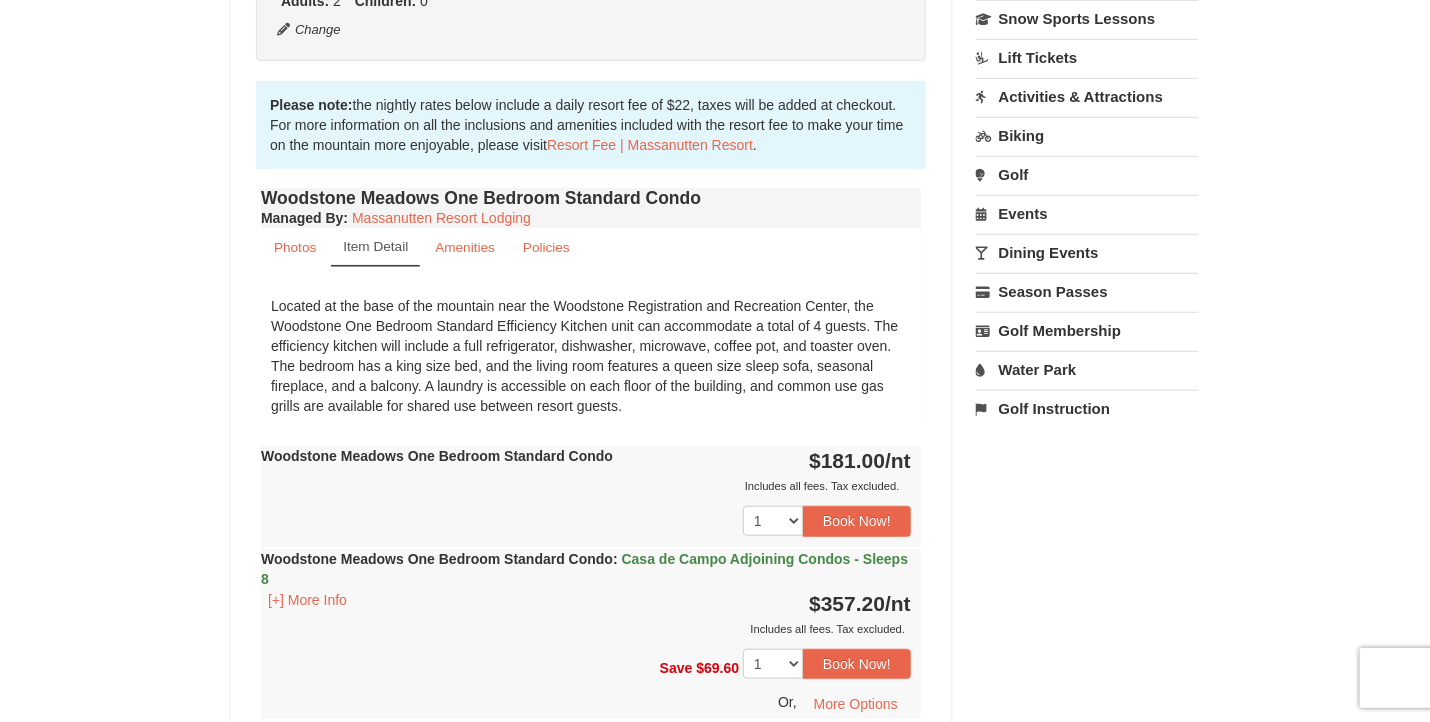 click on "Located at the base of the mountain near the Woodstone Registration and Recreation Center, the Woodstone One Bedroom Standard Efficiency Kitchen unit can accommodate a total of 4 guests. The efficiency kitchen will include a full refrigerator, dishwasher, microwave, coffee pot, and toaster oven. The bedroom has a king size bed, and the living room features a queen size sleep sofa, seasonal fireplace, and a balcony. A laundry is accessible on each floor of the building, and common use gas grills are available for shared use between resort guests." at bounding box center (591, 356) 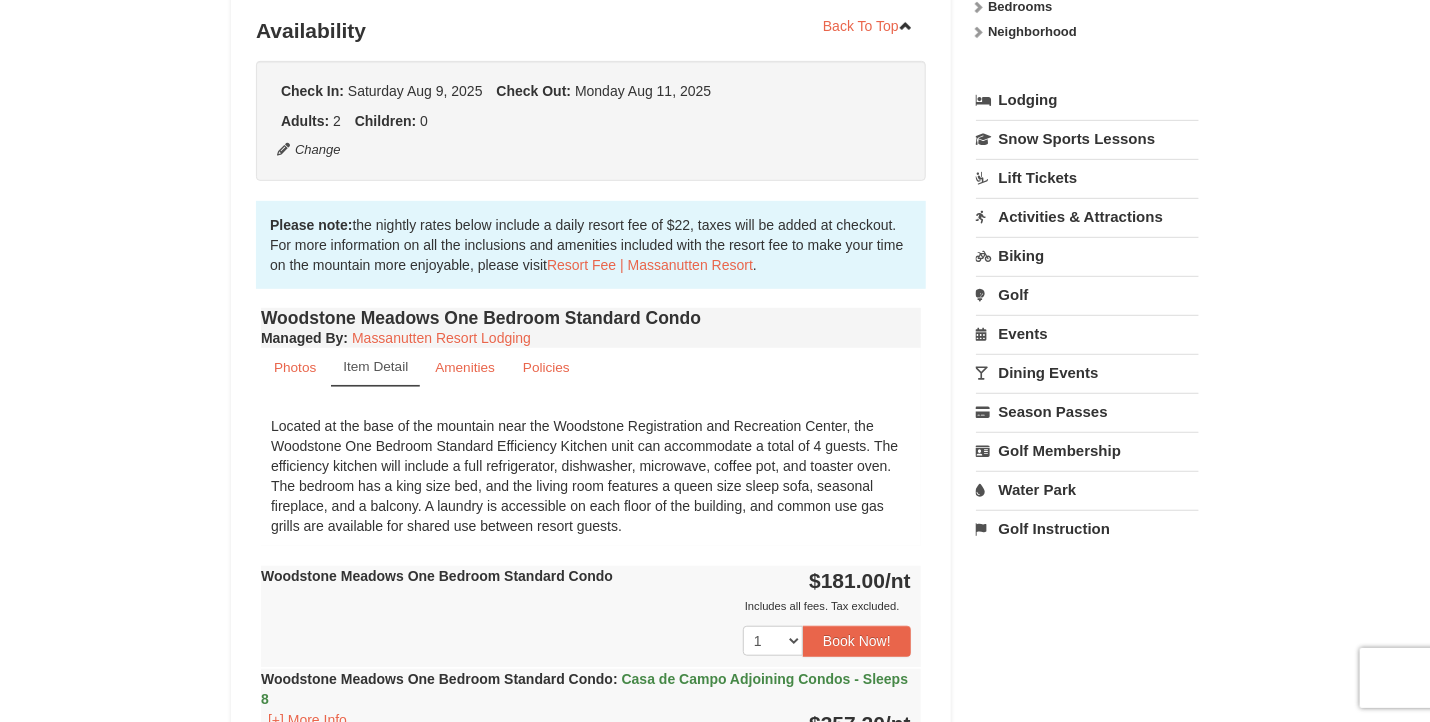 scroll, scrollTop: 0, scrollLeft: 0, axis: both 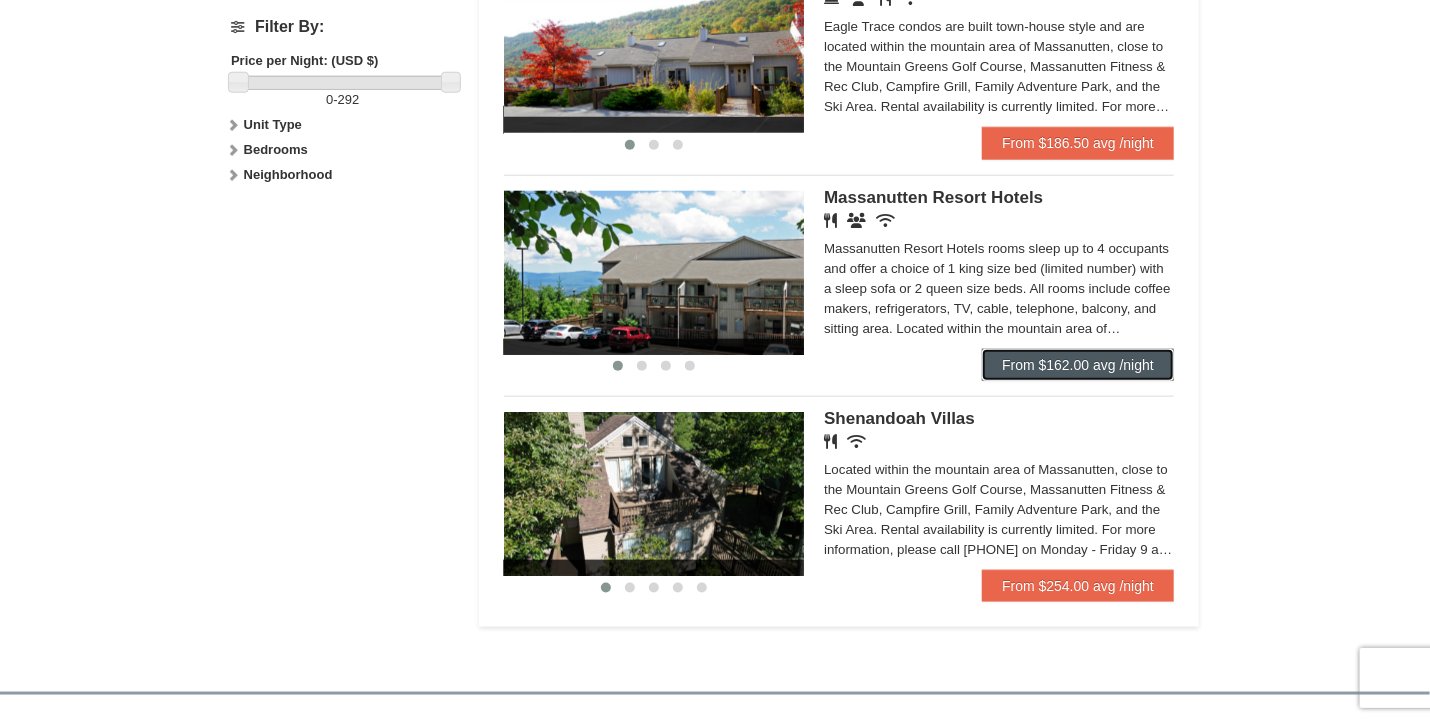 click on "From $162.00 avg /night" at bounding box center [1078, 365] 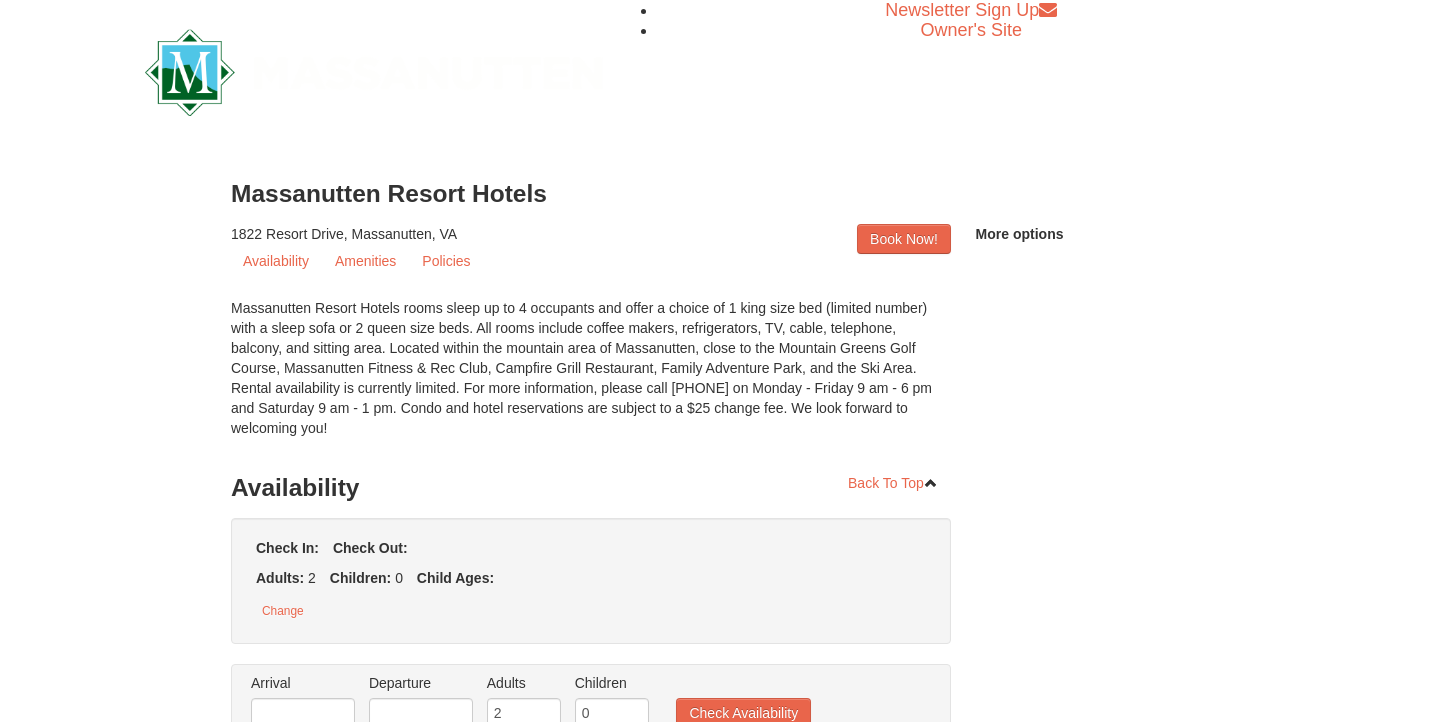 scroll, scrollTop: 0, scrollLeft: 0, axis: both 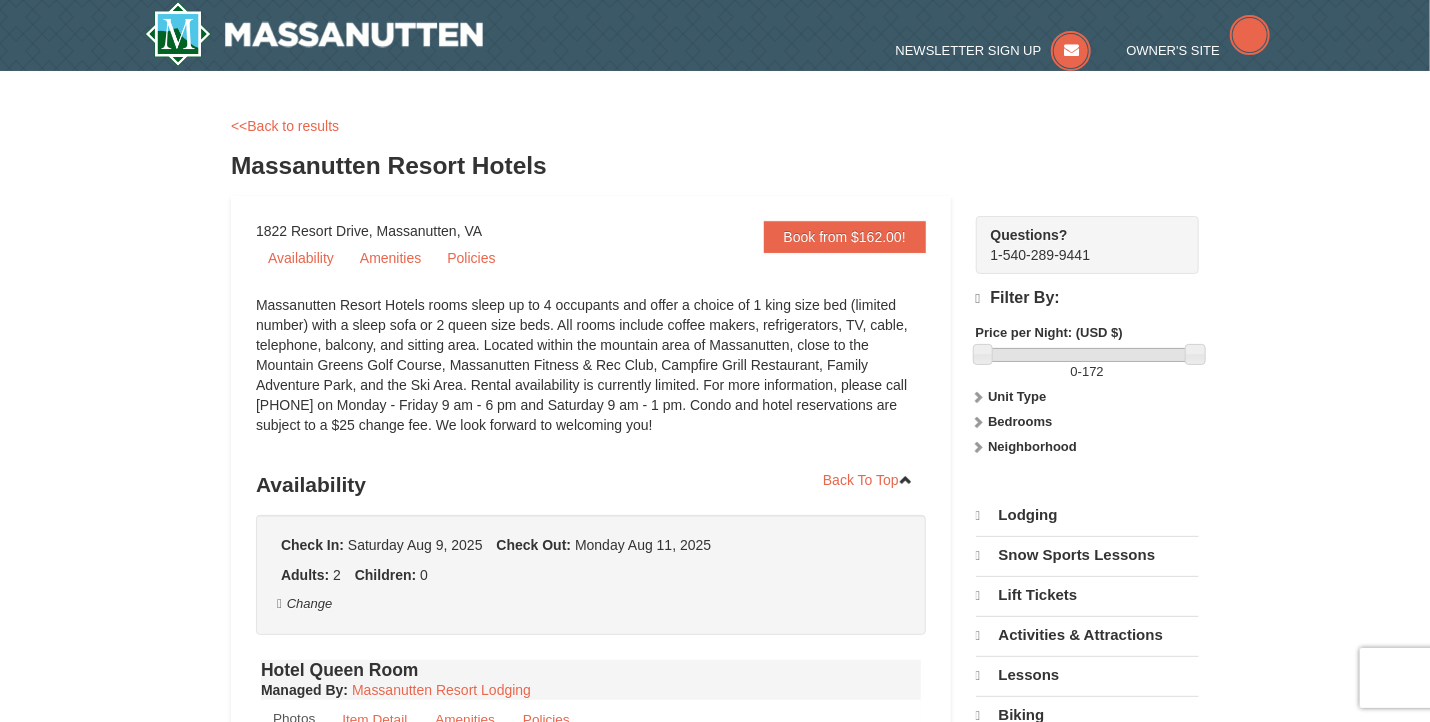 select on "8" 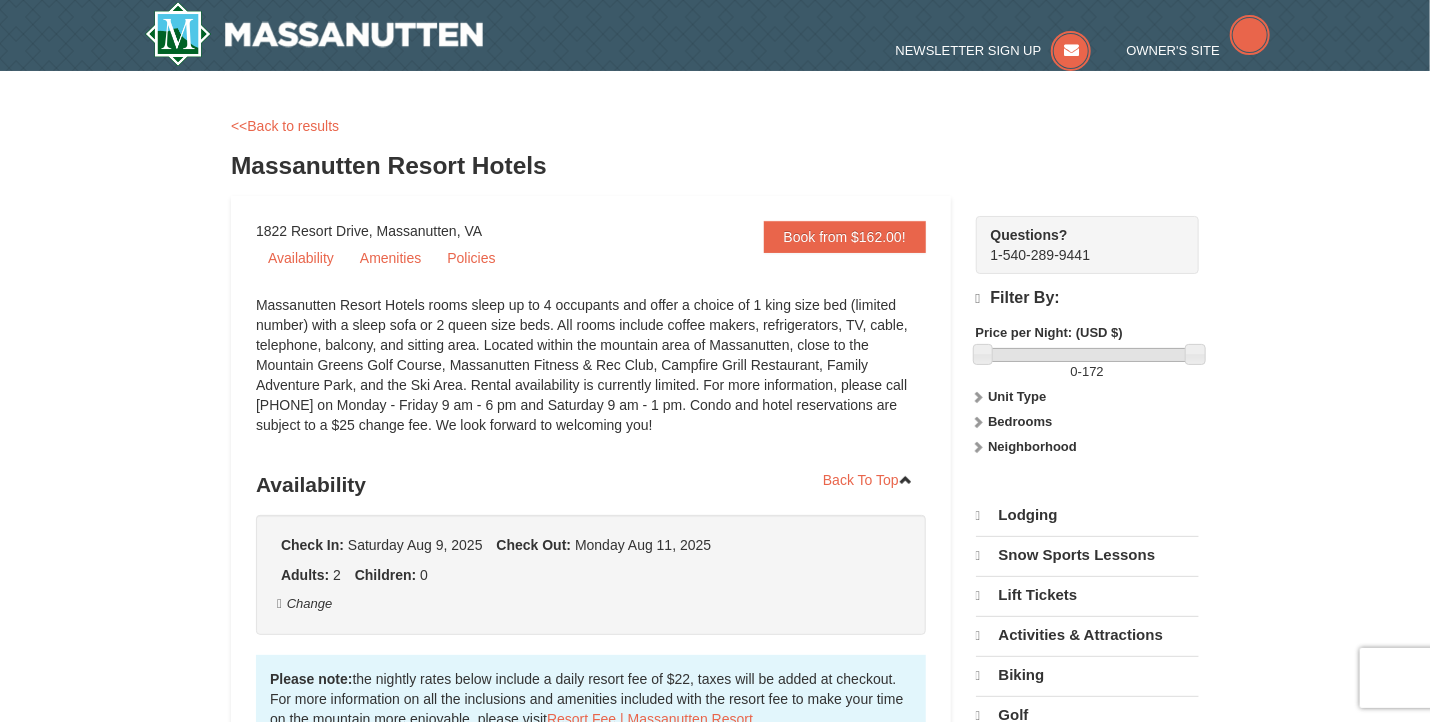 scroll, scrollTop: 0, scrollLeft: 0, axis: both 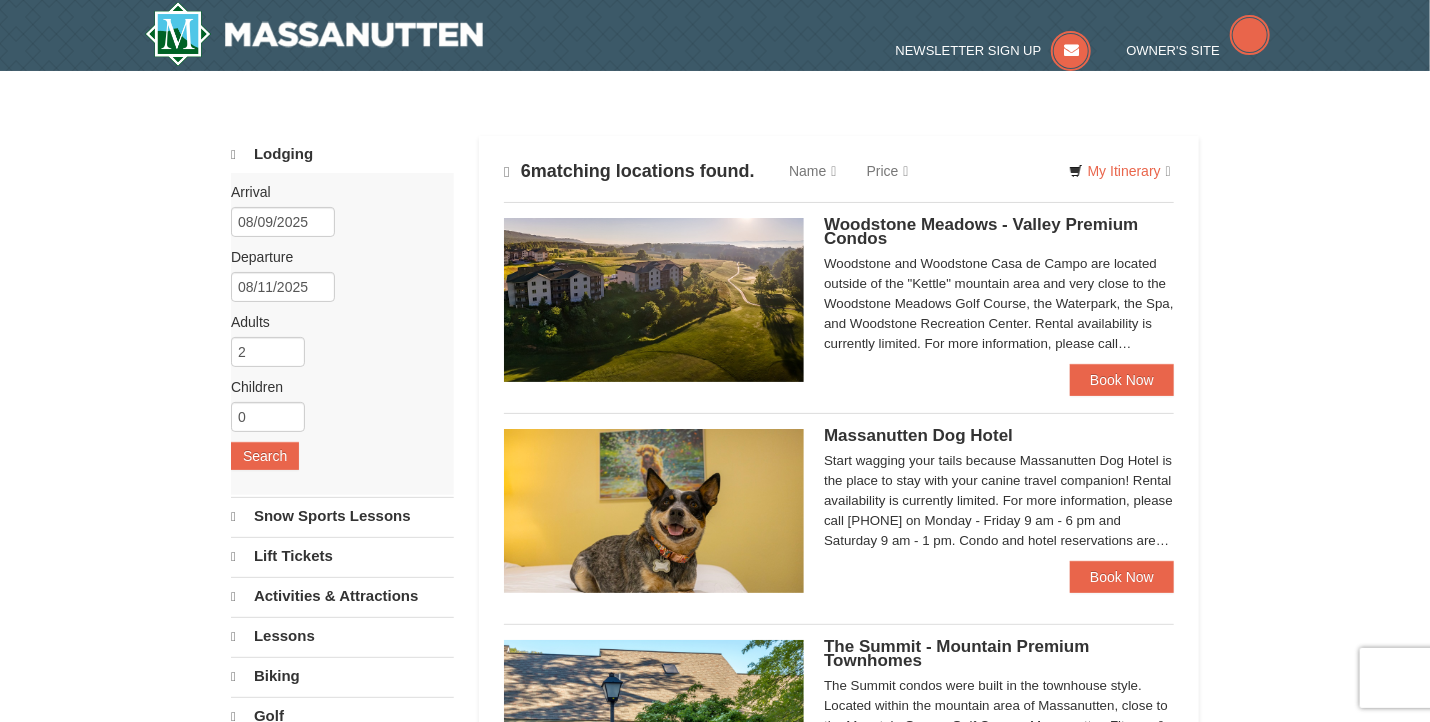 select on "8" 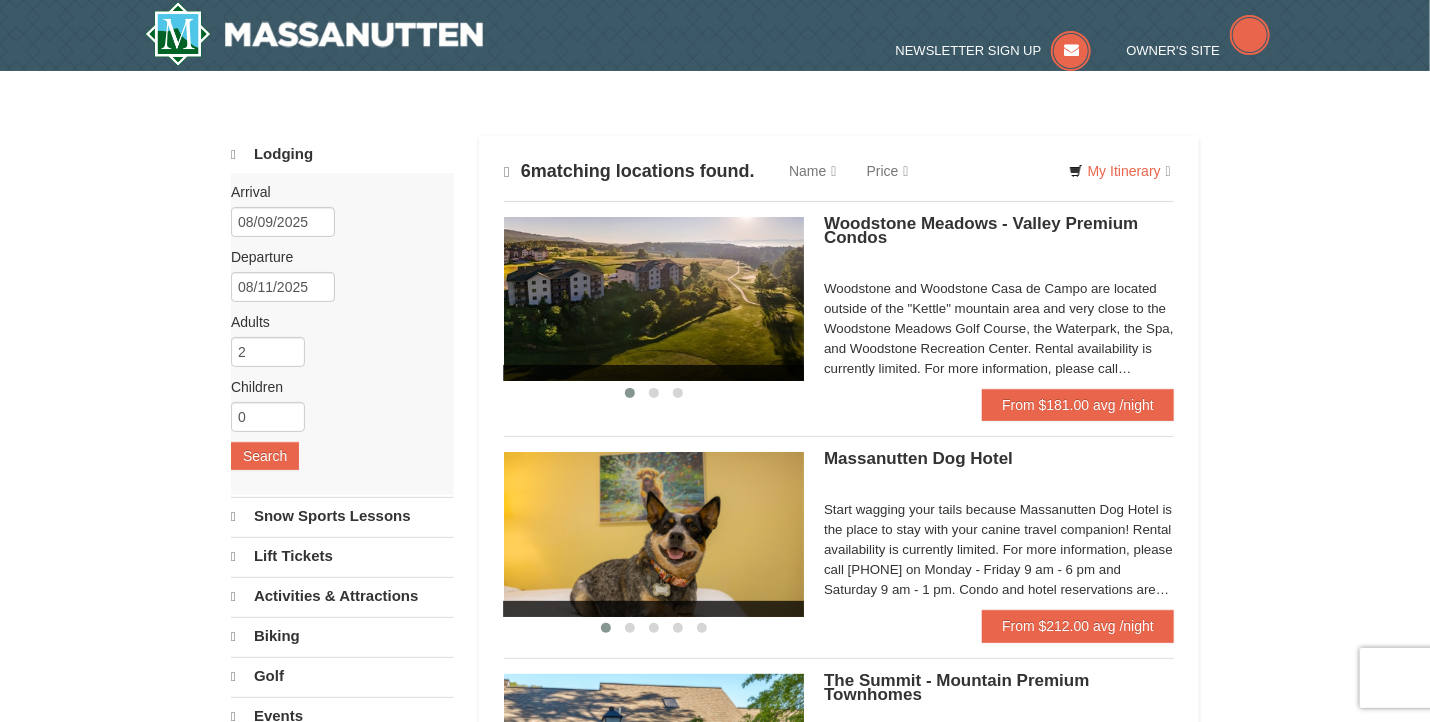 scroll, scrollTop: 980, scrollLeft: 0, axis: vertical 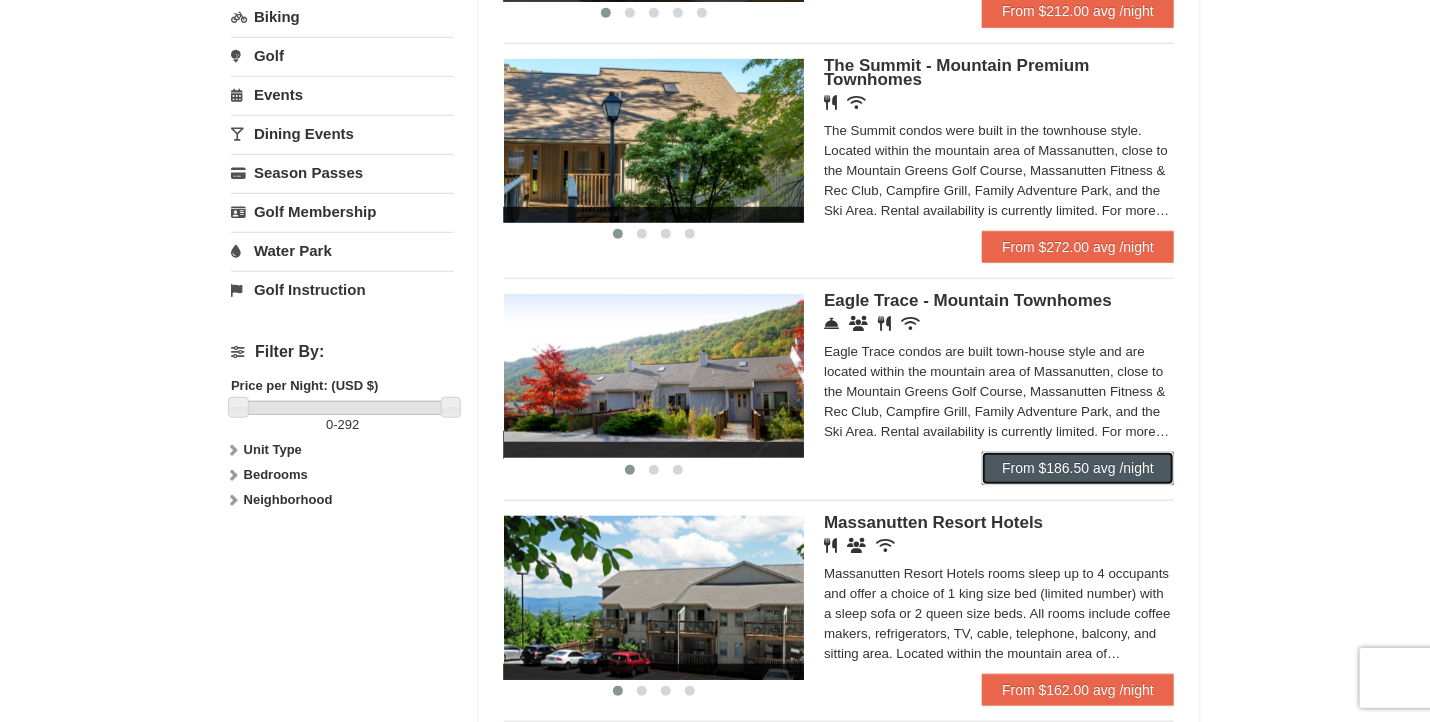 click on "From $186.50 avg /night" at bounding box center (1078, 468) 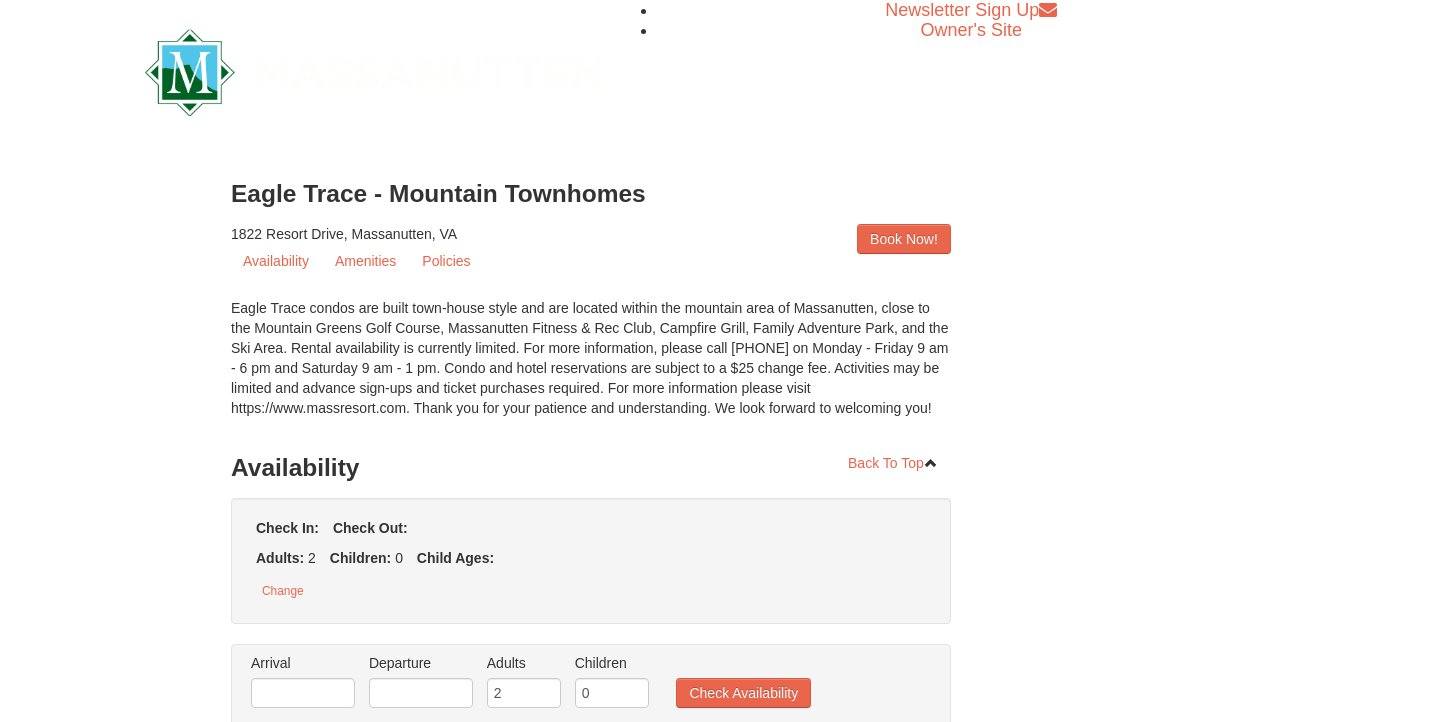 scroll, scrollTop: 0, scrollLeft: 0, axis: both 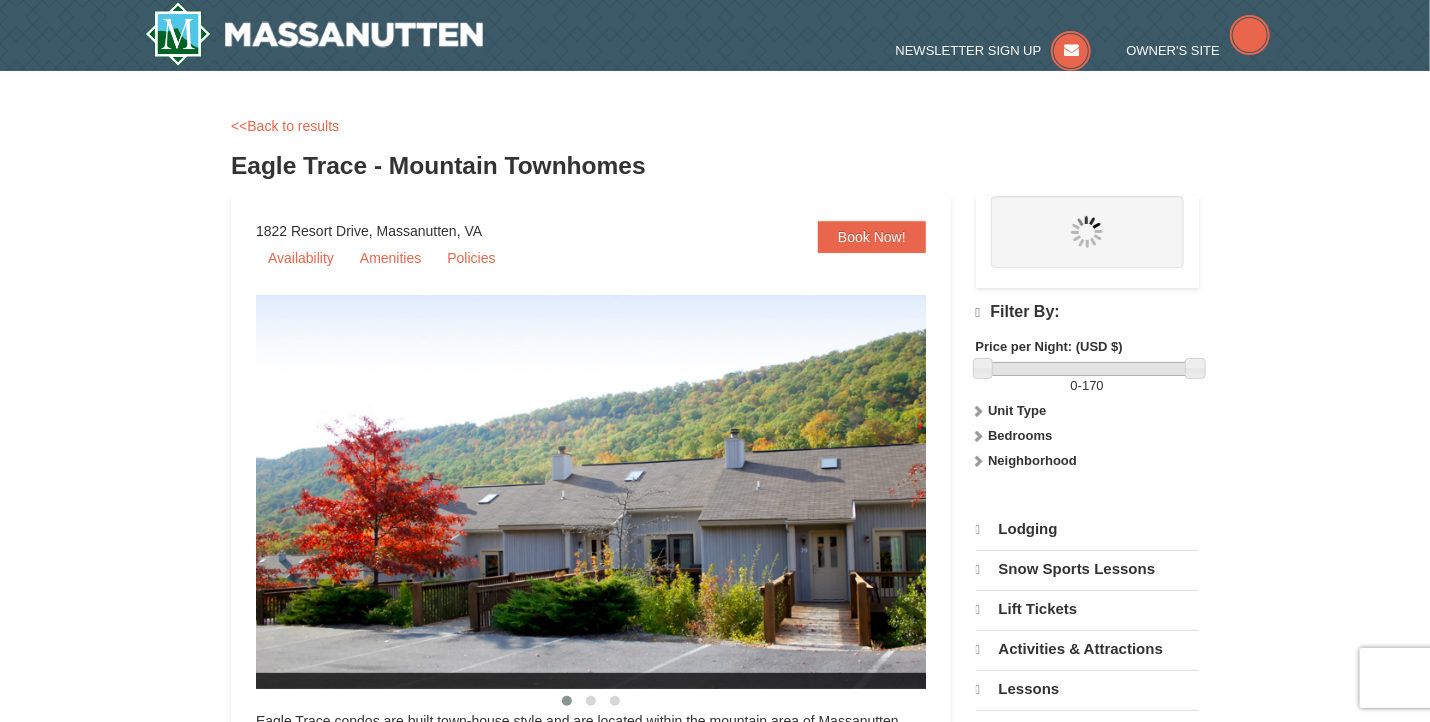 select on "8" 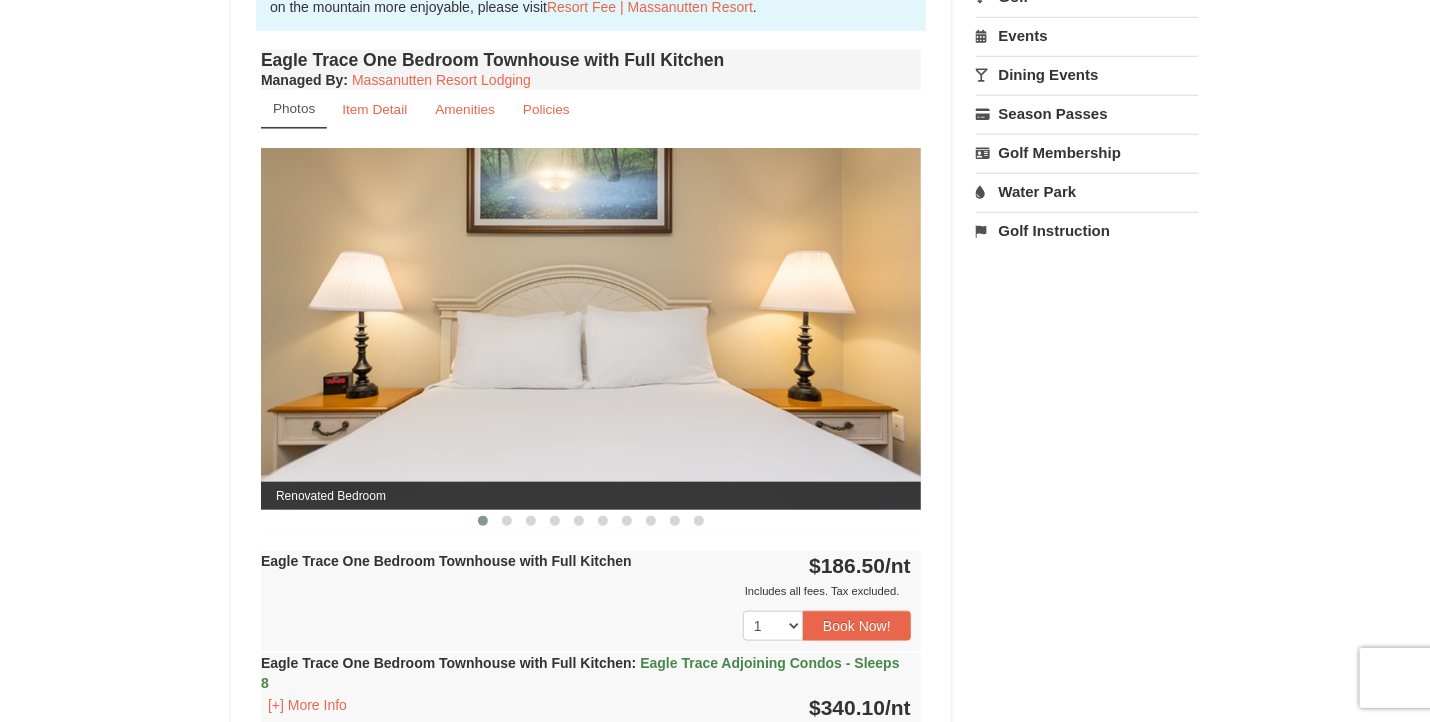 scroll, scrollTop: 715, scrollLeft: 0, axis: vertical 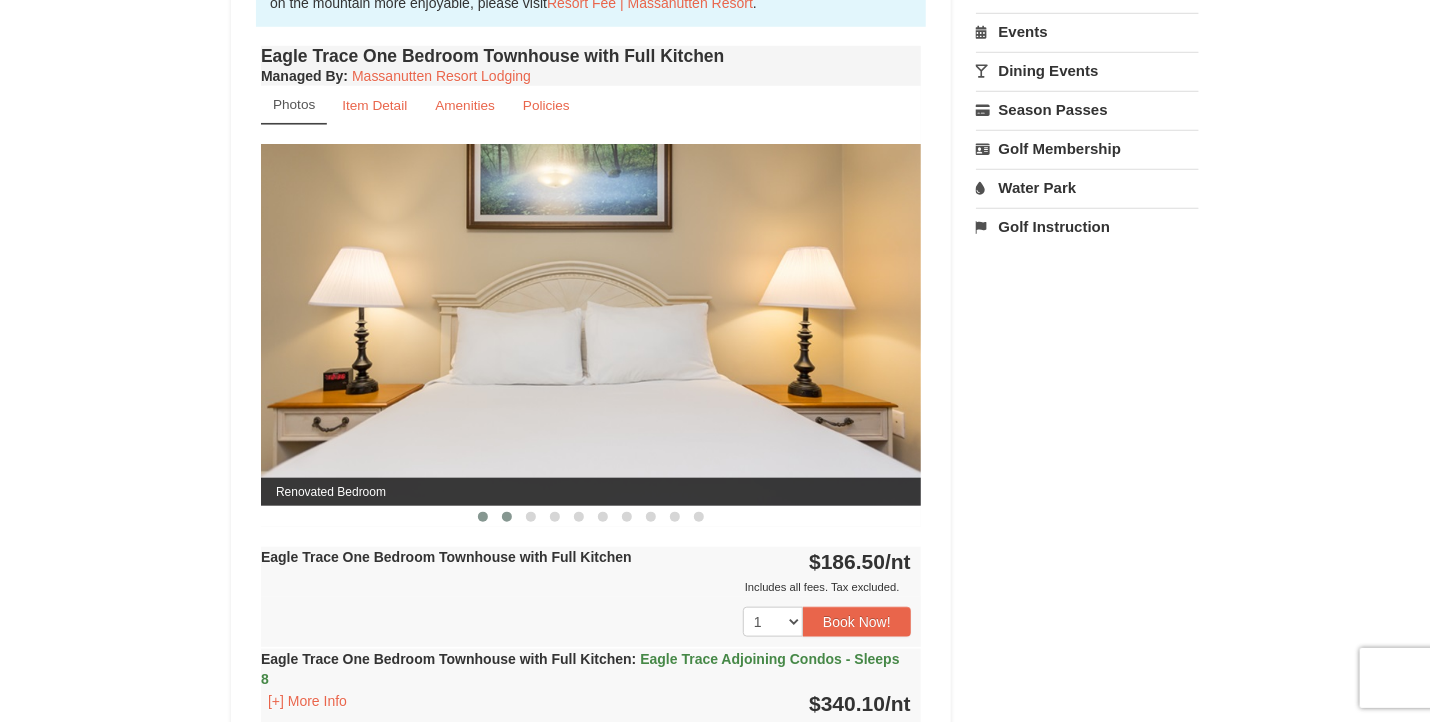 click at bounding box center (507, 517) 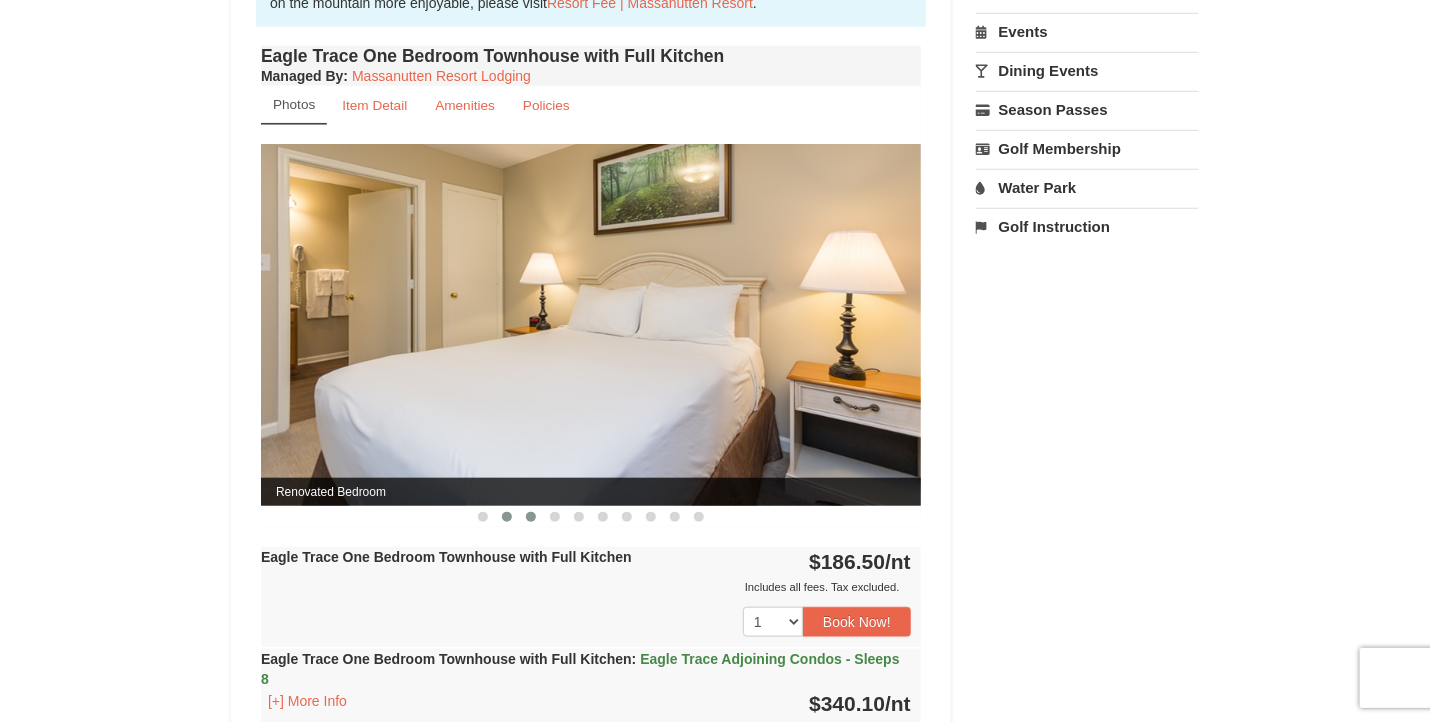 click at bounding box center [531, 517] 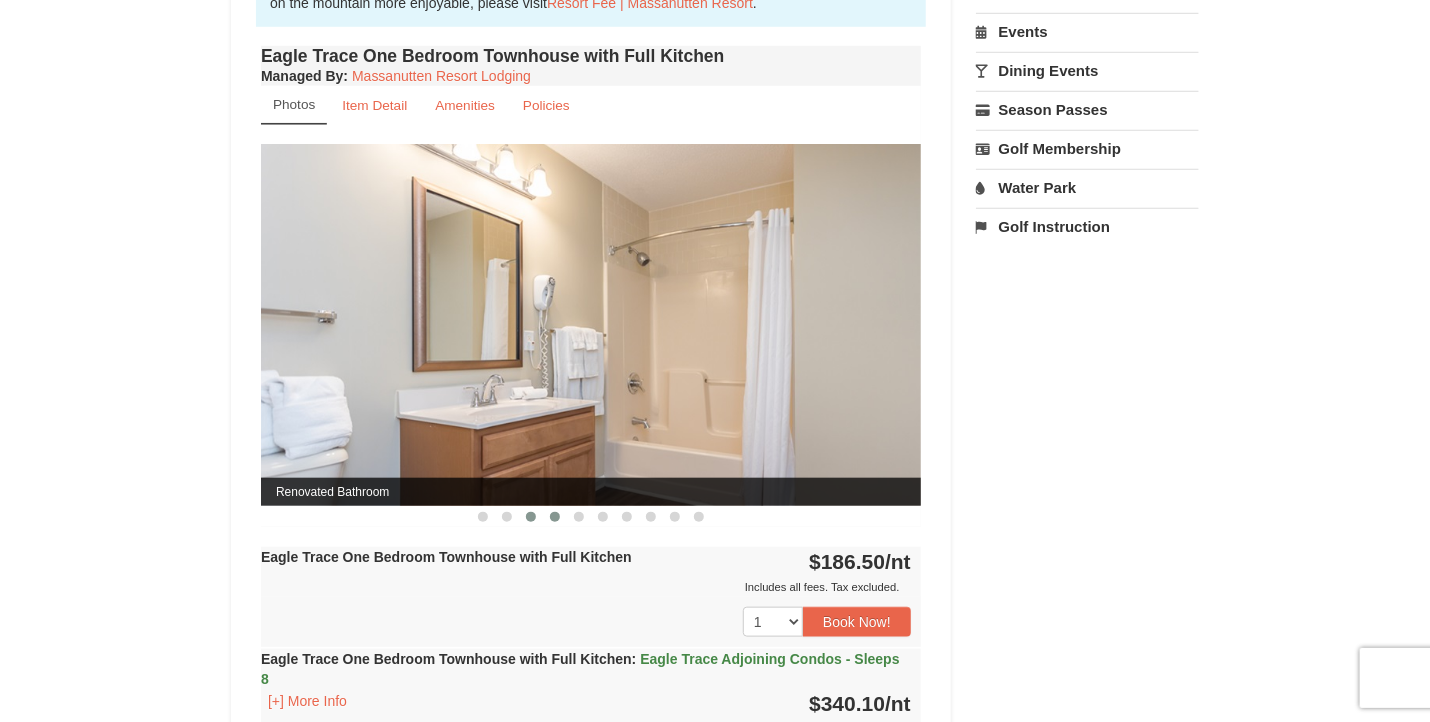 click at bounding box center (555, 517) 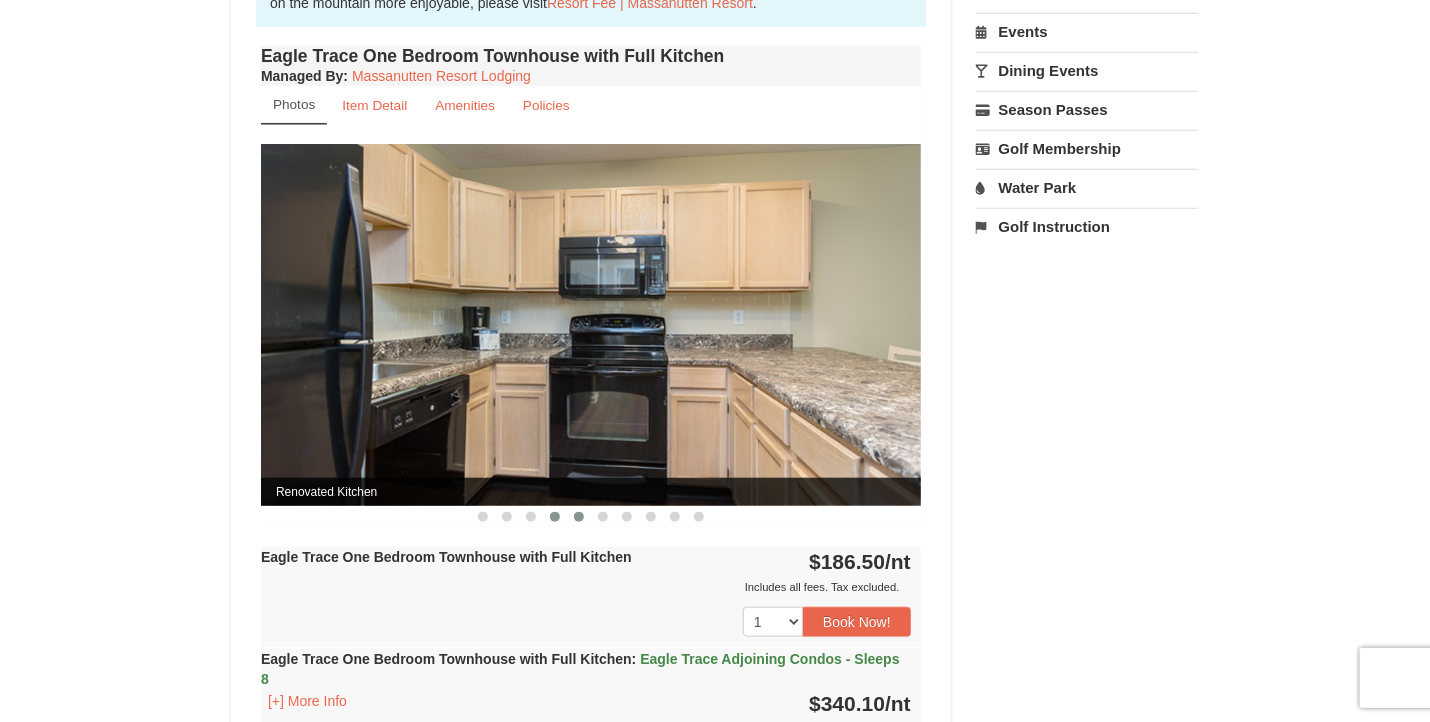 click at bounding box center (579, 517) 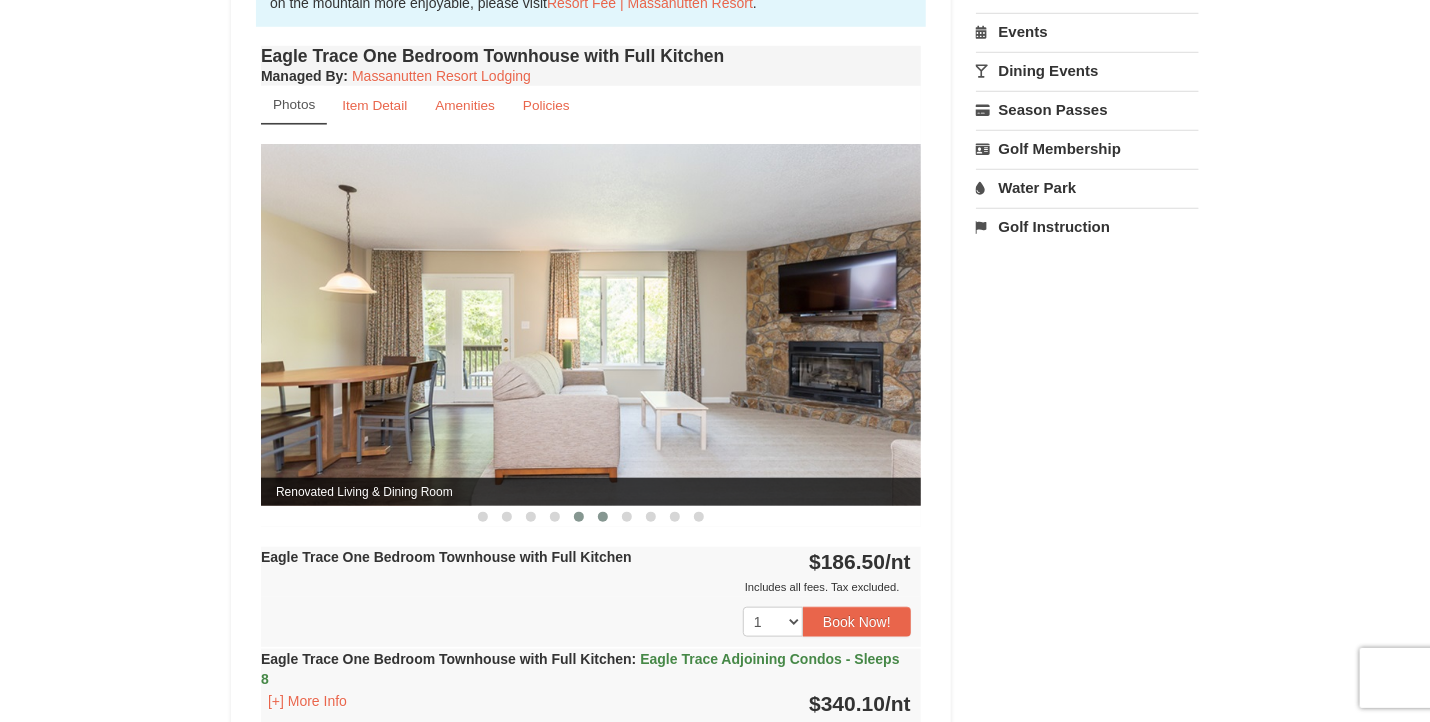 click at bounding box center (603, 517) 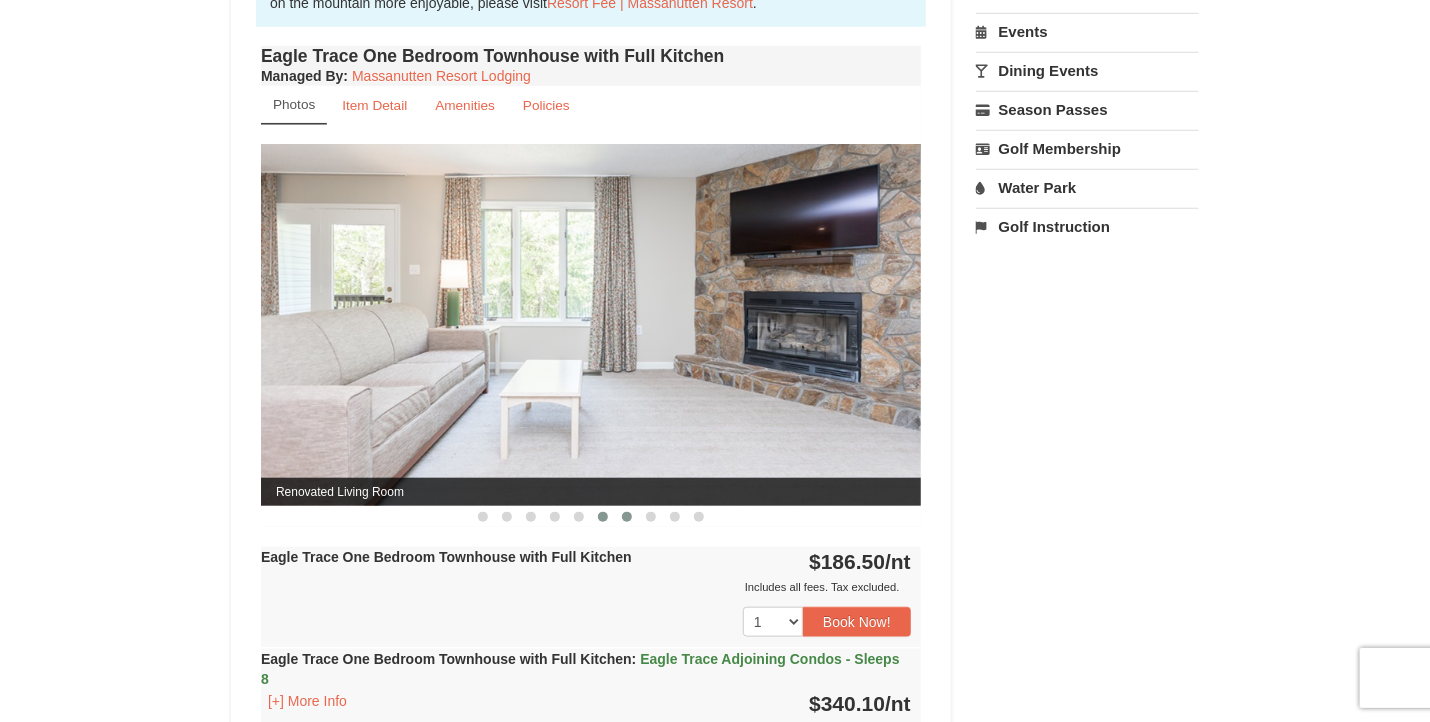 click at bounding box center [627, 517] 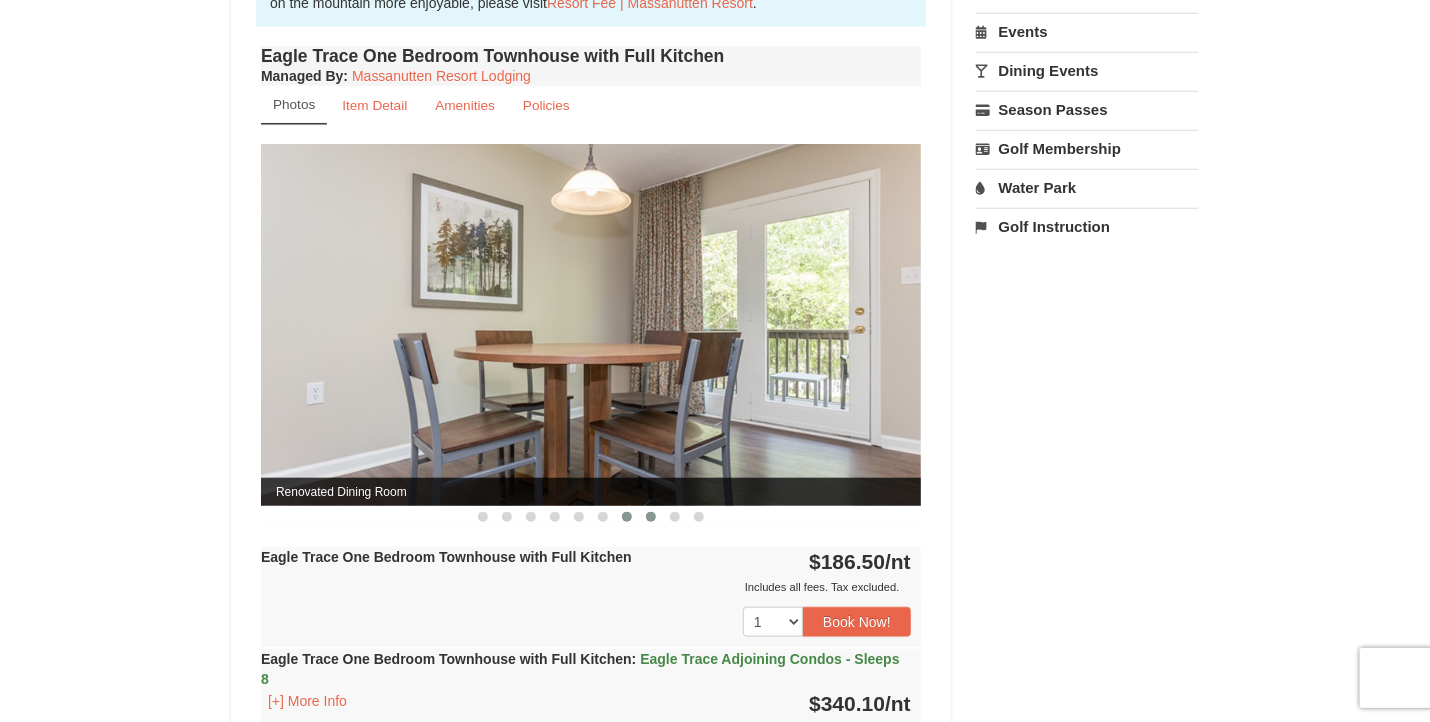 click at bounding box center (651, 517) 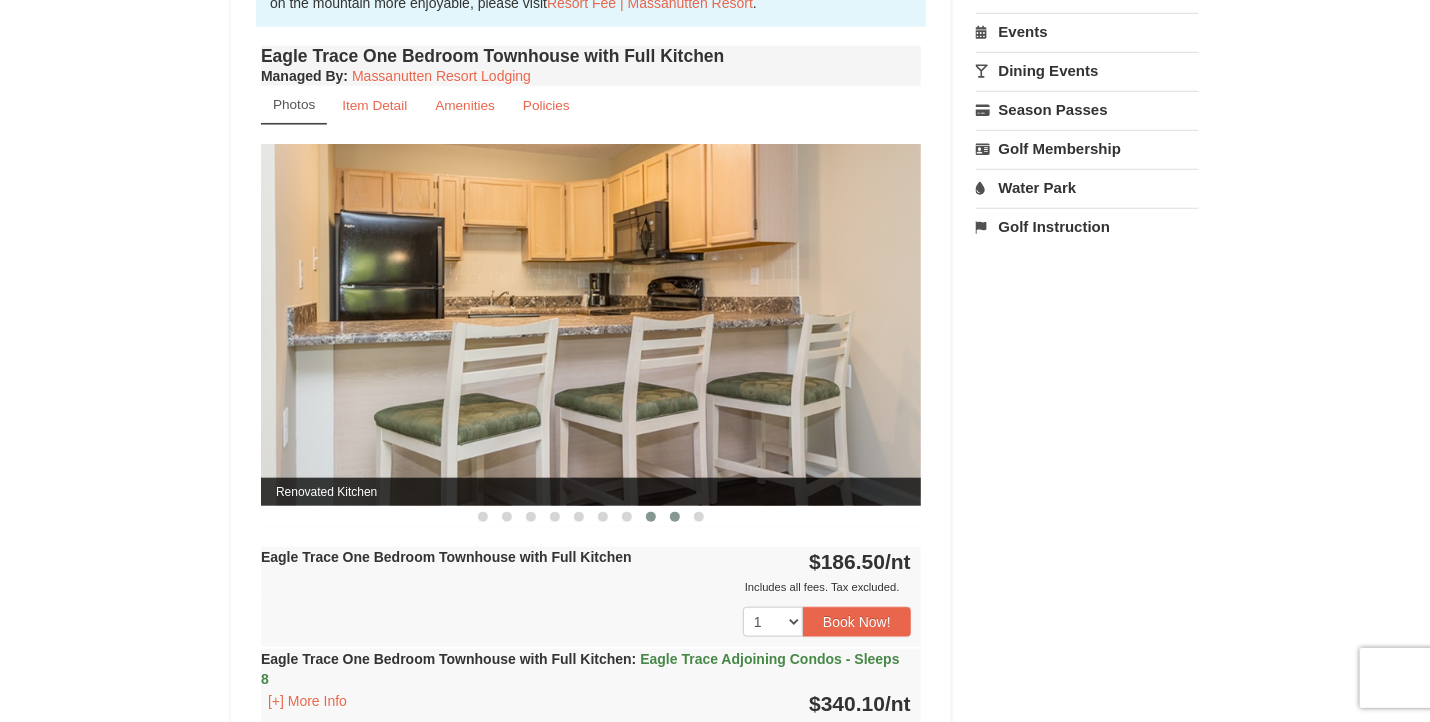 click at bounding box center (675, 517) 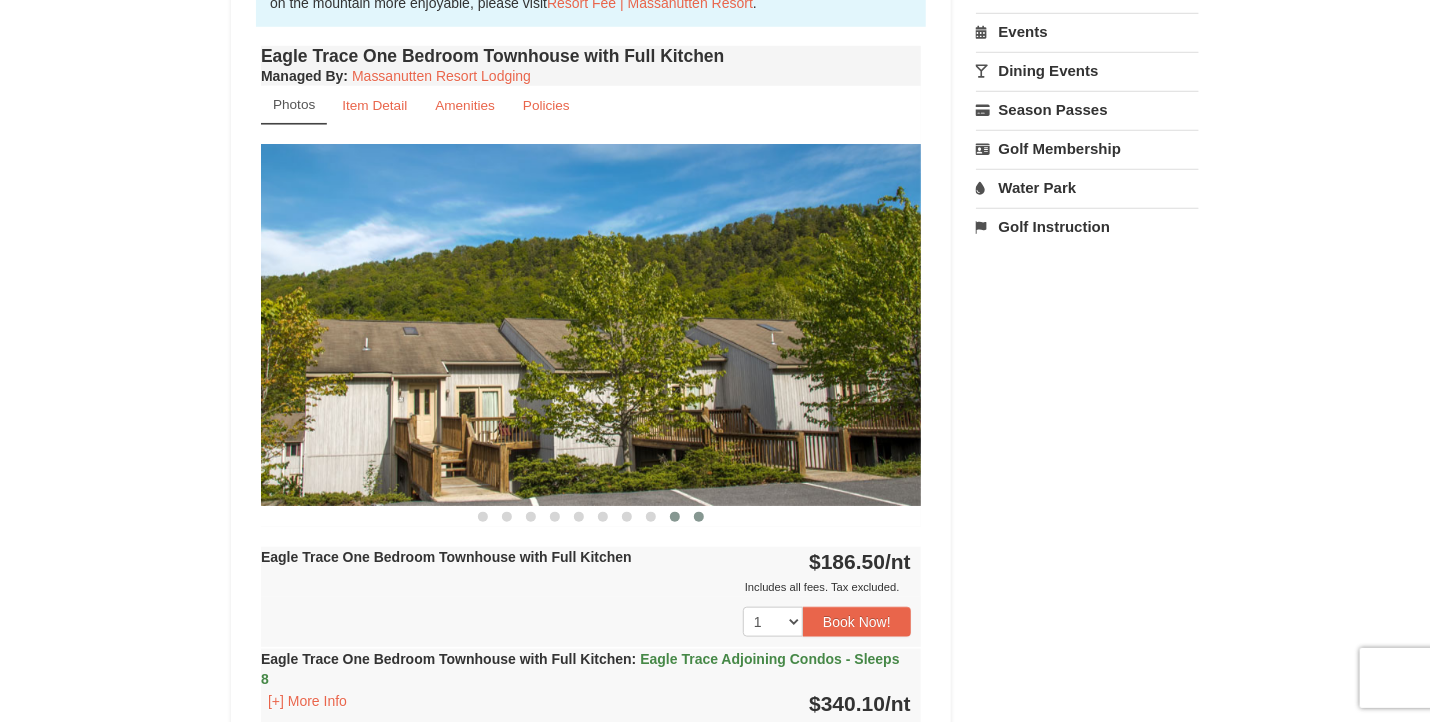 click at bounding box center (699, 517) 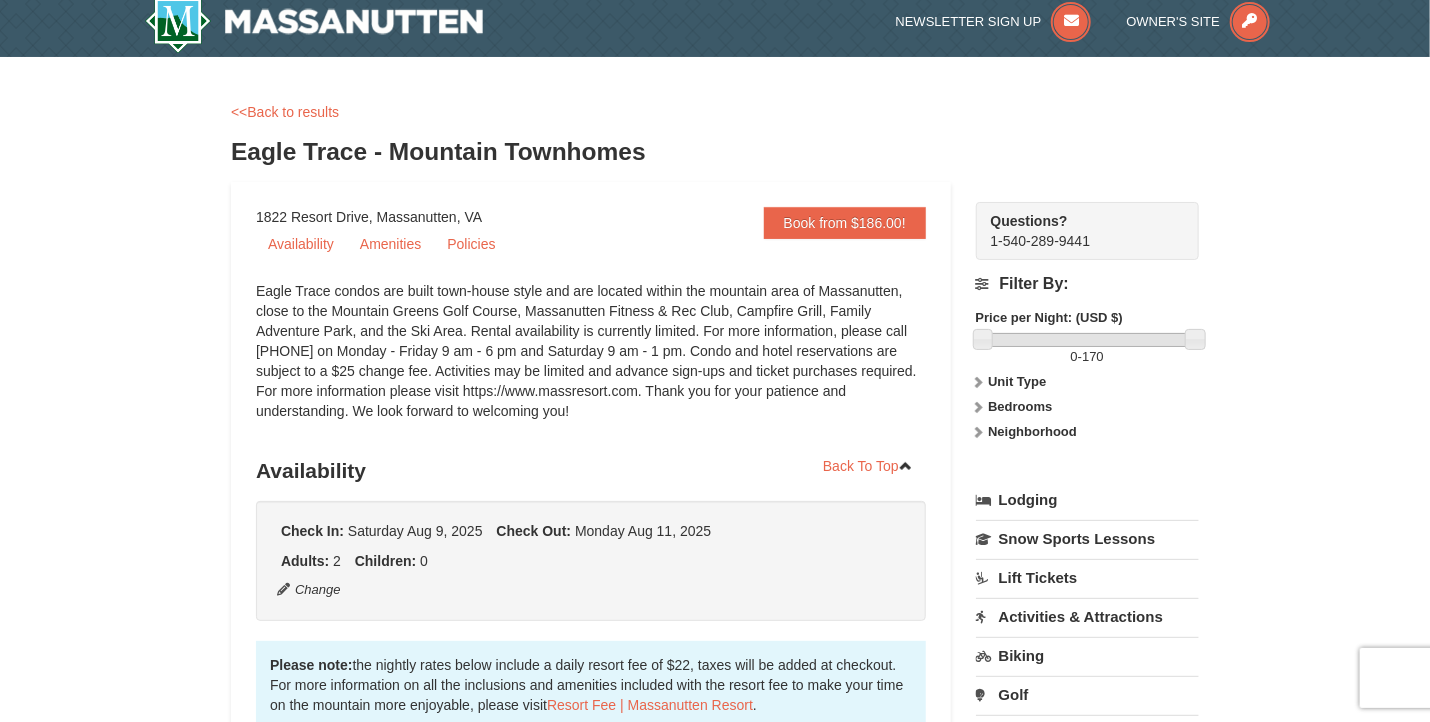 scroll, scrollTop: 0, scrollLeft: 0, axis: both 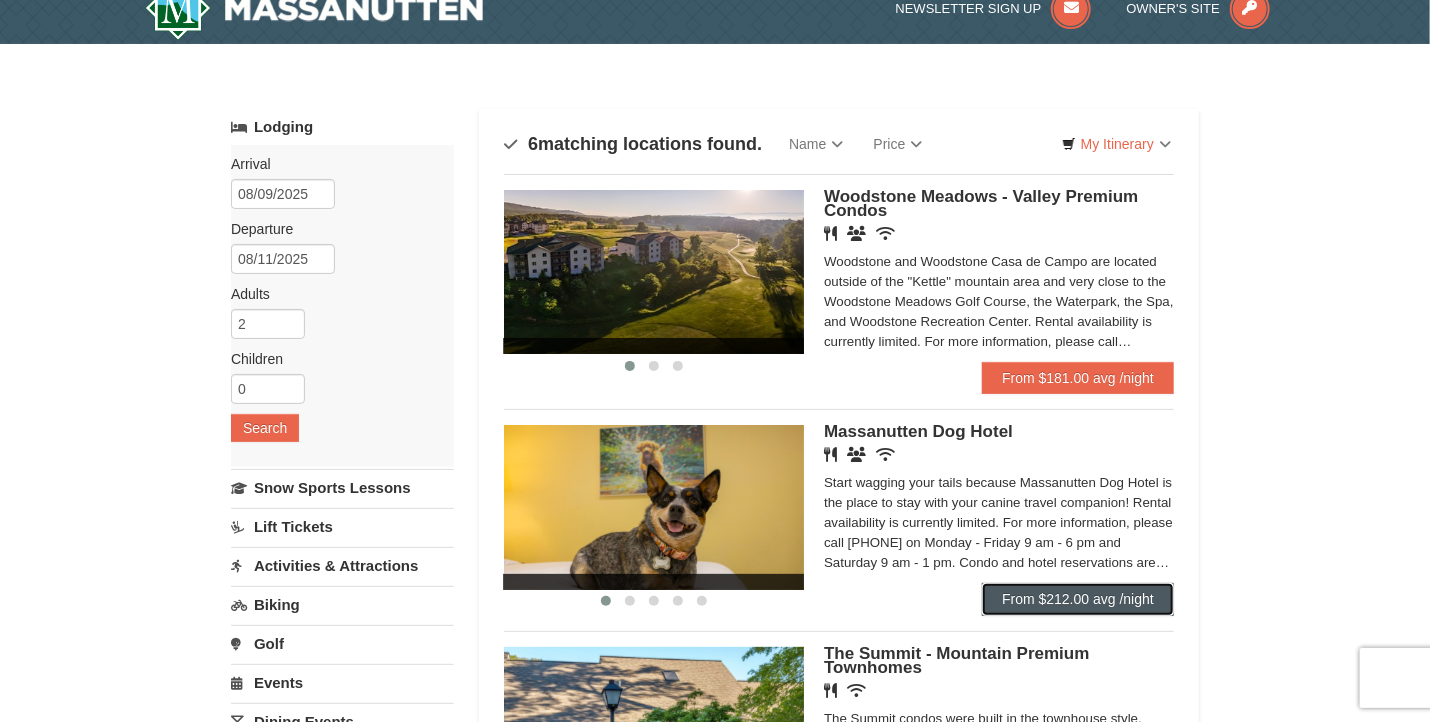 click on "From $212.00 avg /night" at bounding box center [1078, 599] 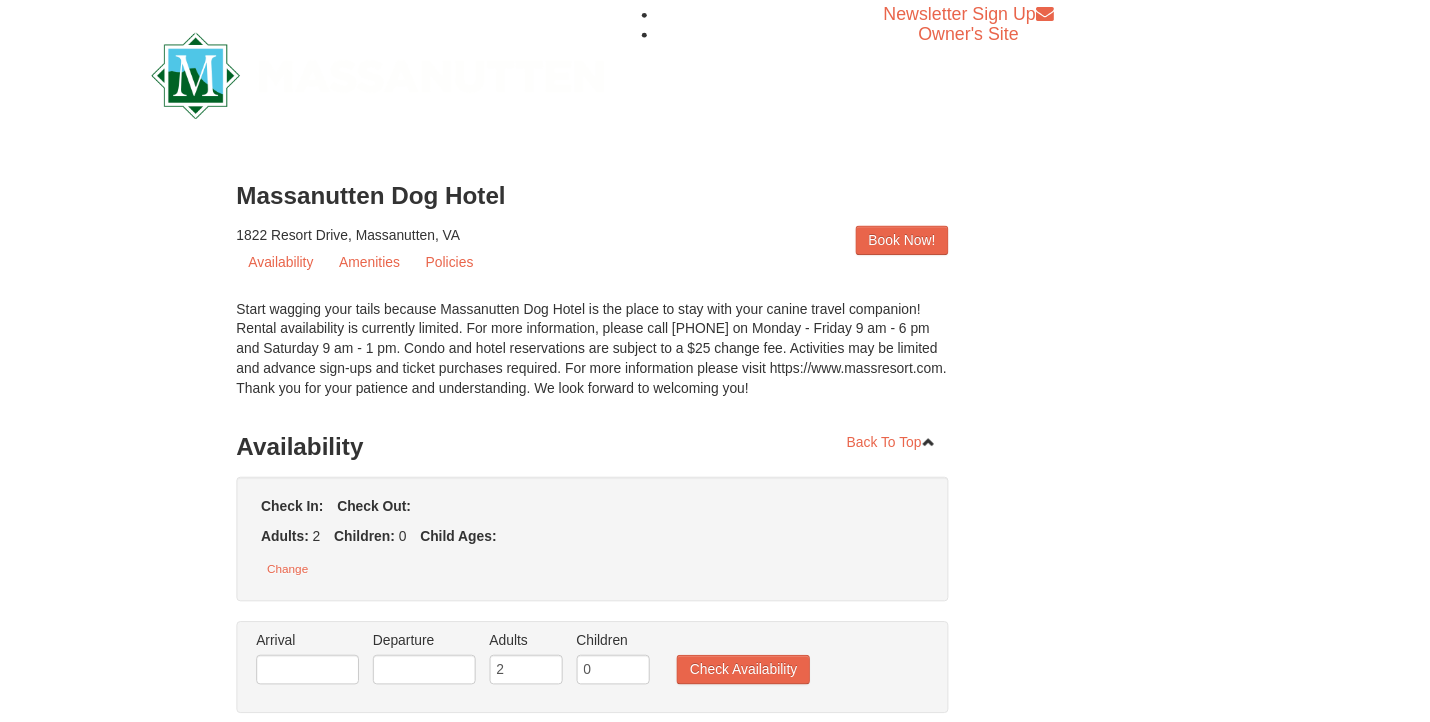 scroll, scrollTop: 0, scrollLeft: 0, axis: both 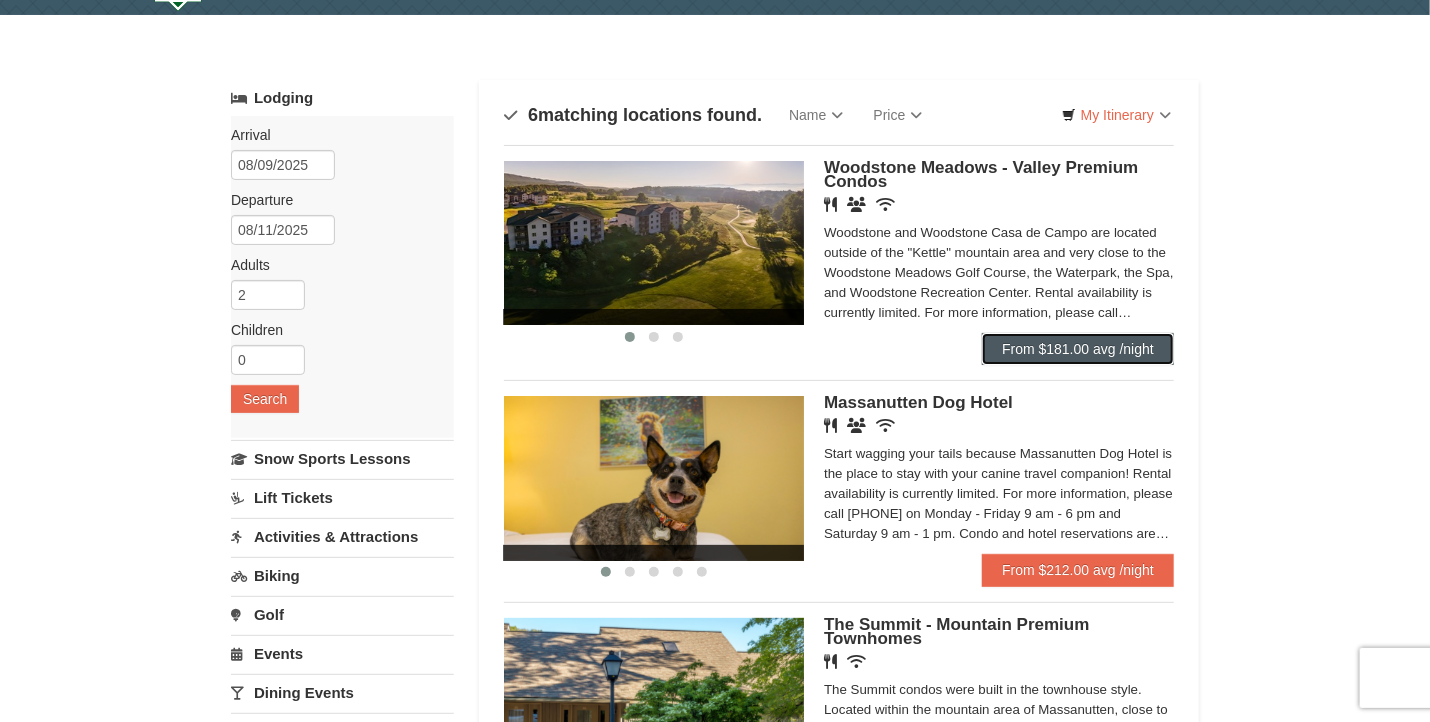 click on "From $181.00 avg /night" at bounding box center (1078, 349) 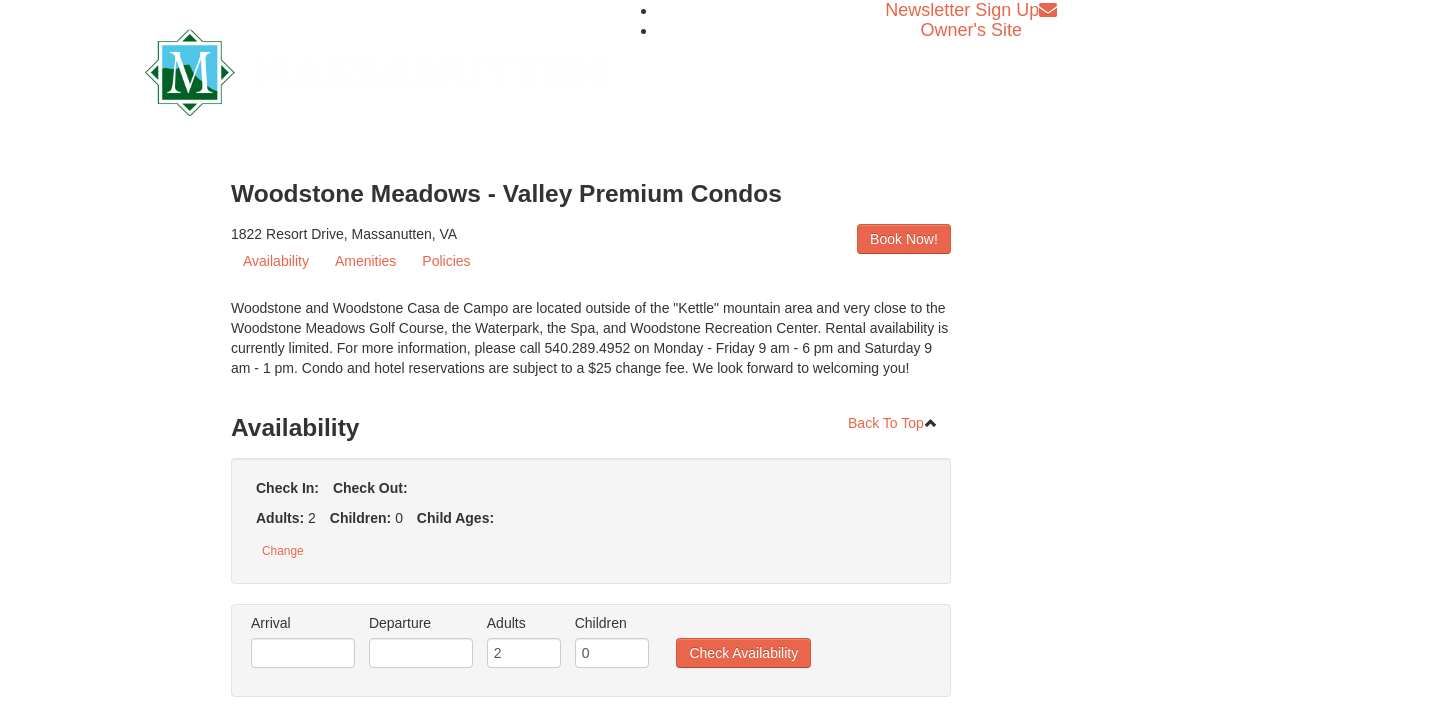 scroll, scrollTop: 0, scrollLeft: 0, axis: both 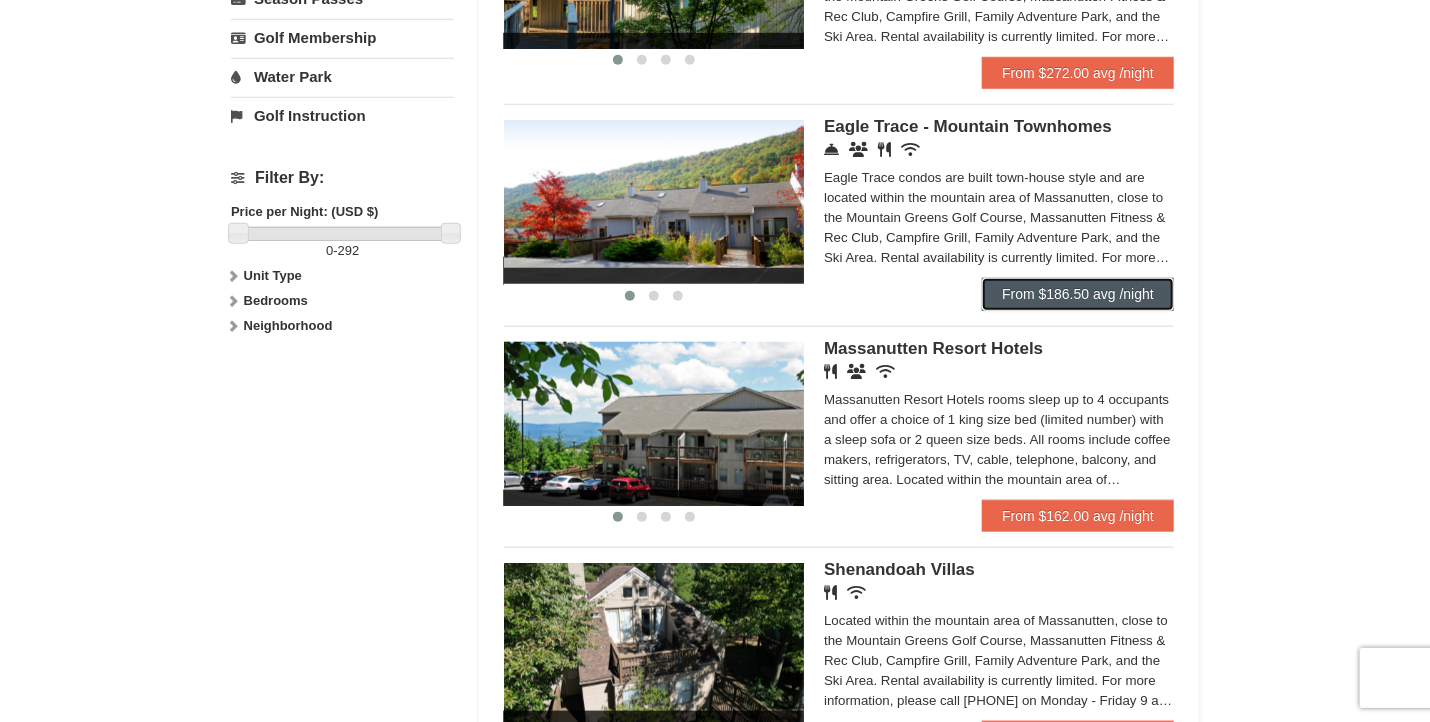 click on "From $186.50 avg /night" at bounding box center (1078, 294) 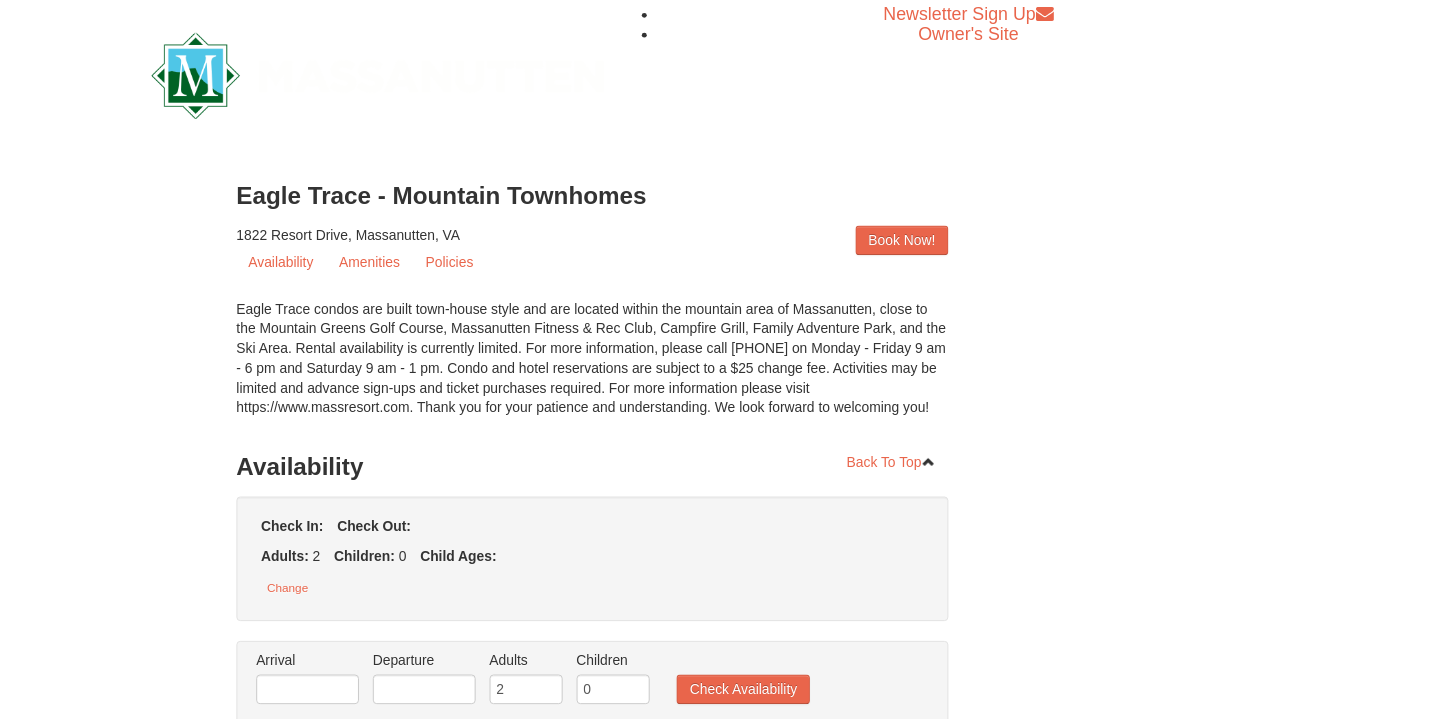 scroll, scrollTop: 0, scrollLeft: 0, axis: both 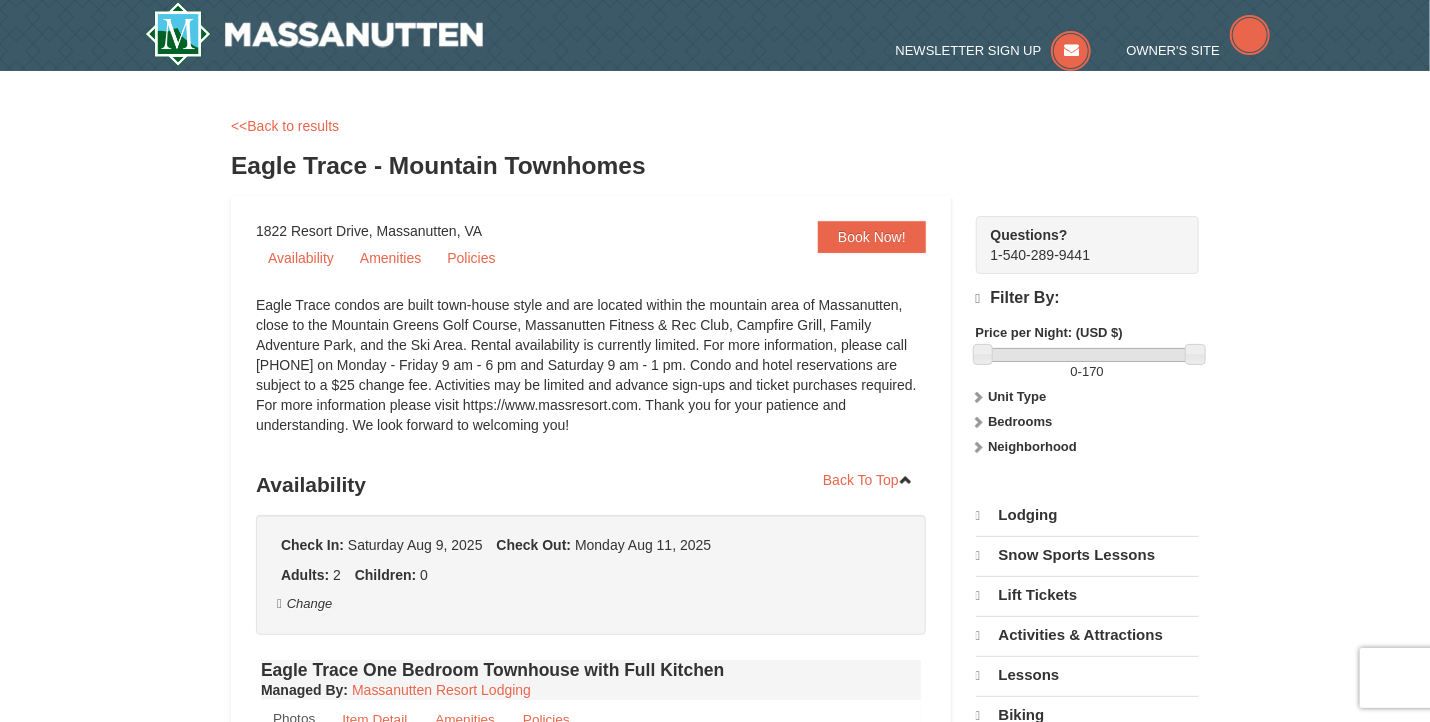 select on "8" 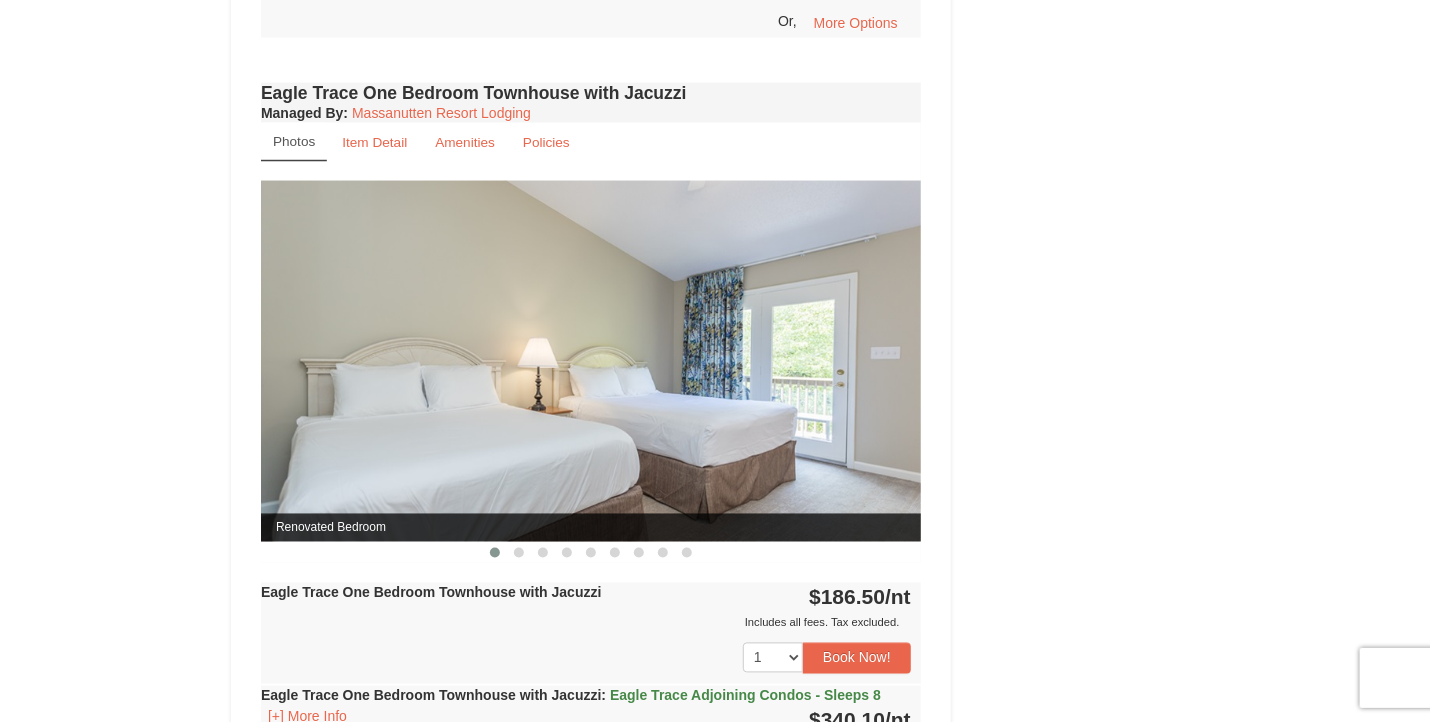scroll, scrollTop: 1489, scrollLeft: 0, axis: vertical 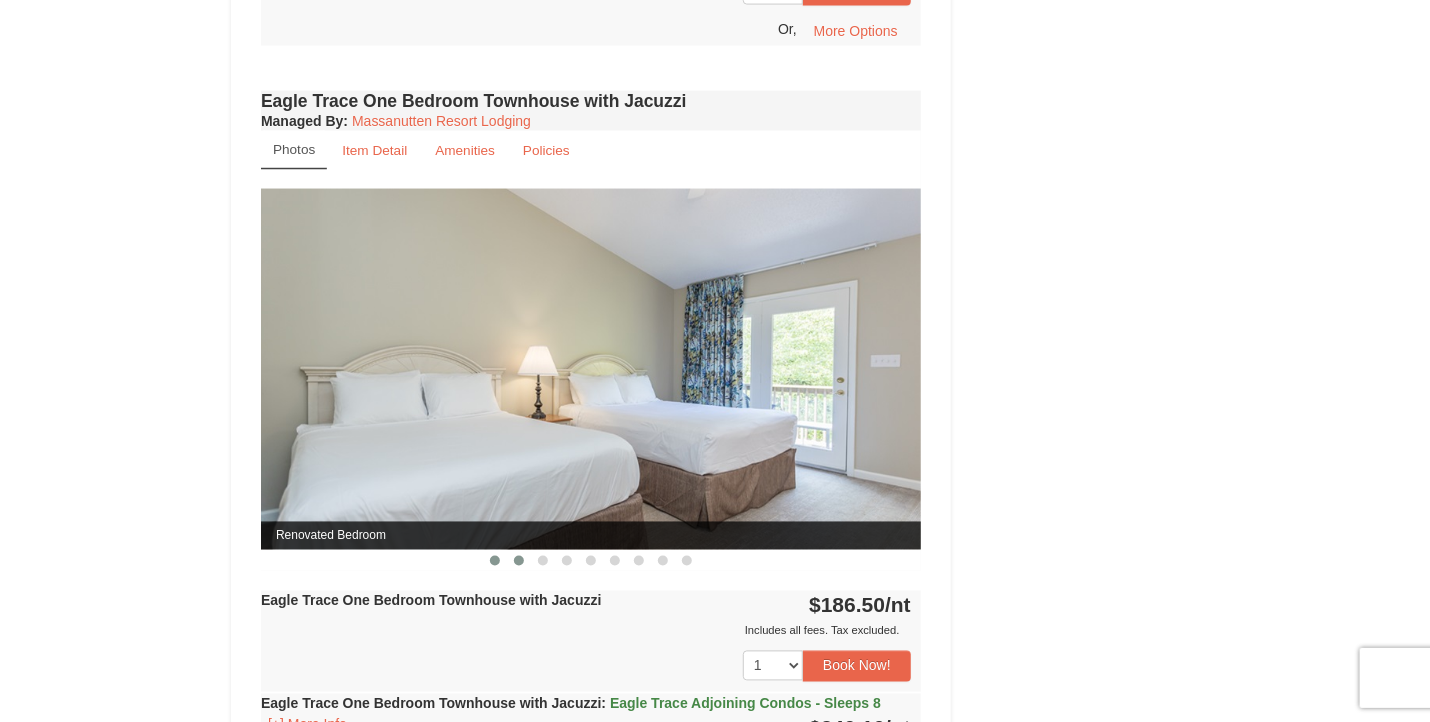 click at bounding box center [519, 561] 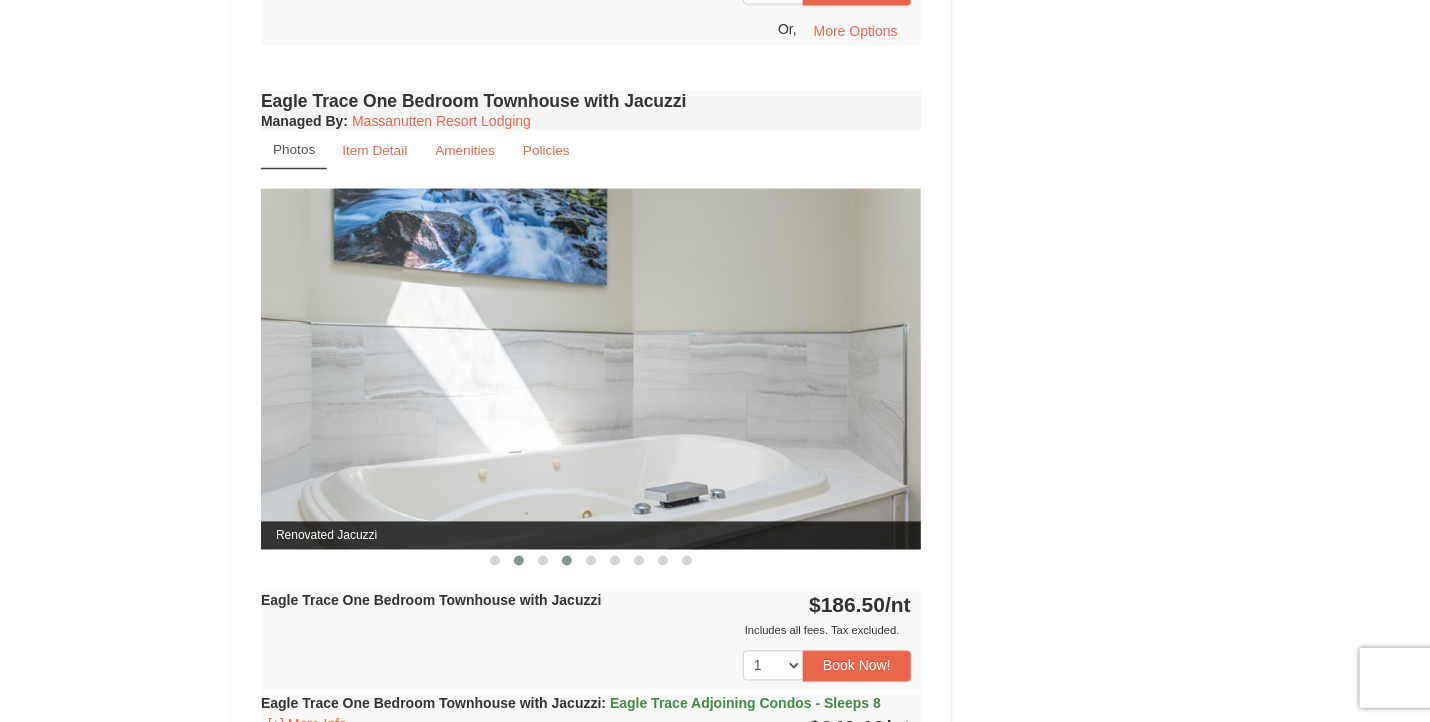 click at bounding box center (567, 561) 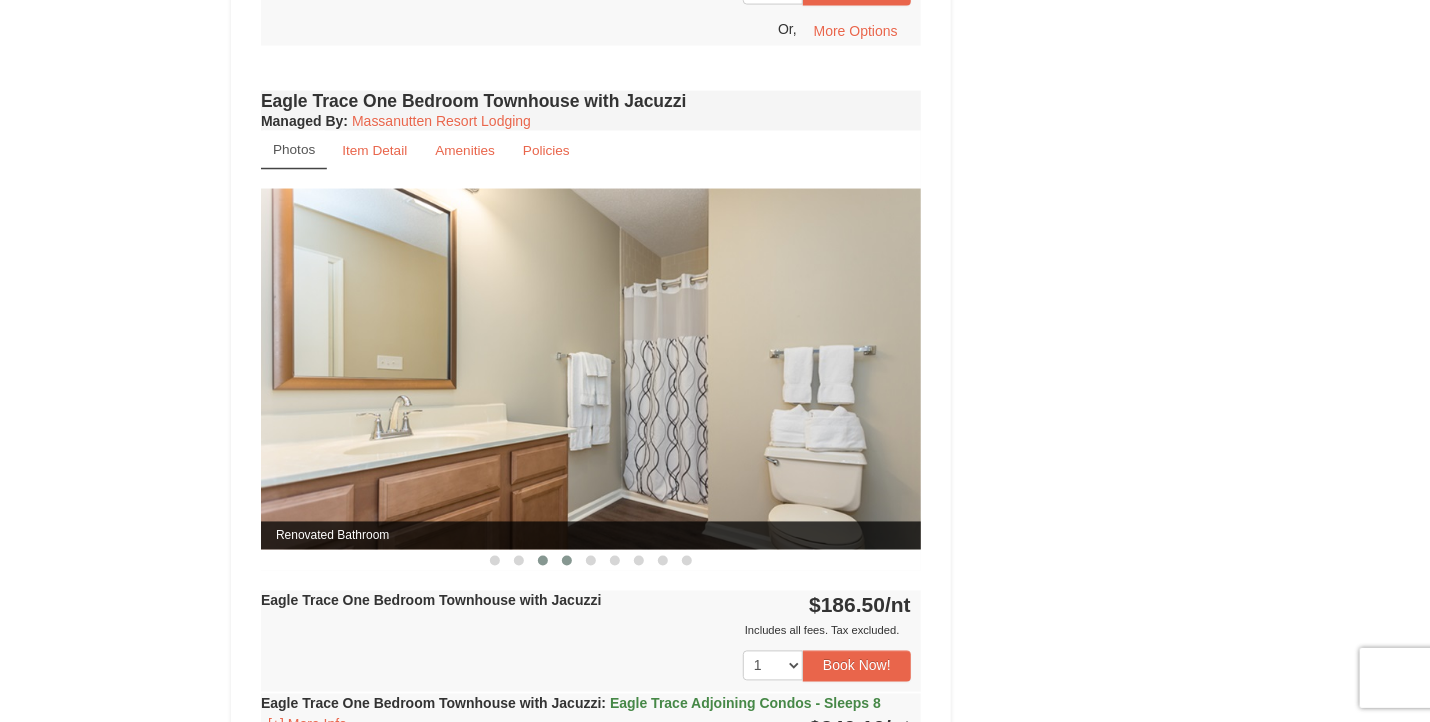 click at bounding box center (543, 561) 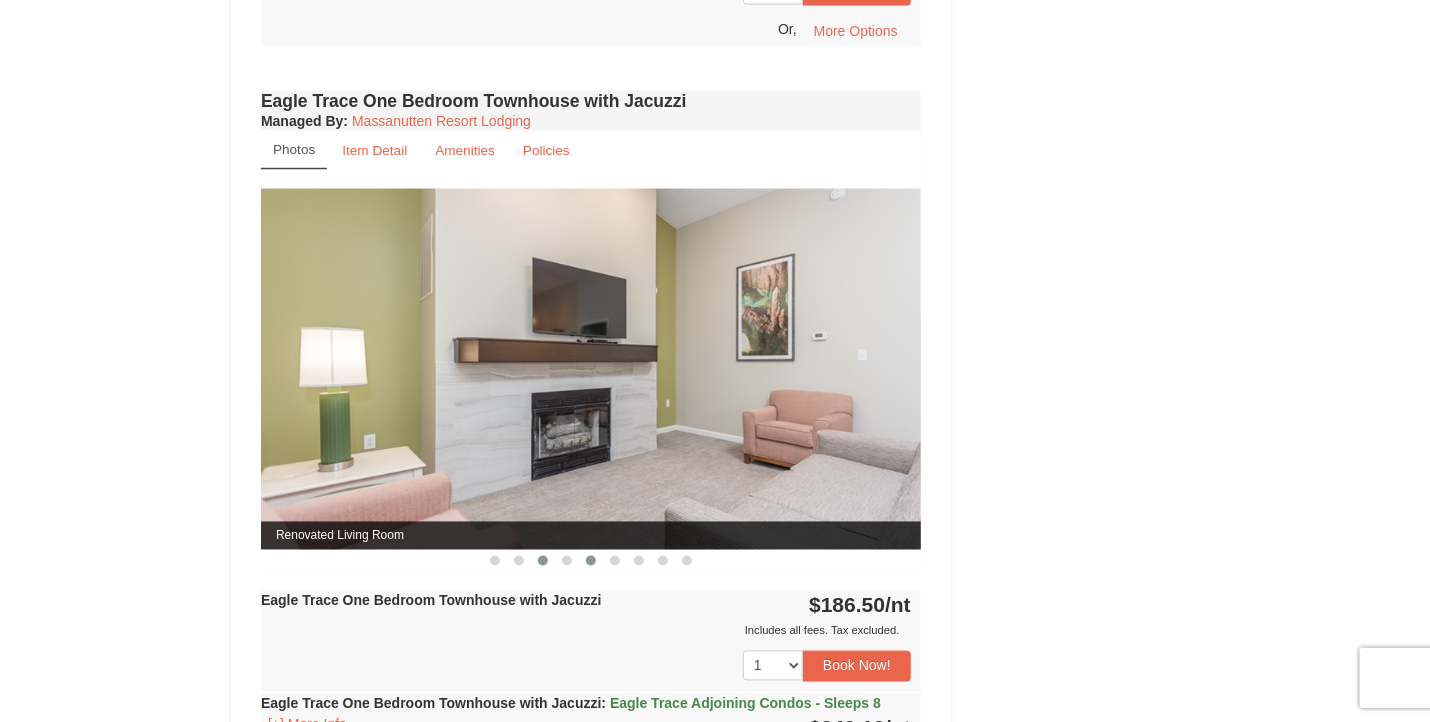 click at bounding box center (591, 561) 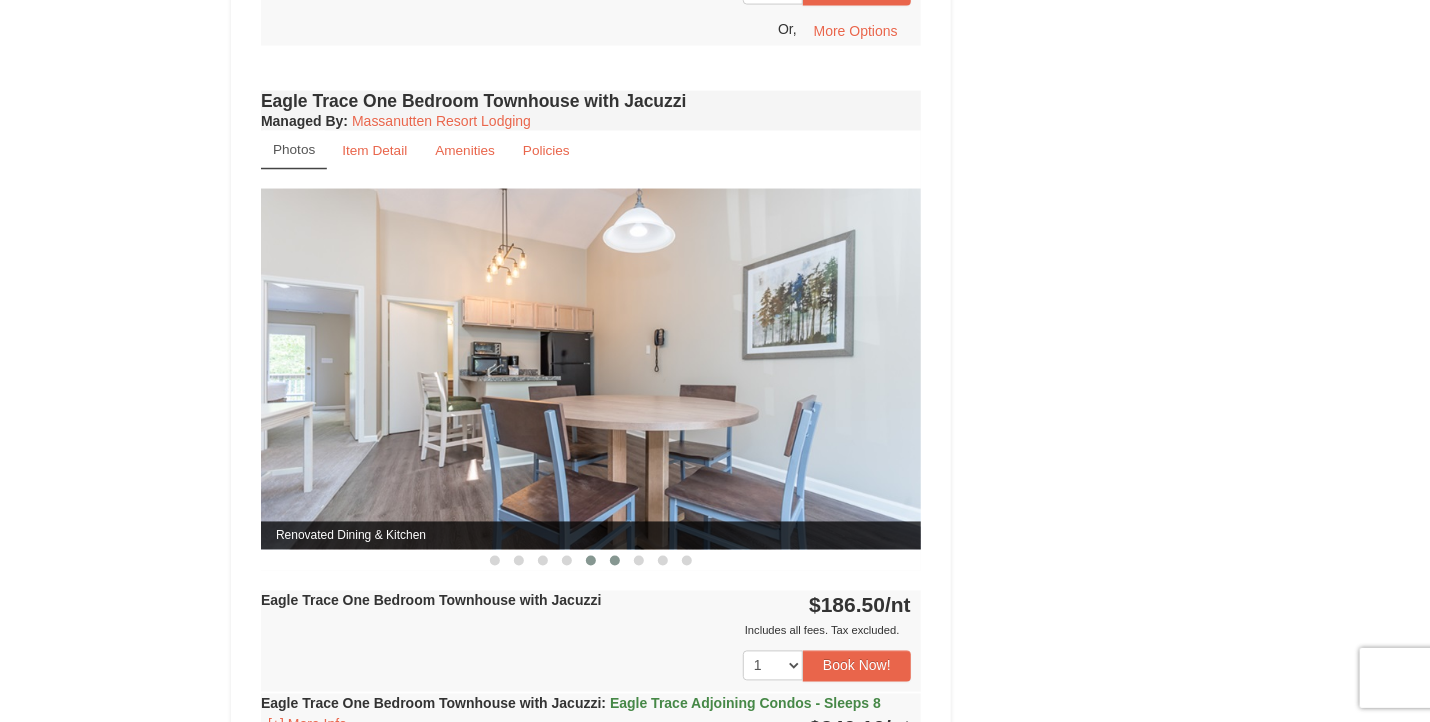 click at bounding box center [615, 561] 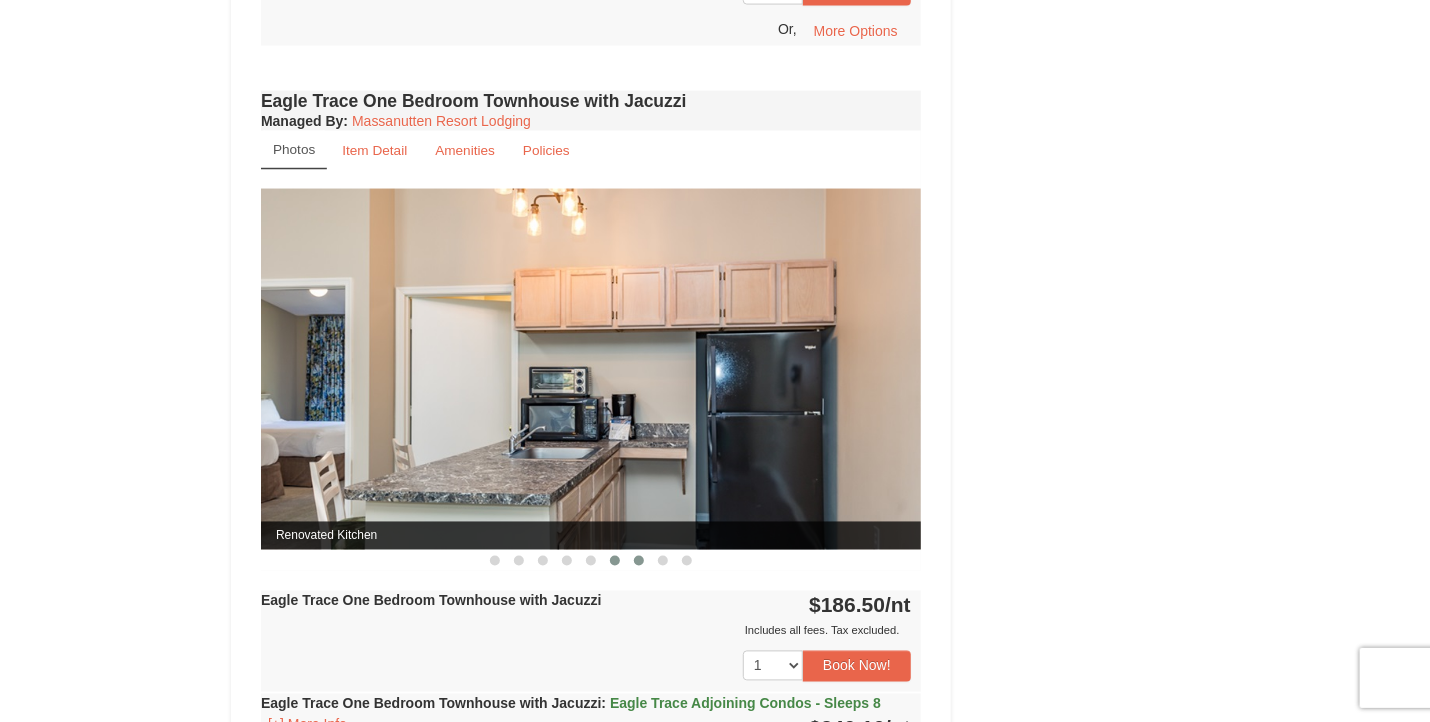 click at bounding box center (639, 561) 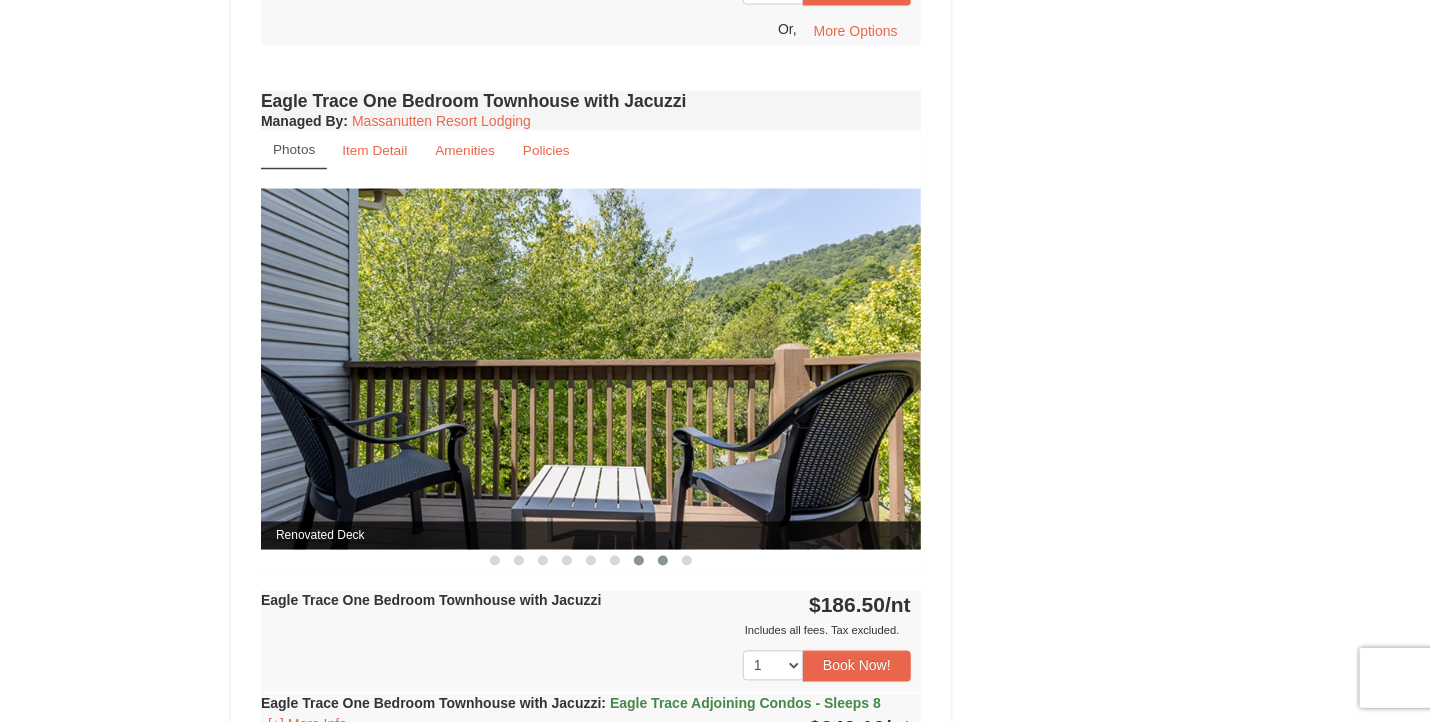 click at bounding box center [663, 561] 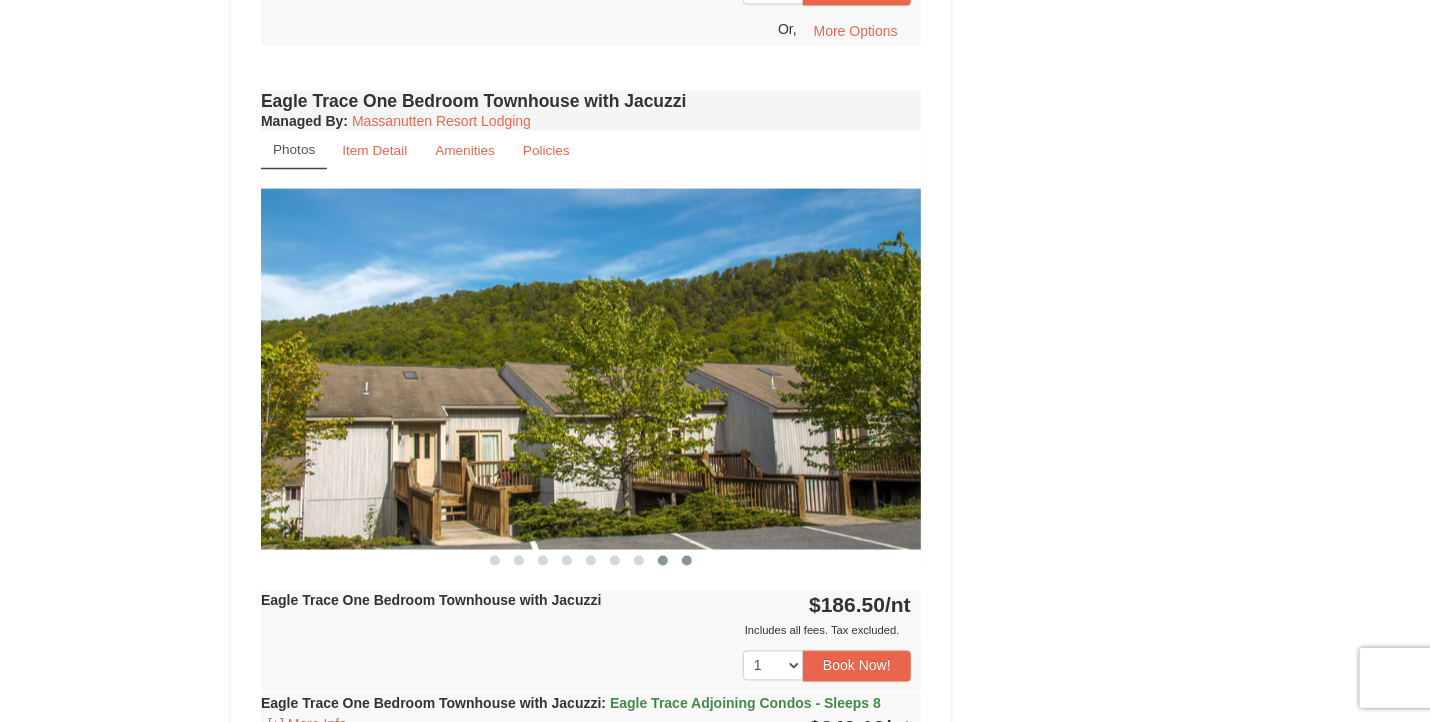 click at bounding box center [687, 561] 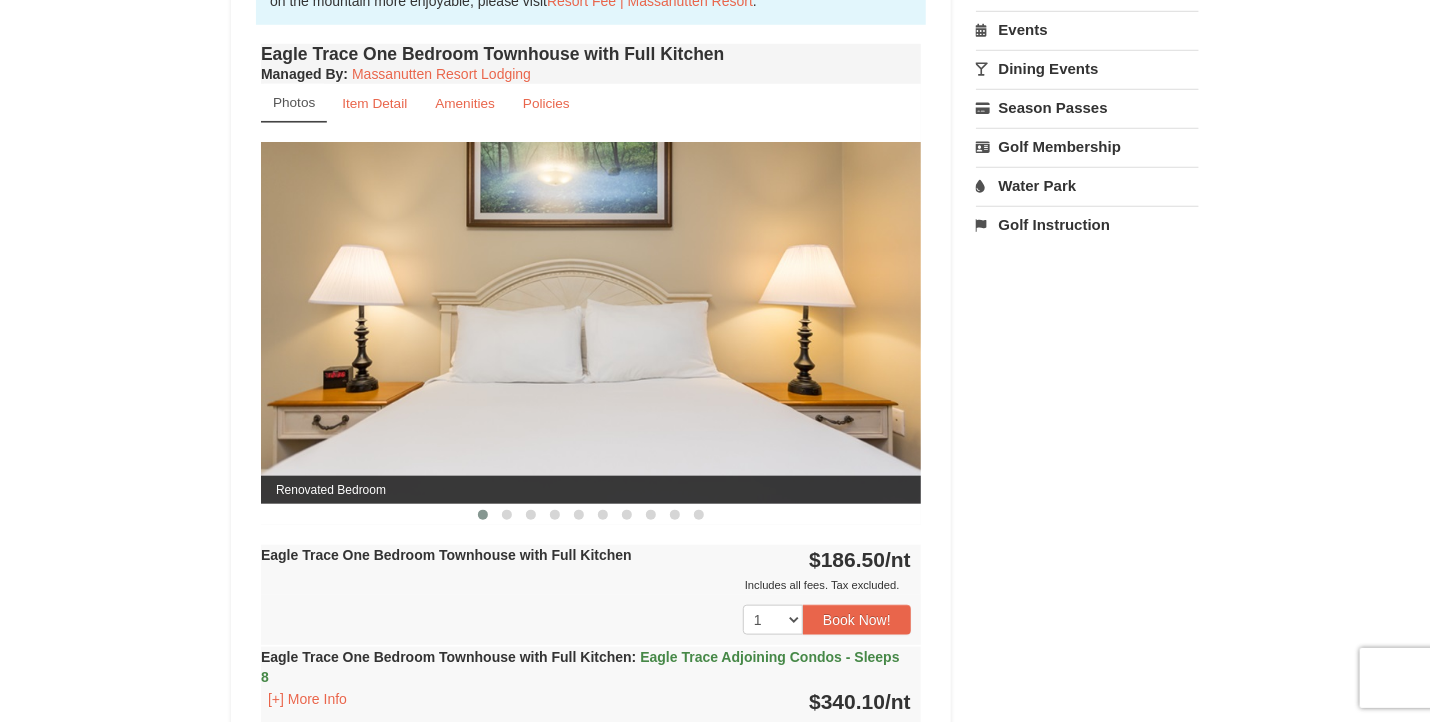 scroll, scrollTop: 706, scrollLeft: 0, axis: vertical 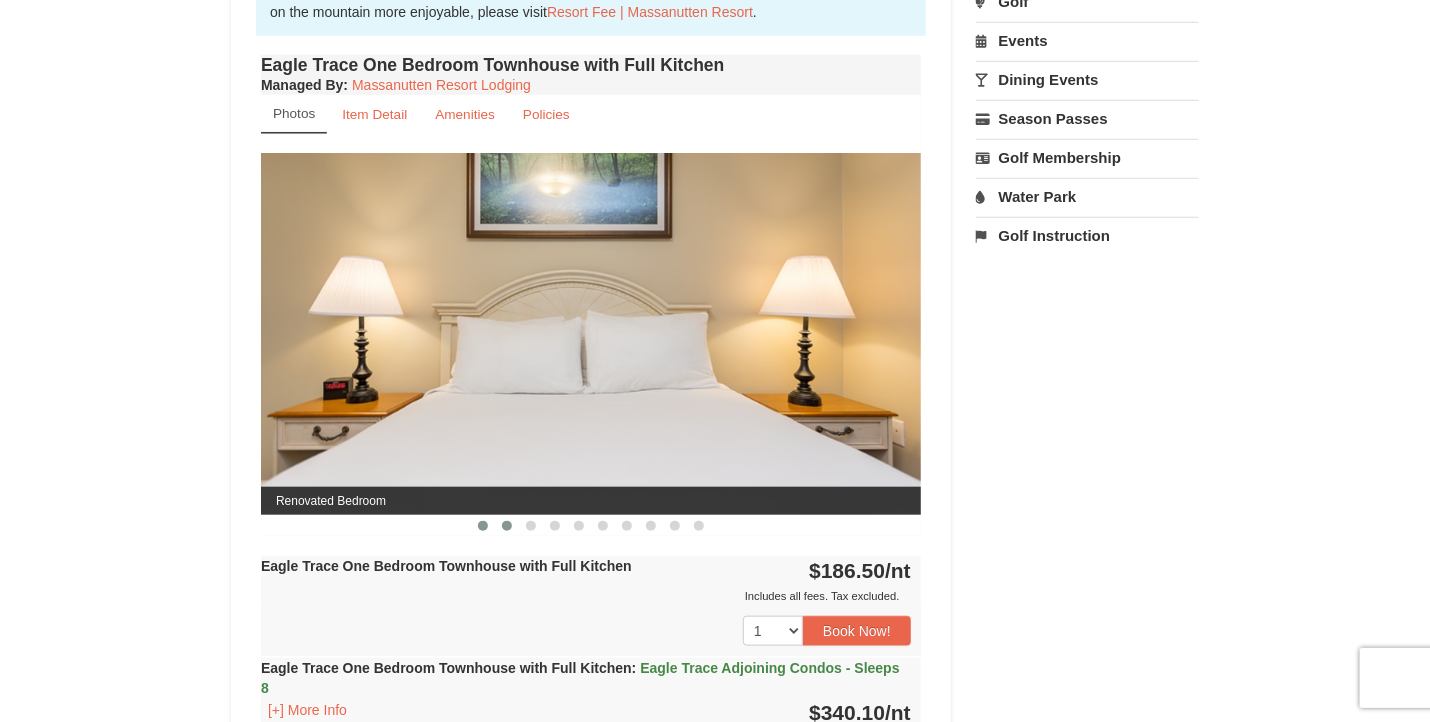 click at bounding box center (507, 526) 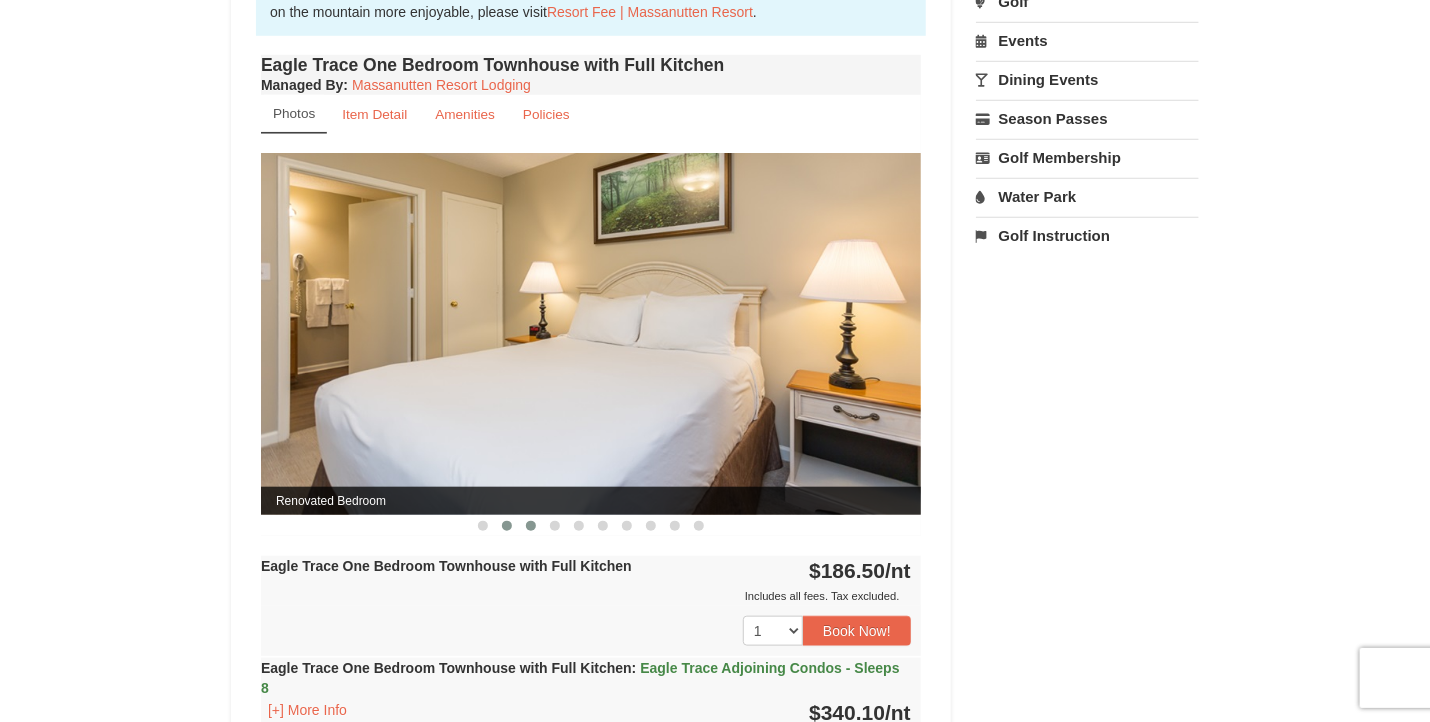 click at bounding box center (531, 526) 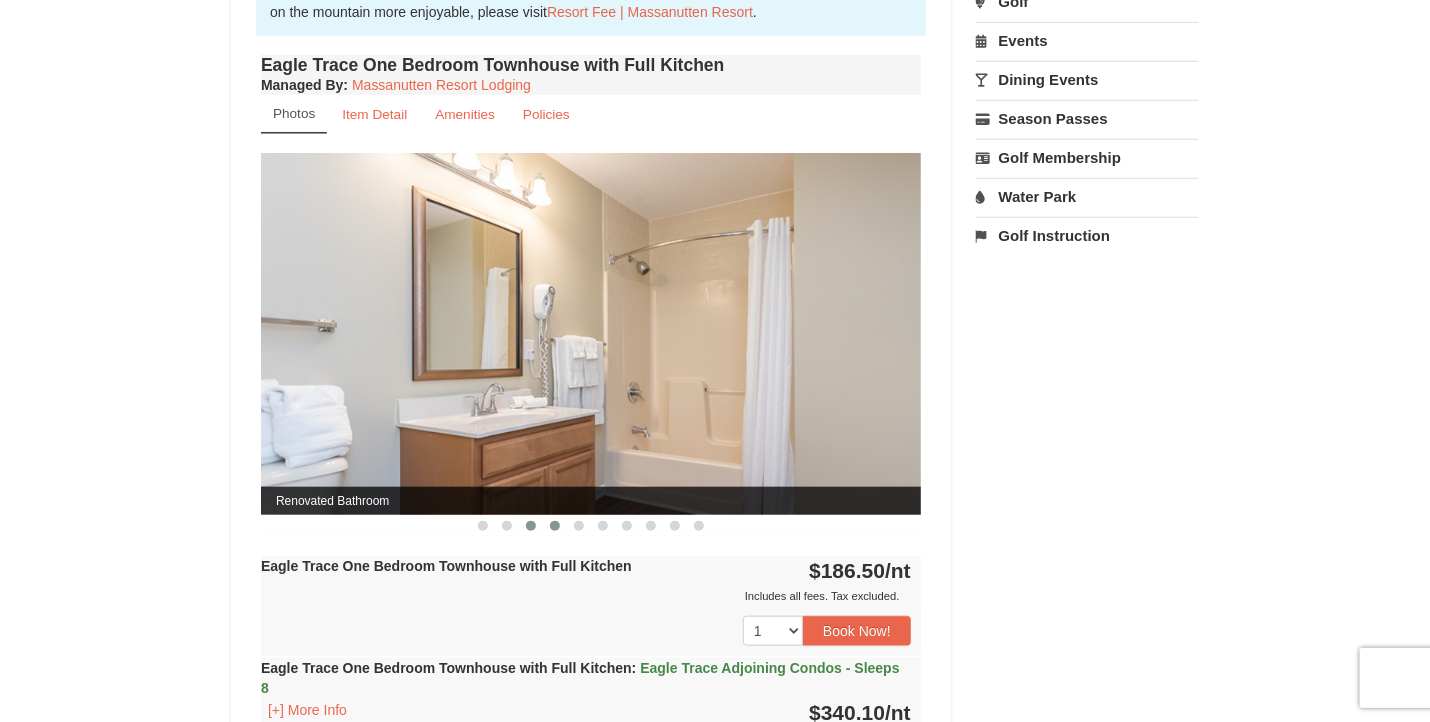 click at bounding box center [555, 526] 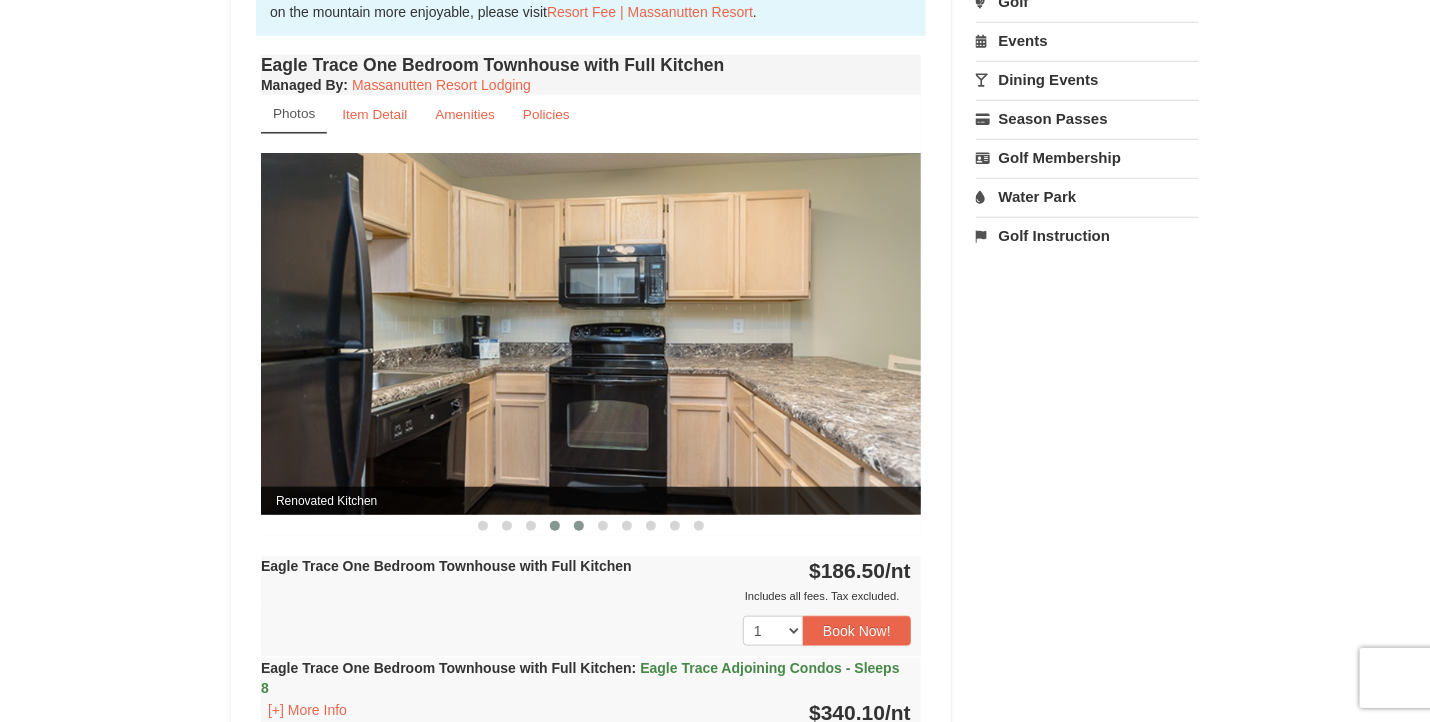click at bounding box center [579, 526] 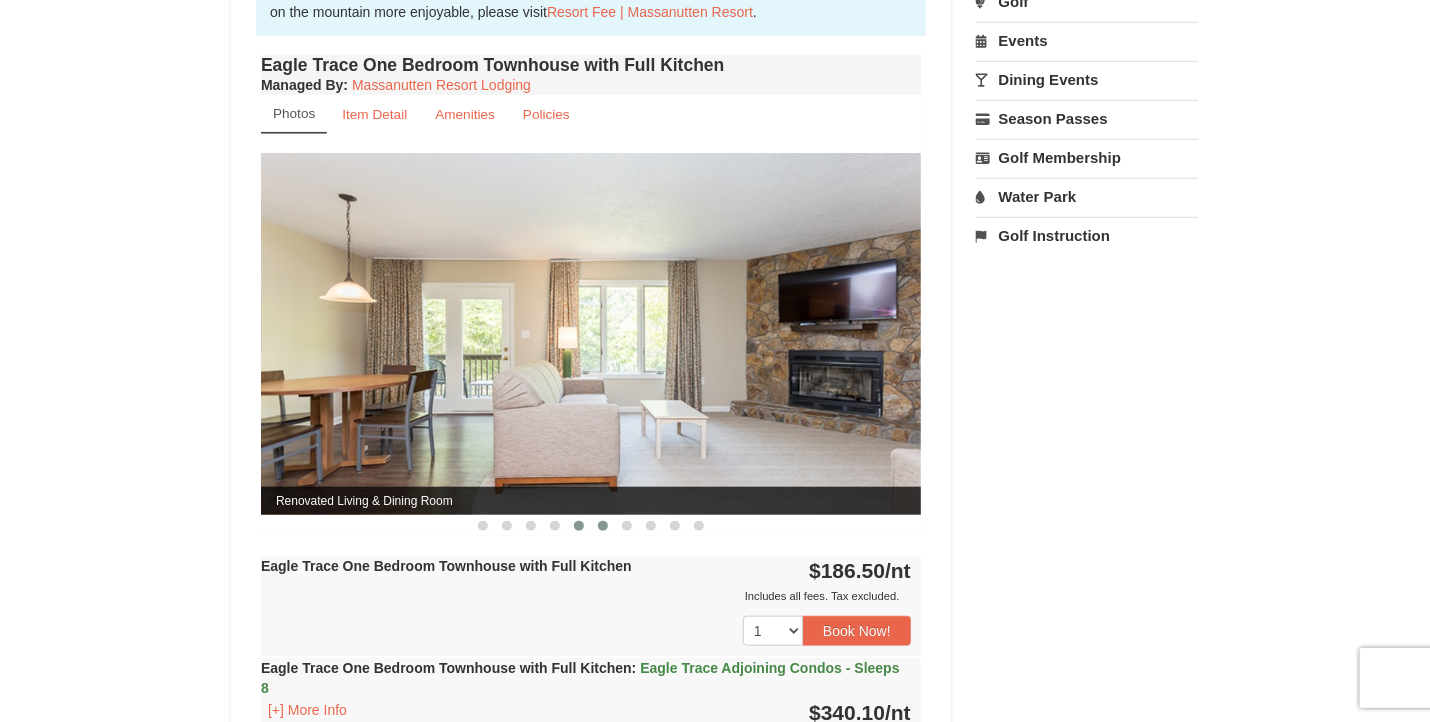 click at bounding box center (603, 526) 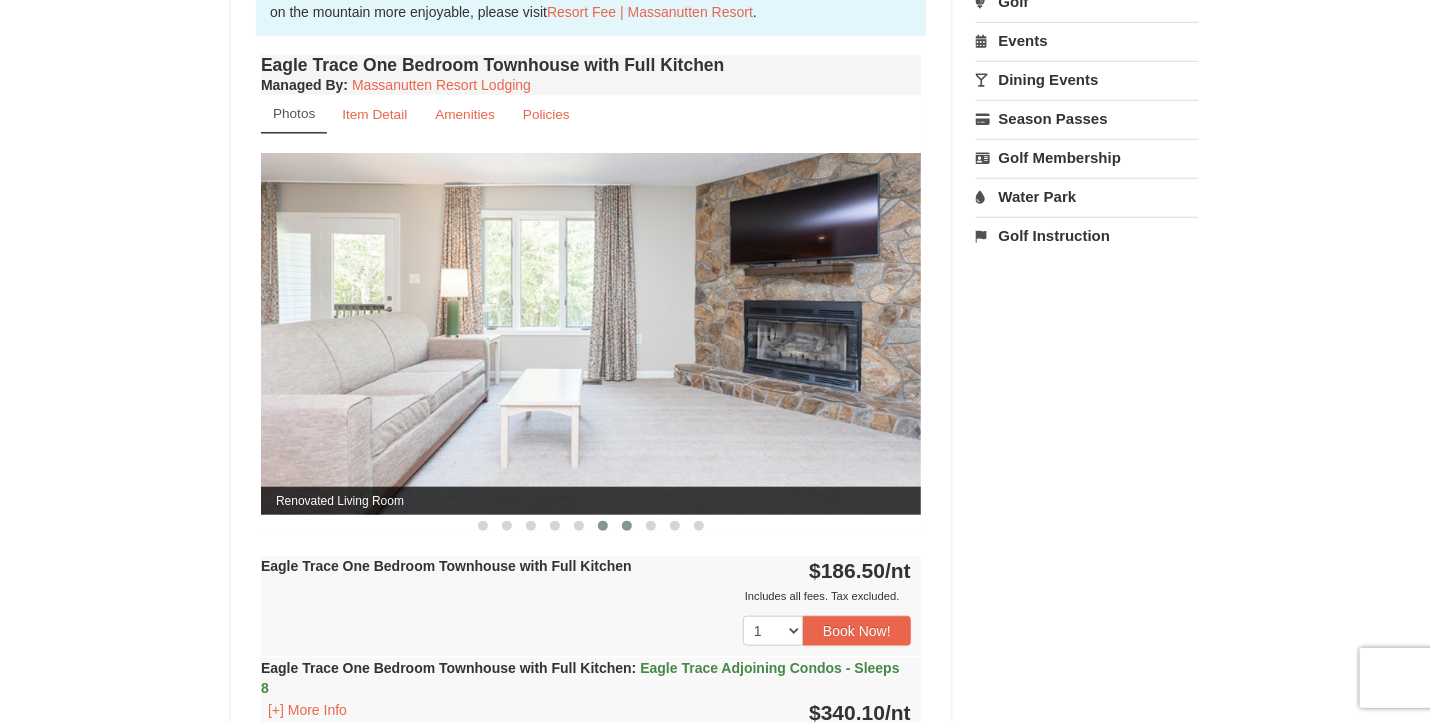 click at bounding box center (627, 526) 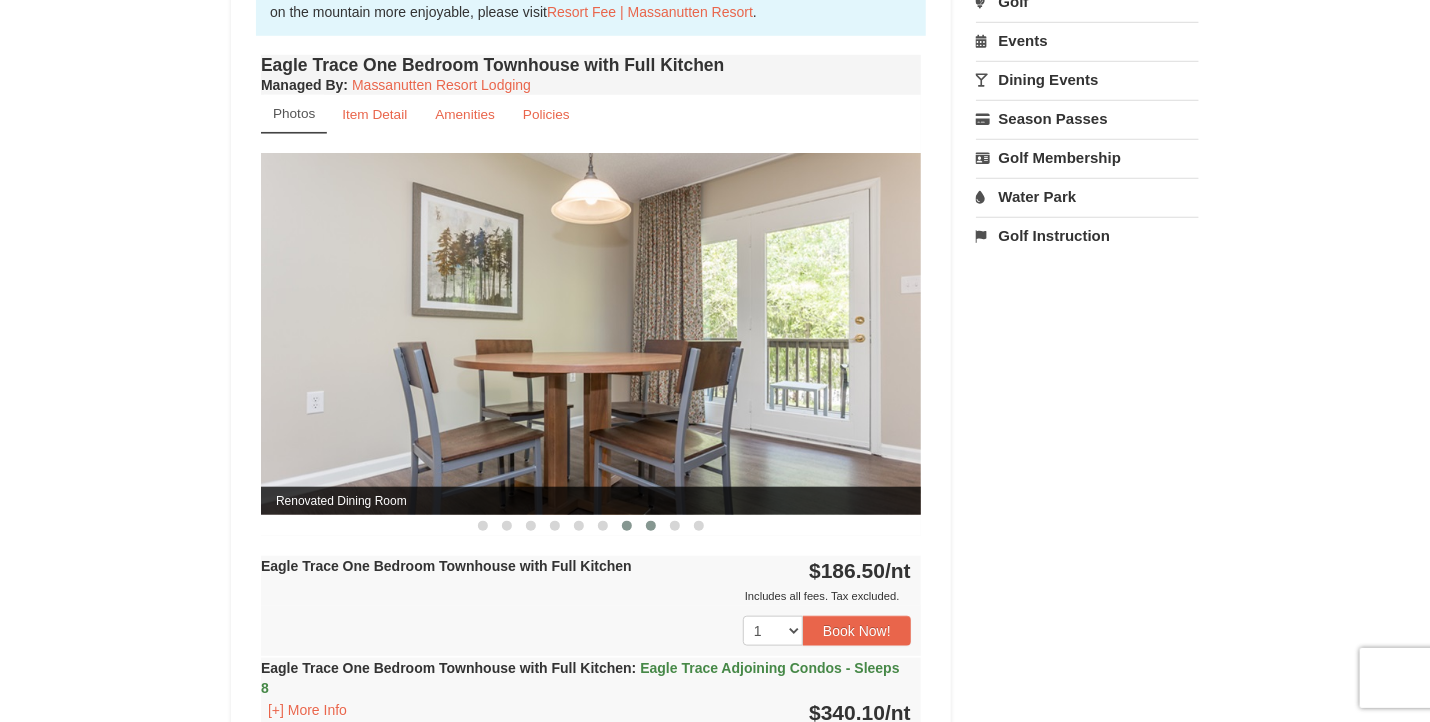 click at bounding box center (651, 526) 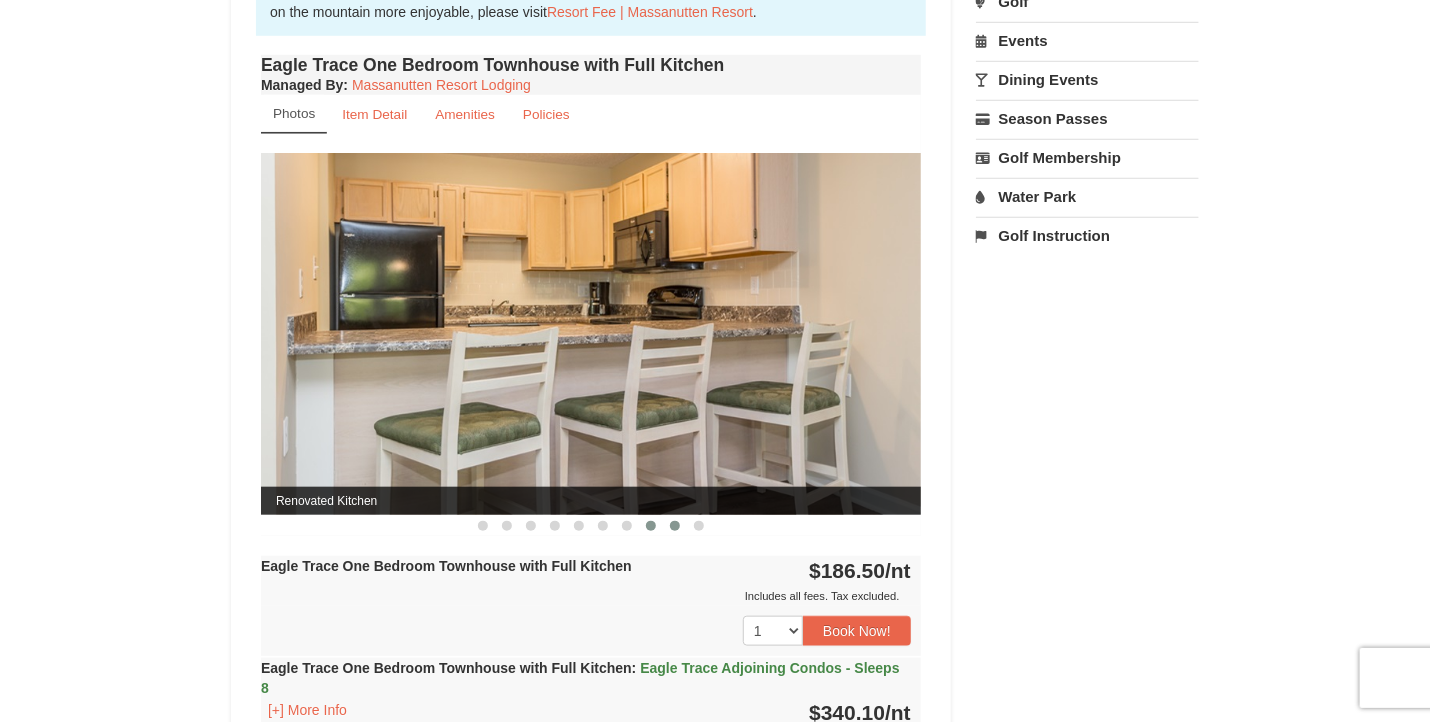 click at bounding box center [675, 526] 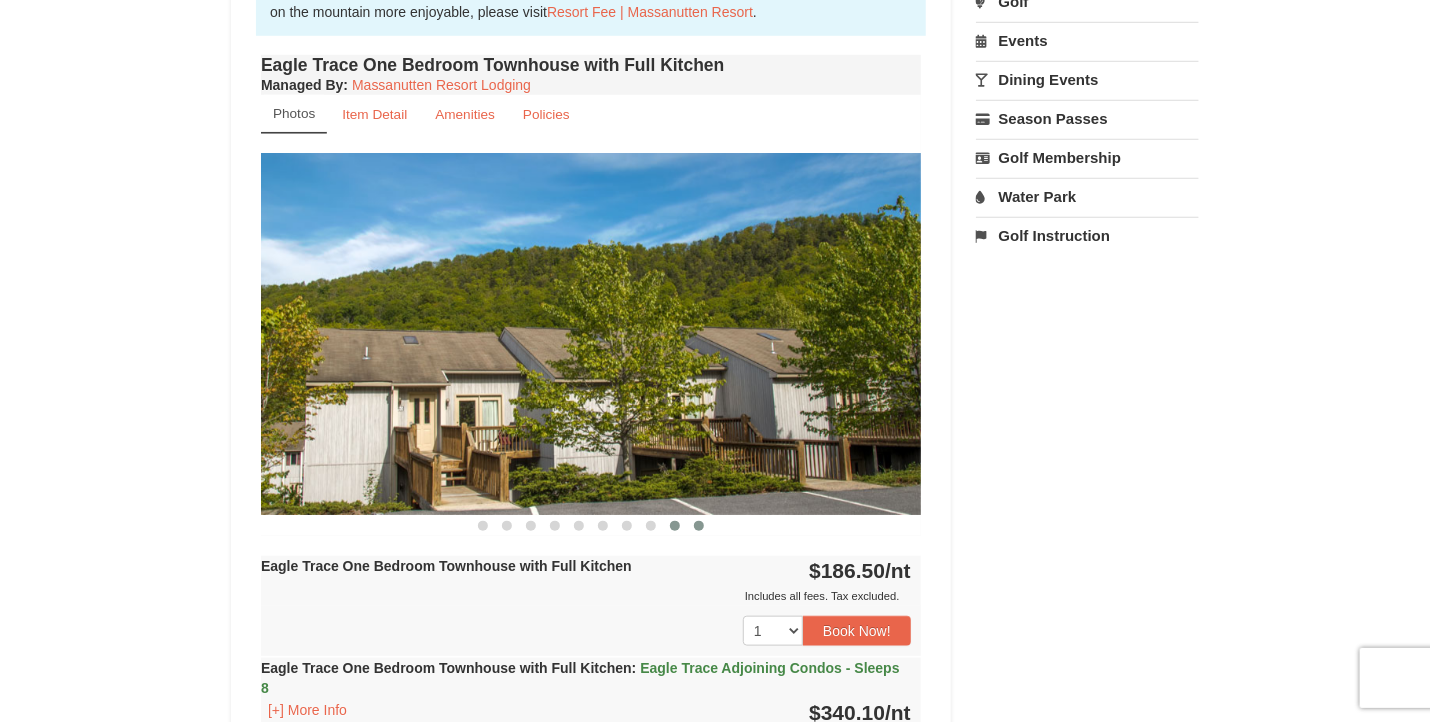 click at bounding box center (699, 526) 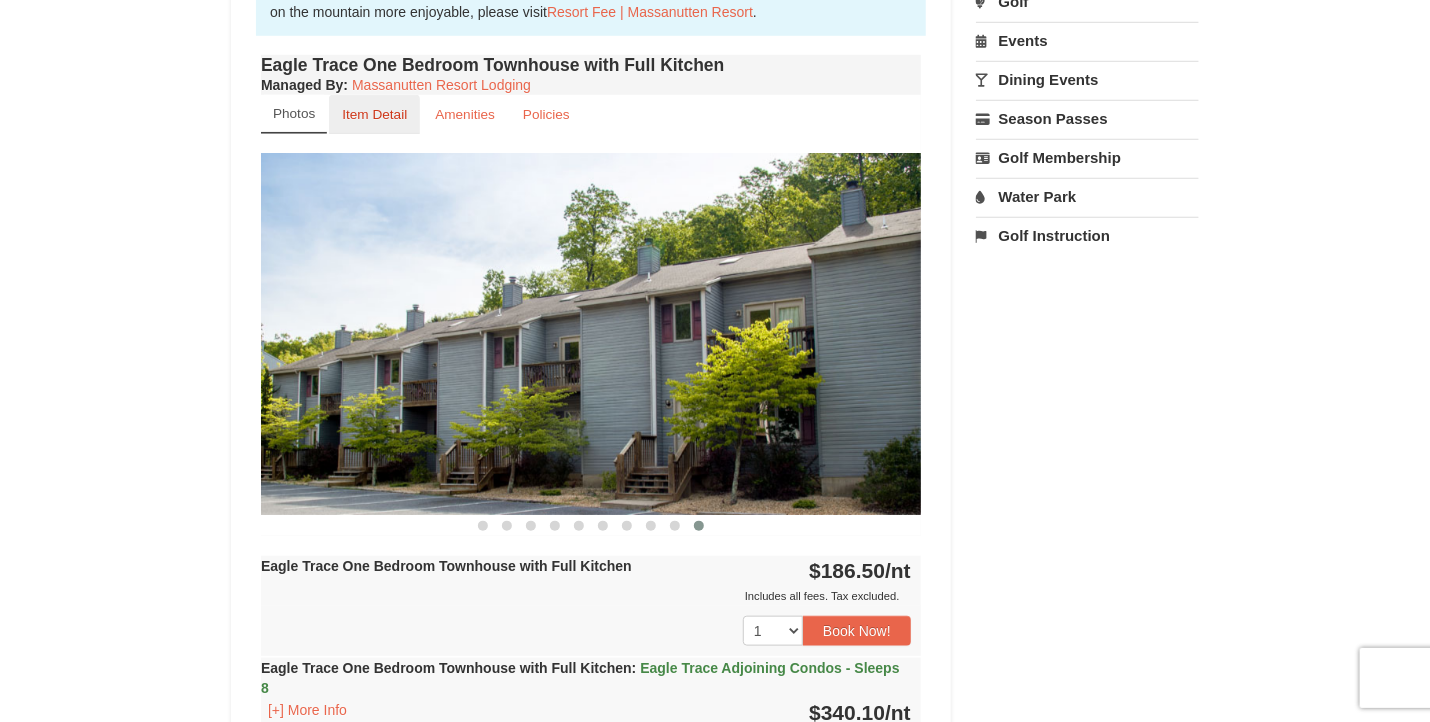 click on "Item Detail" at bounding box center [374, 114] 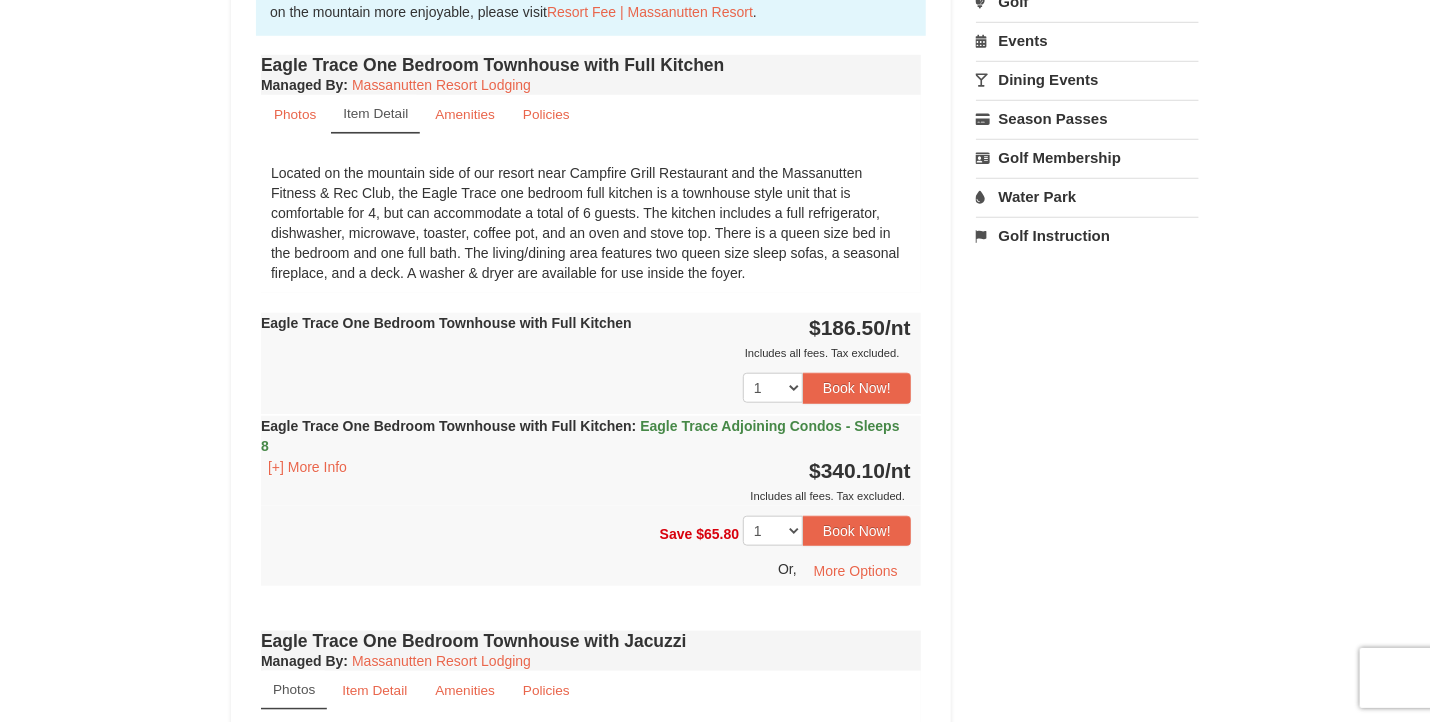 click on "Includes all fees. Tax excluded." at bounding box center (586, 353) 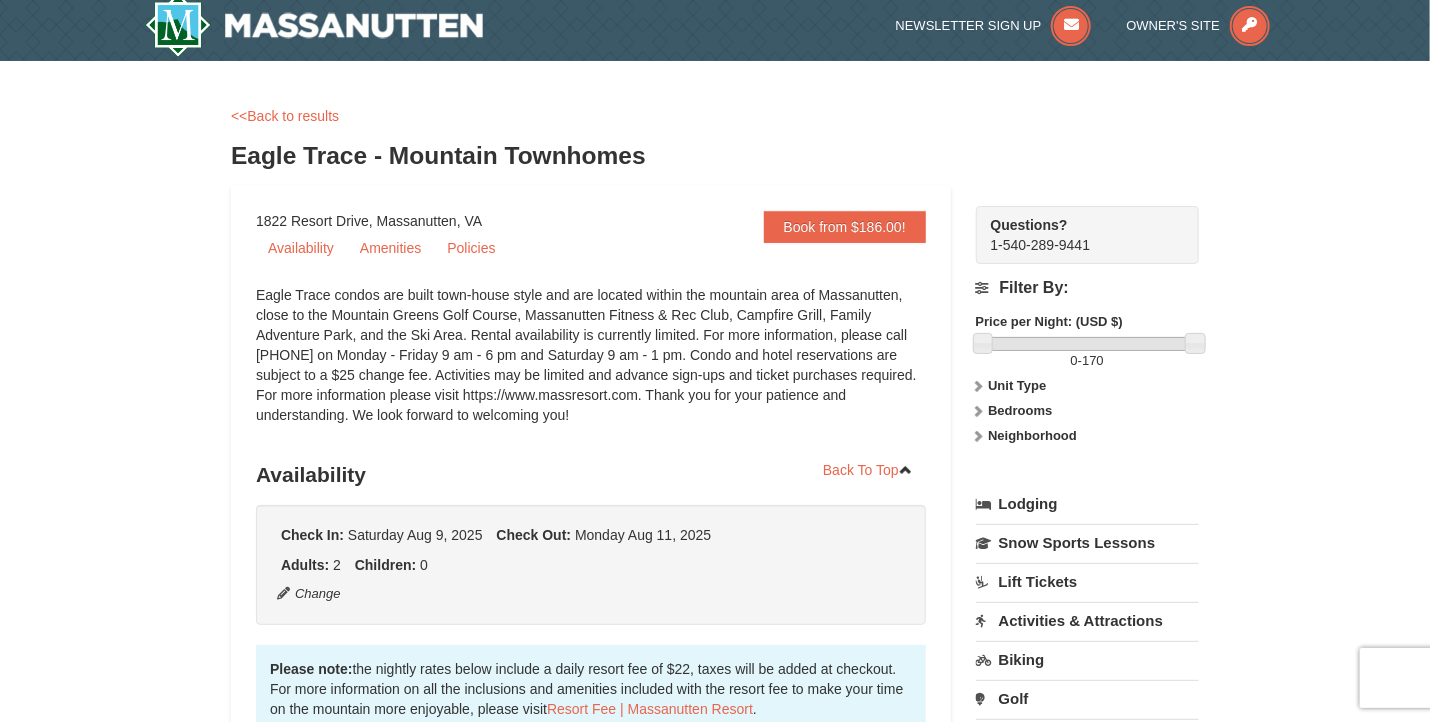 scroll, scrollTop: 0, scrollLeft: 0, axis: both 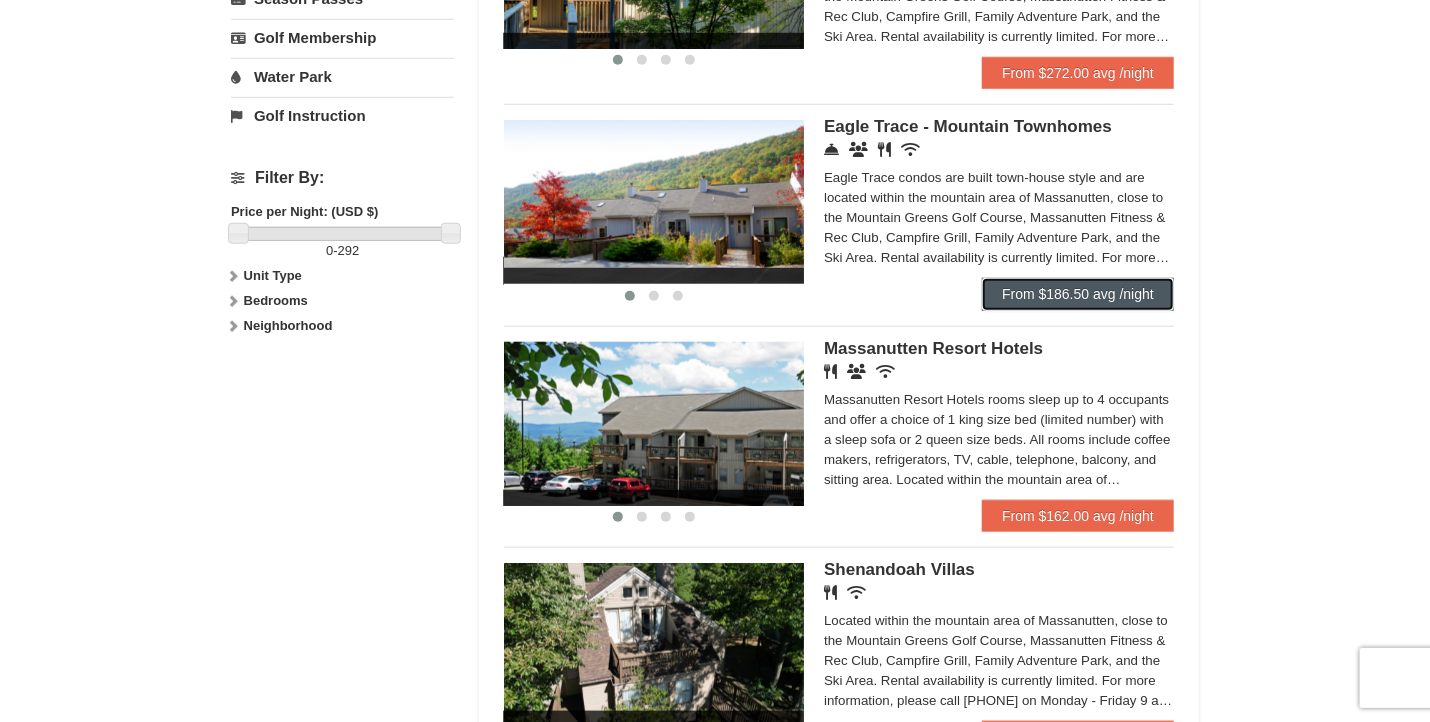 click on "From $186.50 avg /night" at bounding box center [1078, 294] 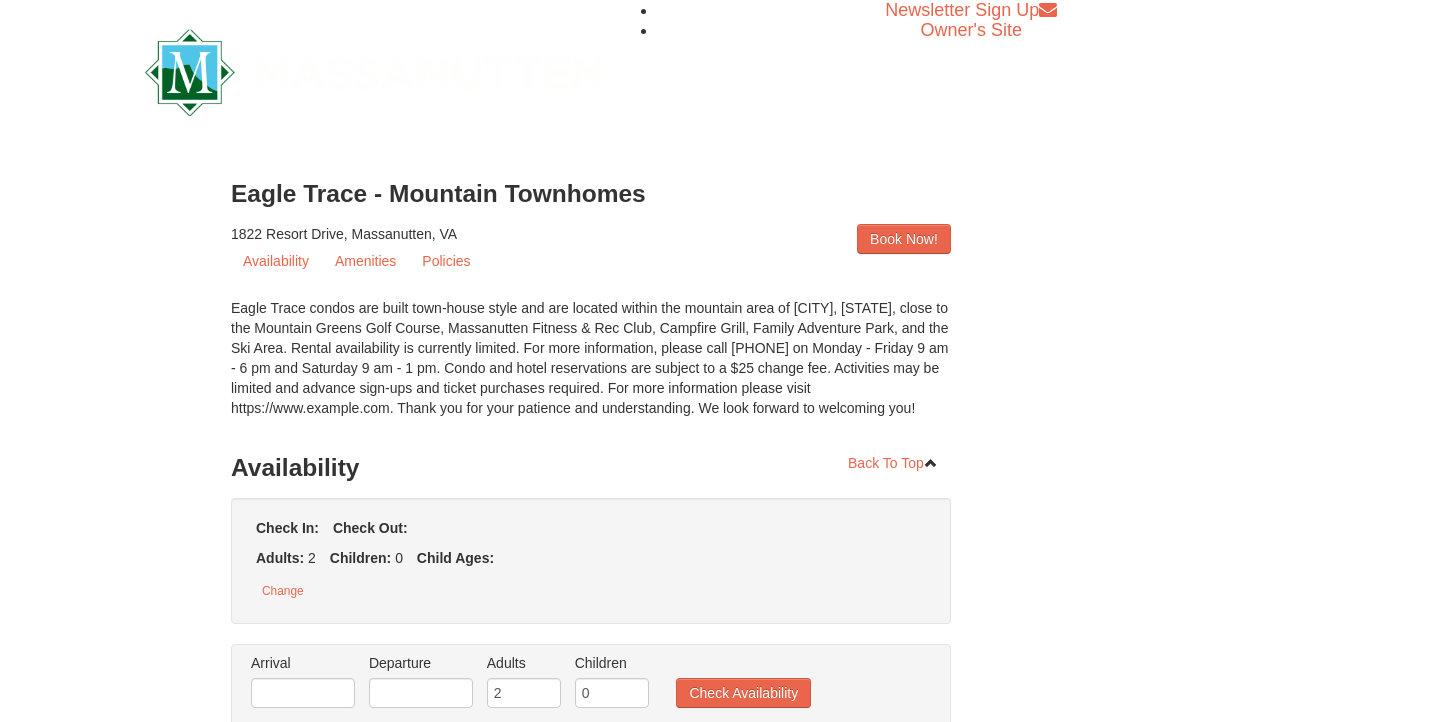 scroll, scrollTop: 0, scrollLeft: 0, axis: both 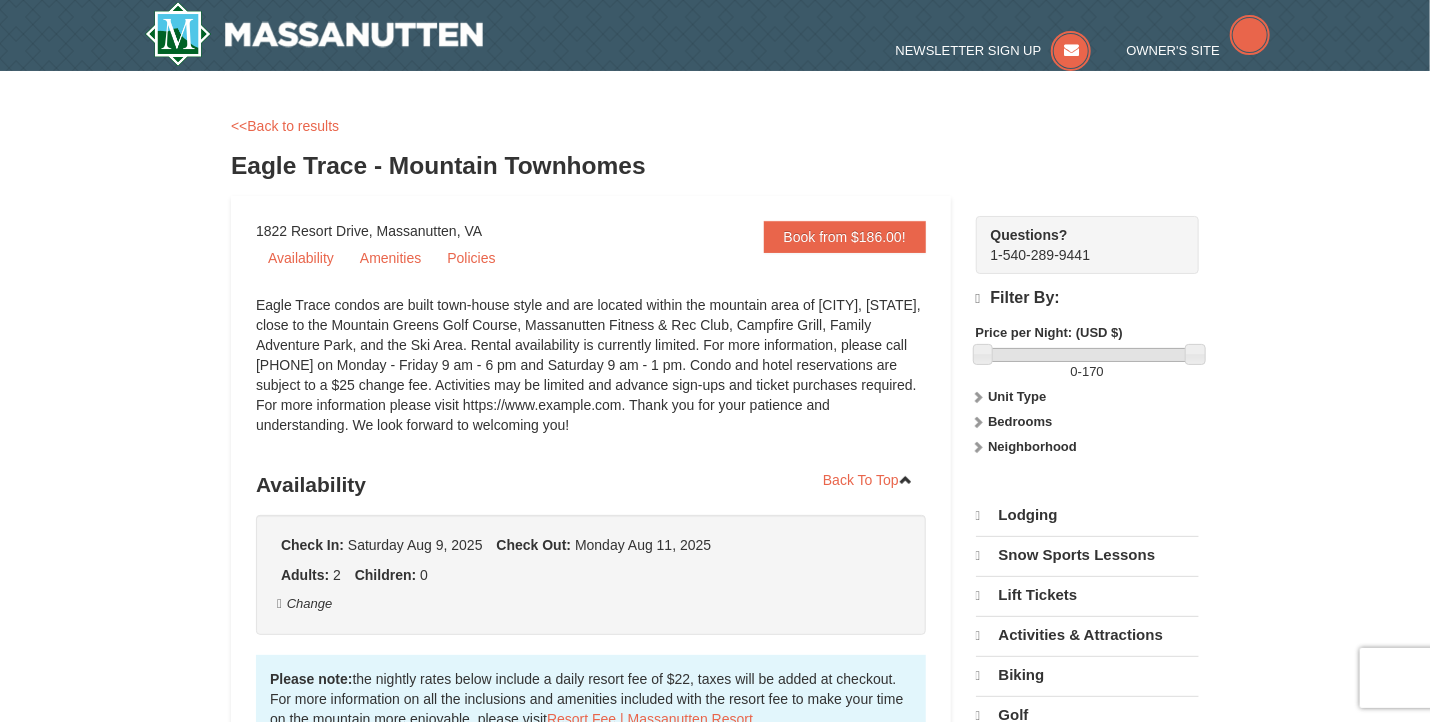 select on "8" 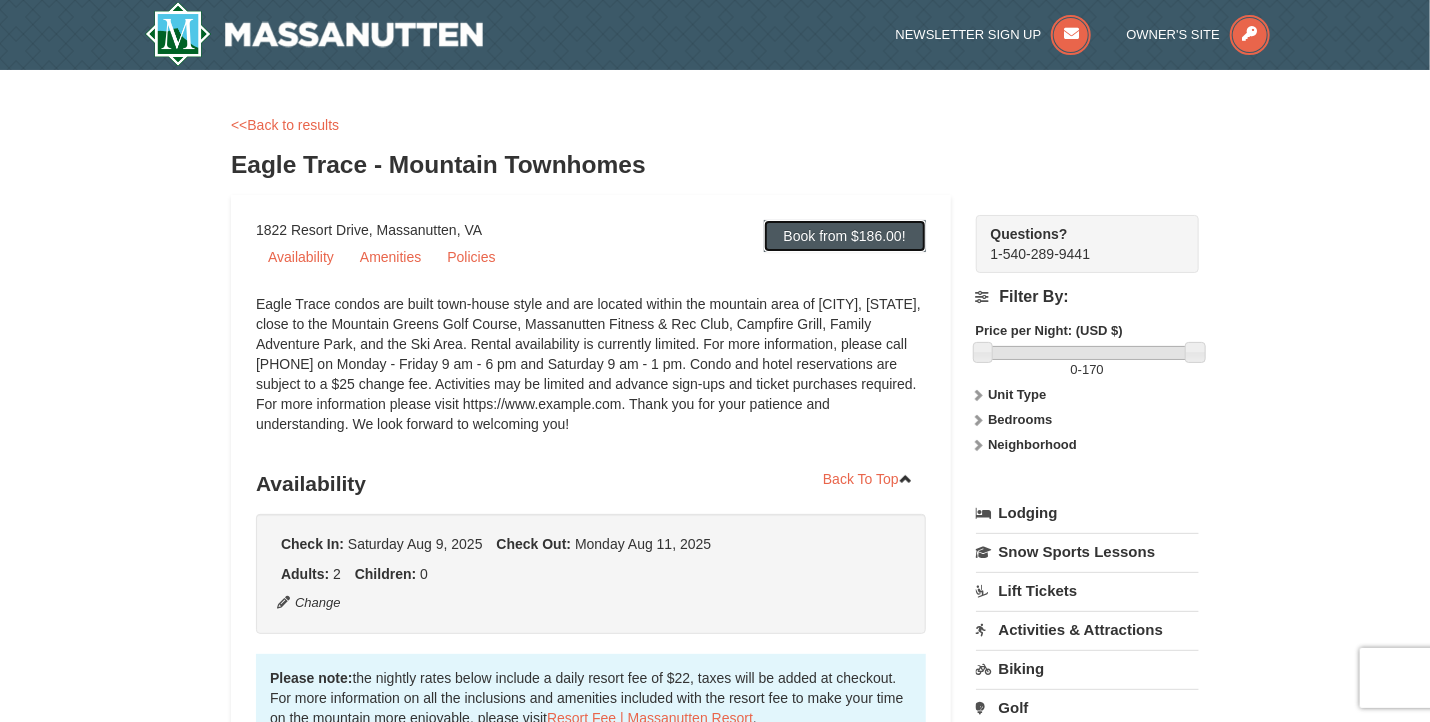 click on "Book from $186.00!" at bounding box center [845, 236] 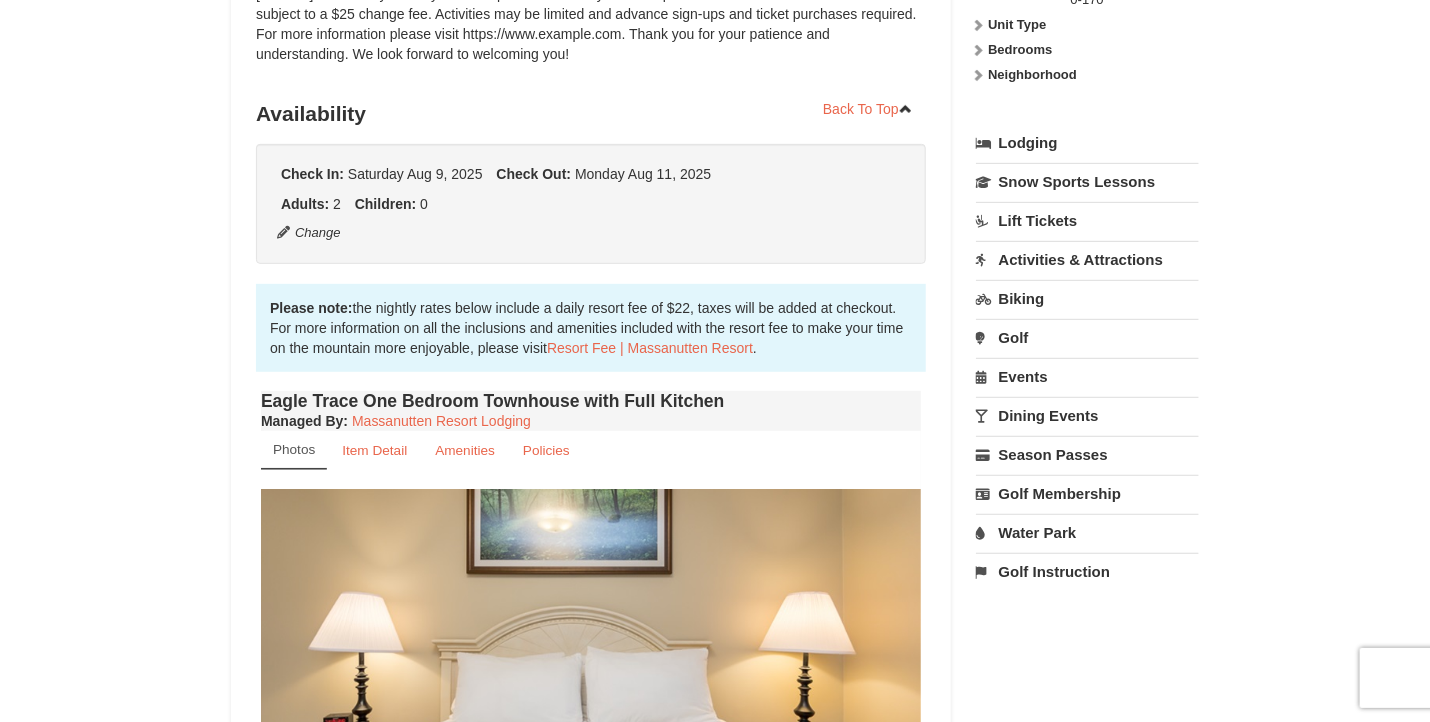 scroll, scrollTop: 464, scrollLeft: 0, axis: vertical 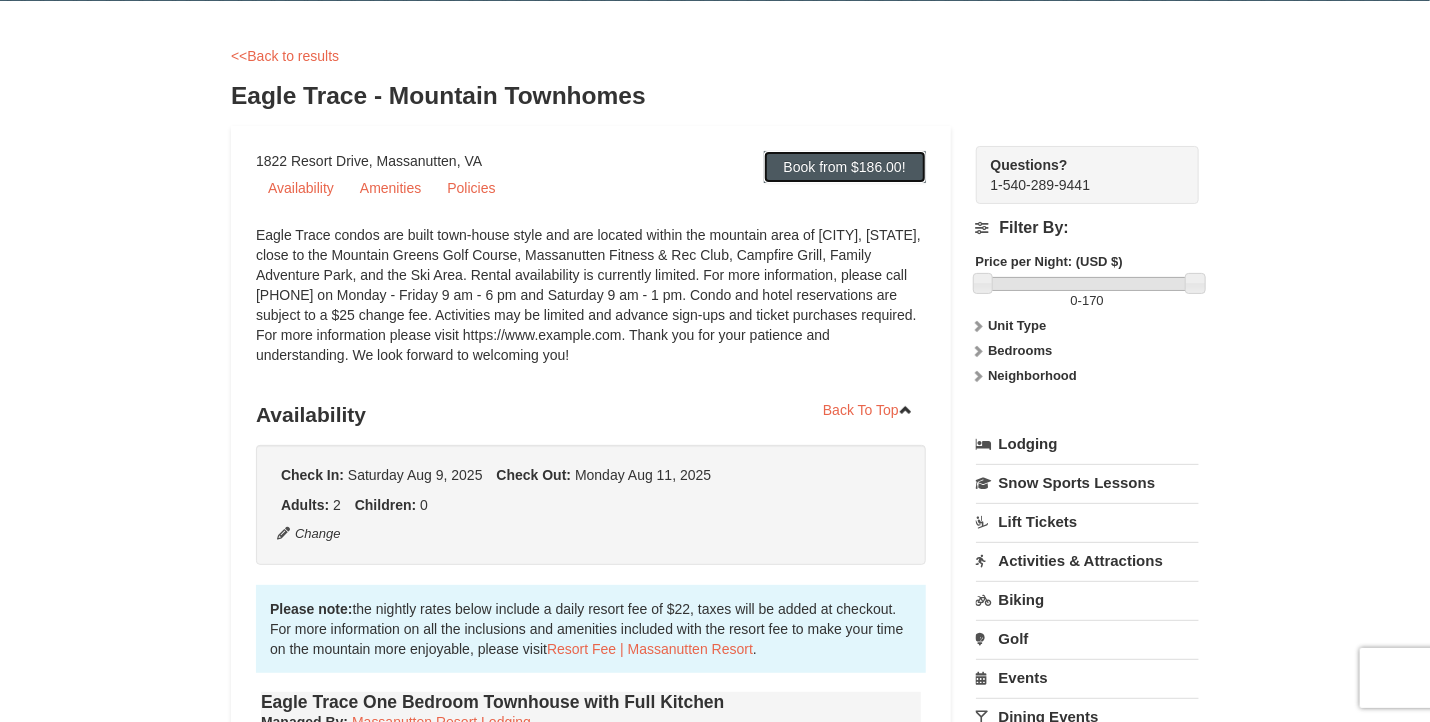 click on "Book from $186.00!" at bounding box center [845, 167] 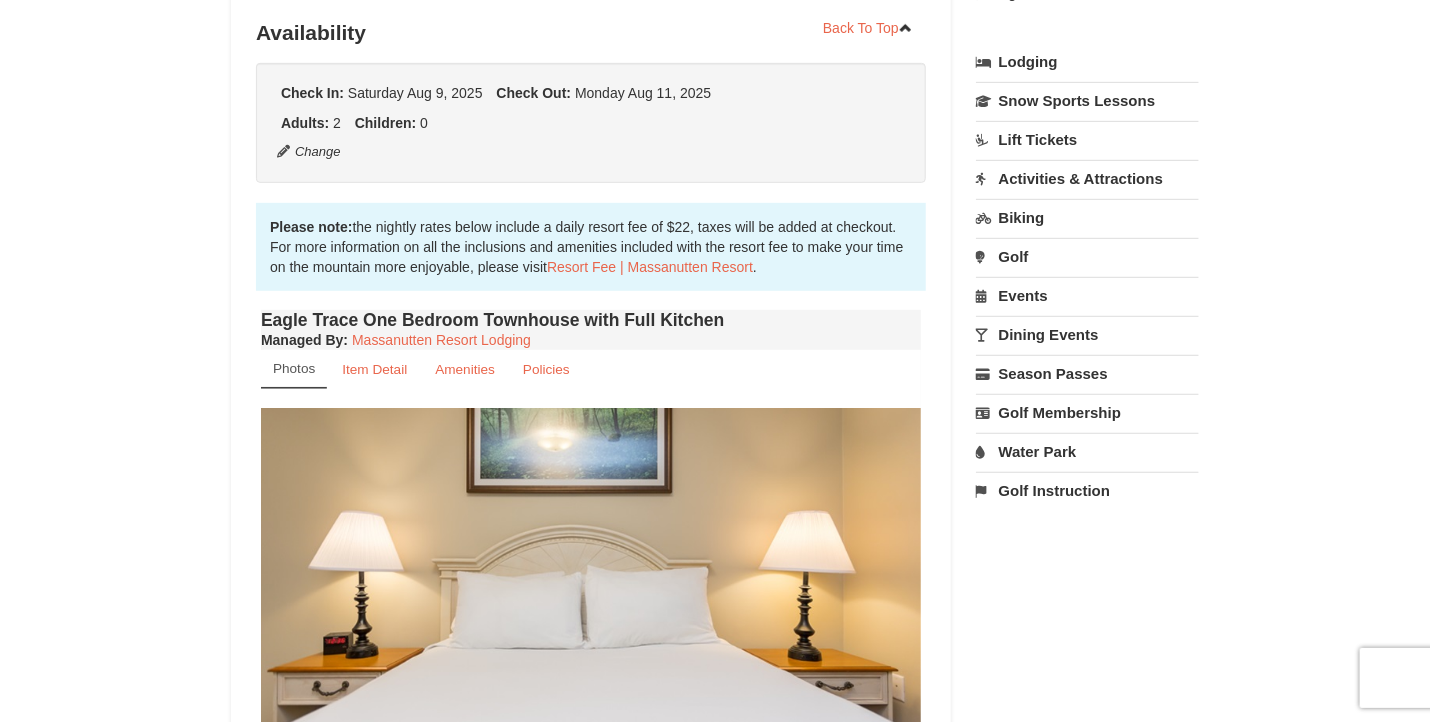 scroll, scrollTop: 464, scrollLeft: 0, axis: vertical 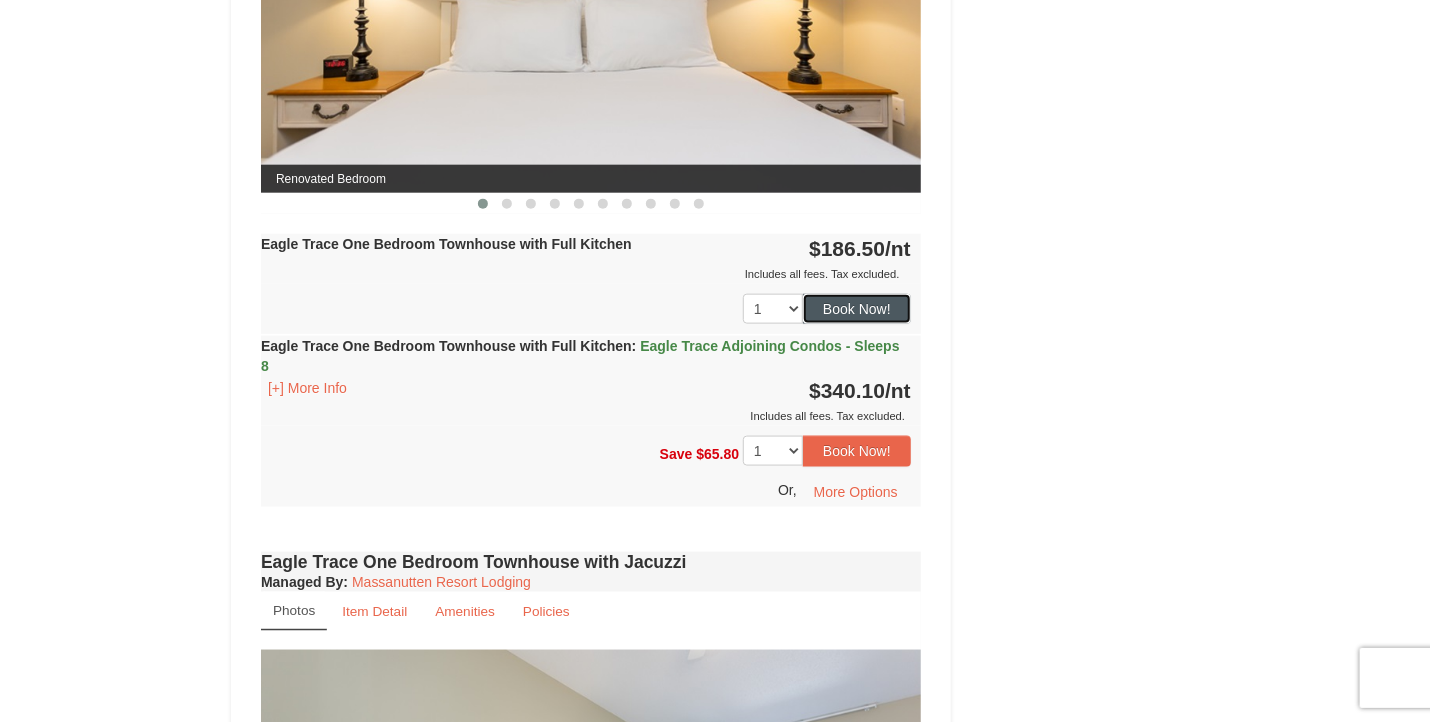 click on "Book Now!" at bounding box center [857, 309] 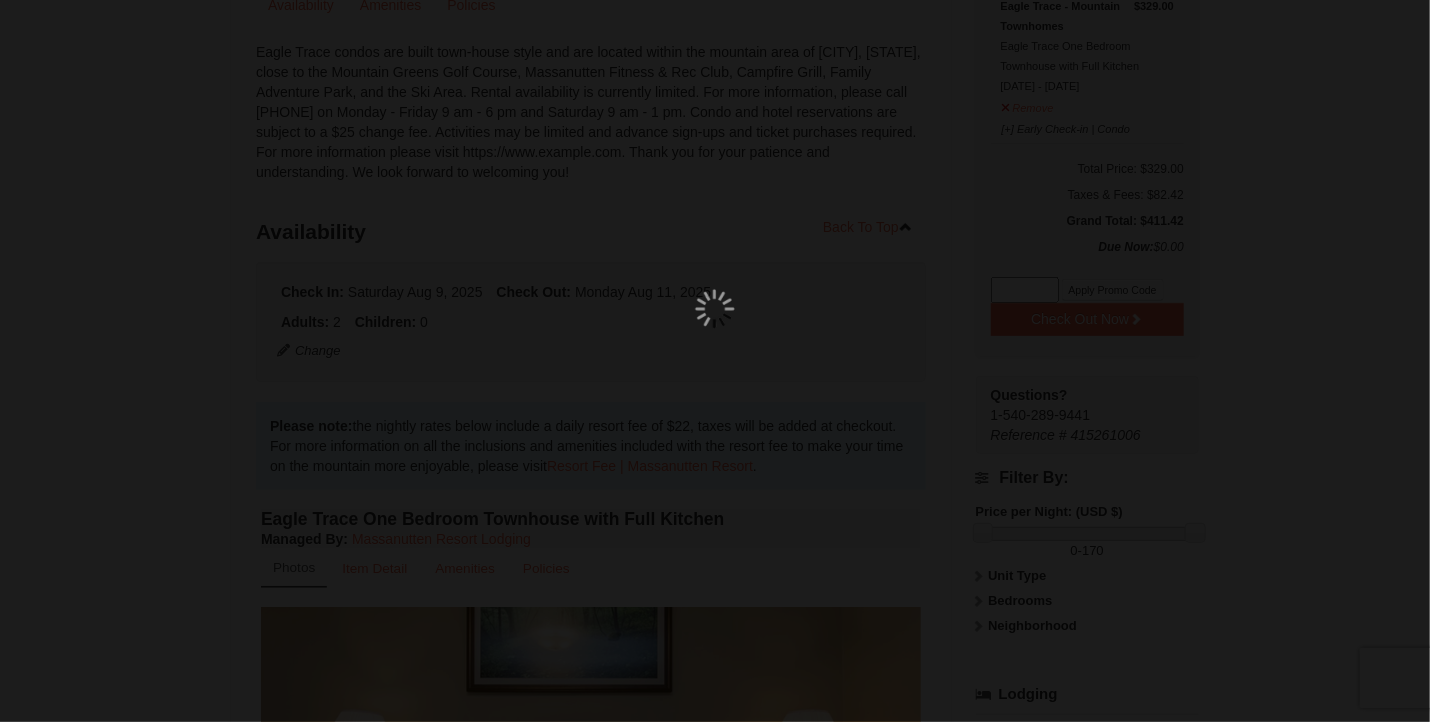 scroll, scrollTop: 195, scrollLeft: 0, axis: vertical 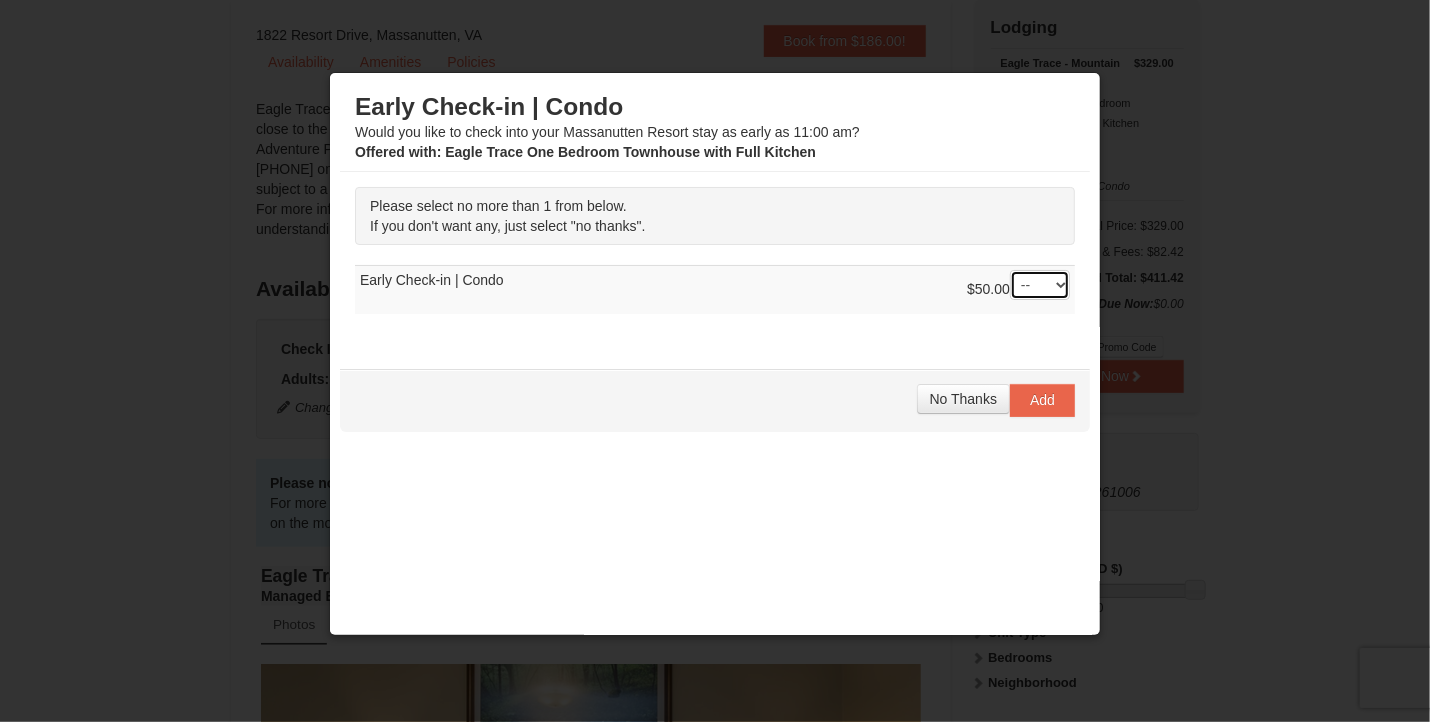 click on "--
01" at bounding box center [1040, 285] 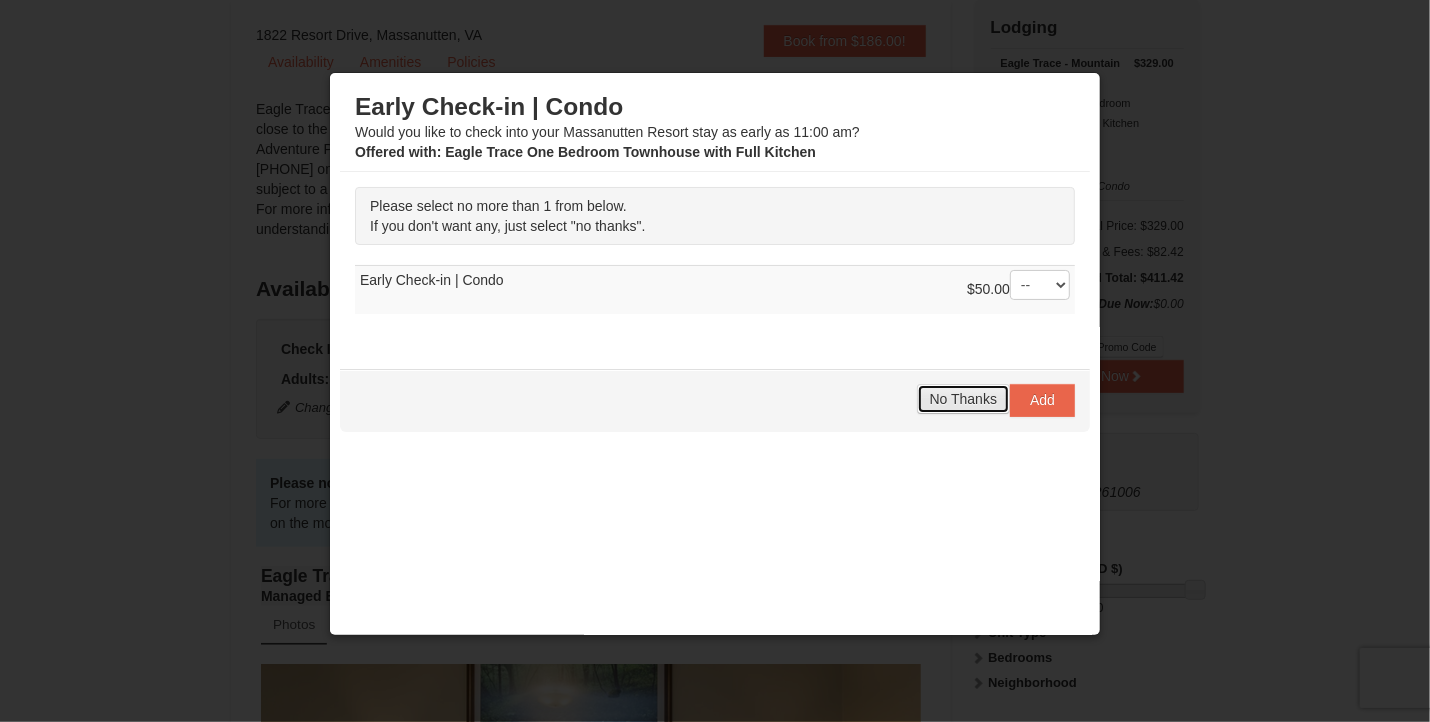 click on "No Thanks" at bounding box center [963, 399] 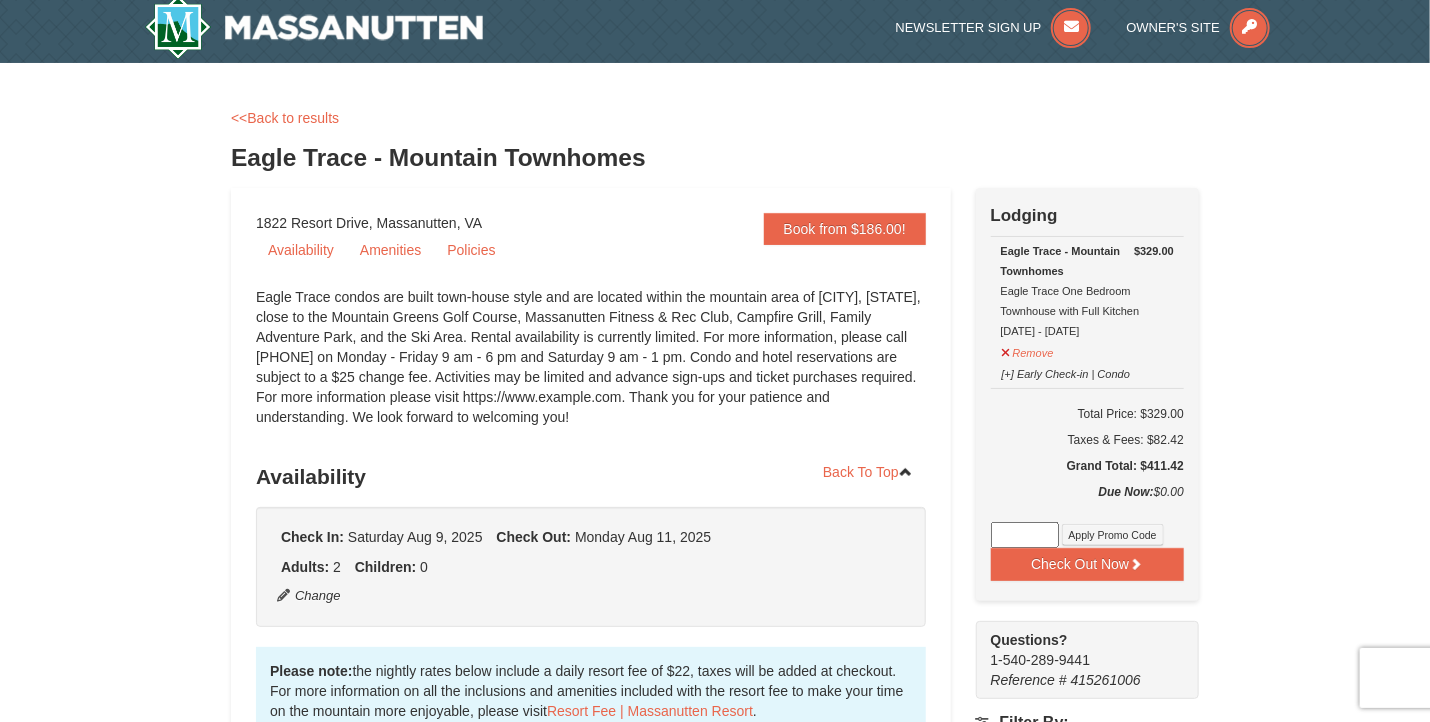 scroll, scrollTop: 0, scrollLeft: 0, axis: both 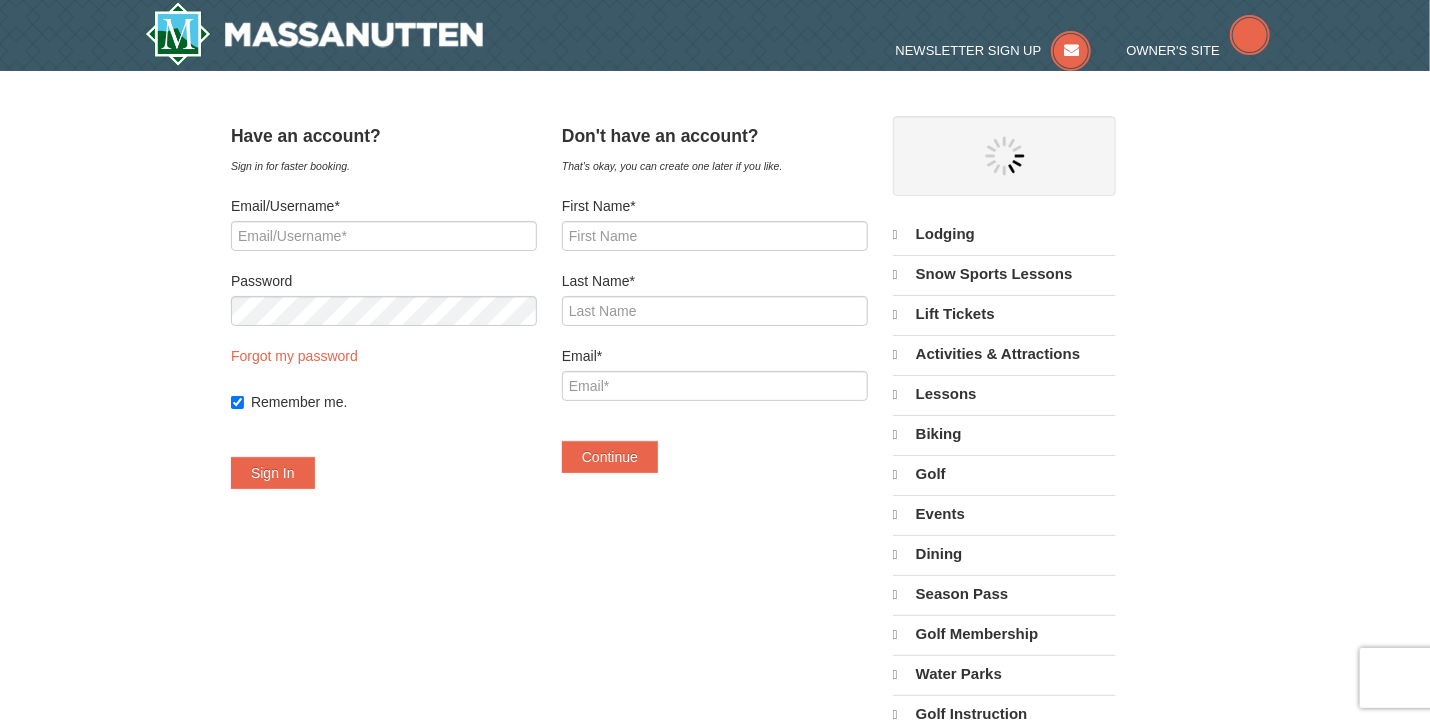 select on "8" 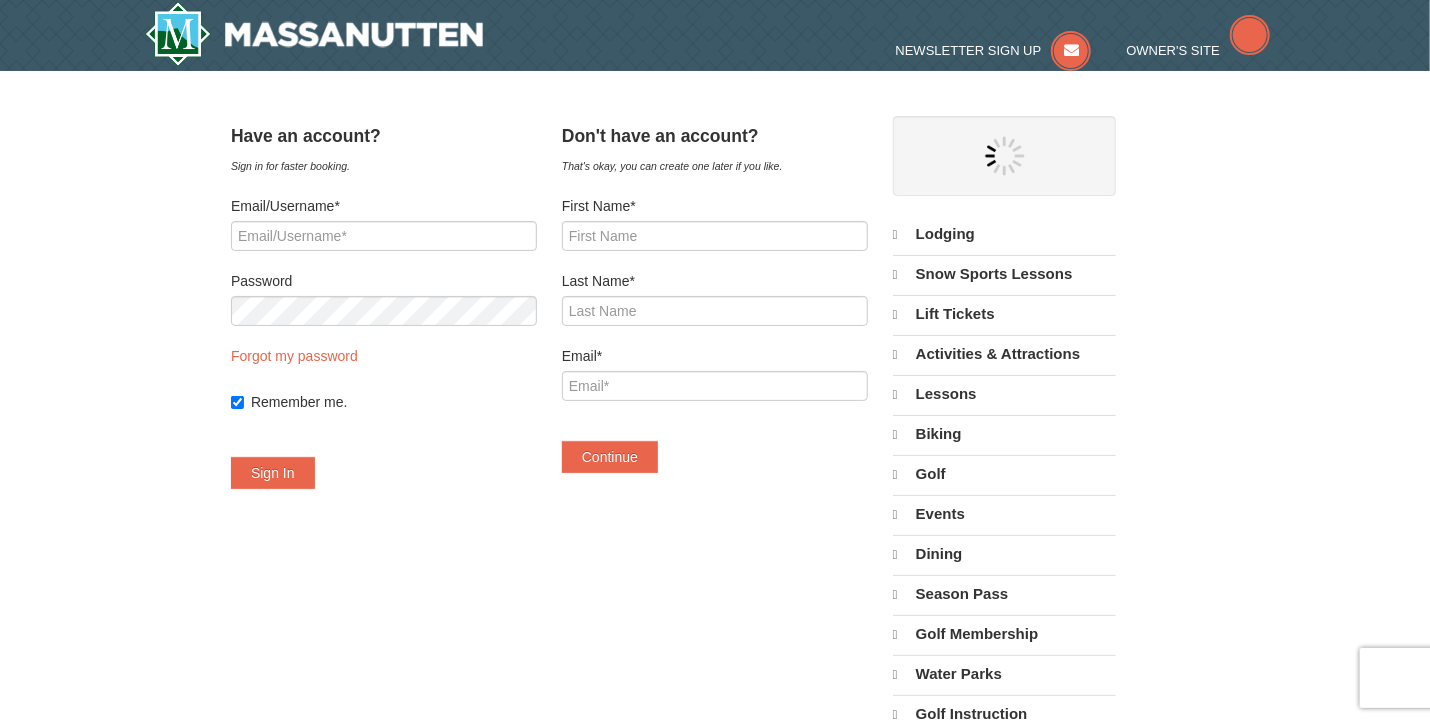 select on "8" 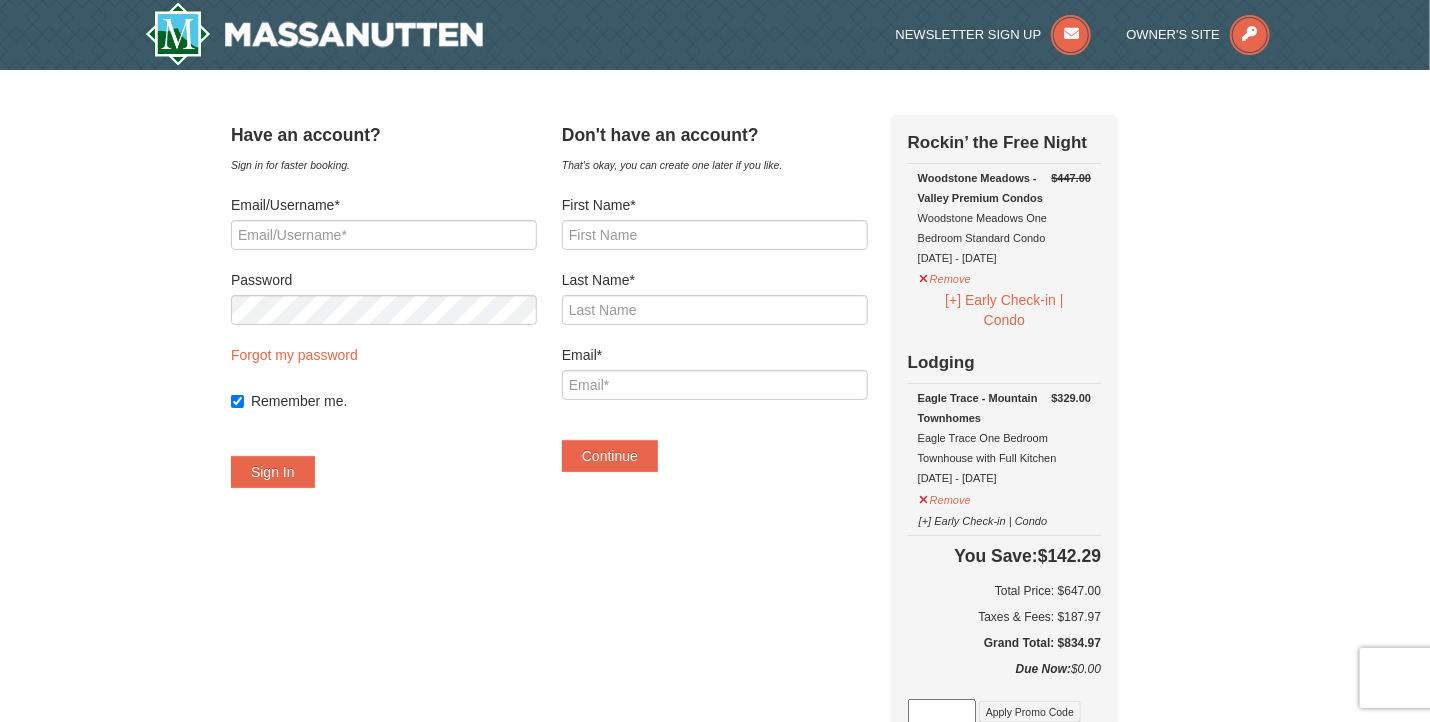 scroll, scrollTop: 0, scrollLeft: 0, axis: both 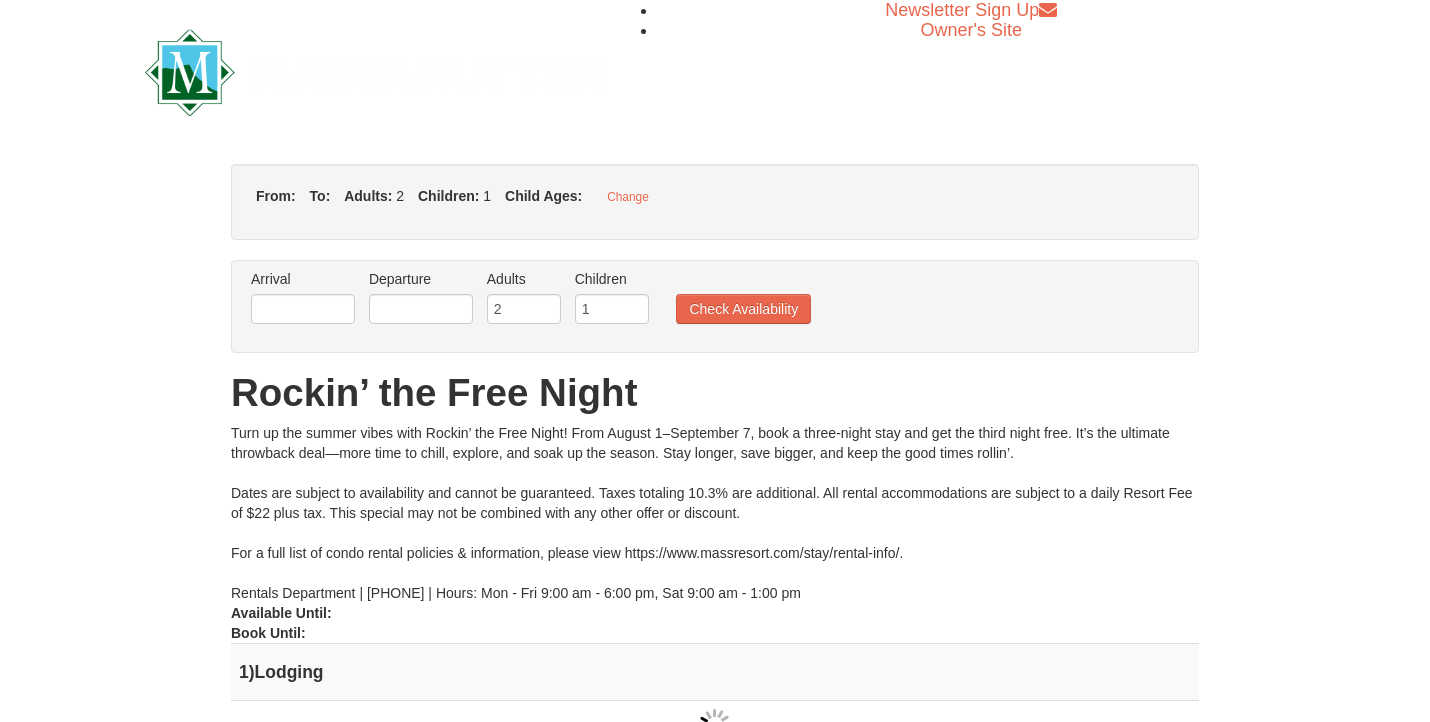 type on "08/15/2025" 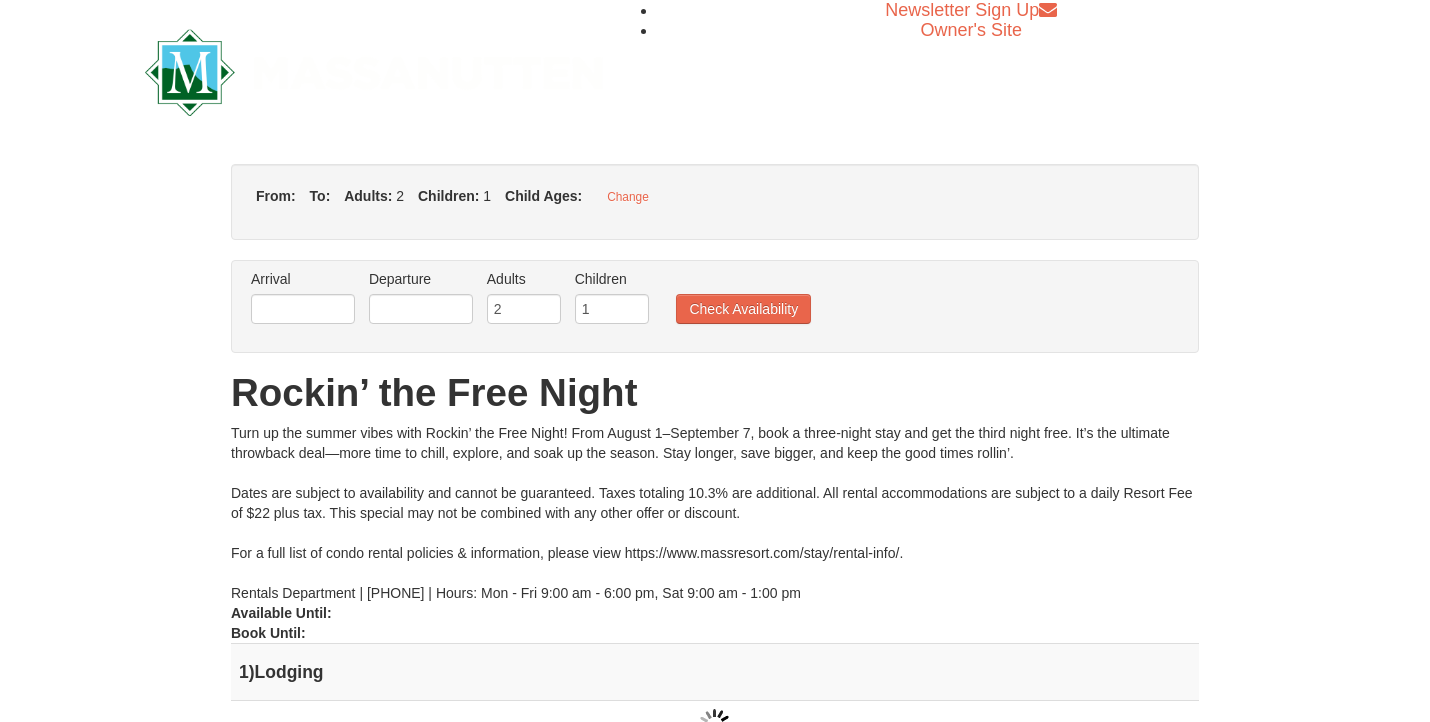 type on "08/18/2025" 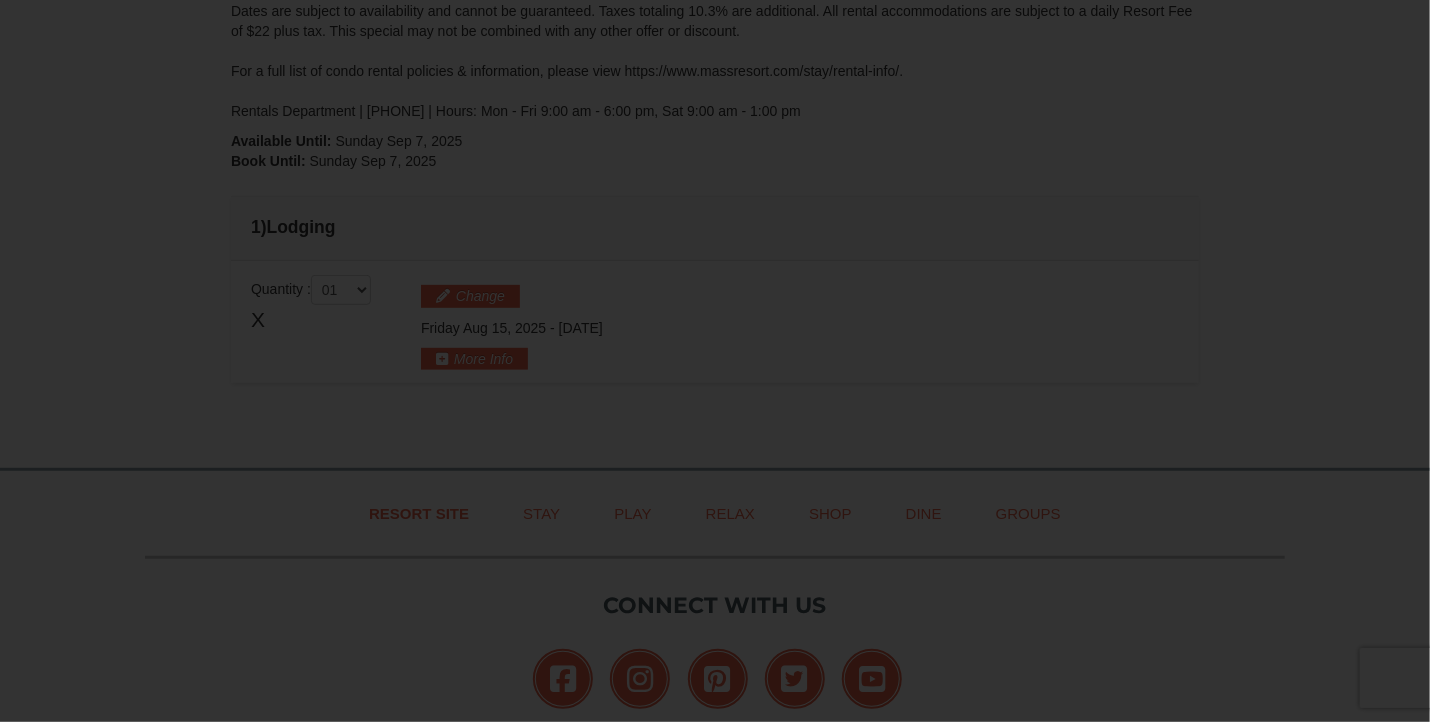 scroll, scrollTop: 0, scrollLeft: 0, axis: both 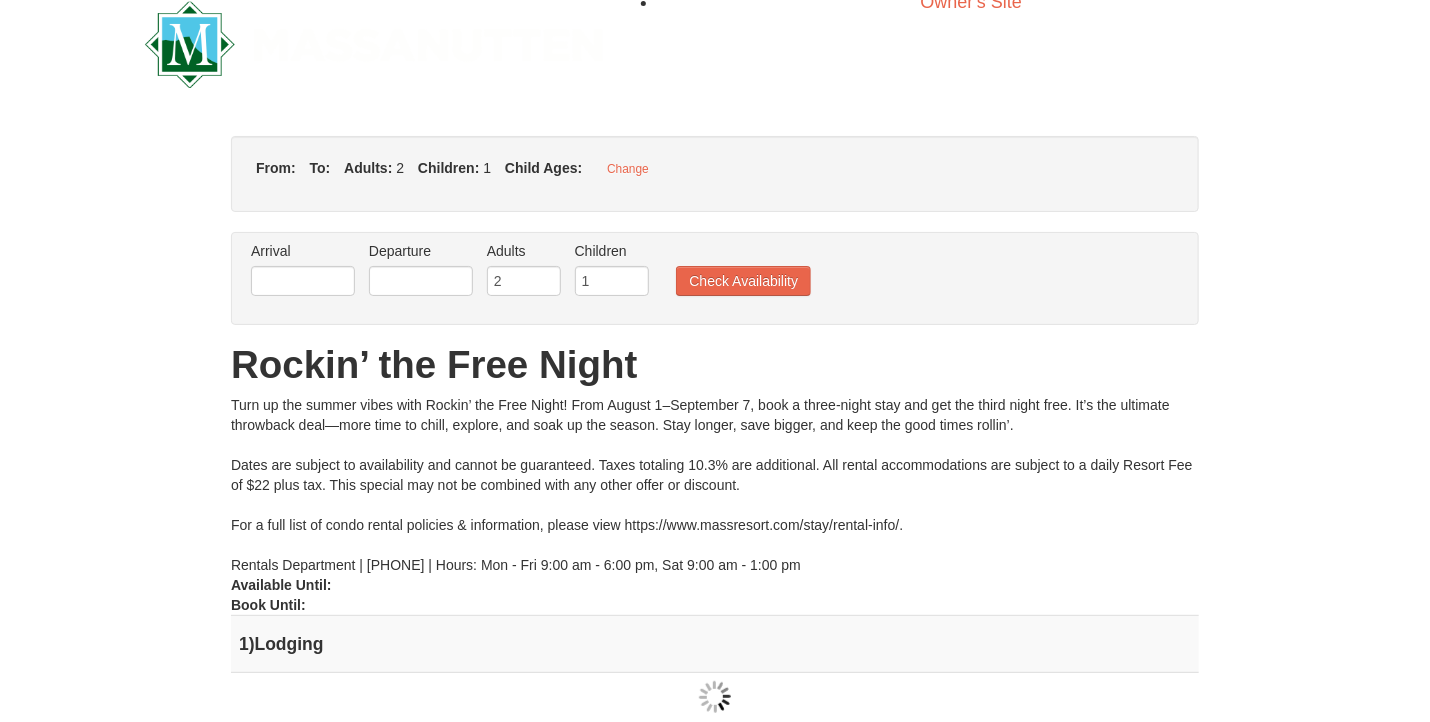 type on "08/09/2025" 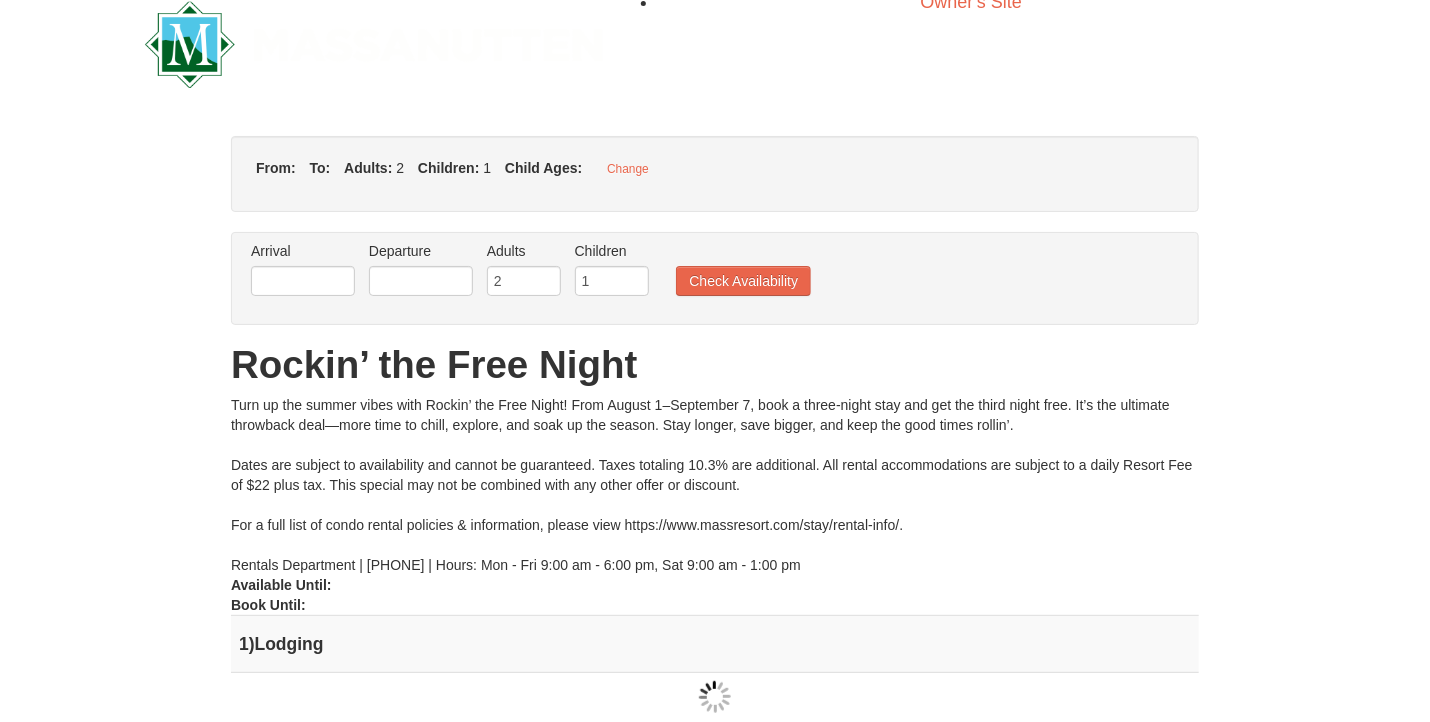 type on "08/12/2025" 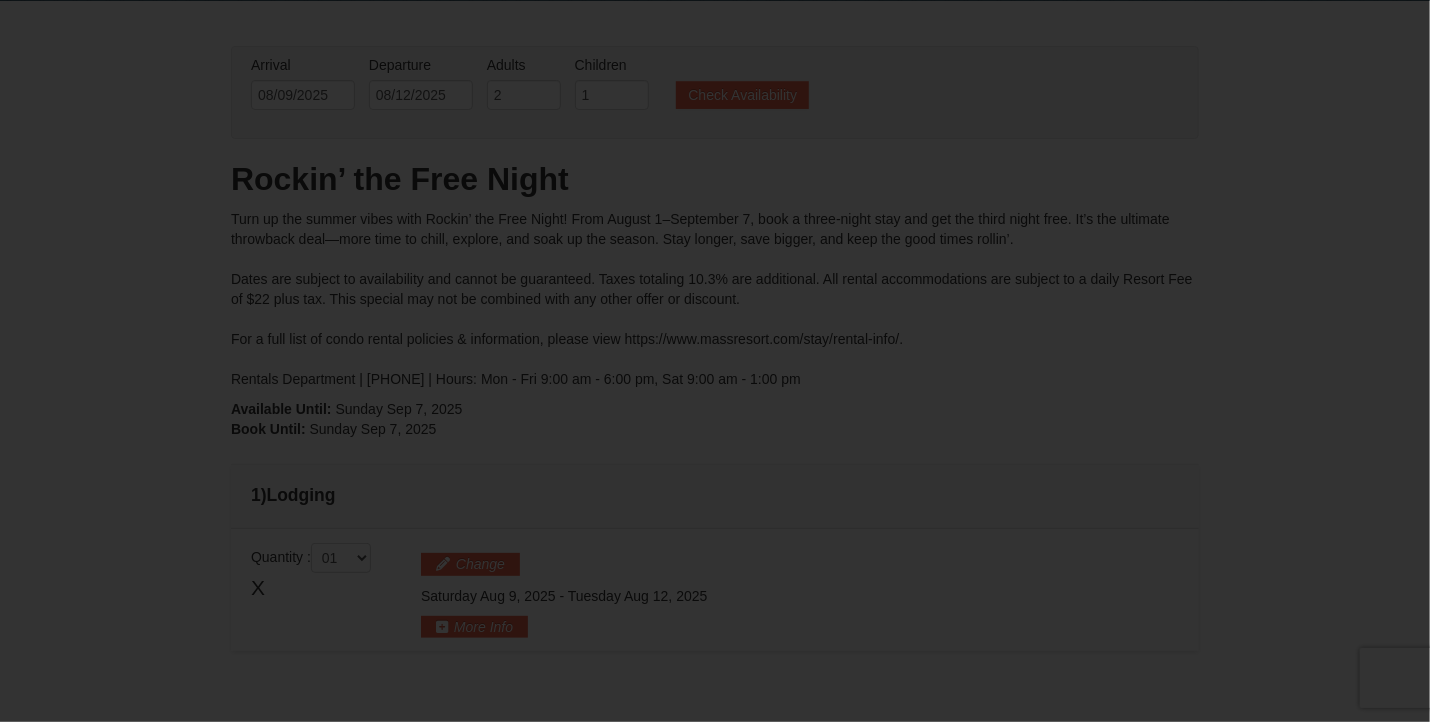 scroll, scrollTop: 0, scrollLeft: 0, axis: both 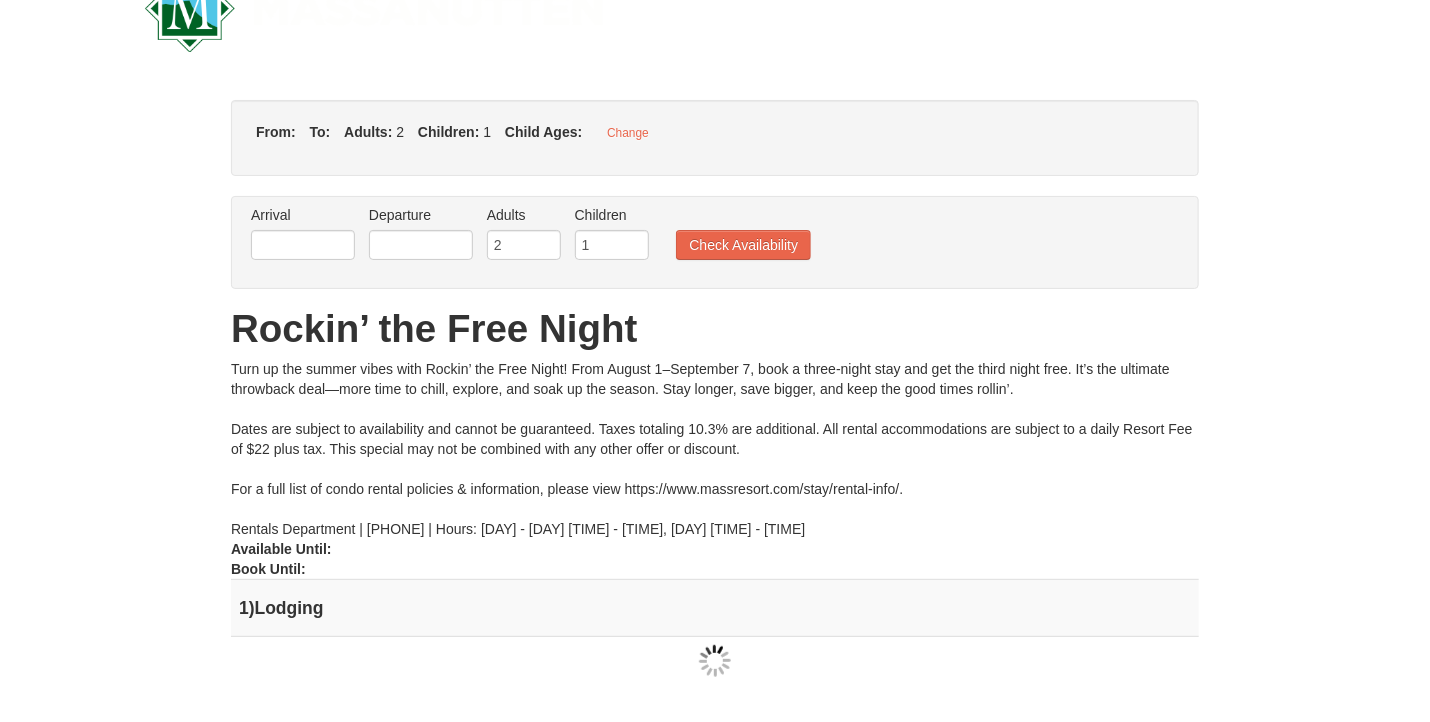 type on "08/09/2025" 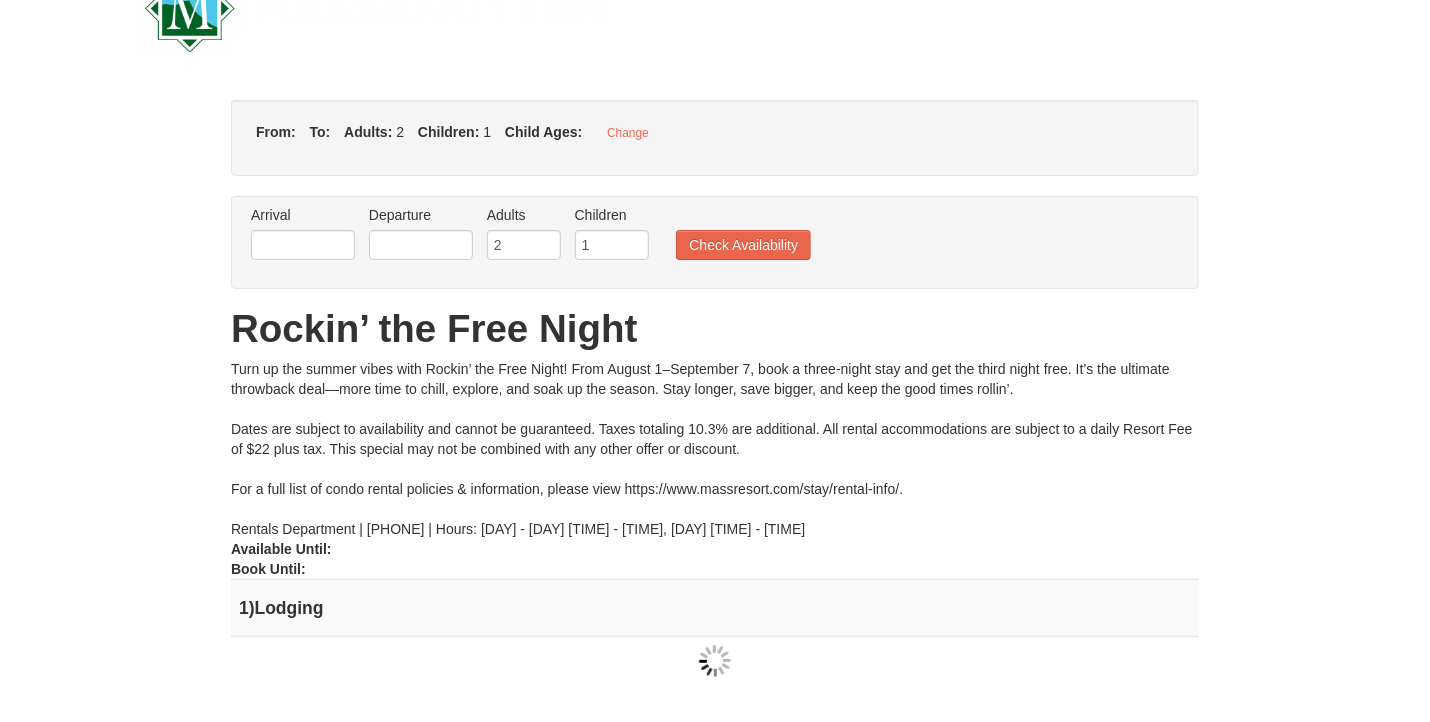 type on "08/11/2025" 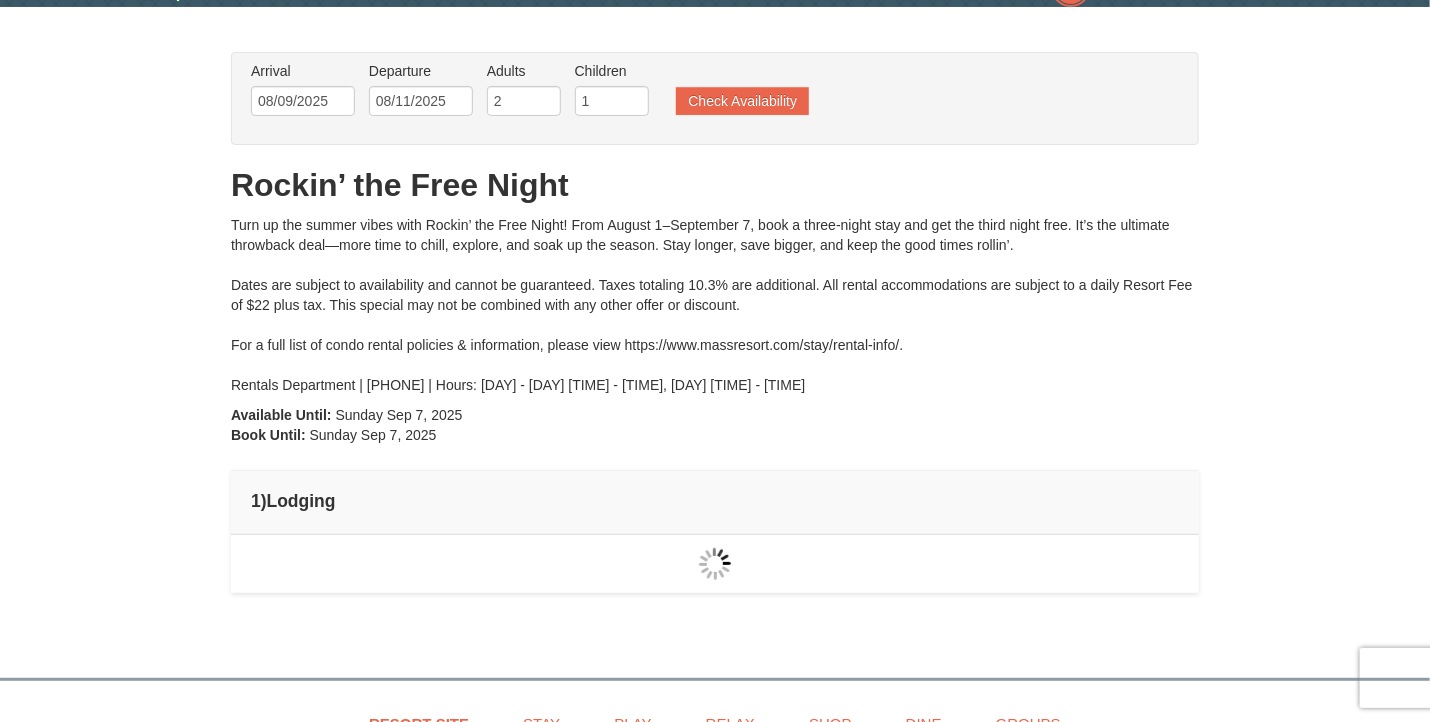 scroll, scrollTop: 72, scrollLeft: 0, axis: vertical 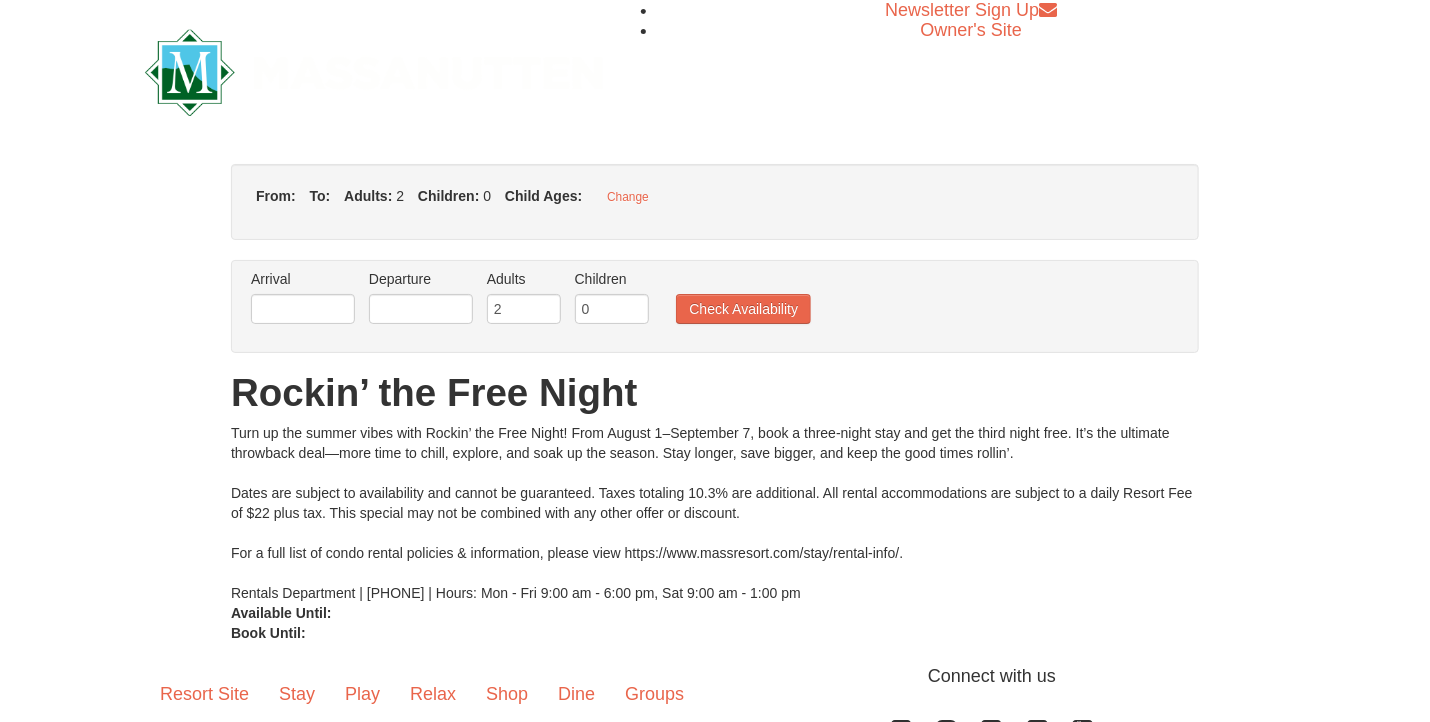 type on "08/09/2025" 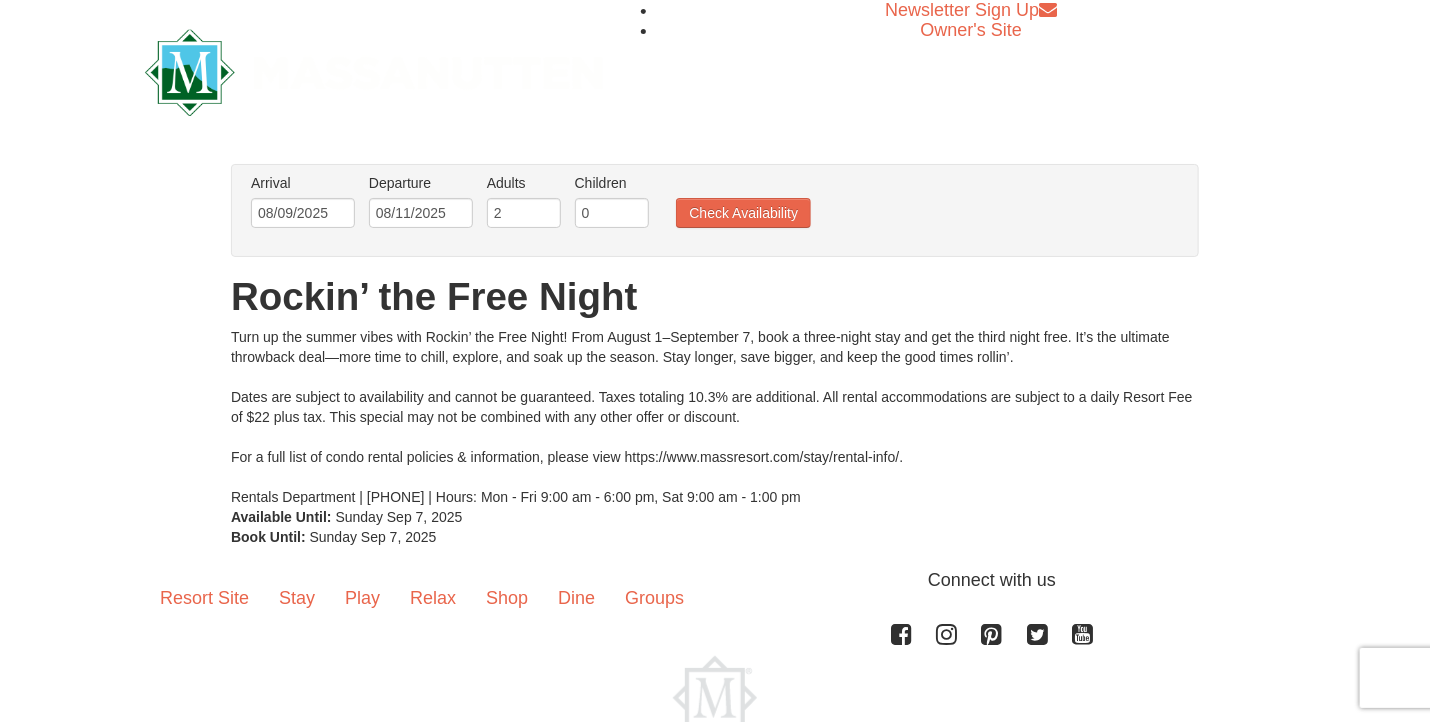scroll, scrollTop: 0, scrollLeft: 0, axis: both 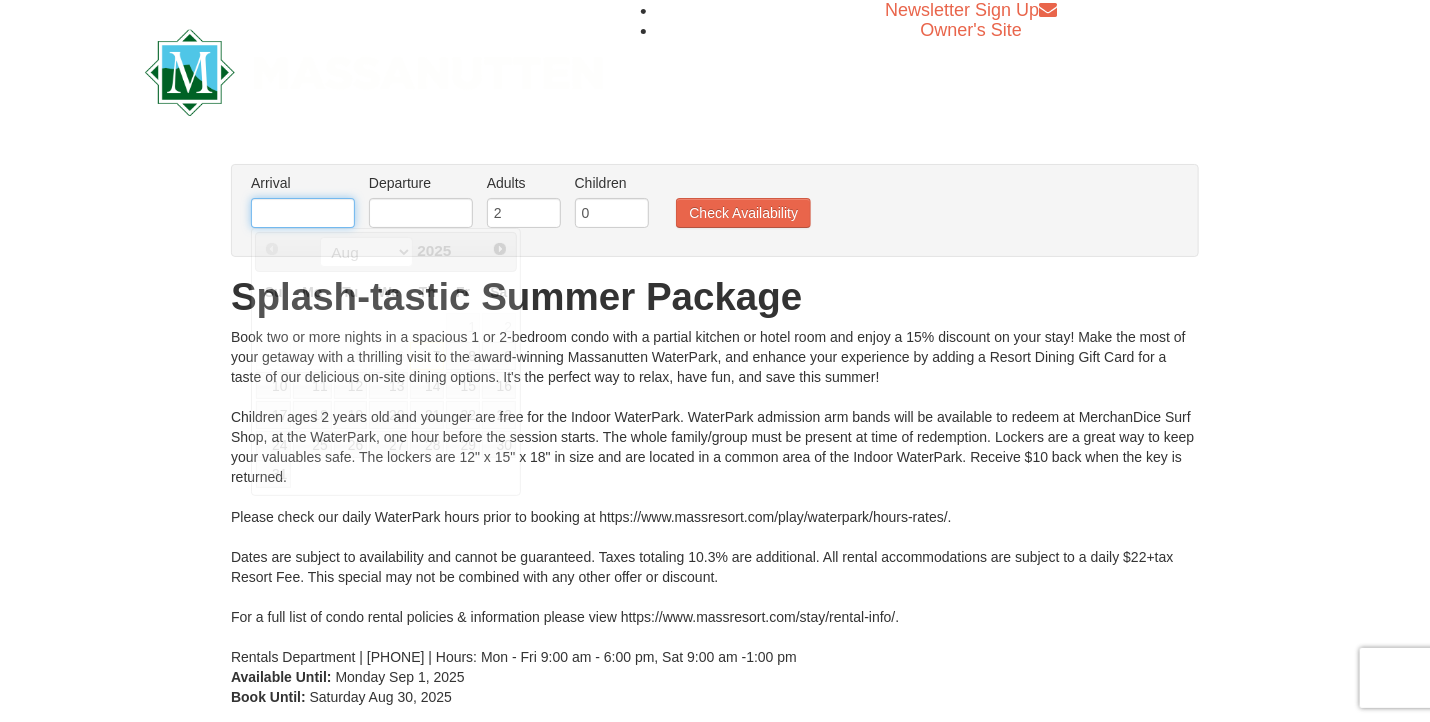 click at bounding box center [303, 213] 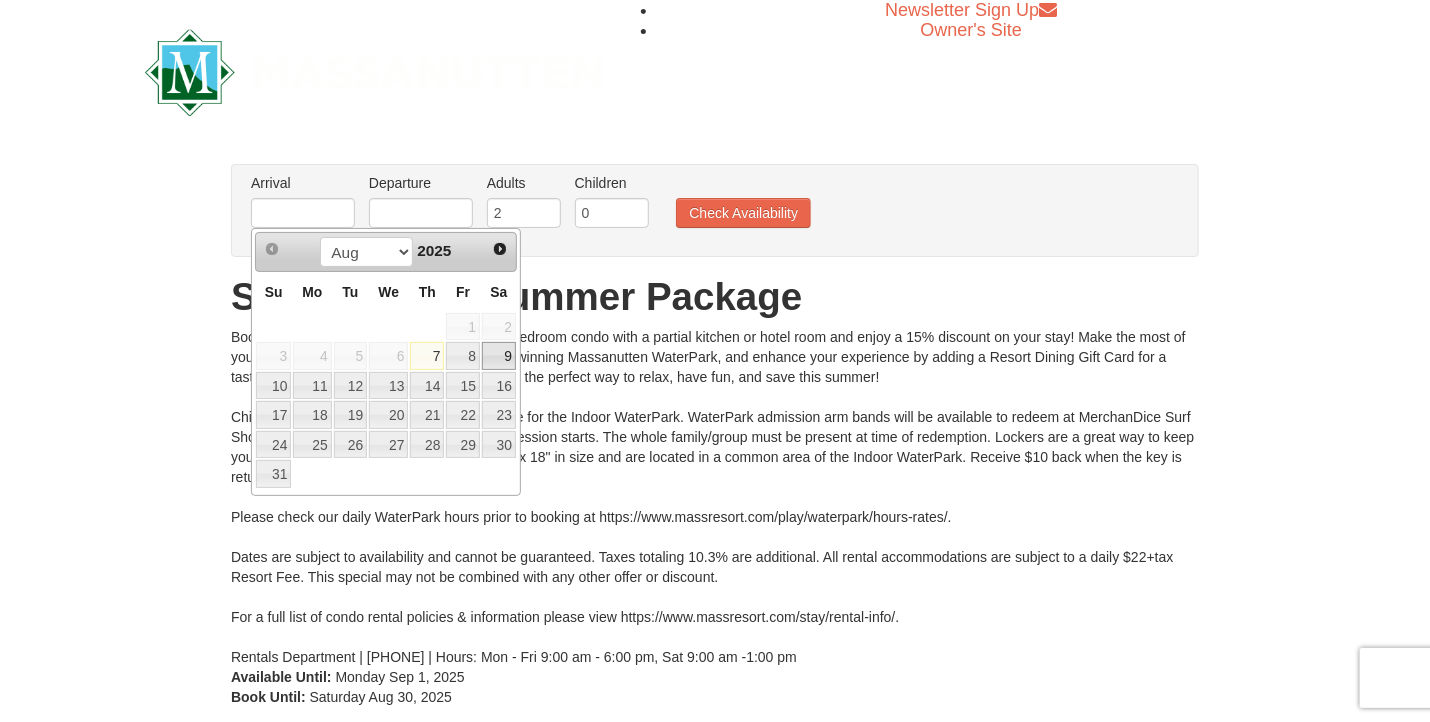 click on "9" at bounding box center (499, 356) 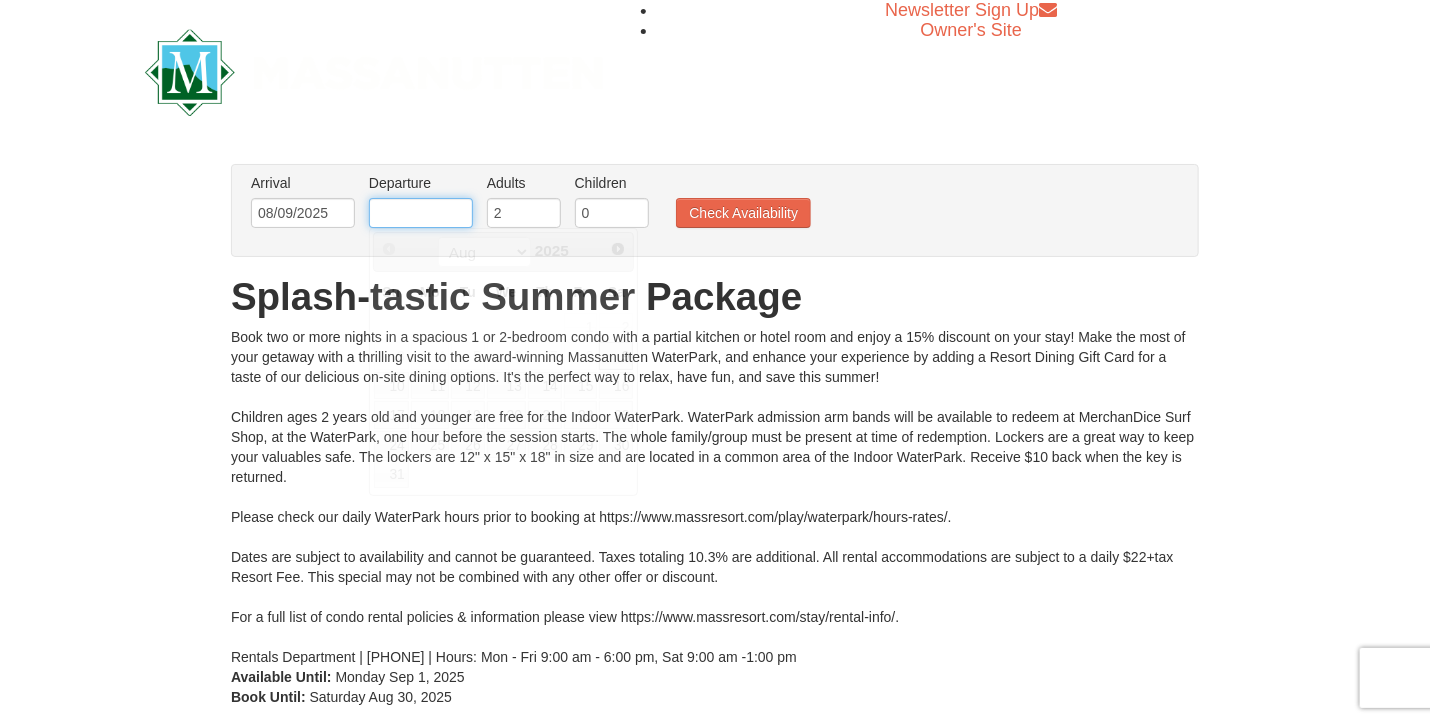 click at bounding box center [421, 213] 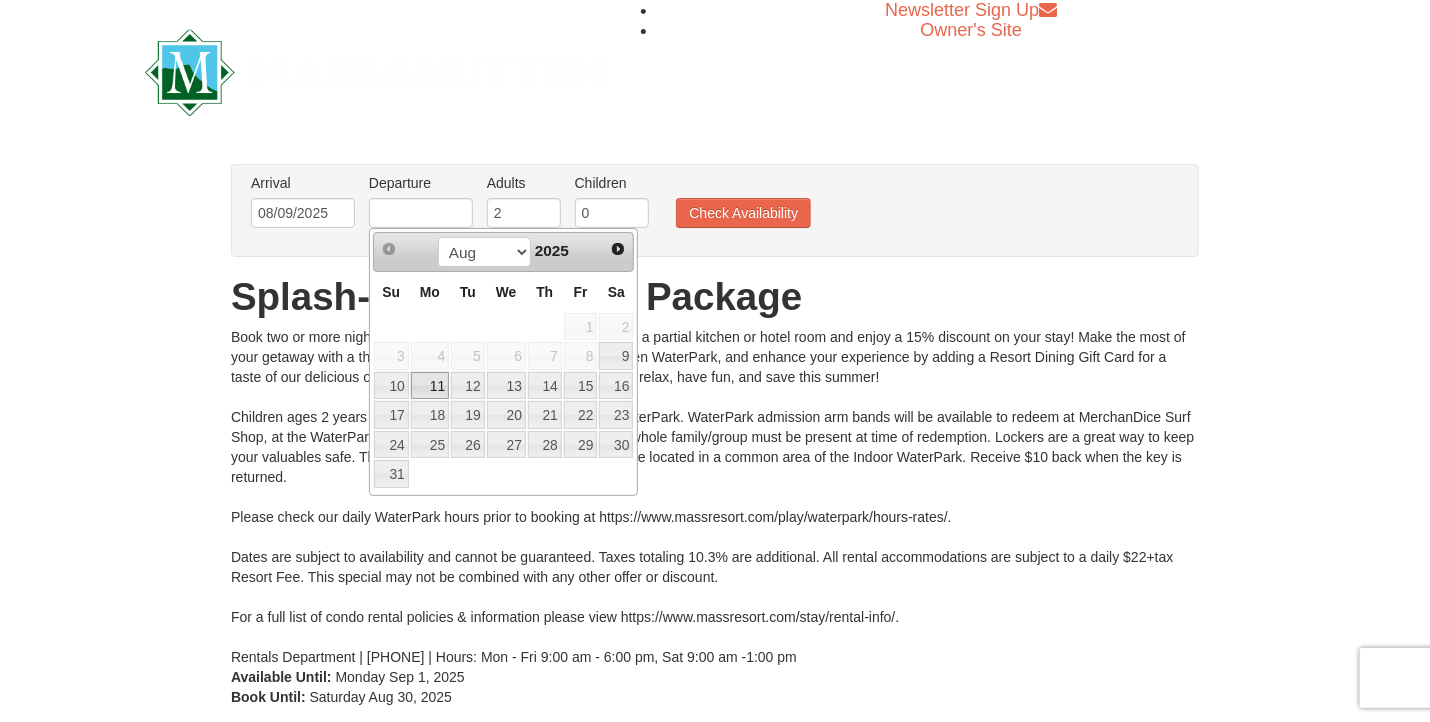click on "11" at bounding box center (430, 386) 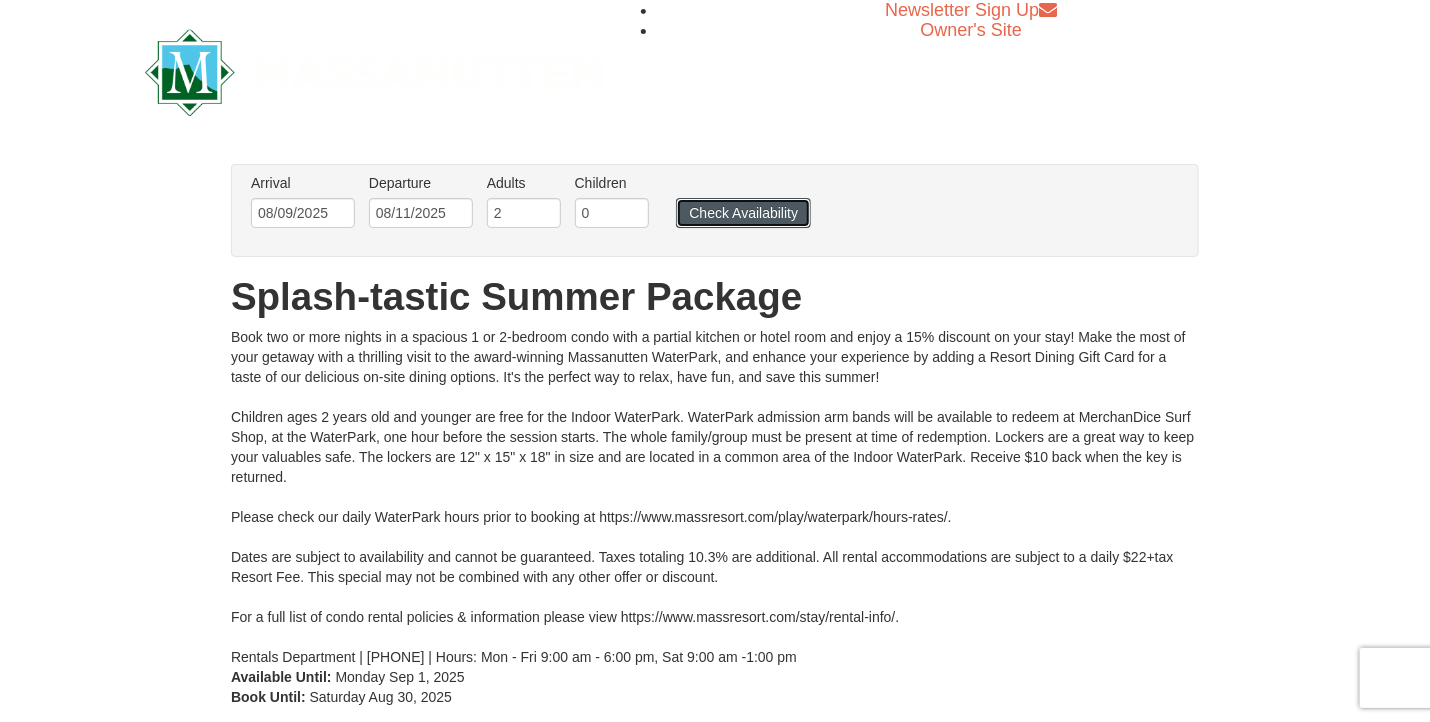 click on "Check Availability" at bounding box center (743, 213) 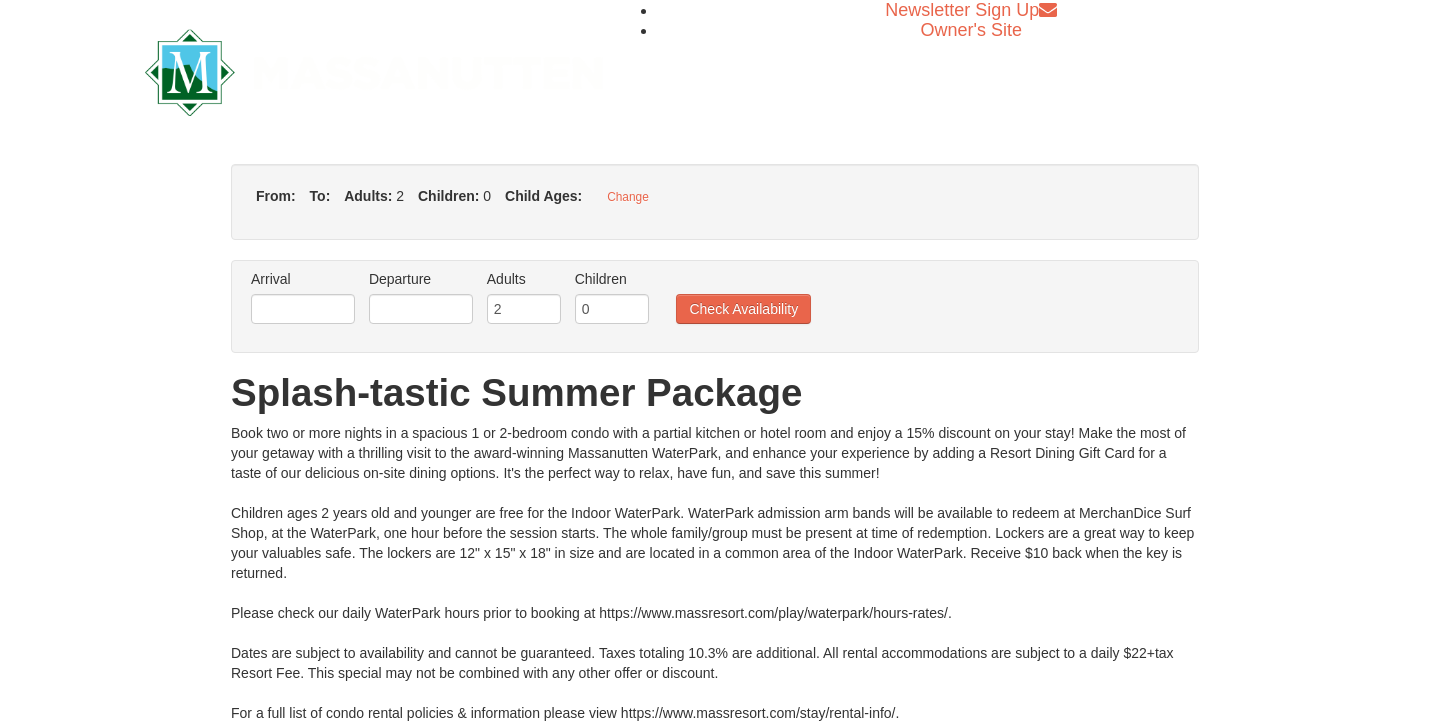 scroll, scrollTop: 0, scrollLeft: 0, axis: both 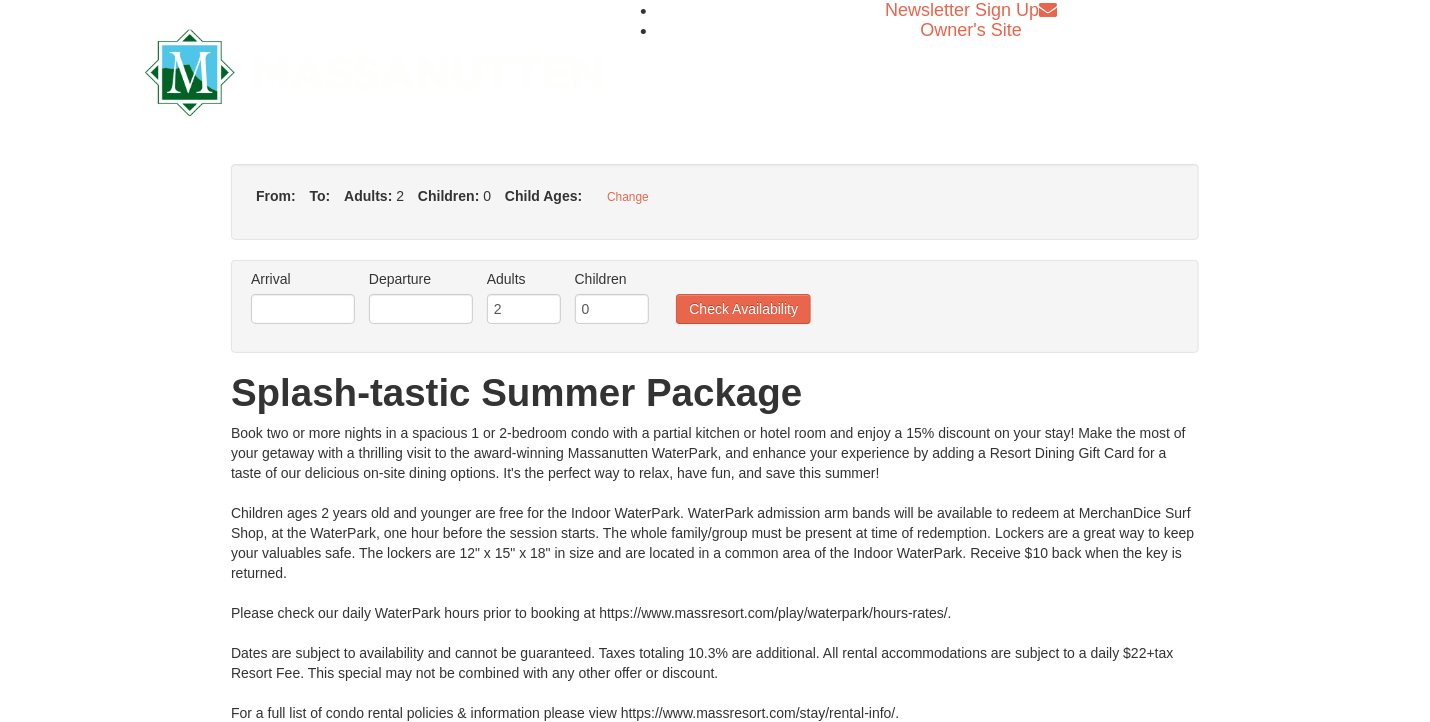type on "08/09/2025" 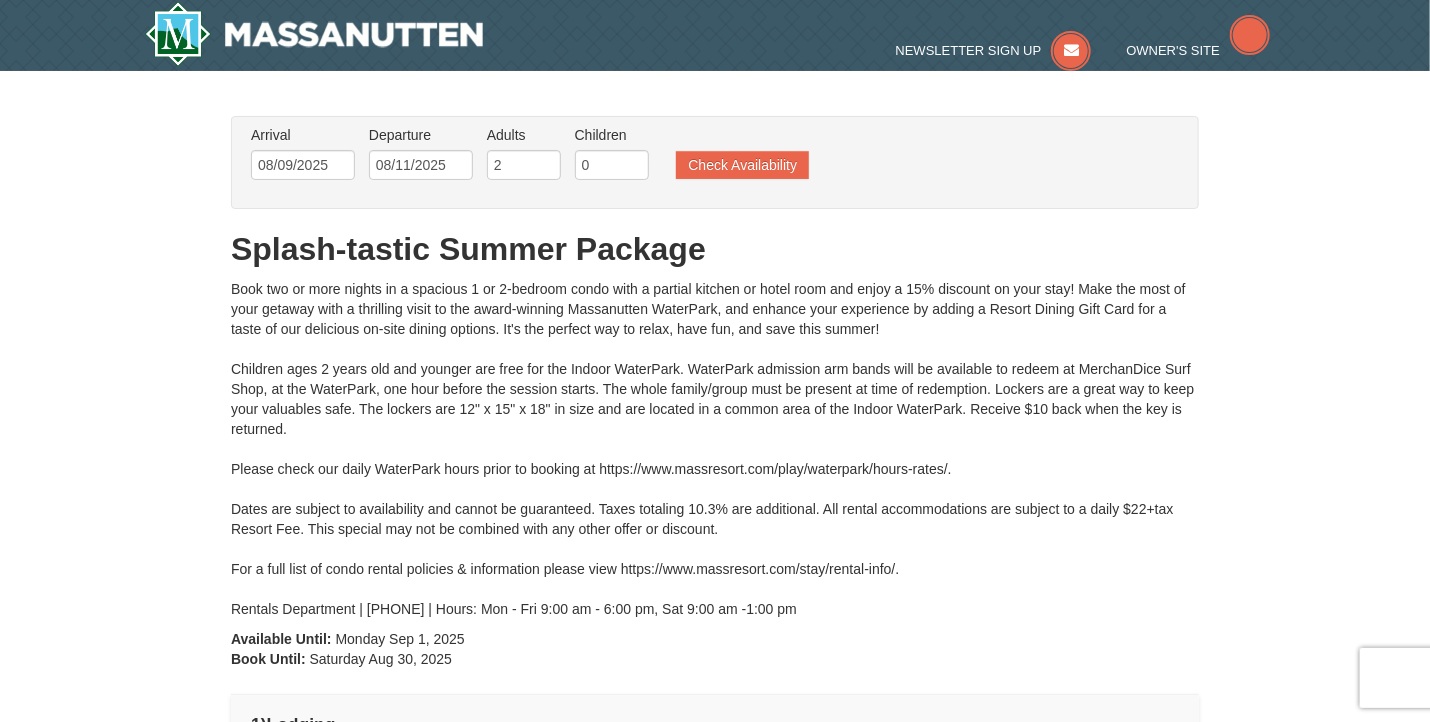 scroll, scrollTop: 19, scrollLeft: 0, axis: vertical 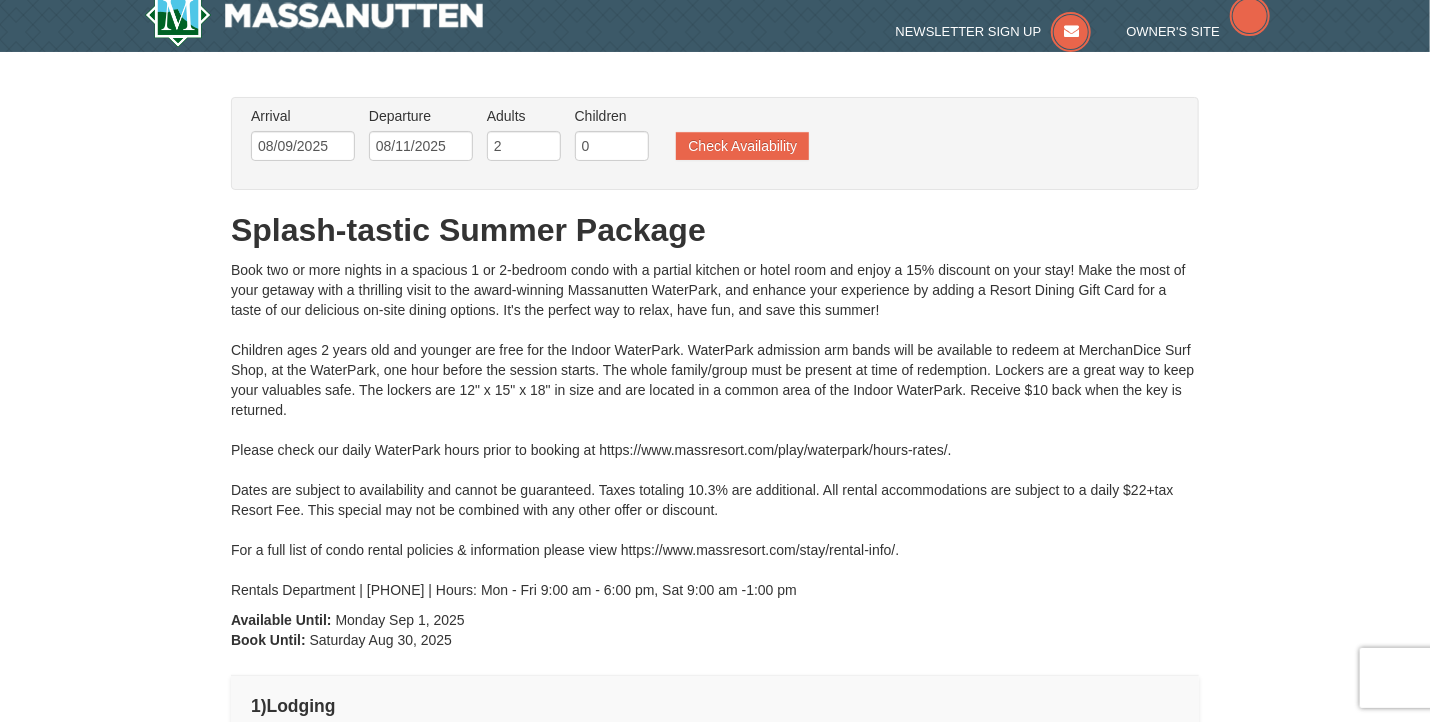 type on "08/09/2025" 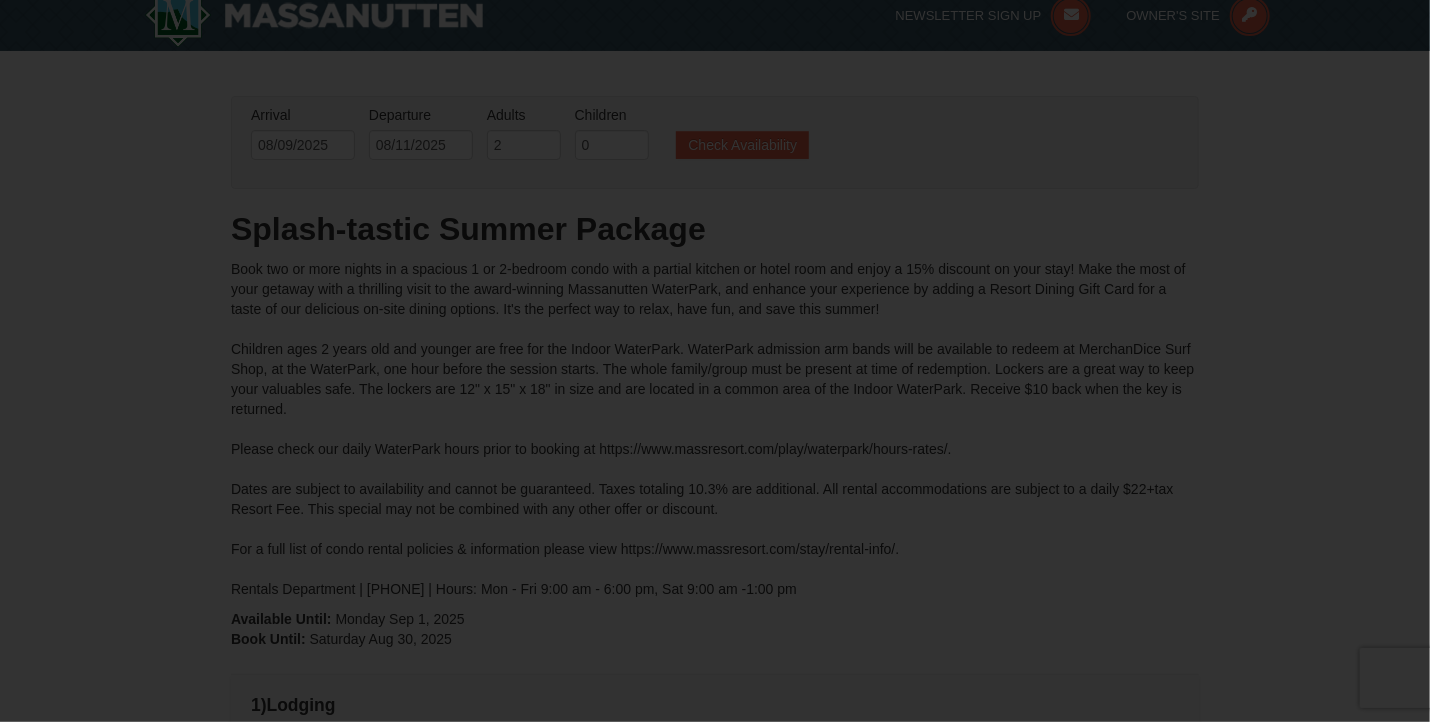 scroll, scrollTop: 0, scrollLeft: 0, axis: both 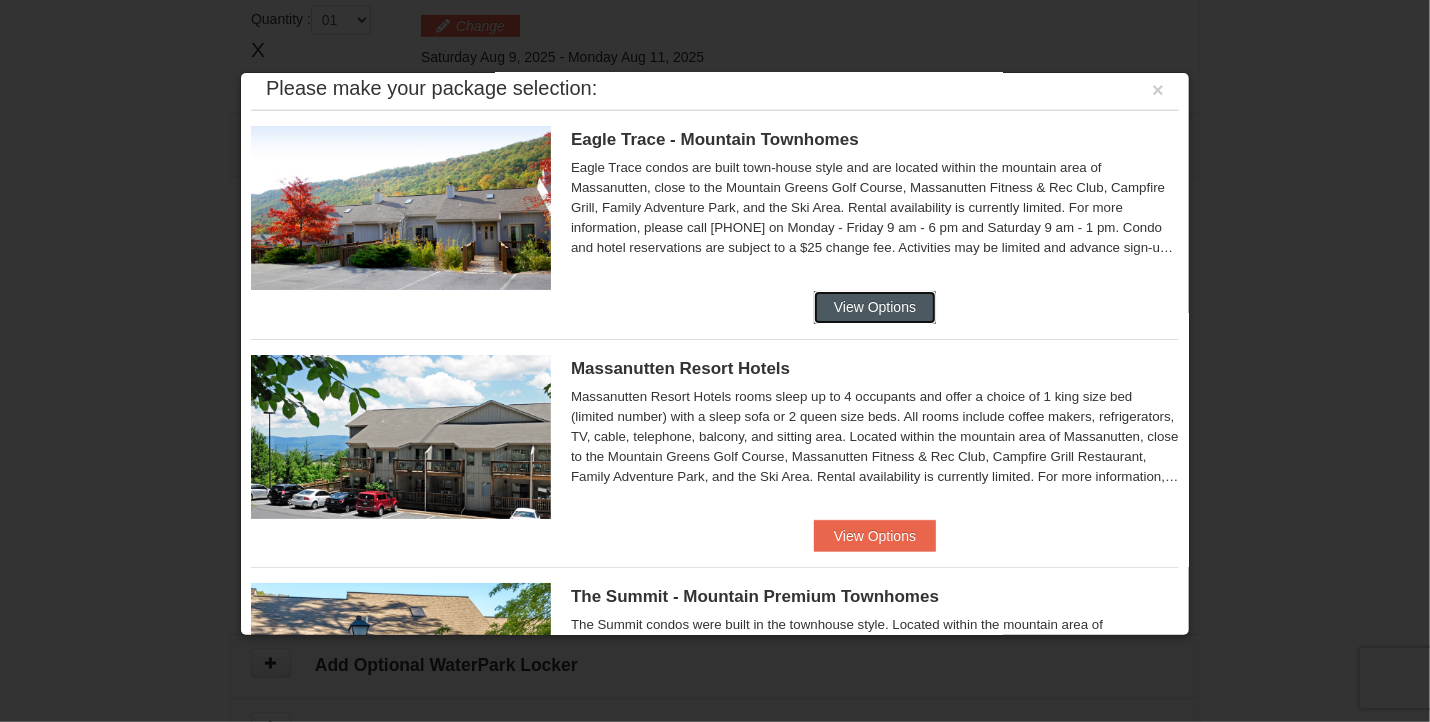 click on "View Options" at bounding box center [875, 307] 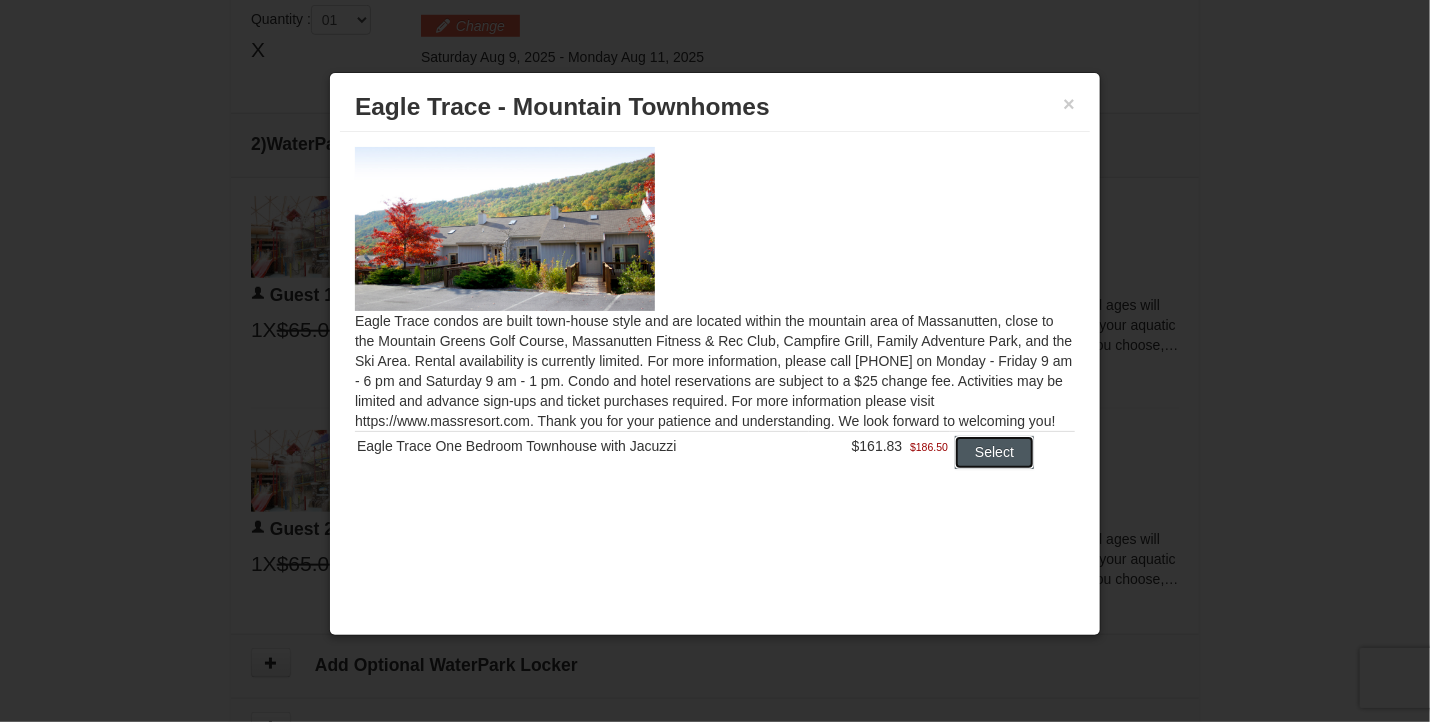 click on "Select" at bounding box center [994, 452] 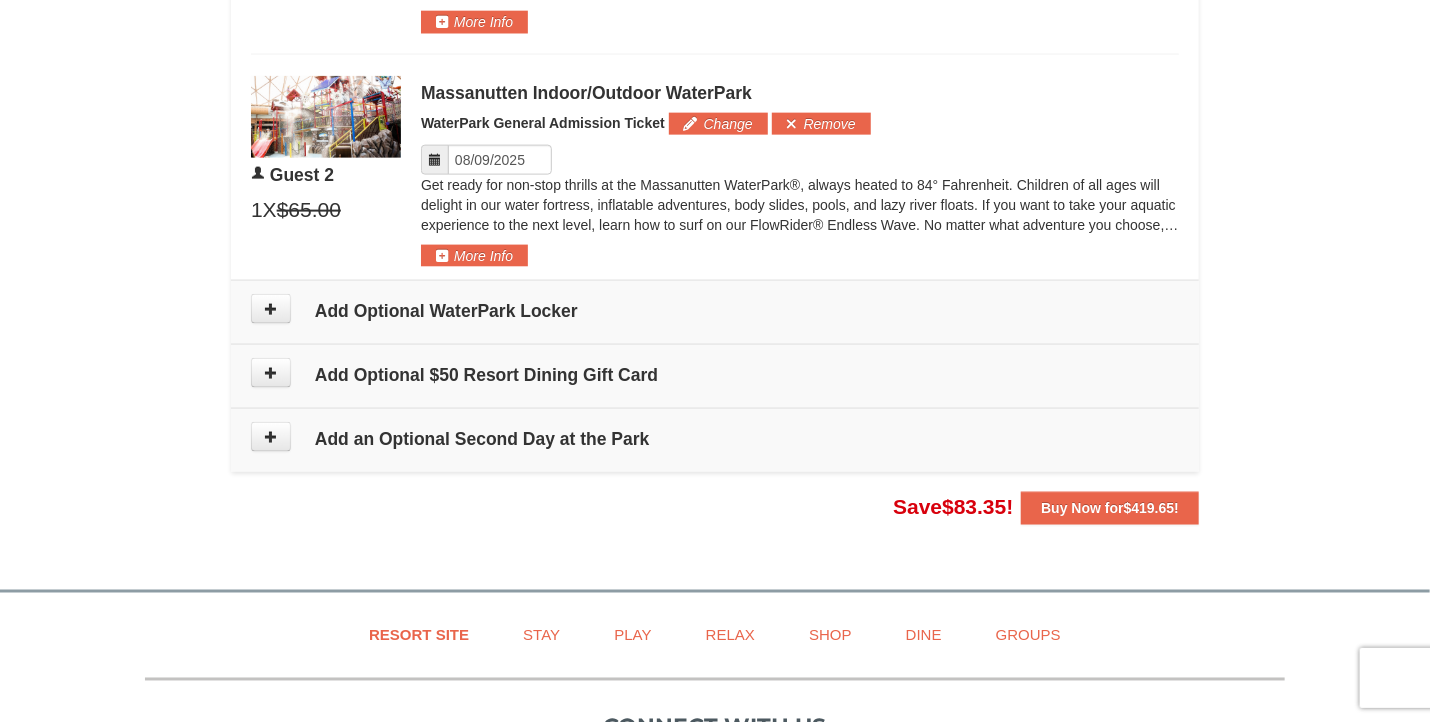 scroll, scrollTop: 1246, scrollLeft: 0, axis: vertical 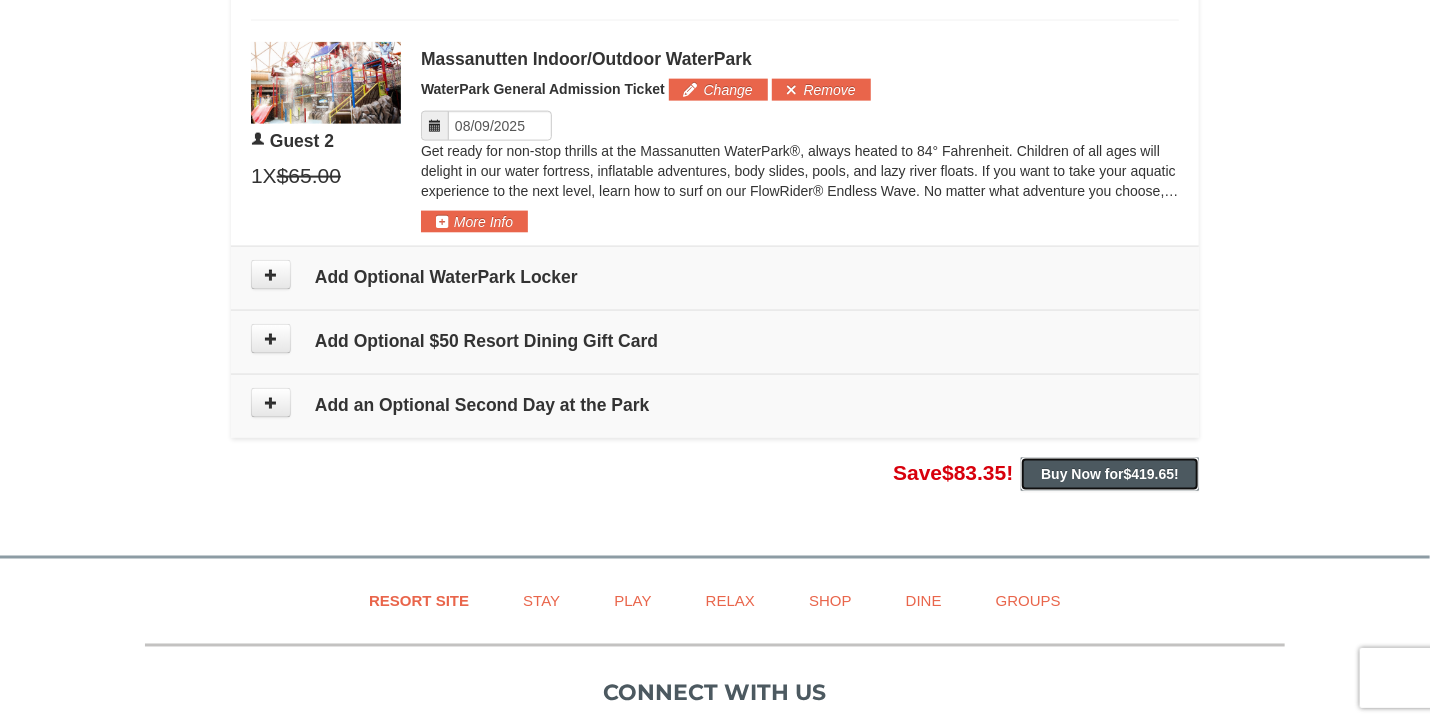 click on "Buy Now for
$419.65 !" at bounding box center (1110, 474) 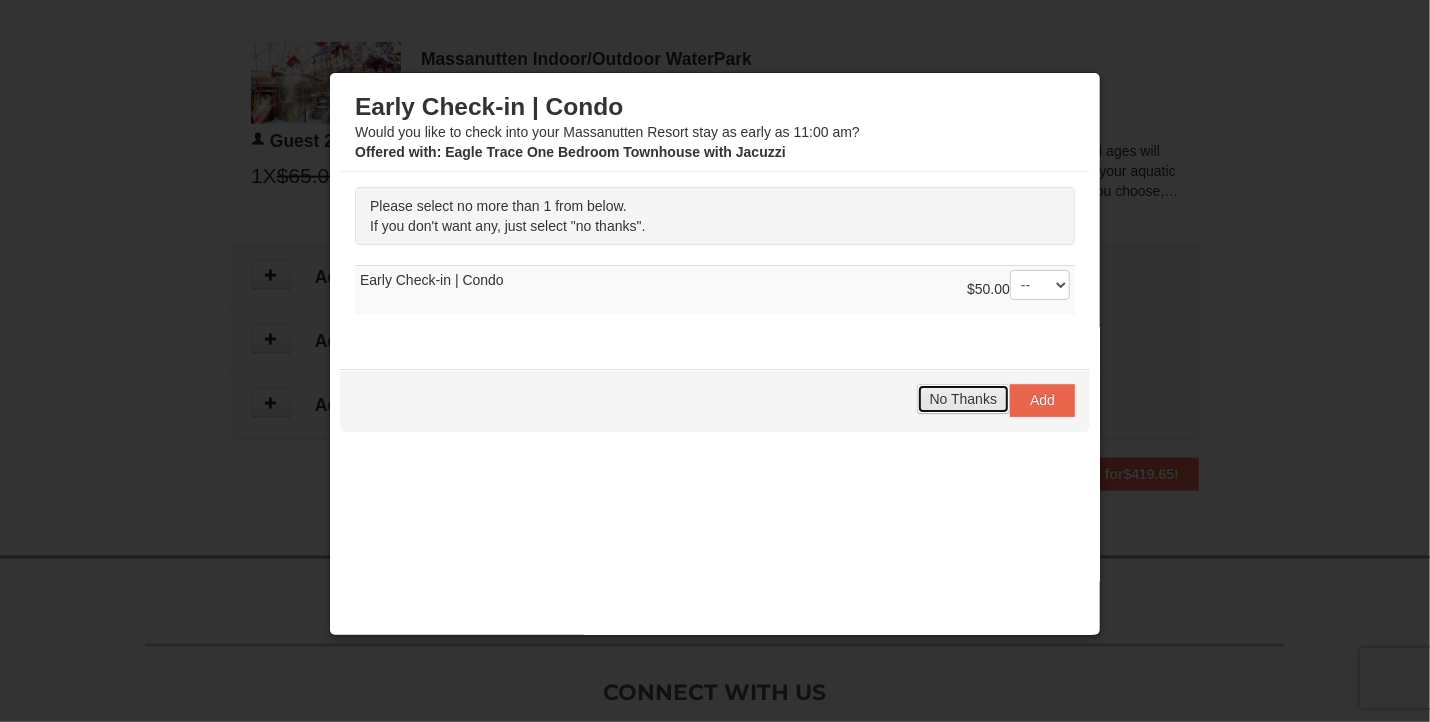 click on "No Thanks" at bounding box center [963, 399] 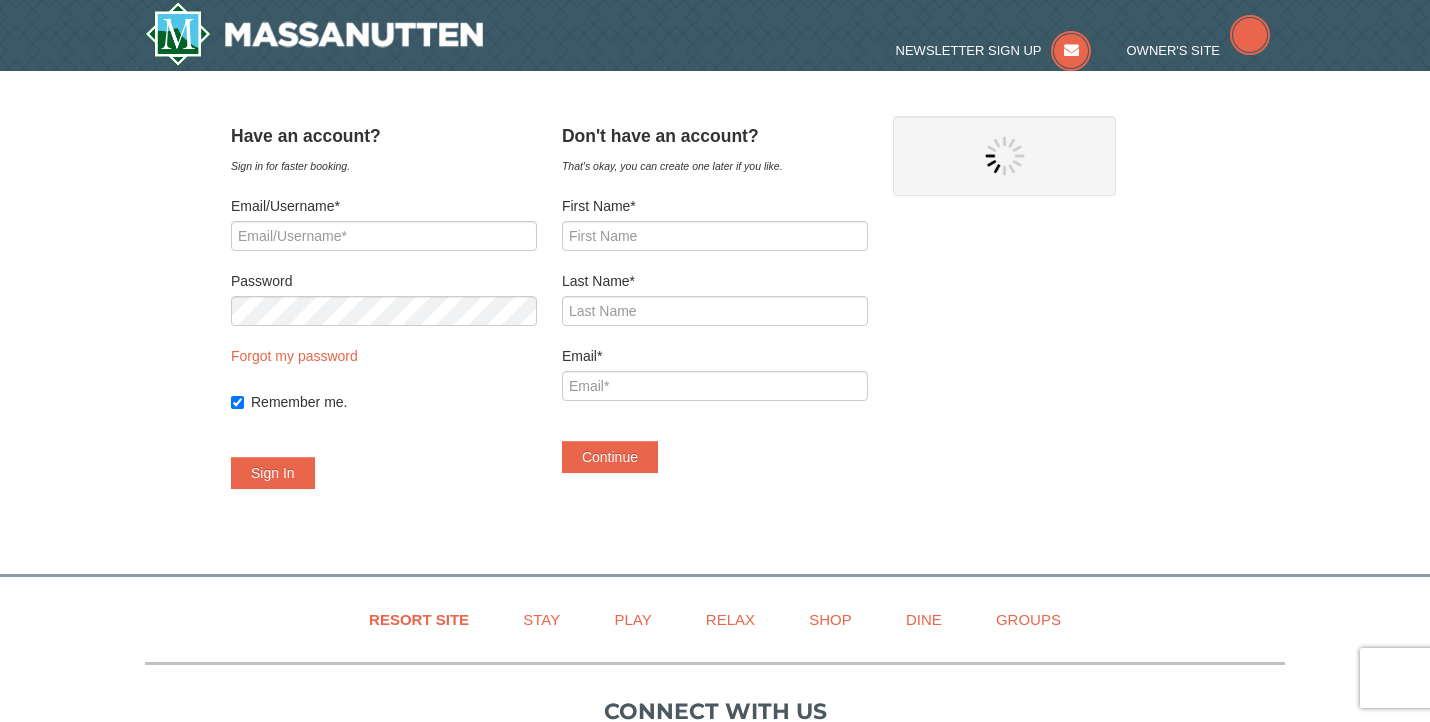 scroll, scrollTop: 0, scrollLeft: 0, axis: both 